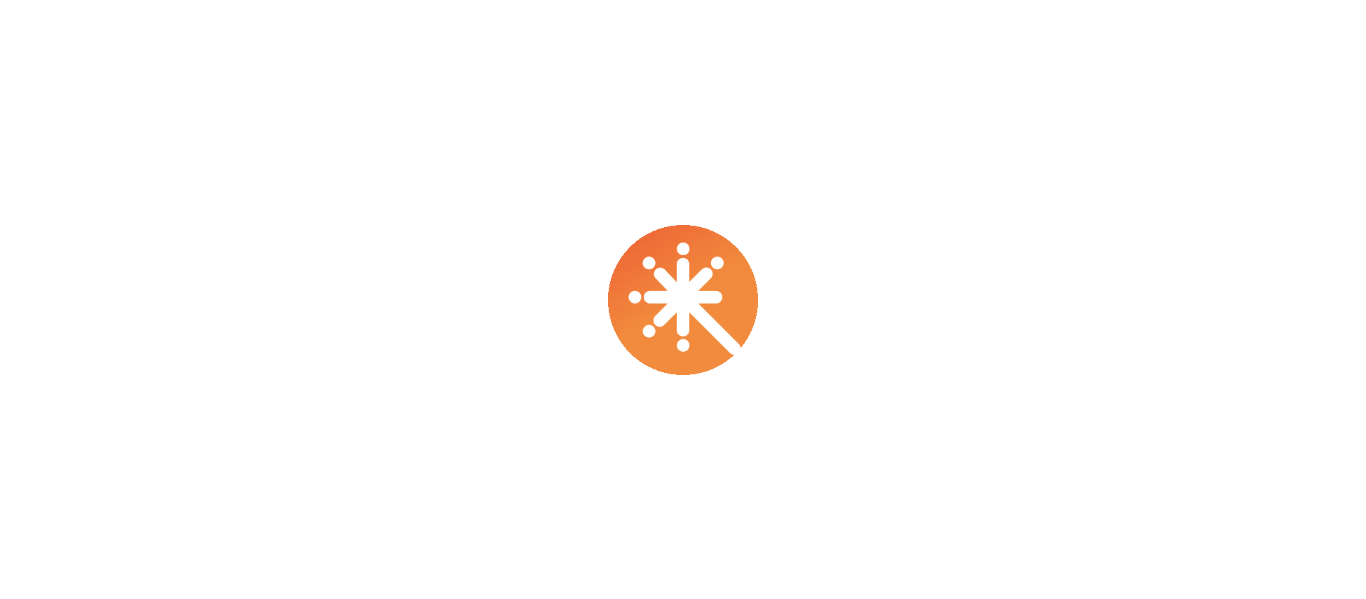 scroll, scrollTop: 0, scrollLeft: 0, axis: both 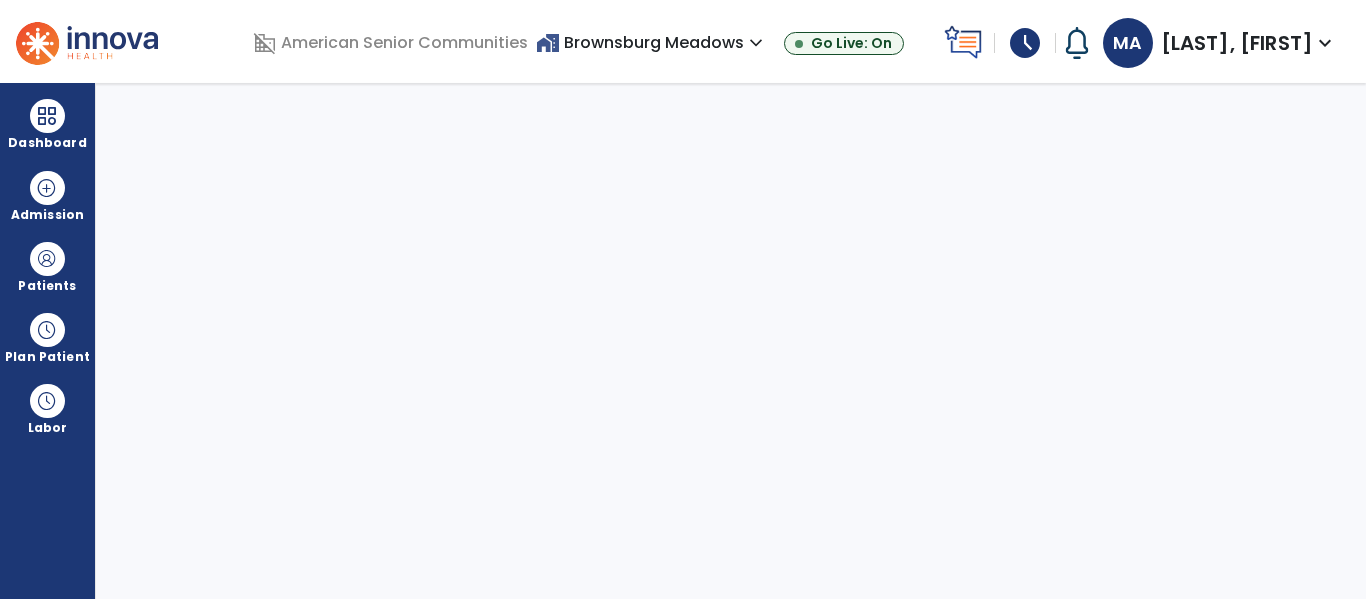 select on "****" 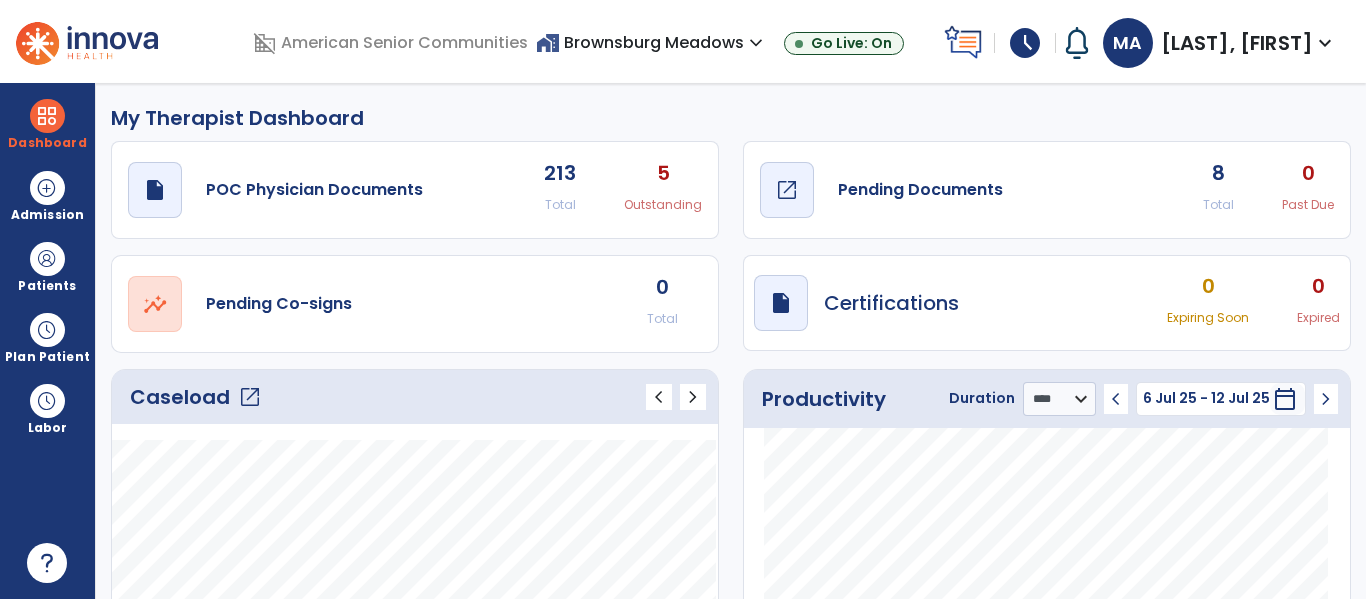 click on "Pending Documents" 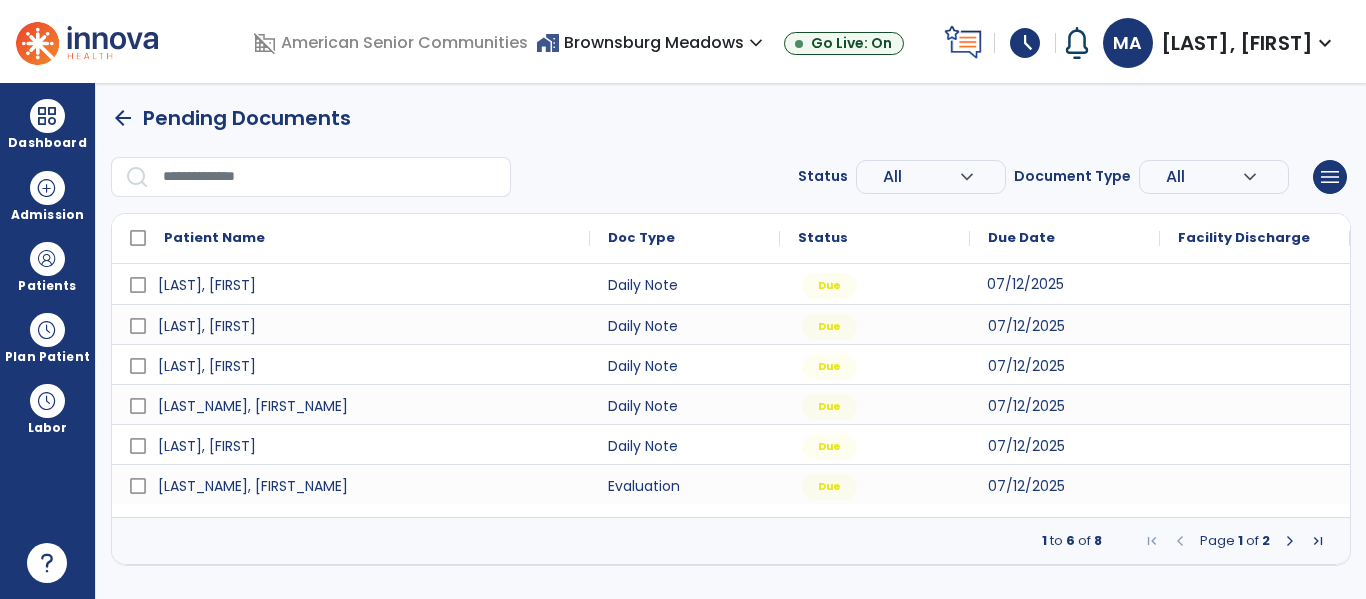 click on "07/12/2025" at bounding box center [1065, 284] 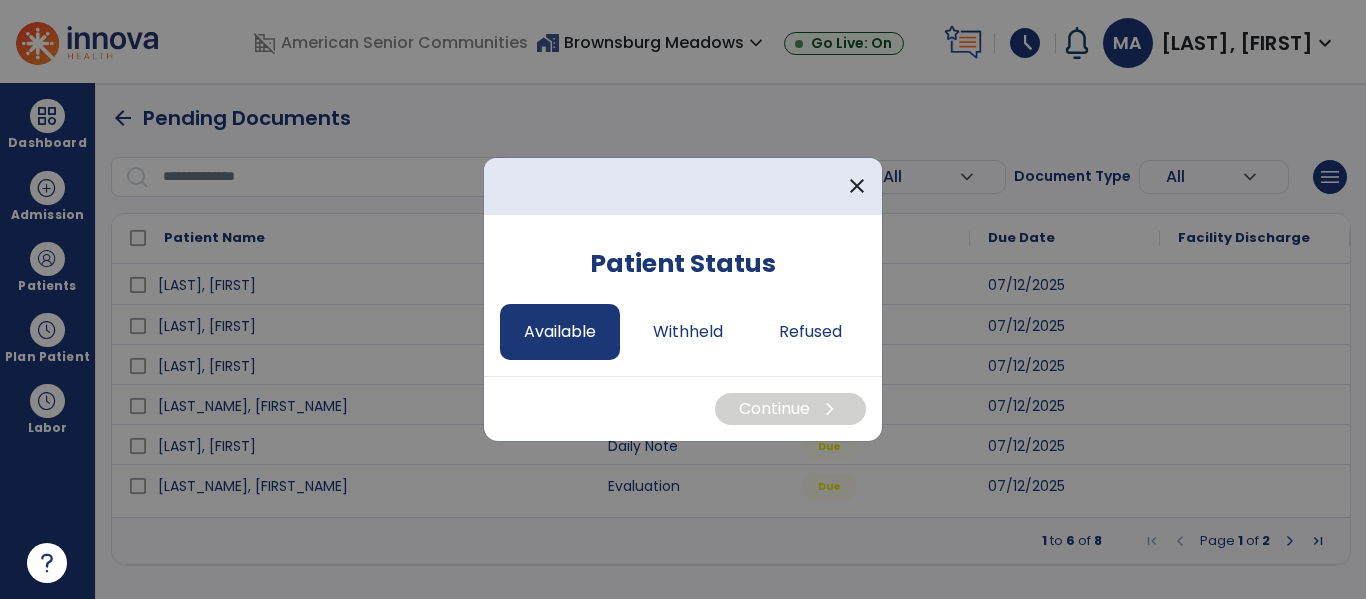 click on "Available" at bounding box center (560, 332) 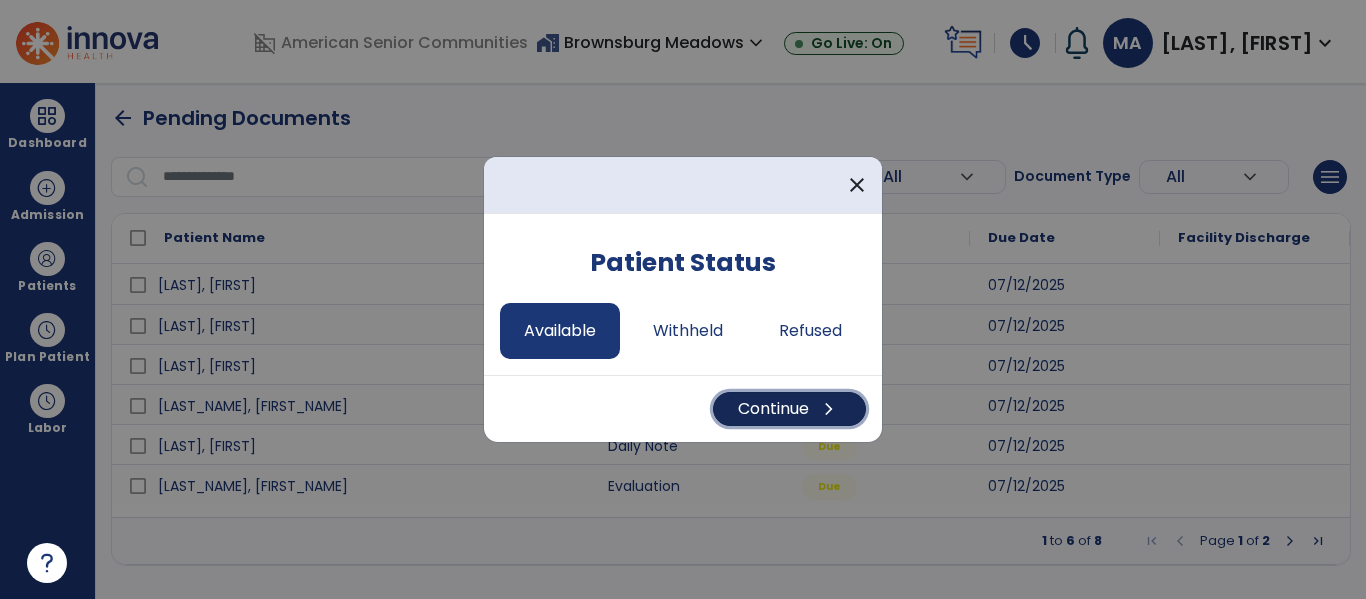 click on "Continue   chevron_right" at bounding box center (789, 409) 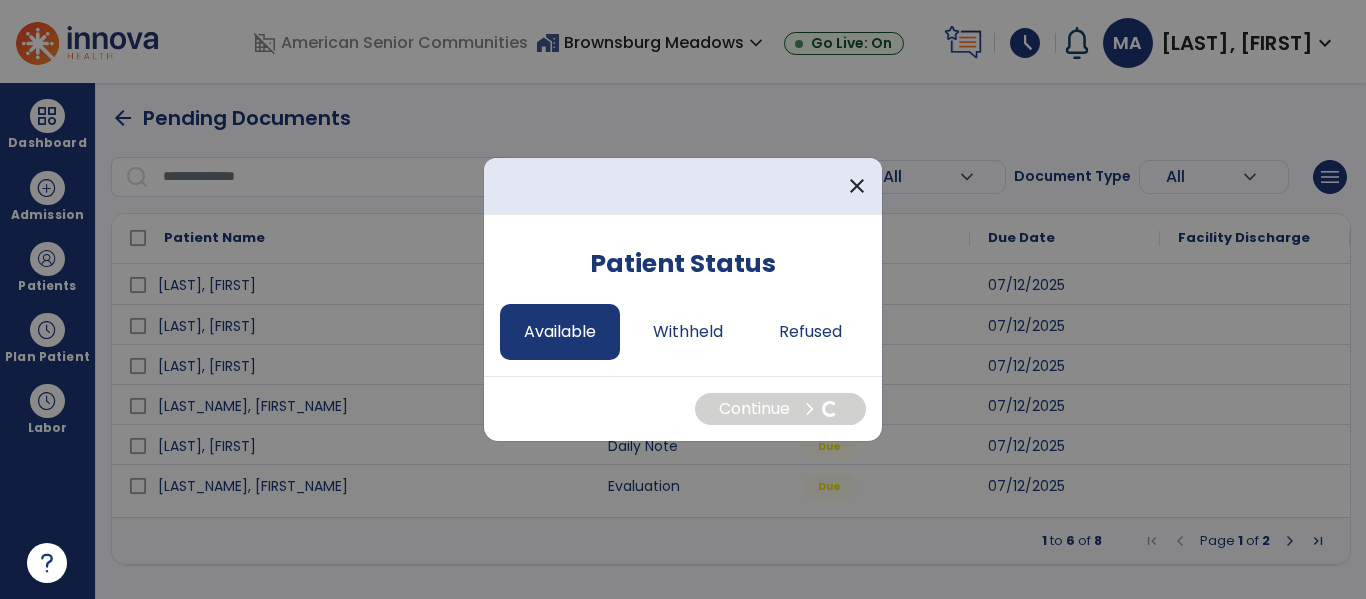 select on "*" 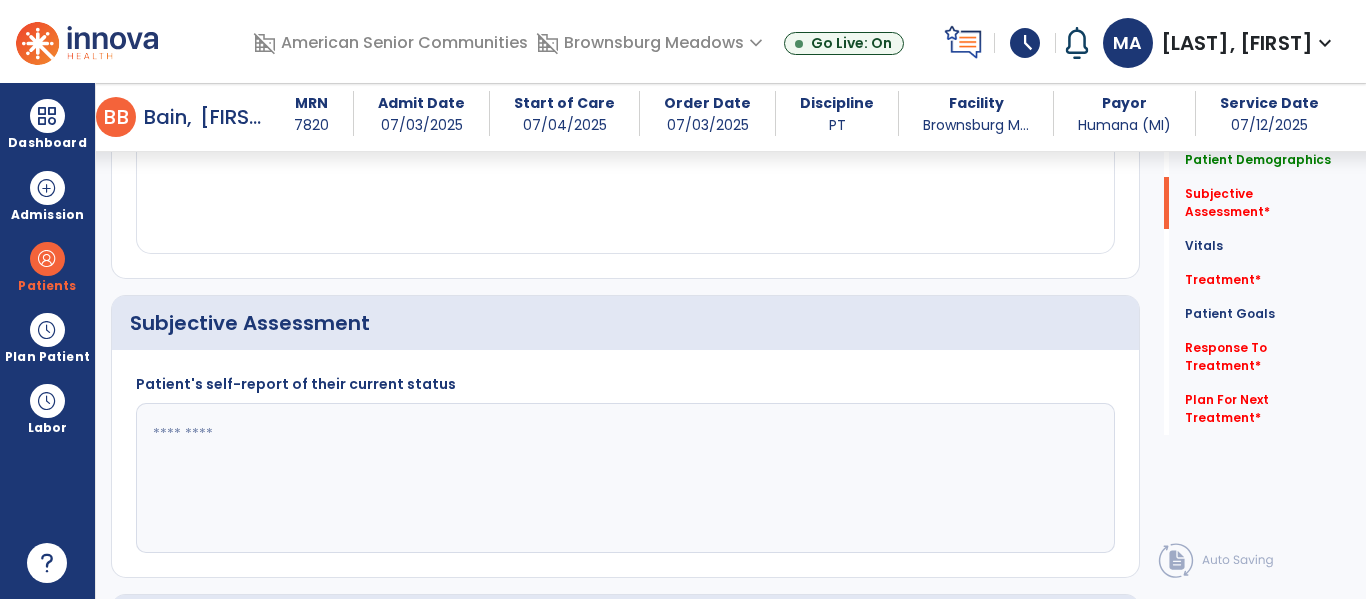 scroll, scrollTop: 344, scrollLeft: 0, axis: vertical 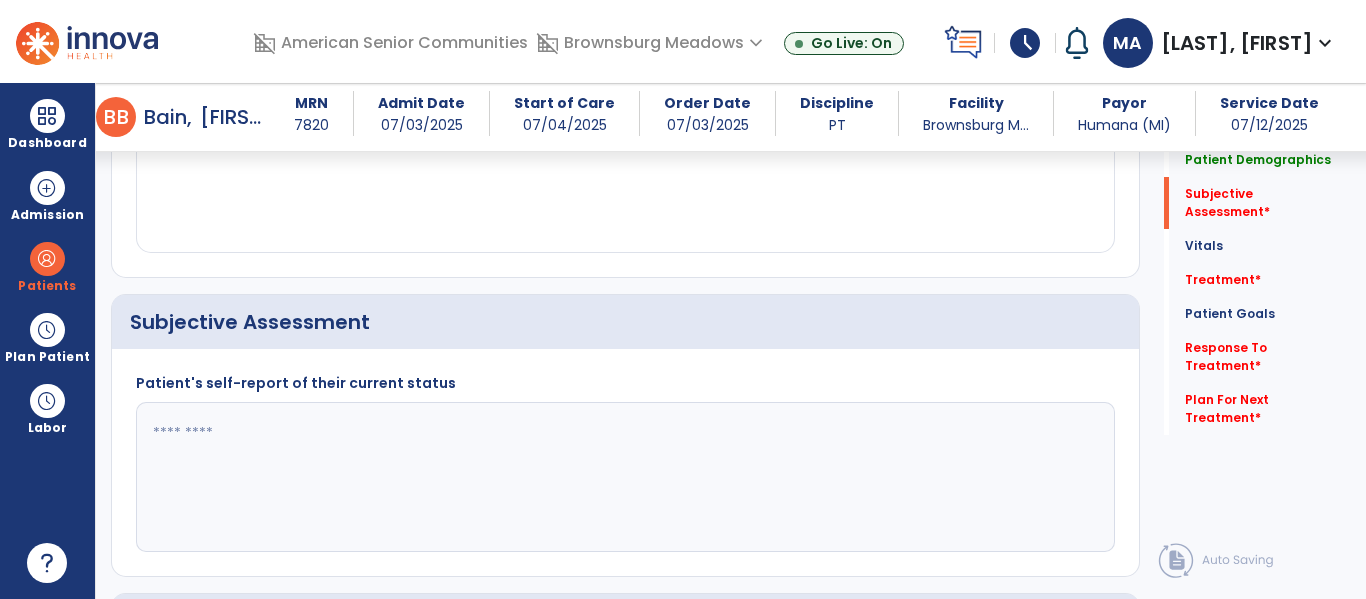 click 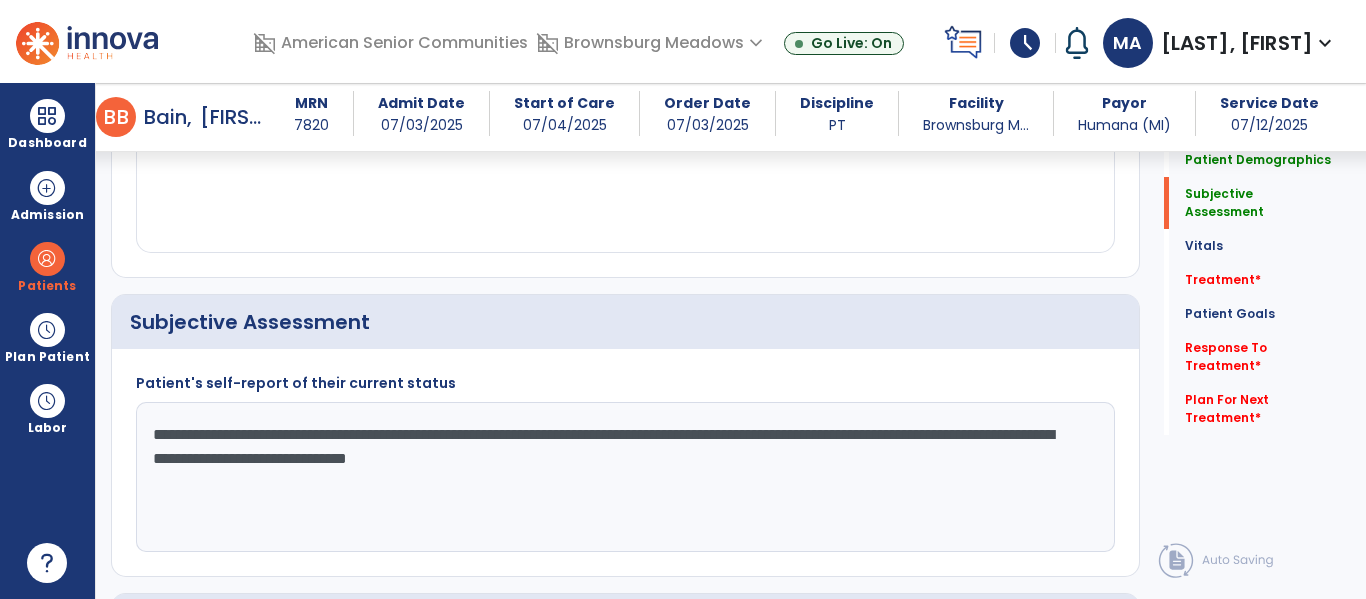 click on "**********" 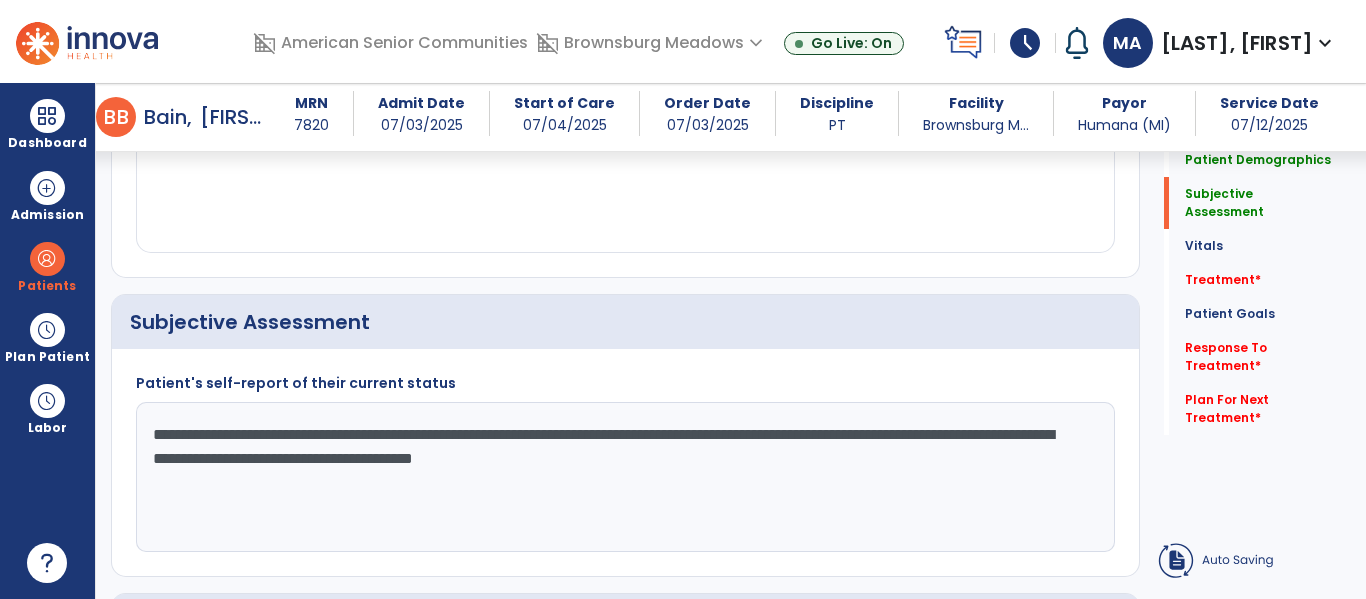 click on "**********" 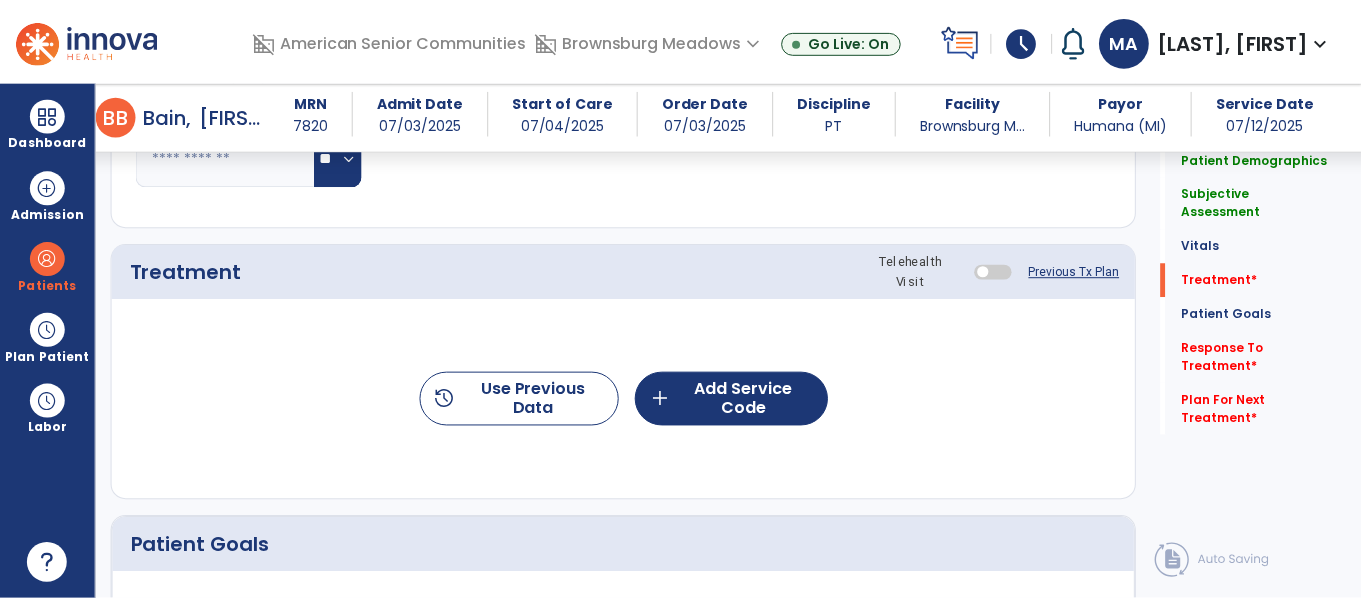 scroll, scrollTop: 1124, scrollLeft: 0, axis: vertical 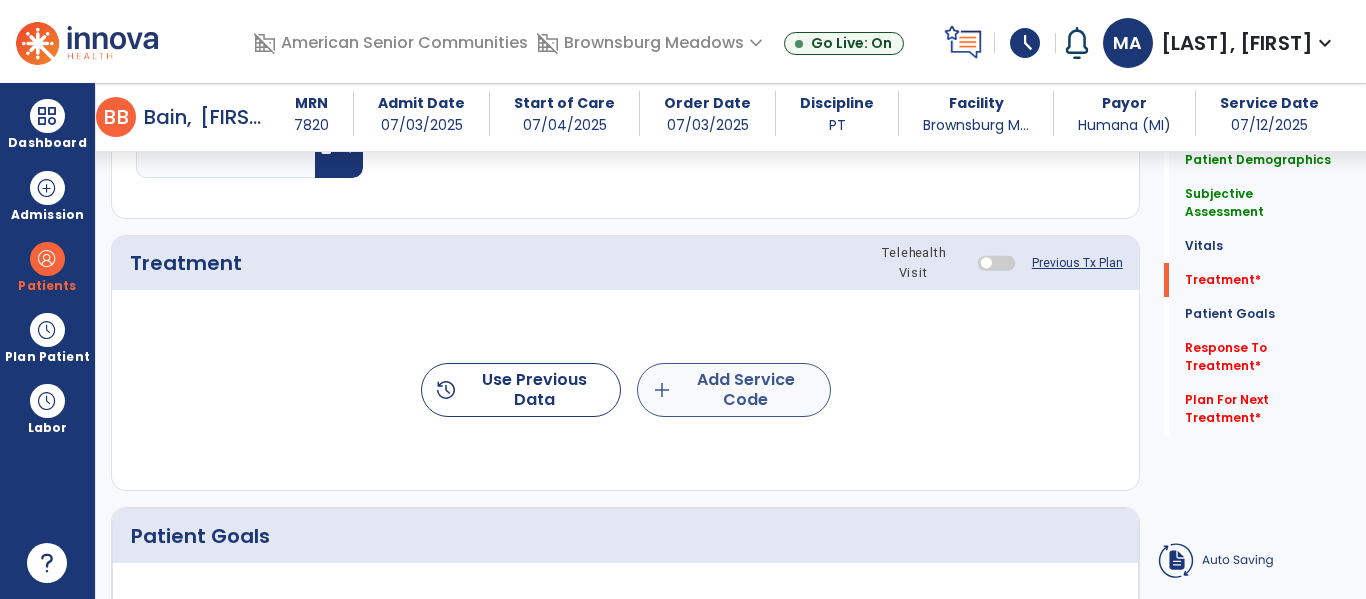 type on "**********" 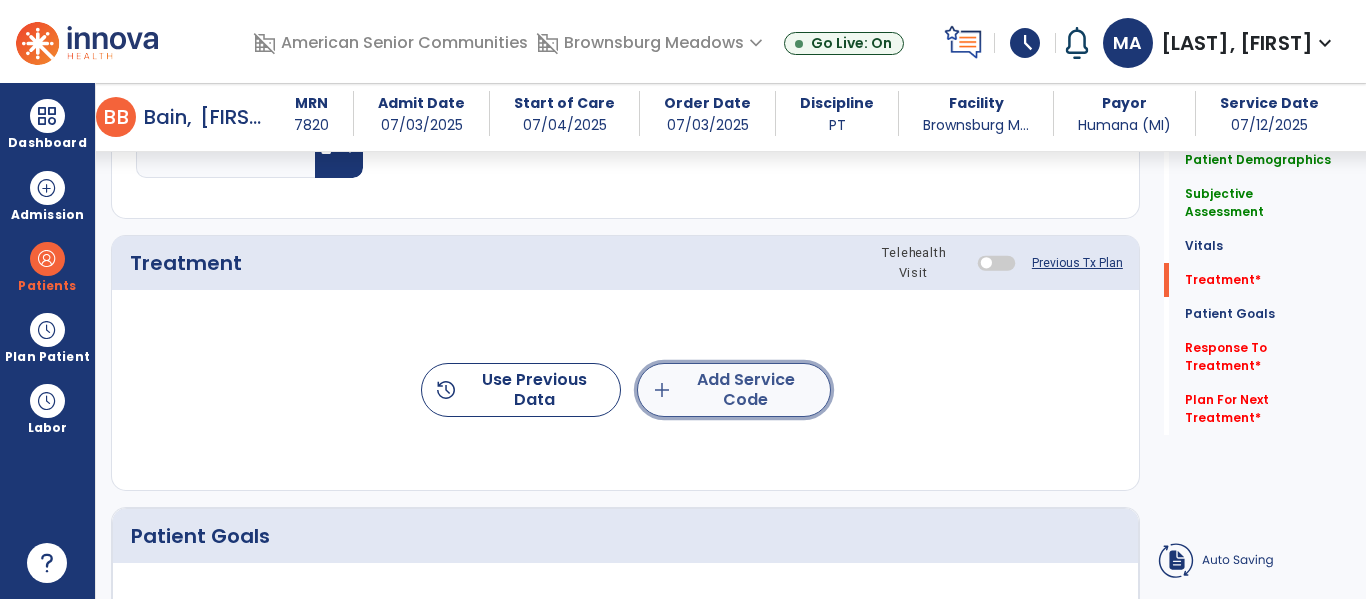 click on "add  Add Service Code" 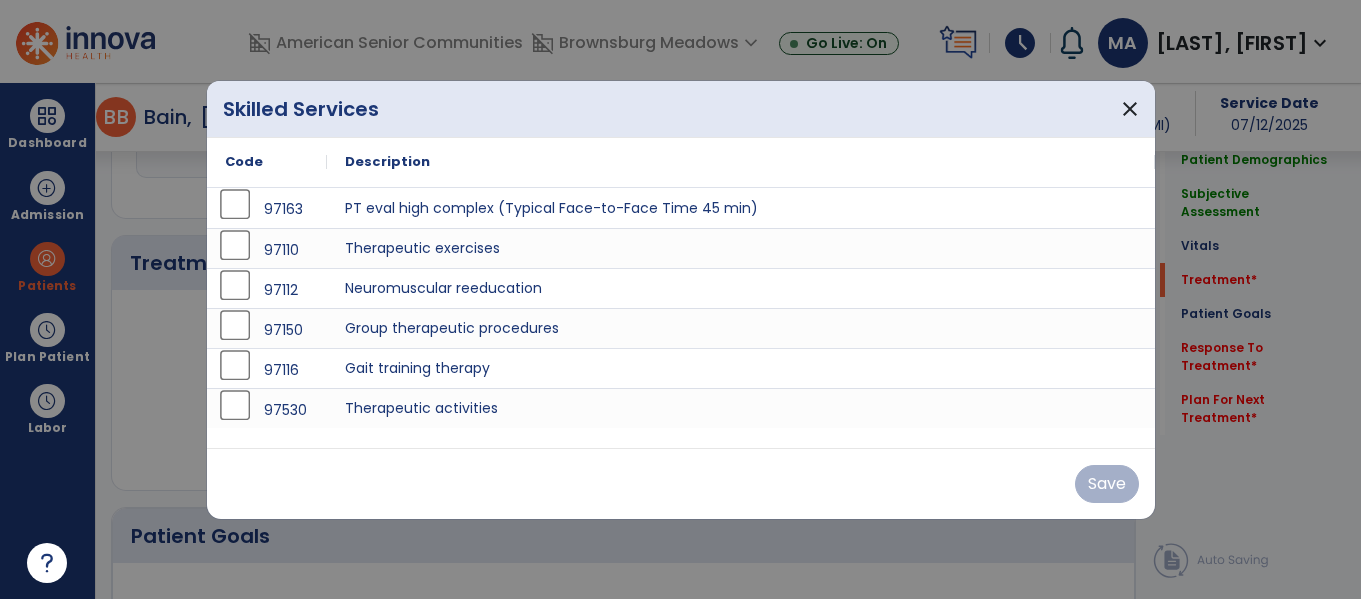 scroll, scrollTop: 1124, scrollLeft: 0, axis: vertical 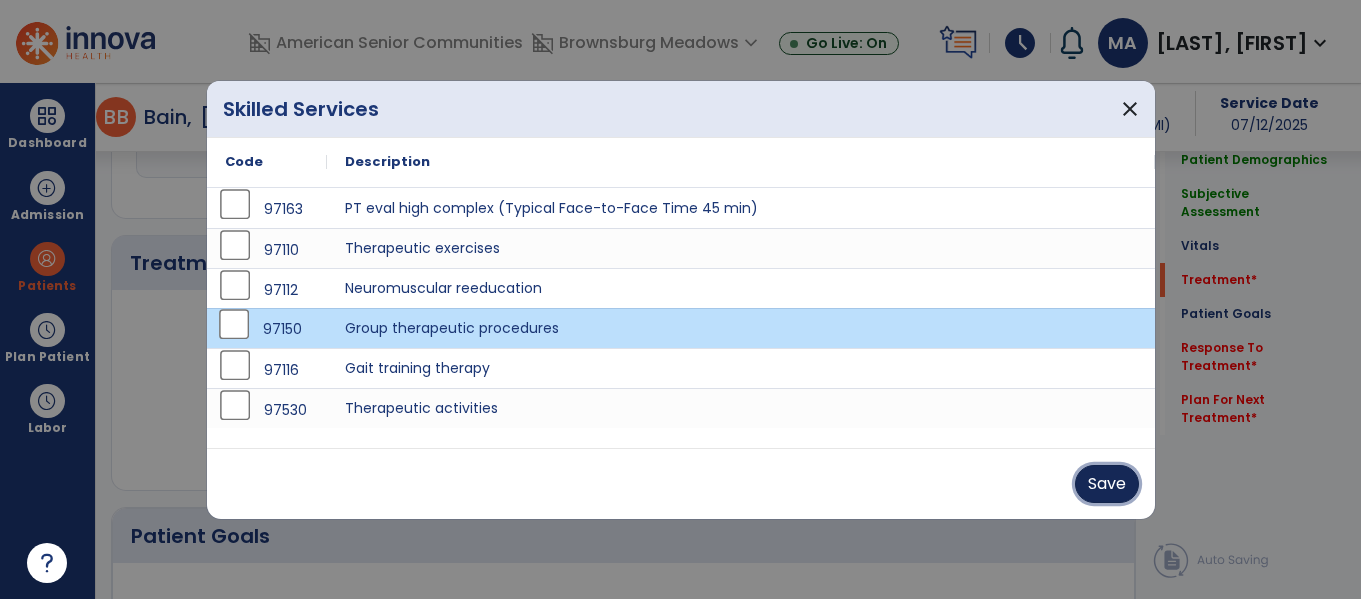 click on "Save" at bounding box center [1107, 484] 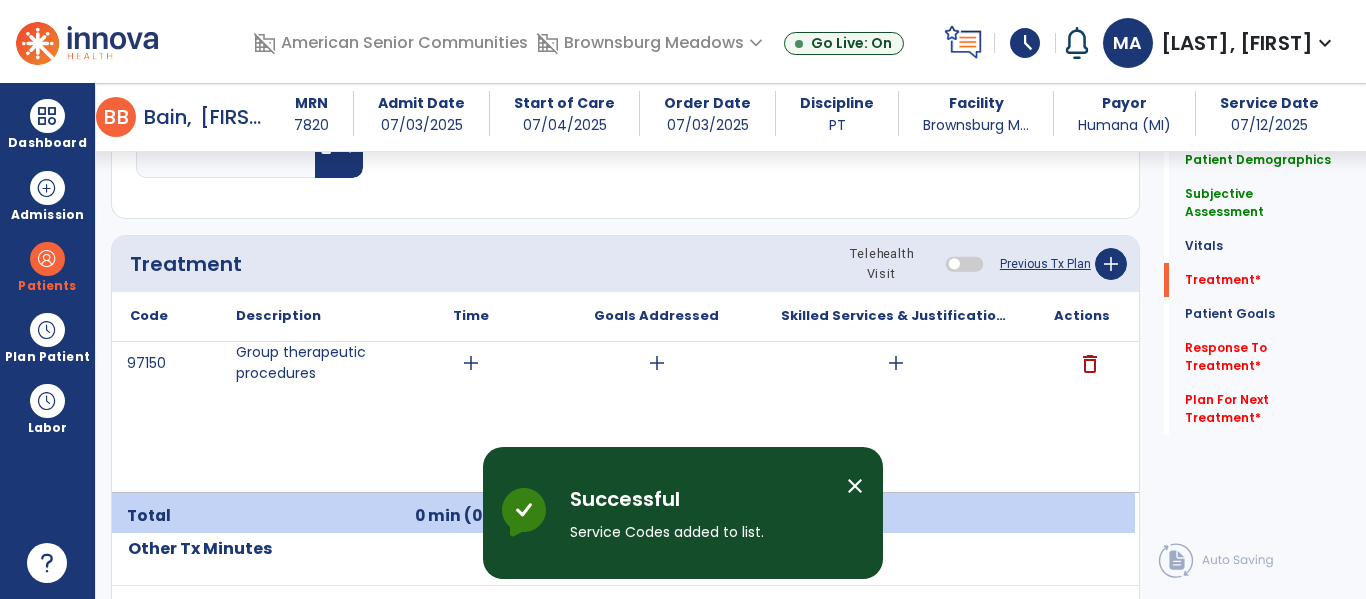 click on "add" at bounding box center [471, 363] 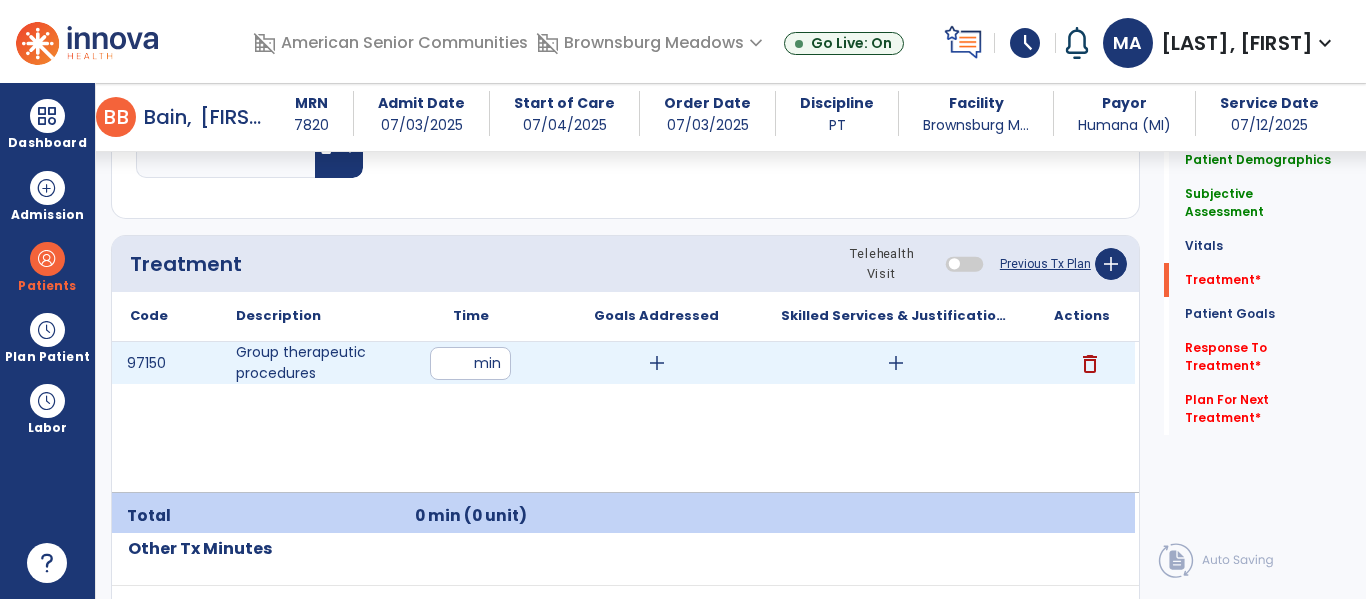 type on "**" 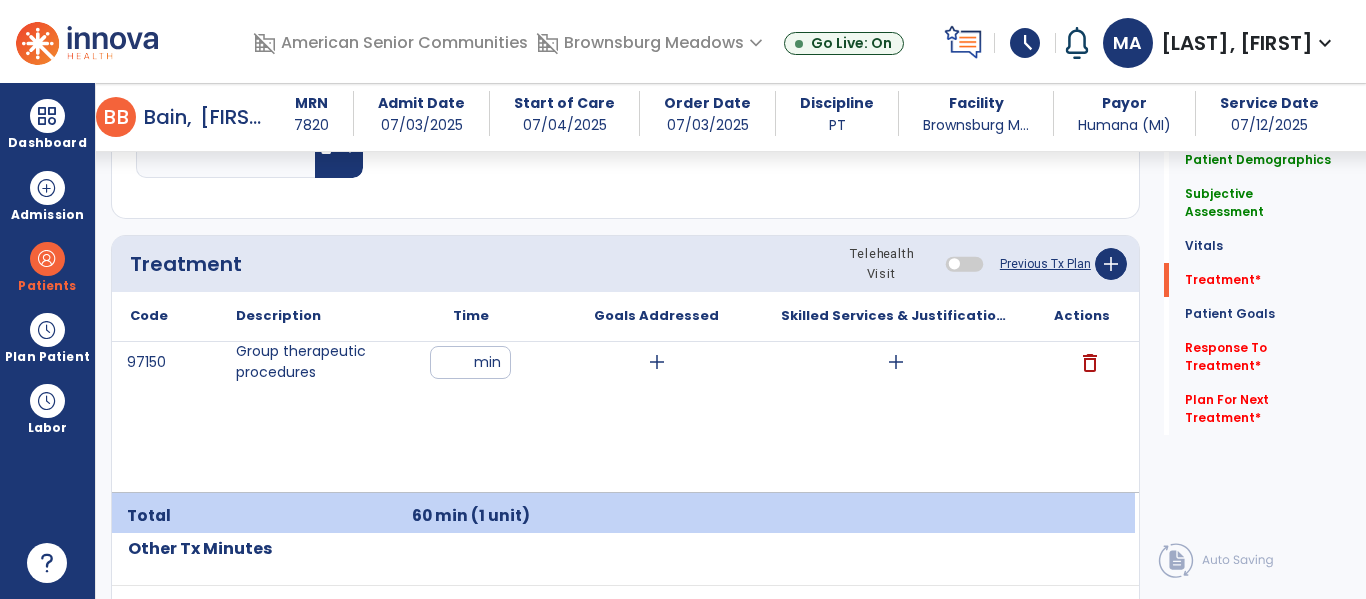 click on "add" at bounding box center [657, 362] 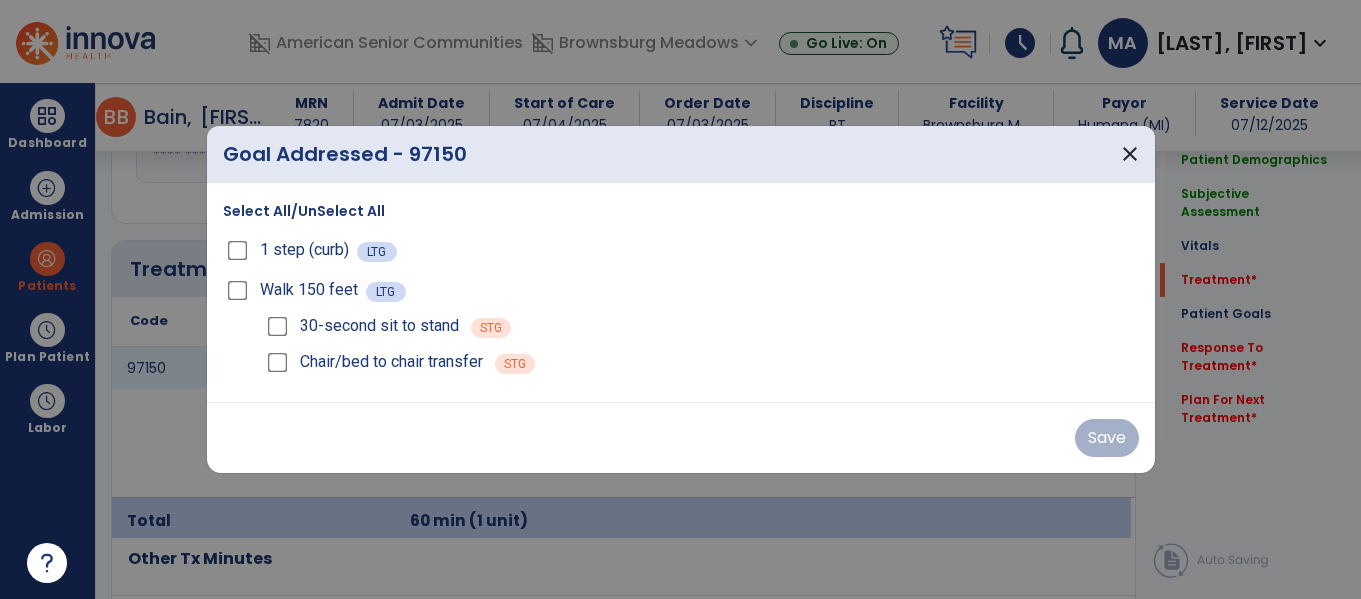 scroll, scrollTop: 1124, scrollLeft: 0, axis: vertical 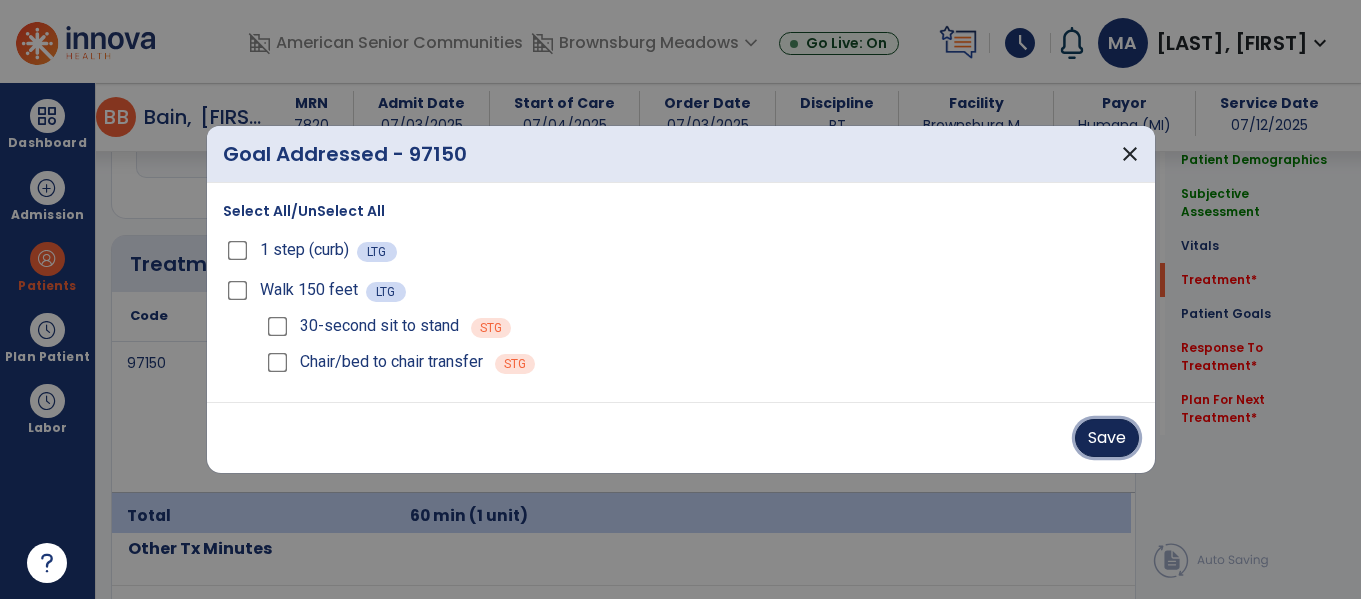 click on "Save" at bounding box center [1107, 438] 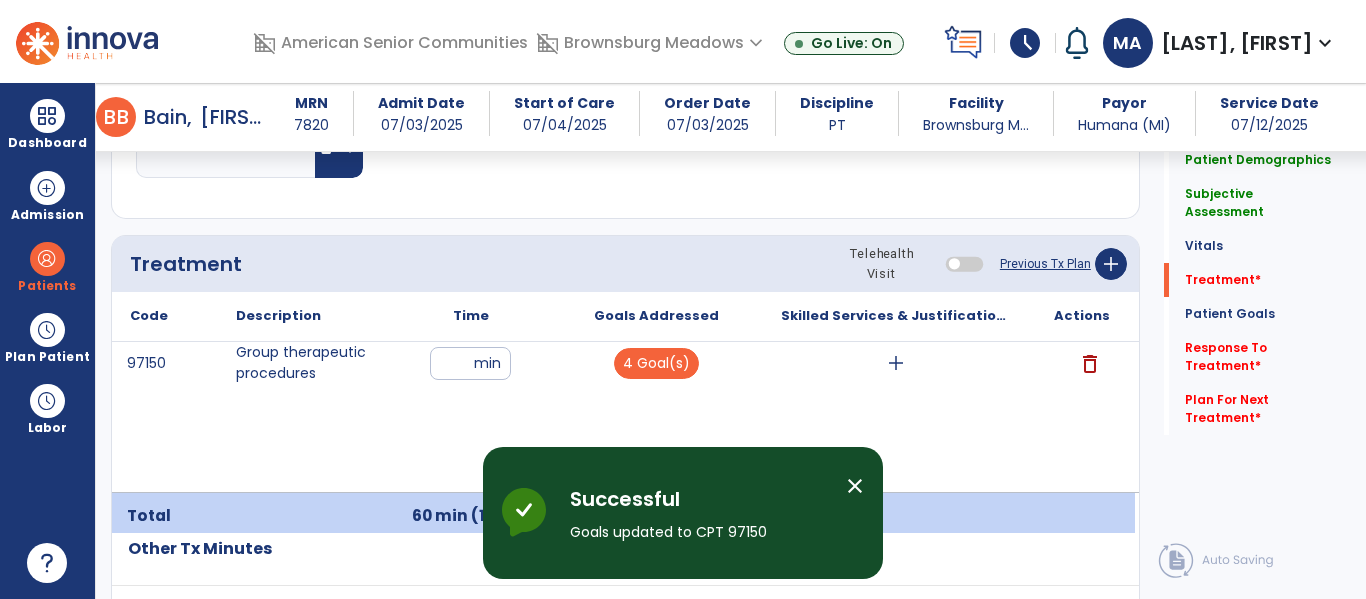 click on "add" at bounding box center (896, 363) 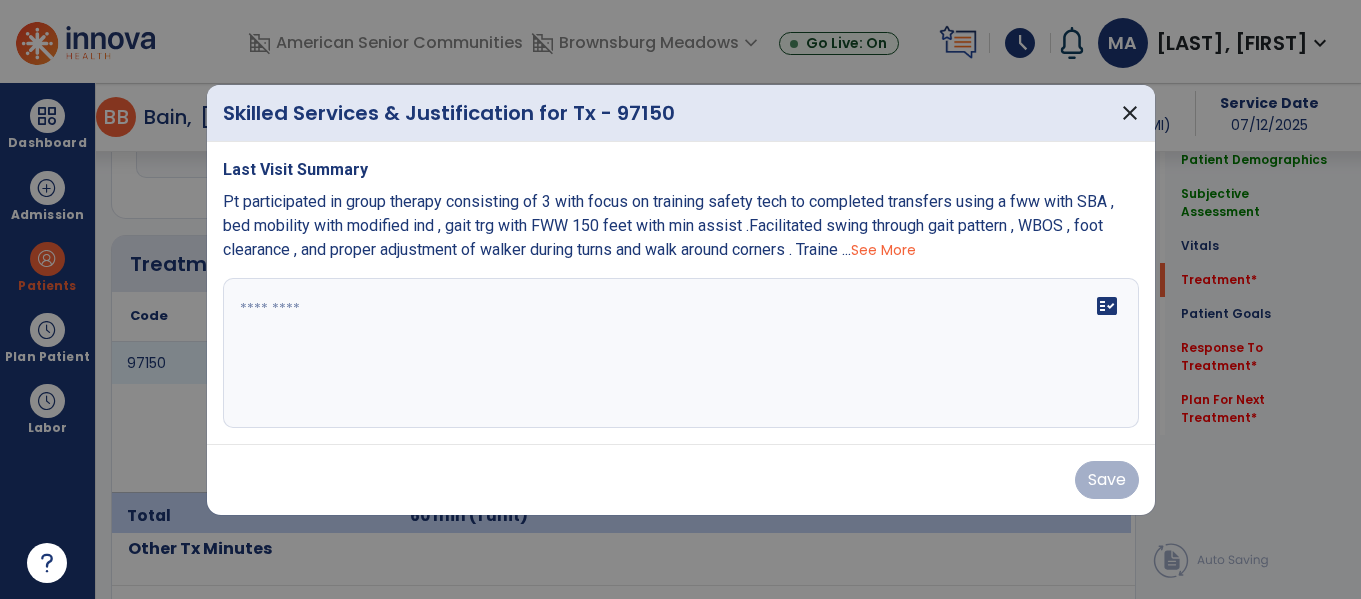 scroll, scrollTop: 1124, scrollLeft: 0, axis: vertical 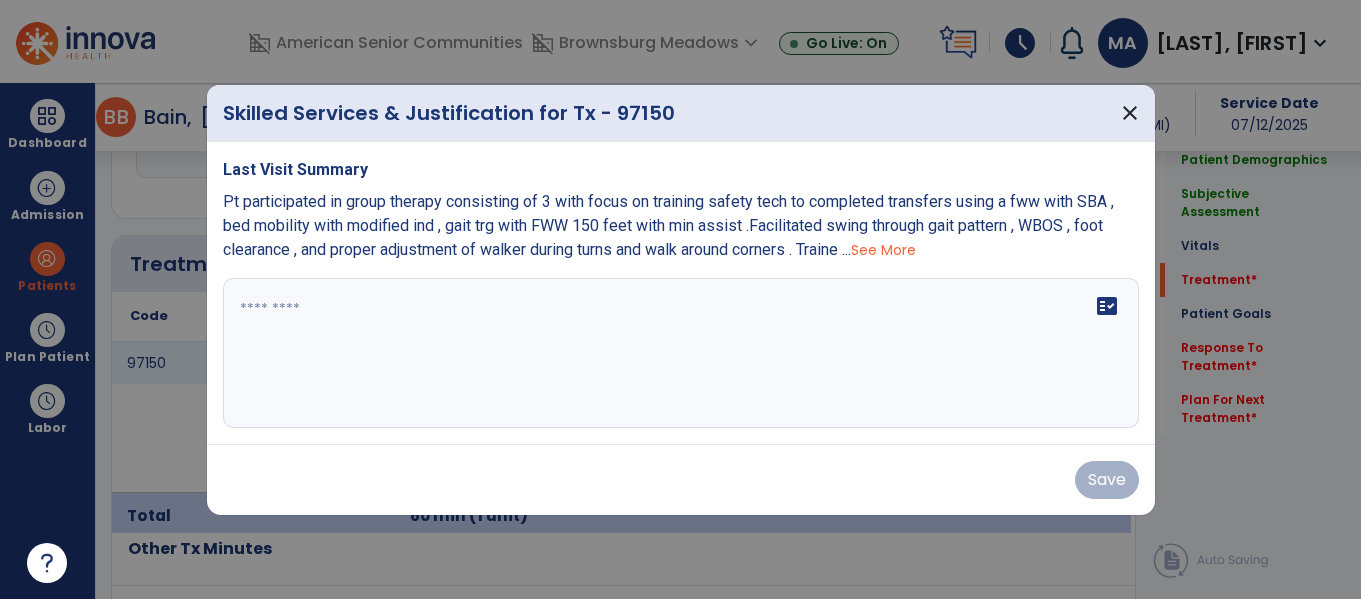 click at bounding box center (681, 353) 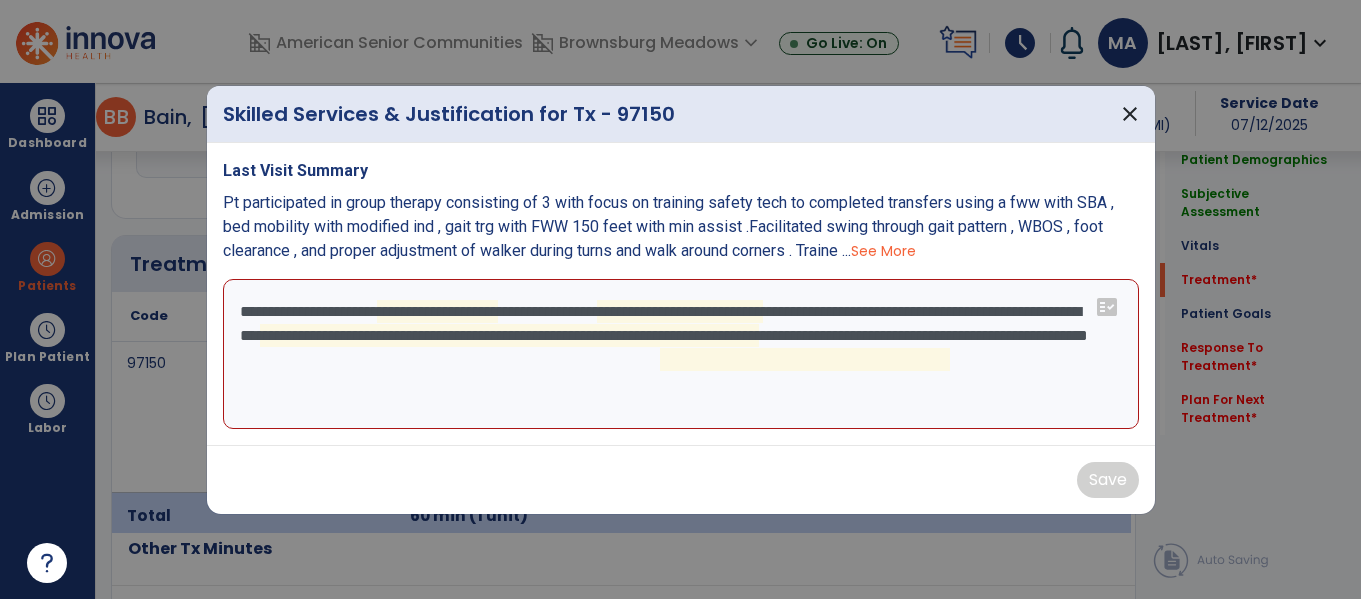 click on "**********" at bounding box center (681, 354) 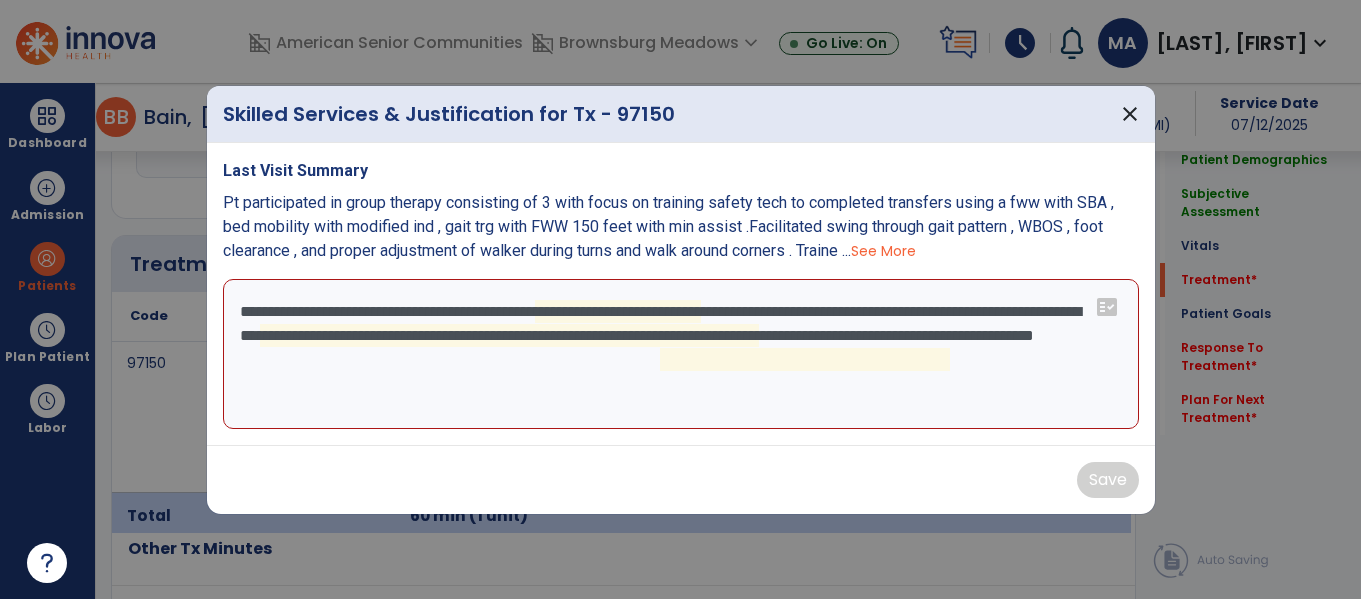 click on "**********" at bounding box center (681, 354) 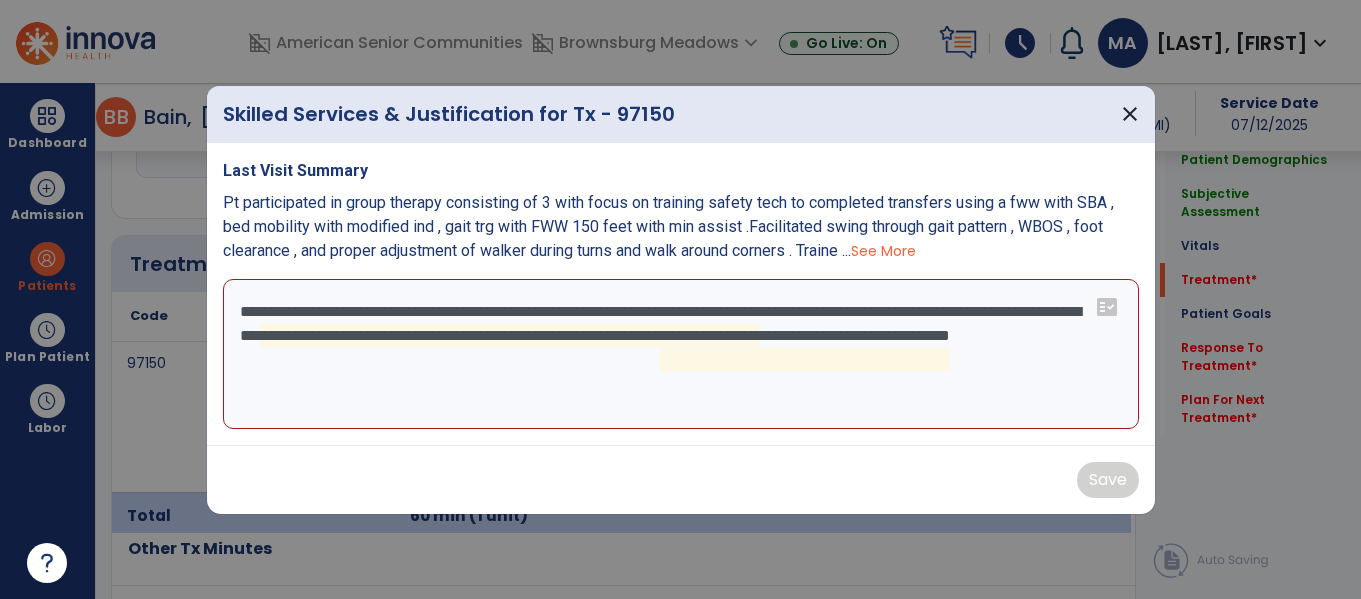click on "**********" at bounding box center [681, 354] 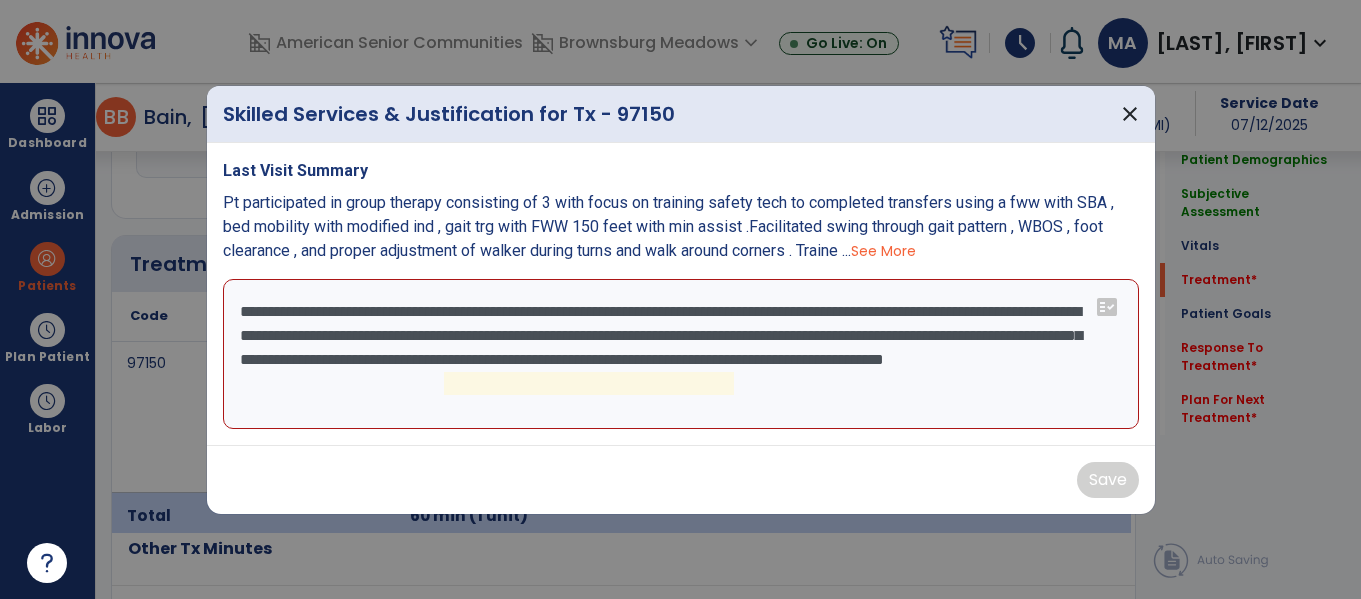 click on "**********" at bounding box center (681, 354) 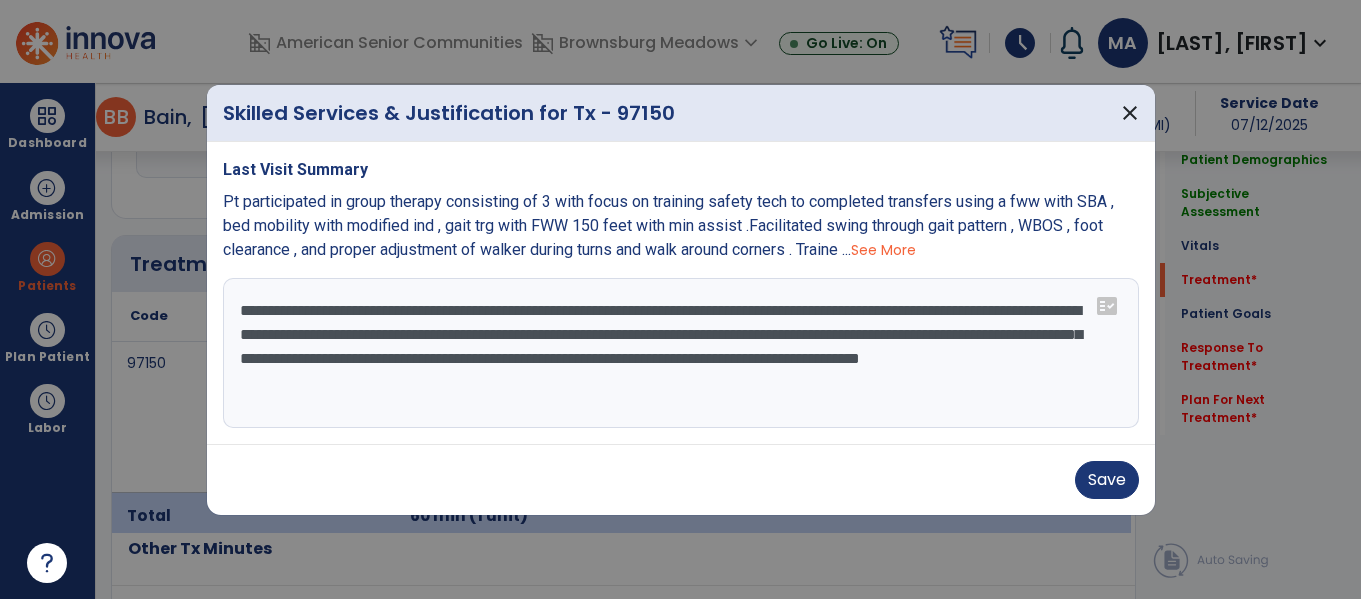 click on "**********" at bounding box center (681, 353) 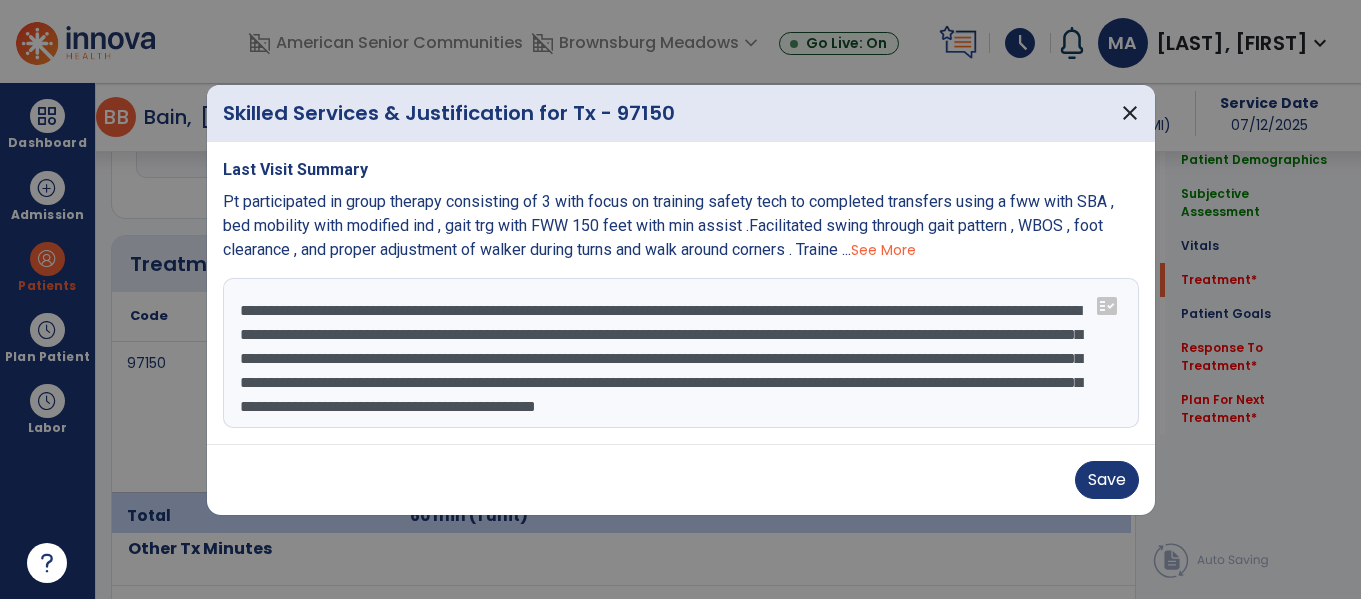 scroll, scrollTop: 16, scrollLeft: 0, axis: vertical 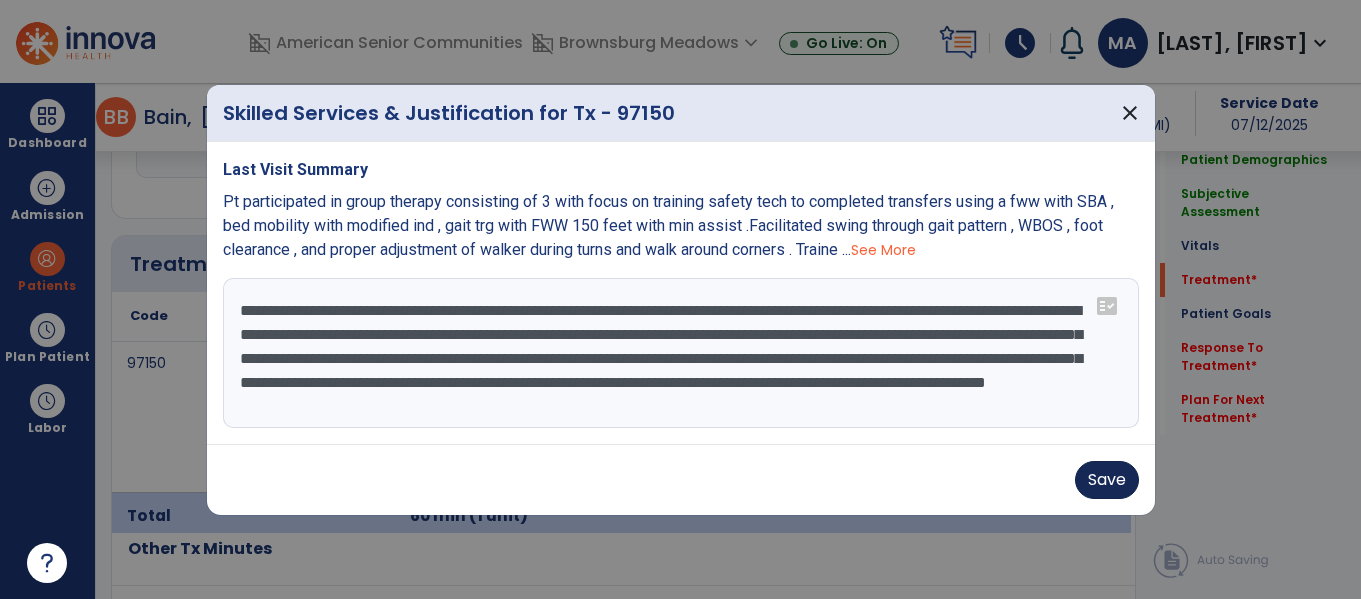 type on "**********" 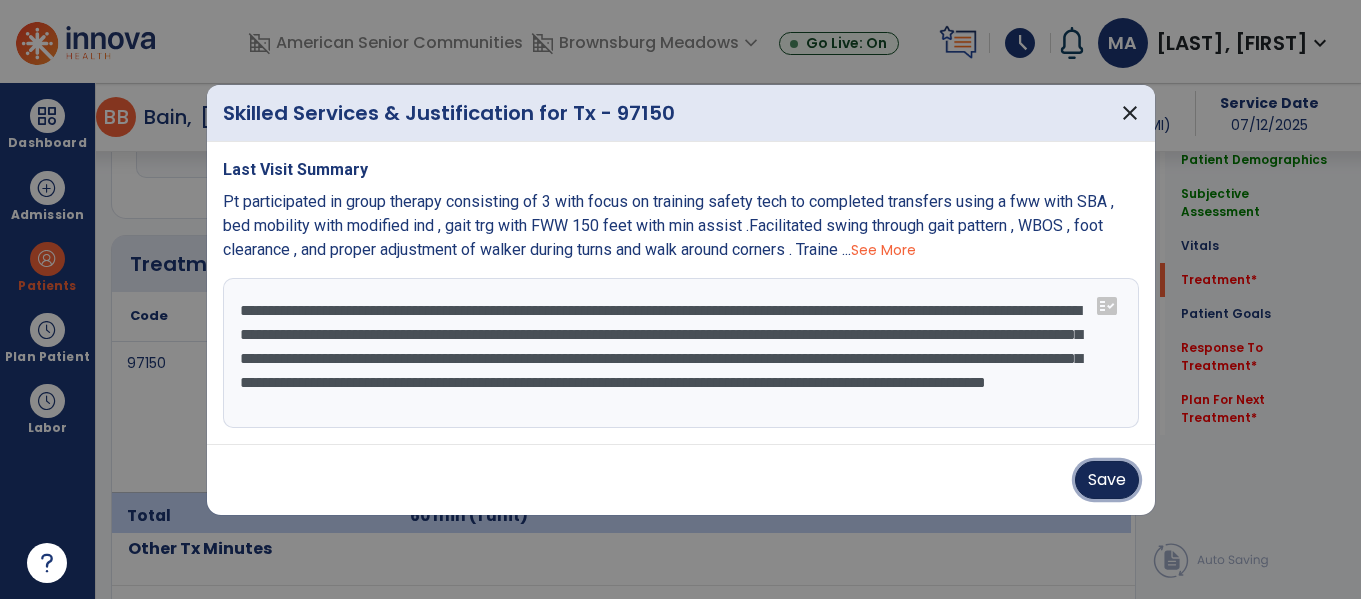 click on "Save" at bounding box center [1107, 480] 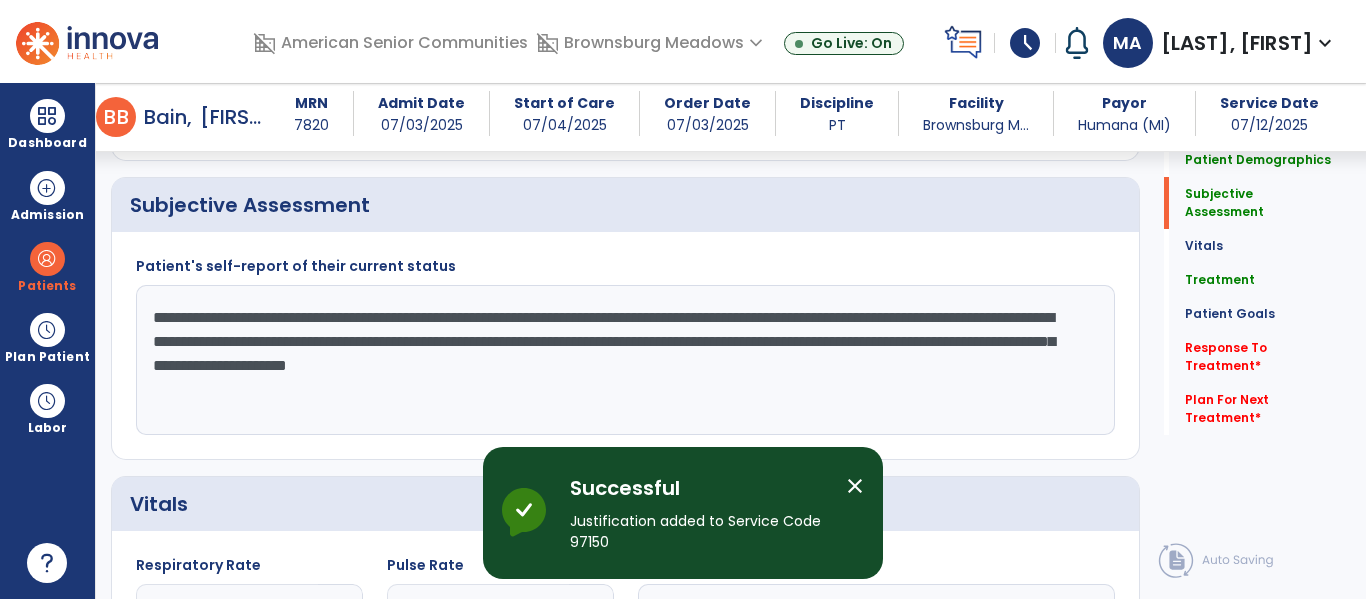 scroll, scrollTop: 464, scrollLeft: 0, axis: vertical 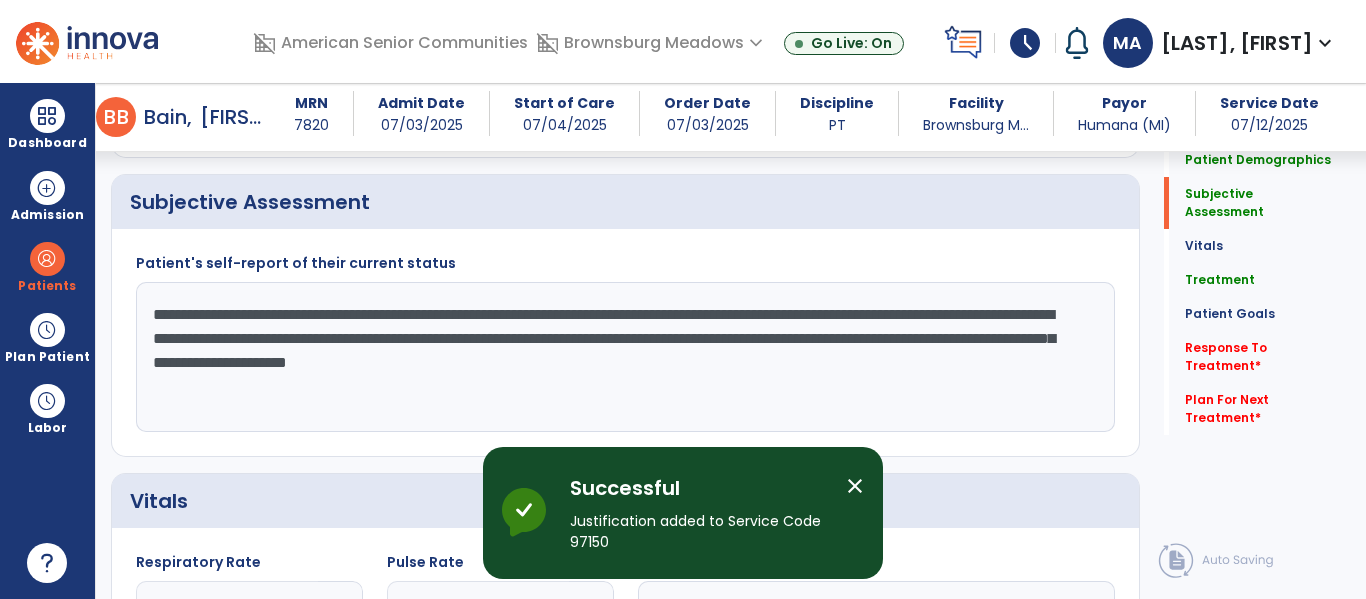 click on "**********" 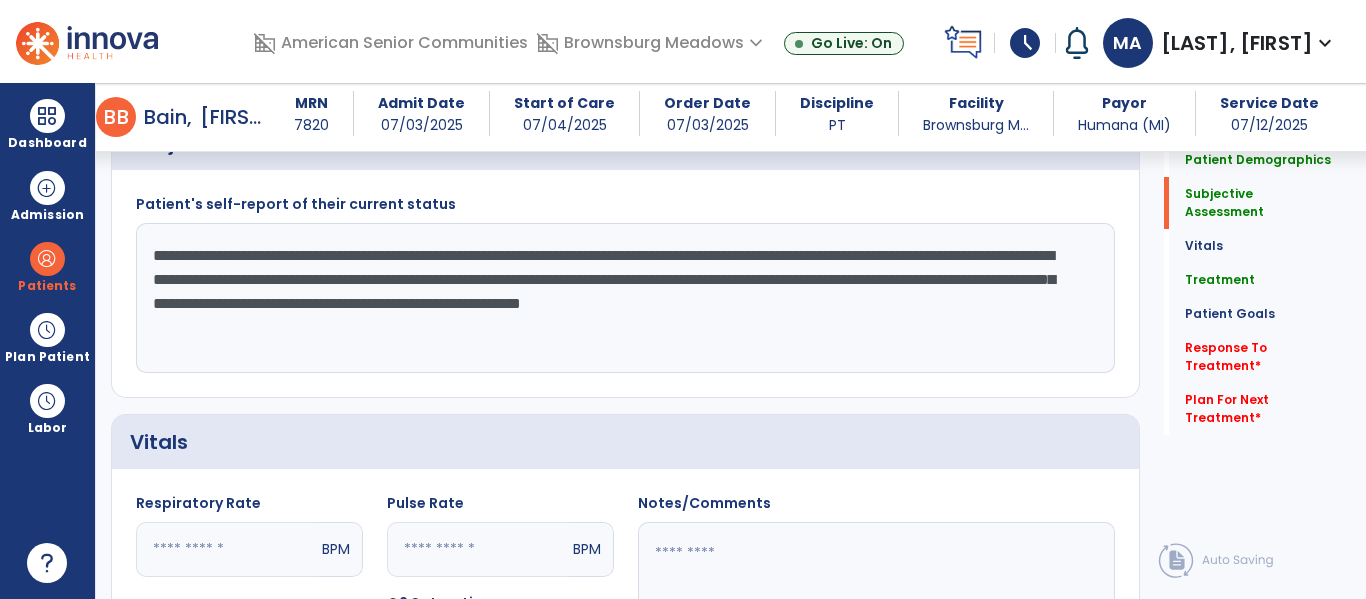 scroll, scrollTop: 517, scrollLeft: 0, axis: vertical 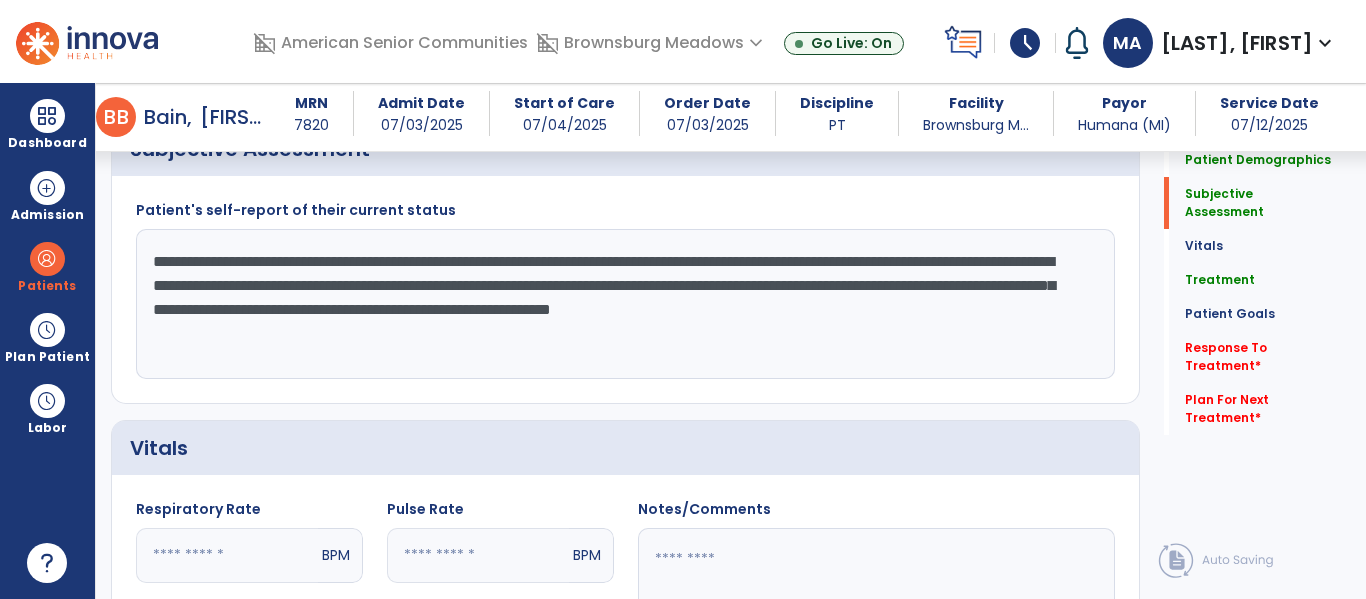 click on "**********" 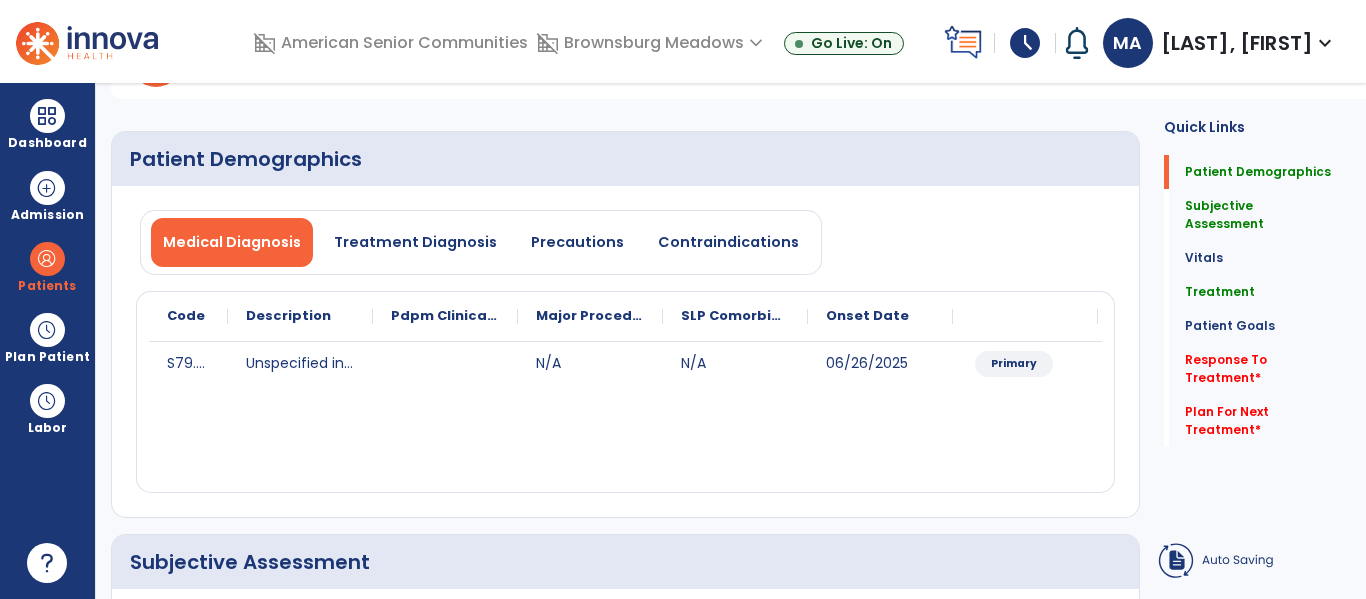 scroll, scrollTop: 21, scrollLeft: 0, axis: vertical 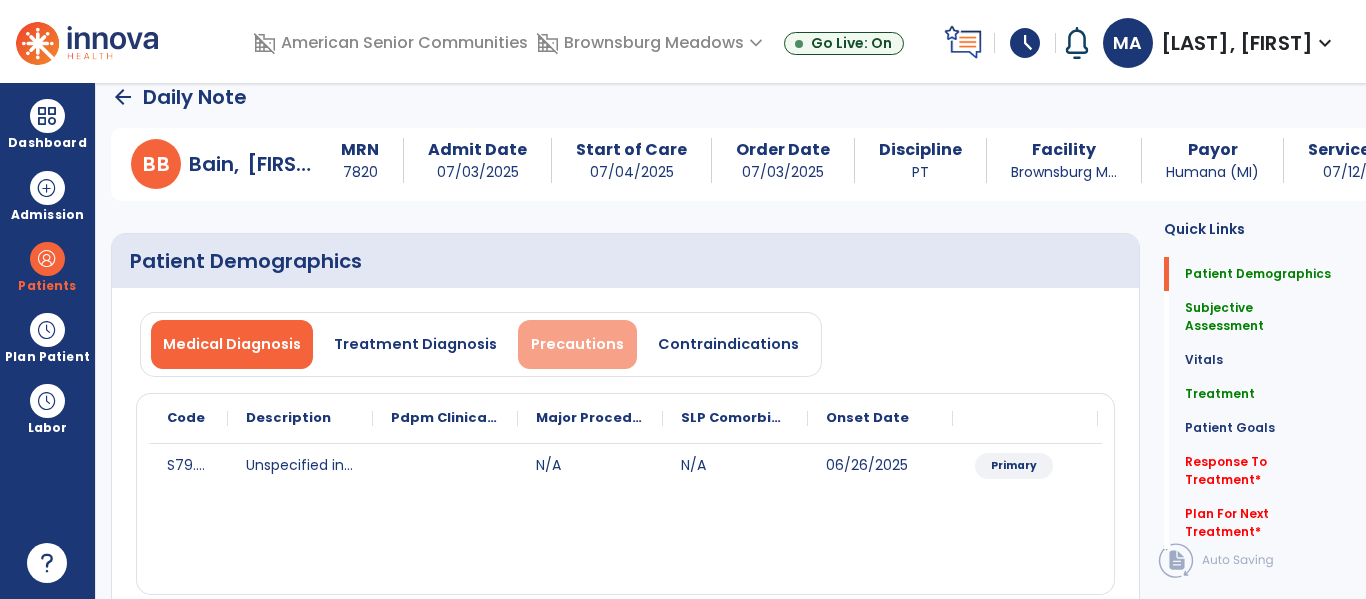 type on "**********" 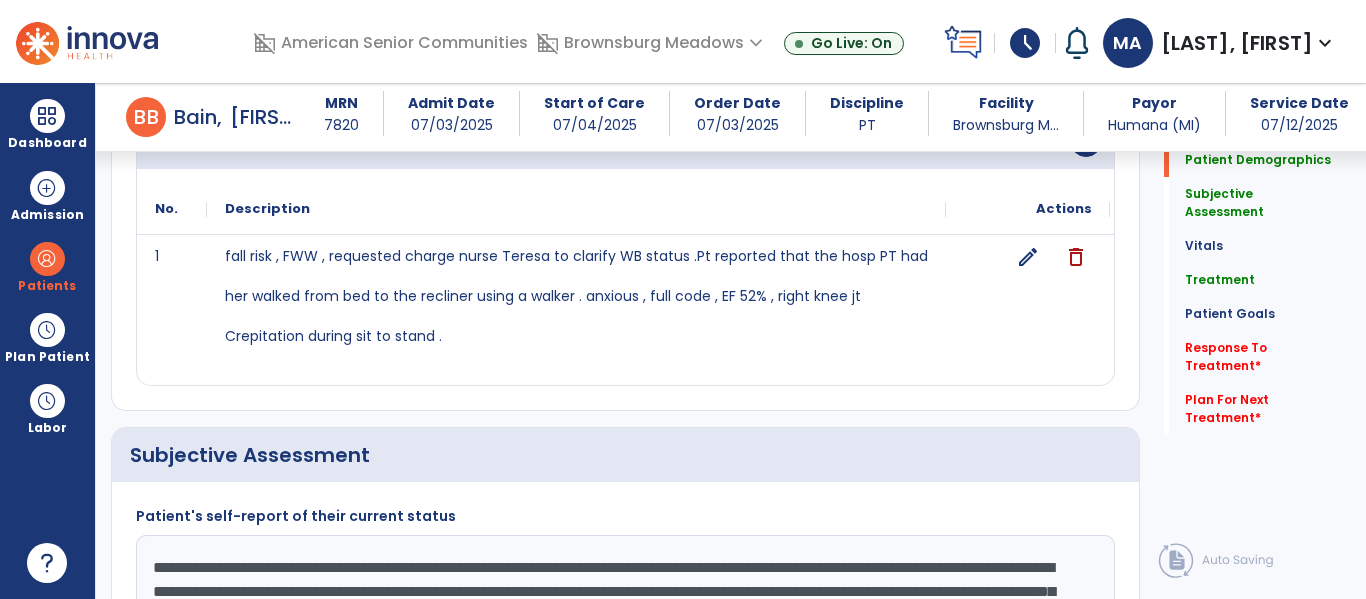 scroll, scrollTop: 284, scrollLeft: 0, axis: vertical 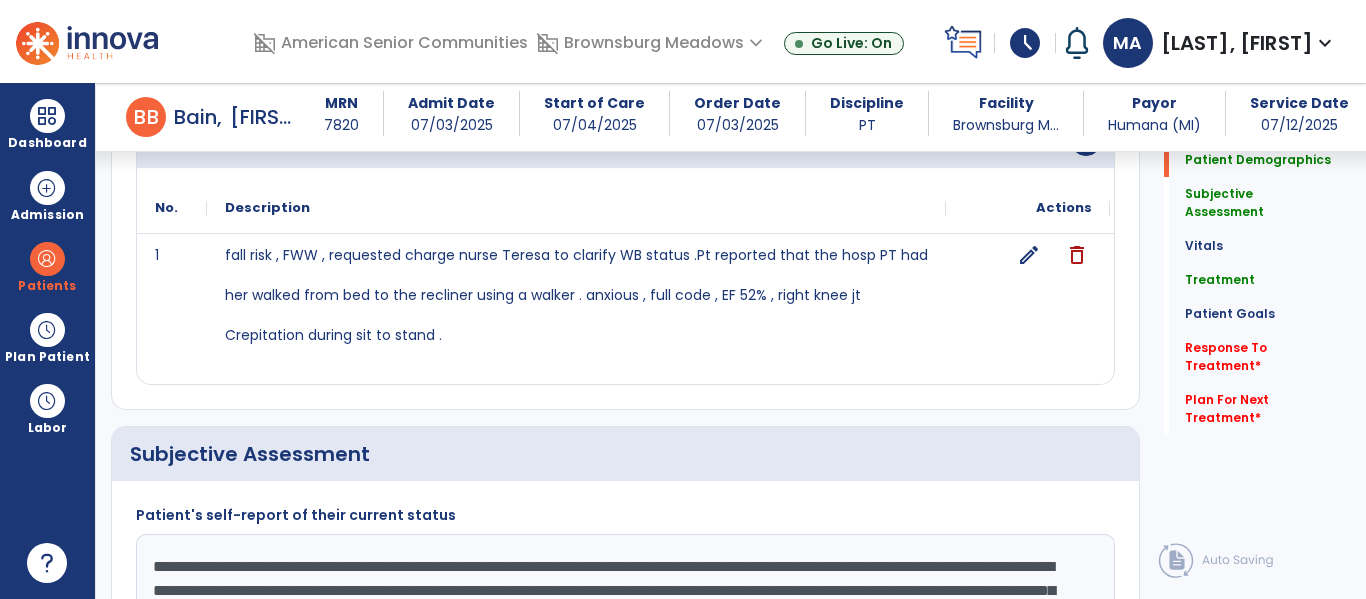 click on "edit" 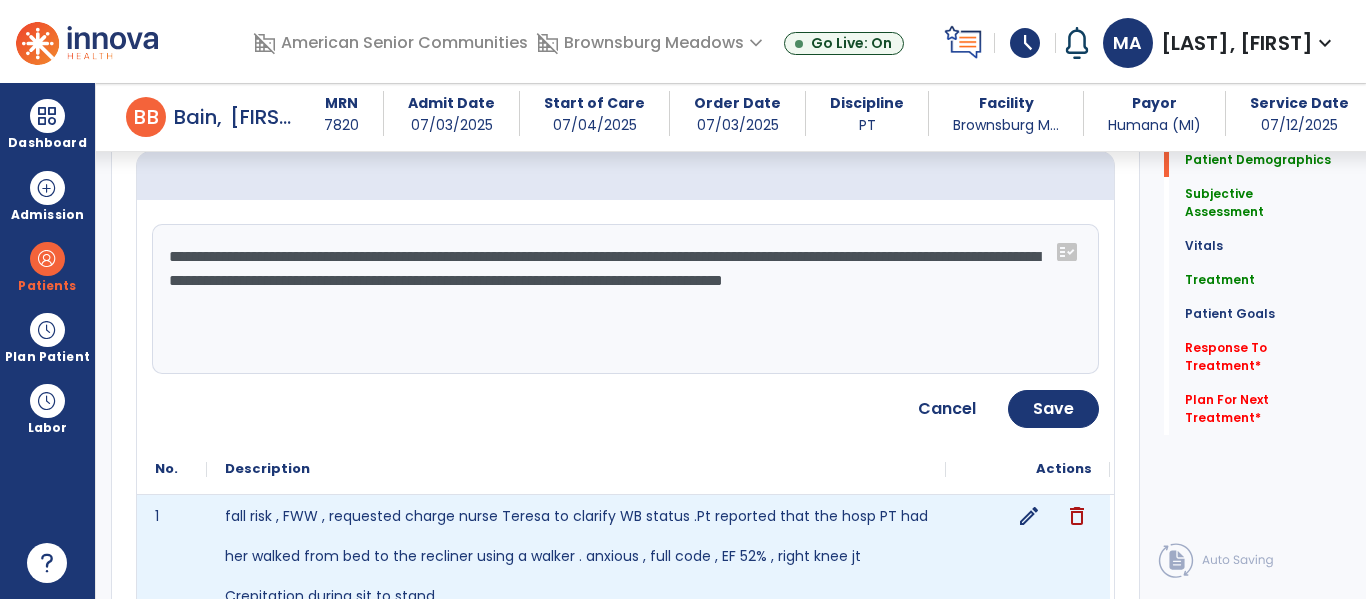scroll, scrollTop: 243, scrollLeft: 0, axis: vertical 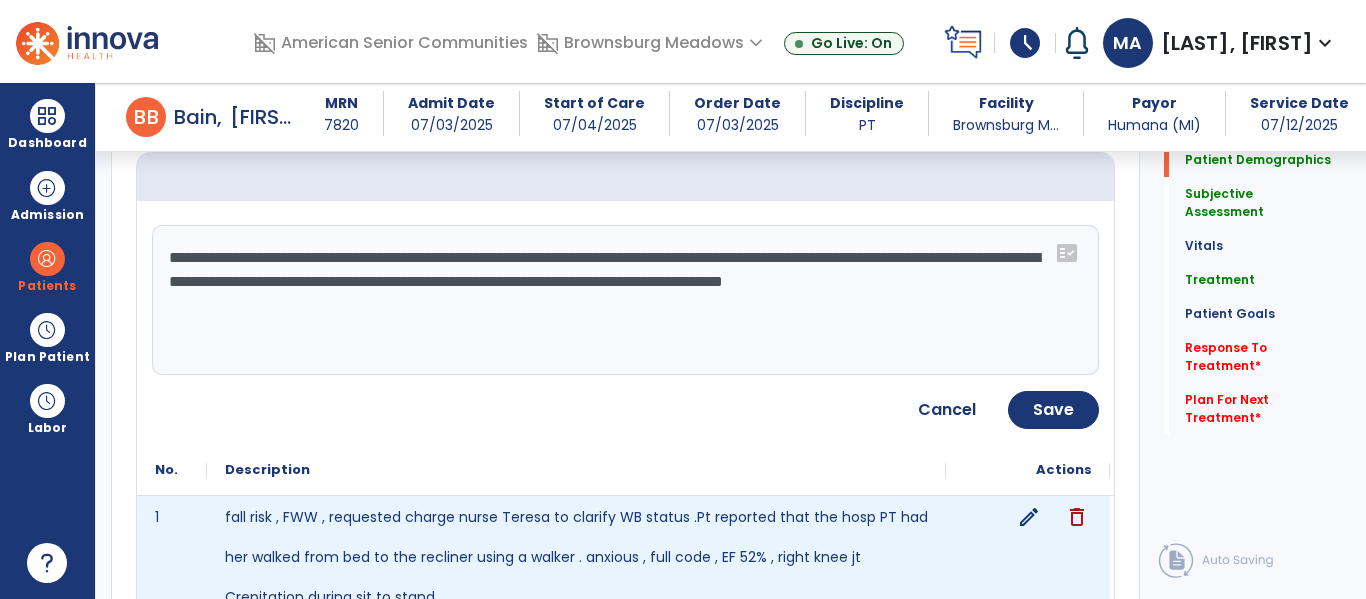 click on "**********" 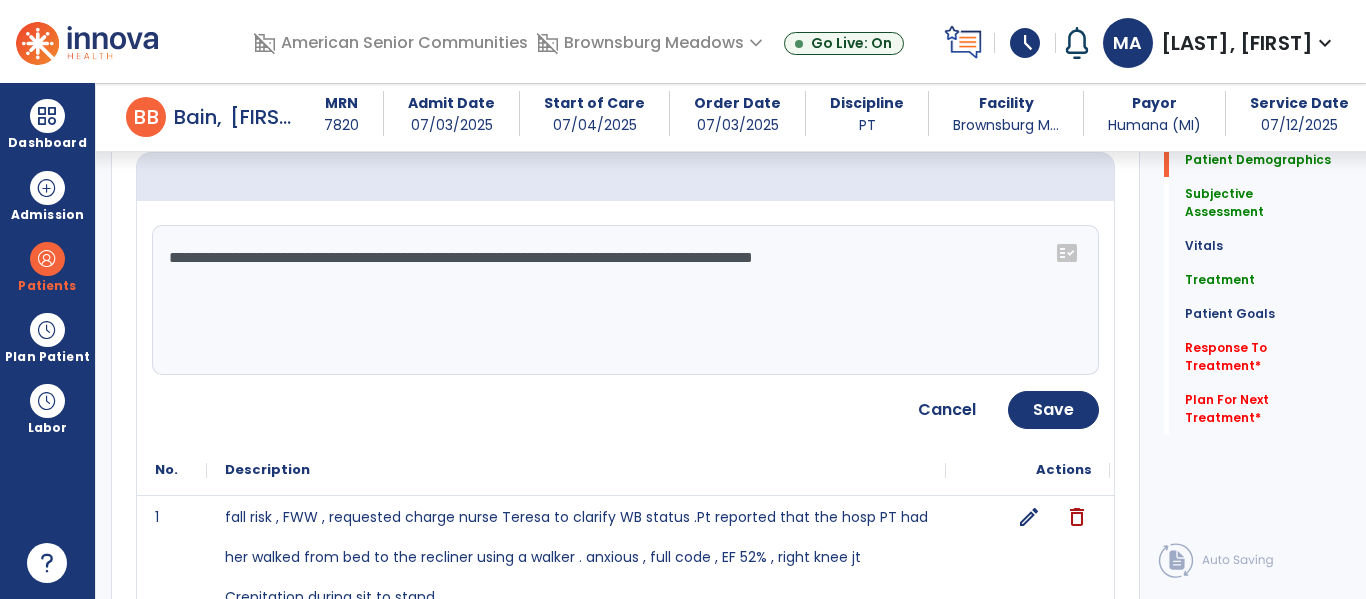 click on "**********" 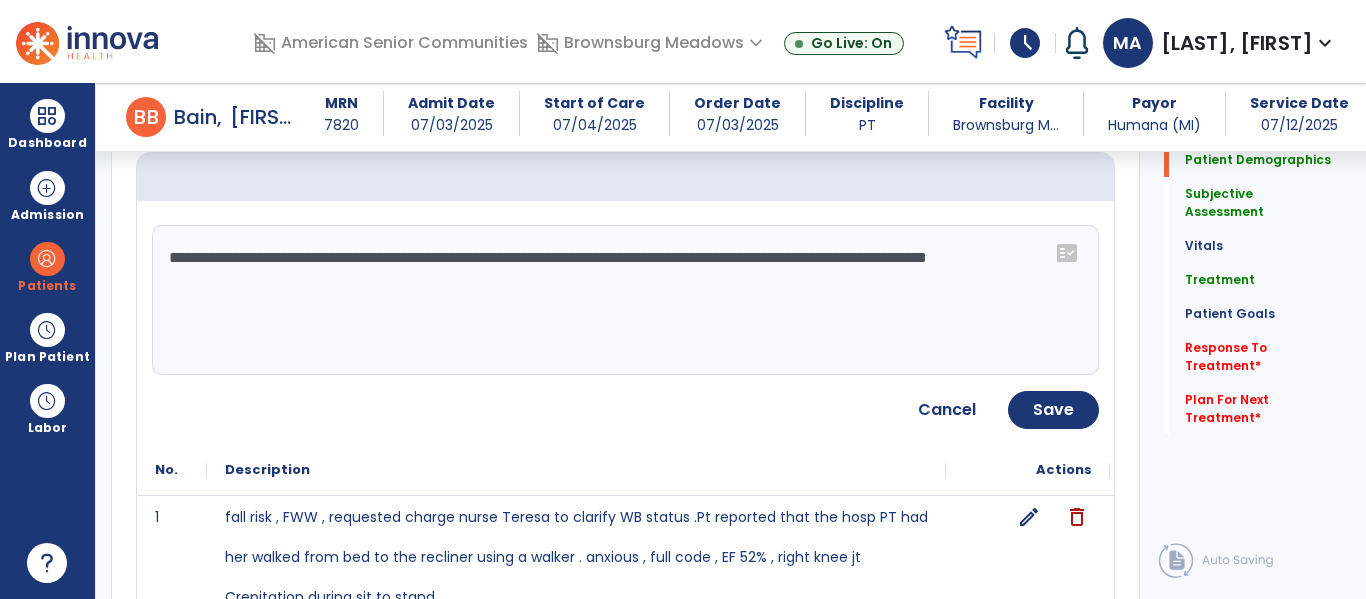 type on "**********" 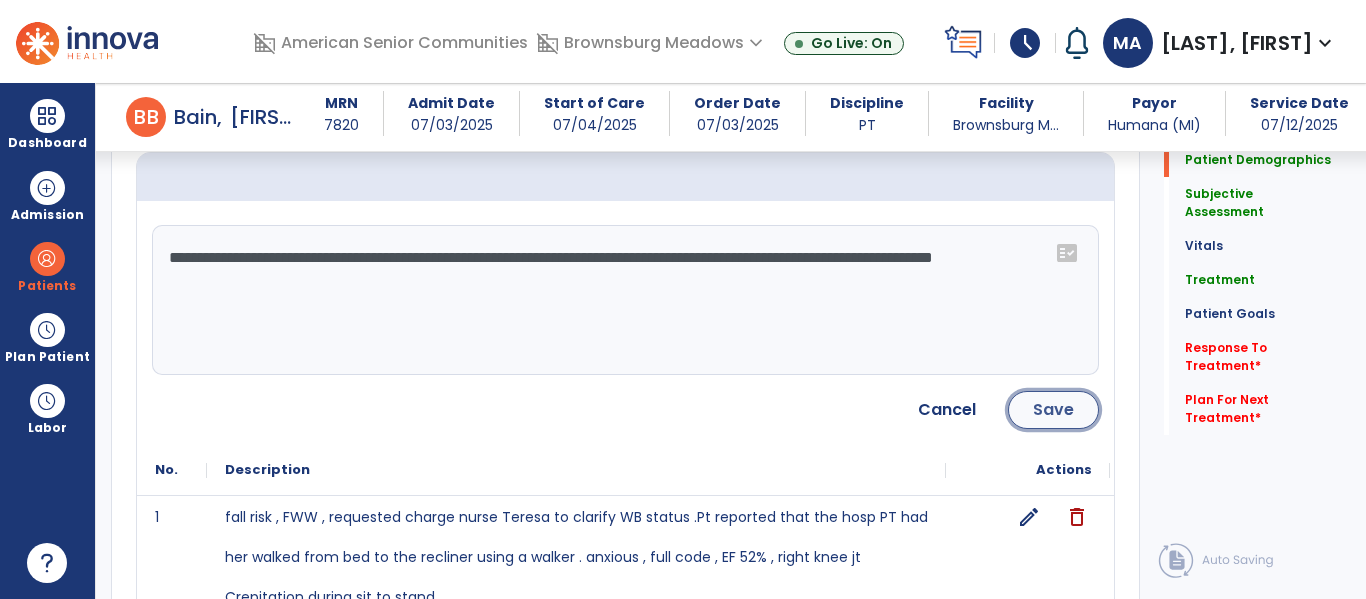 click on "Save" 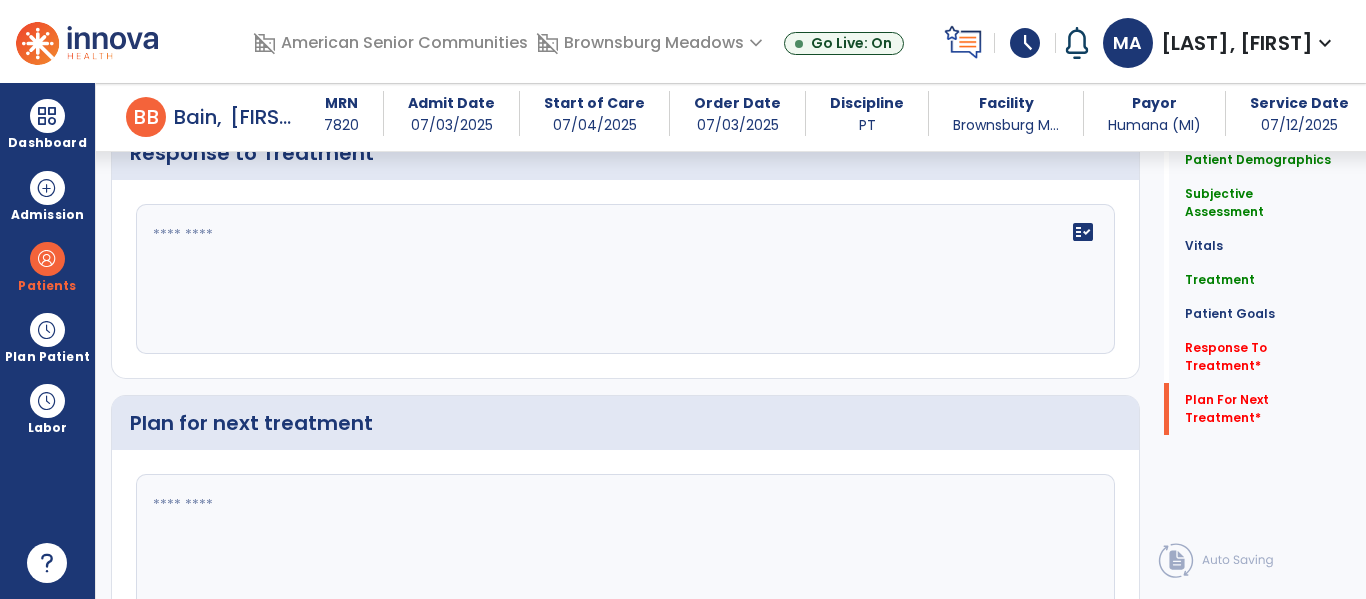 scroll, scrollTop: 2728, scrollLeft: 0, axis: vertical 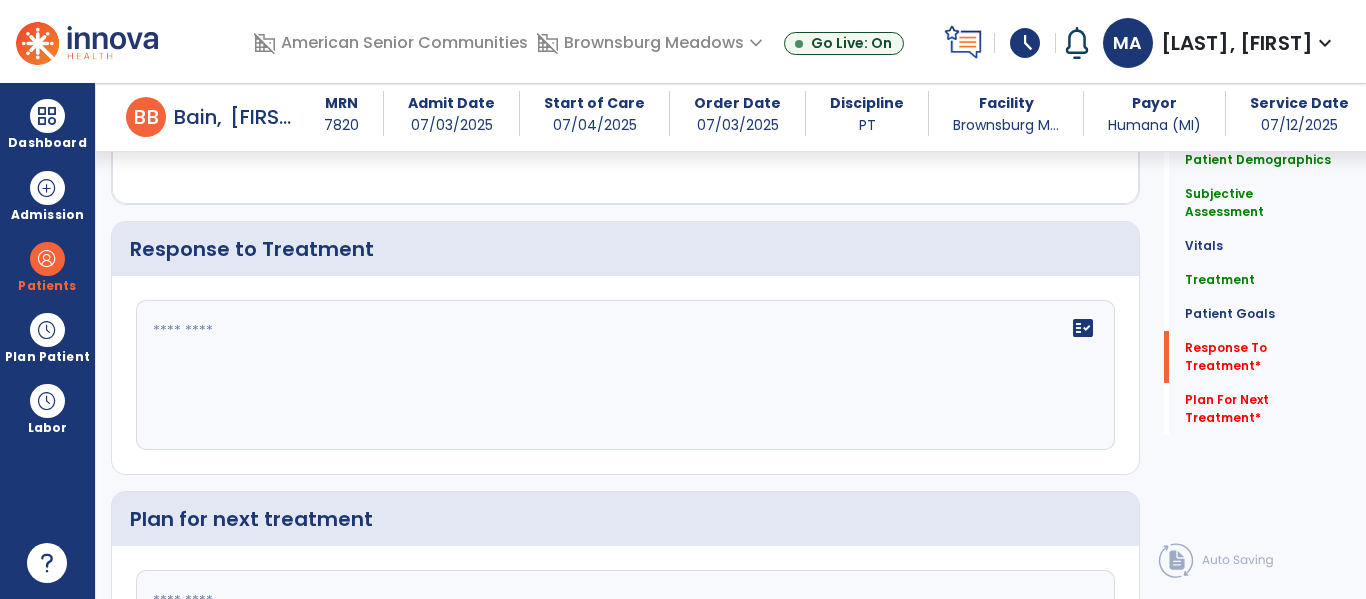 click on "fact_check" 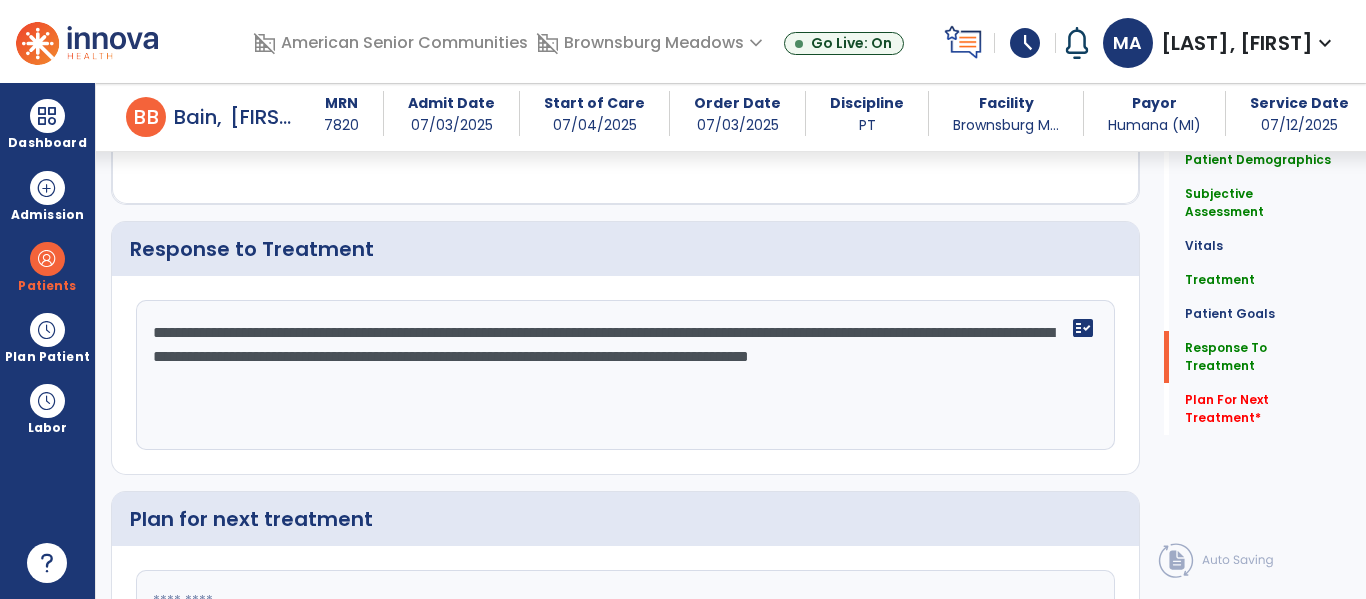 click on "**********" 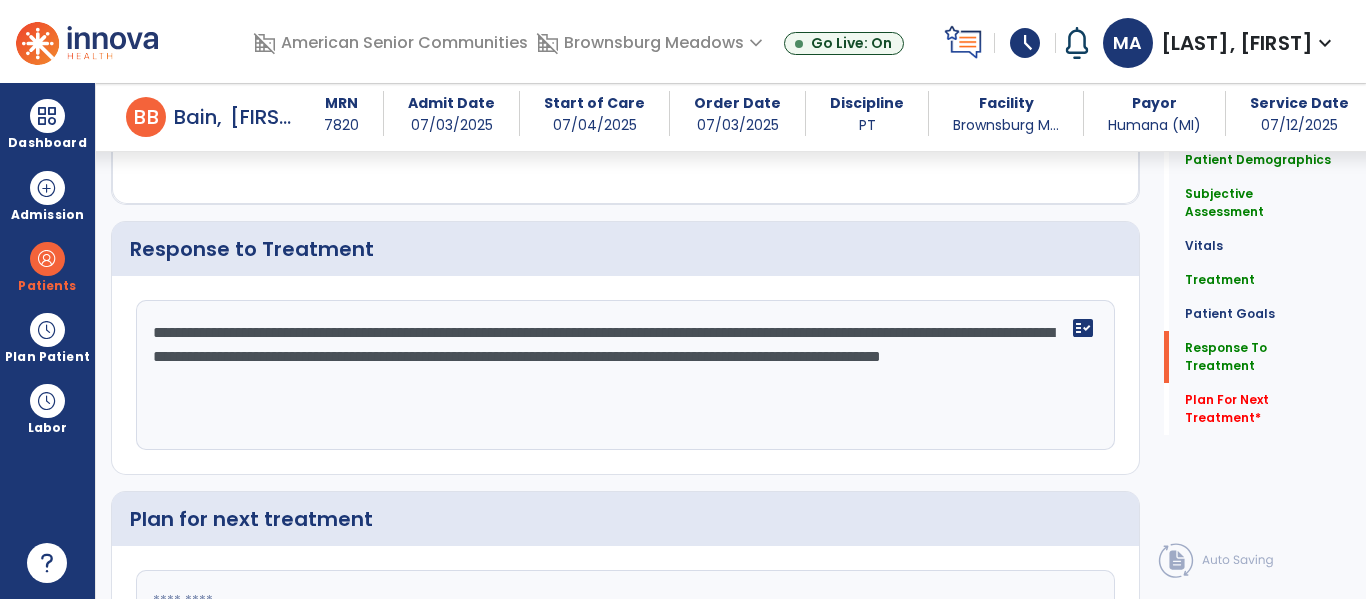 click on "**********" 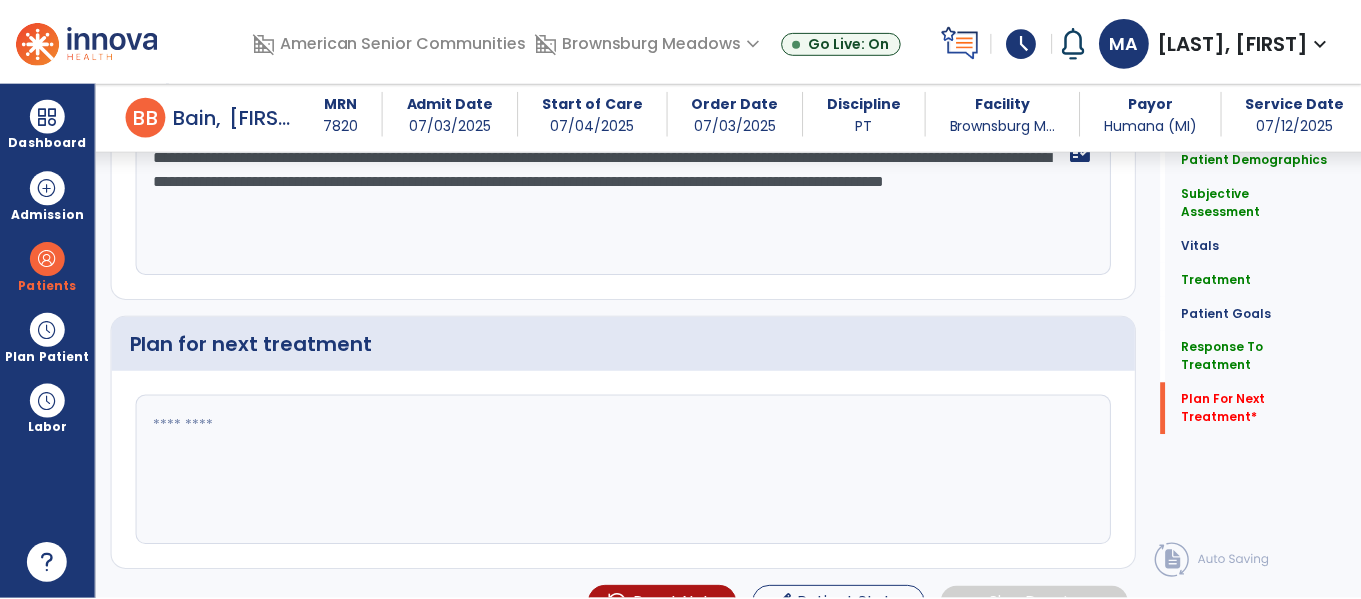 scroll, scrollTop: 2919, scrollLeft: 0, axis: vertical 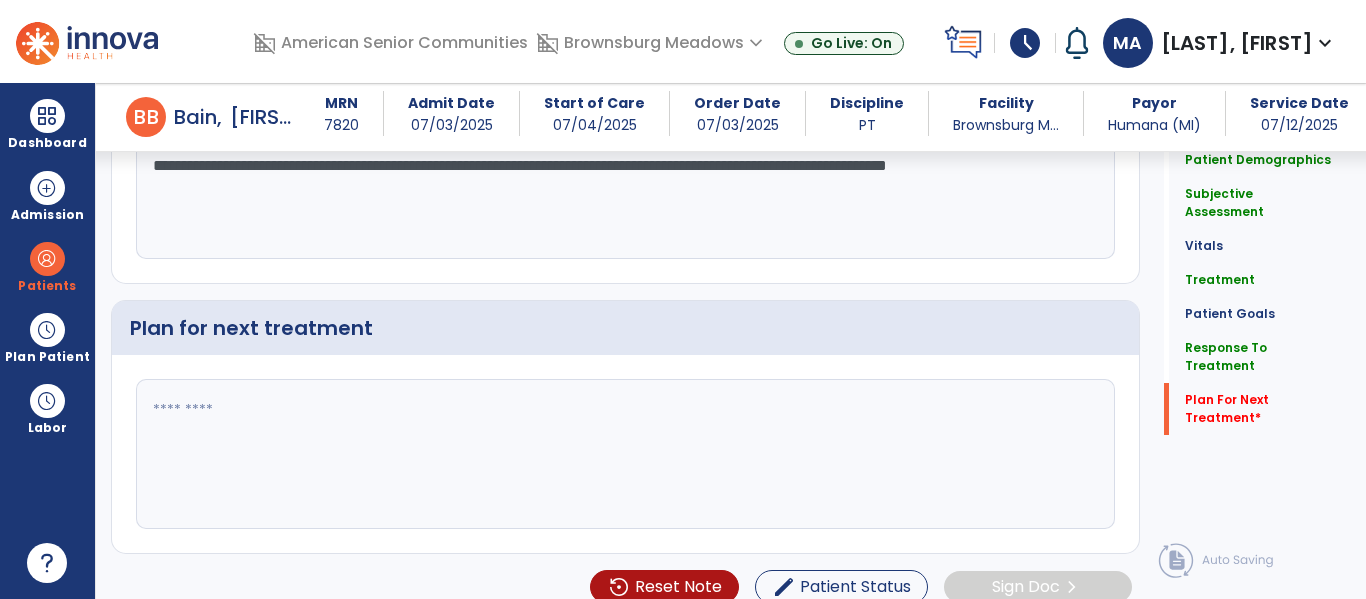 type on "**********" 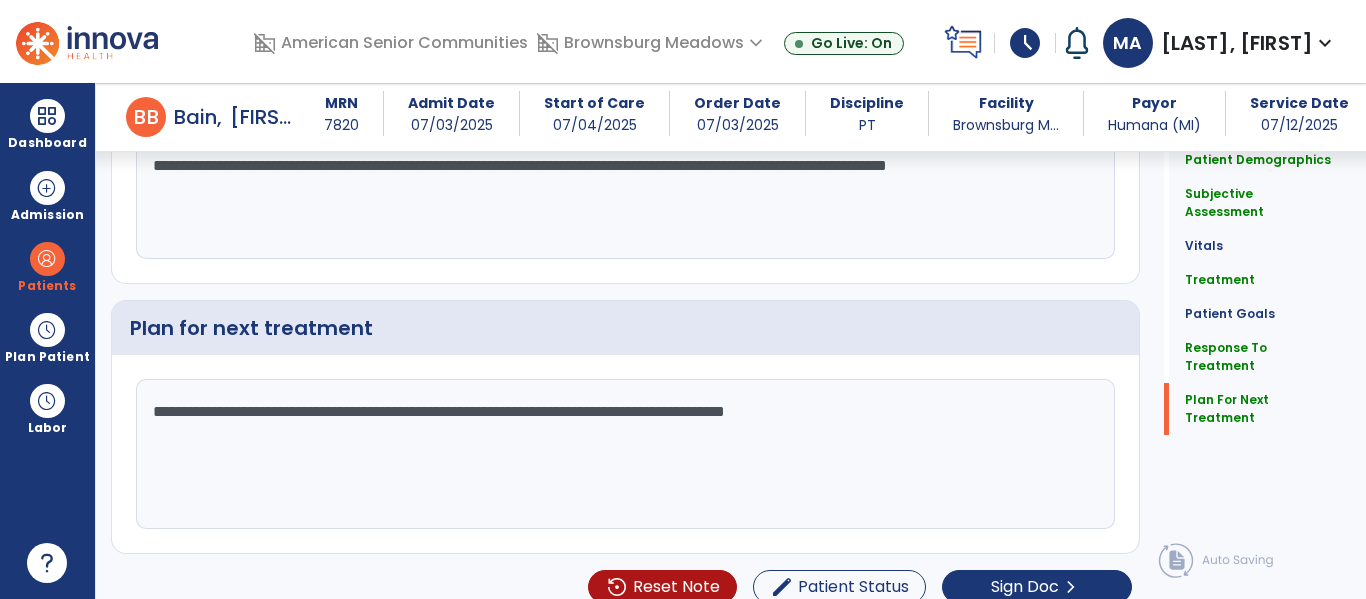 type on "**********" 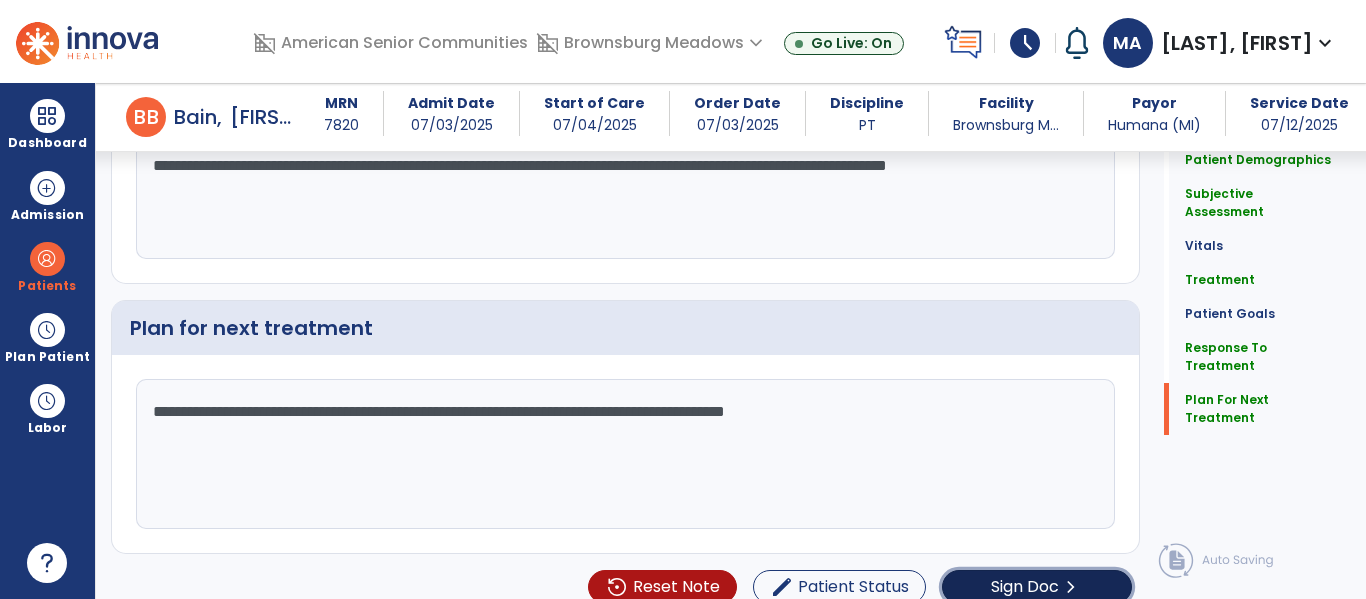 click on "Sign Doc" 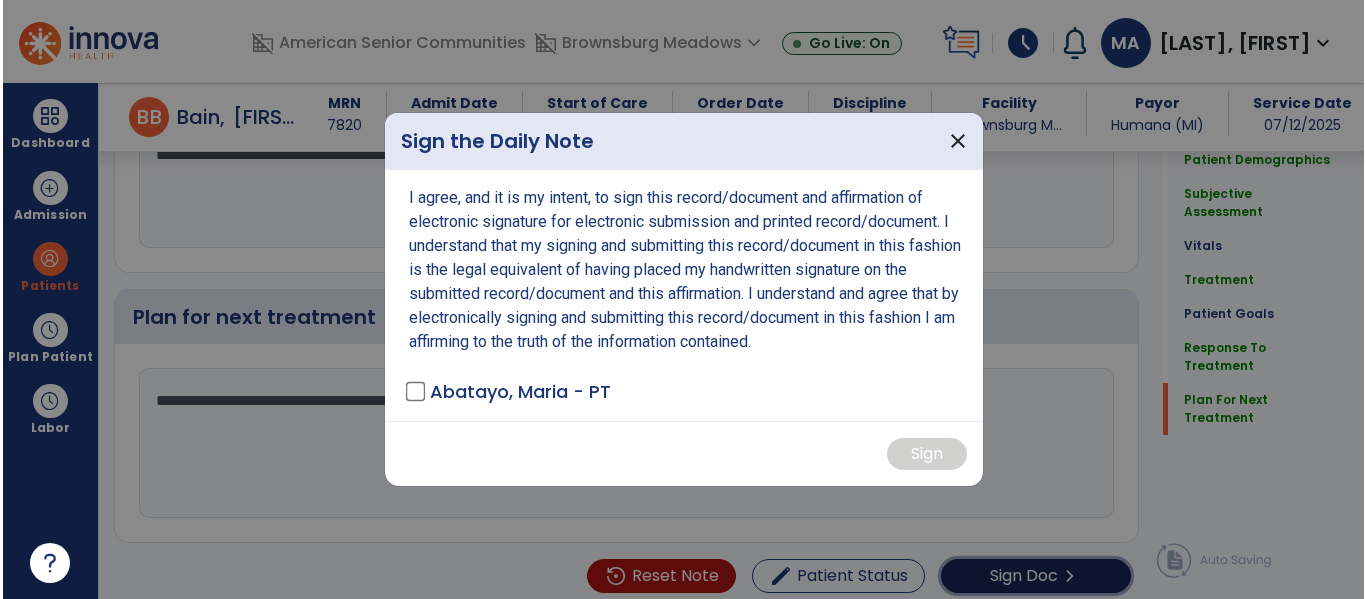 scroll, scrollTop: 2940, scrollLeft: 0, axis: vertical 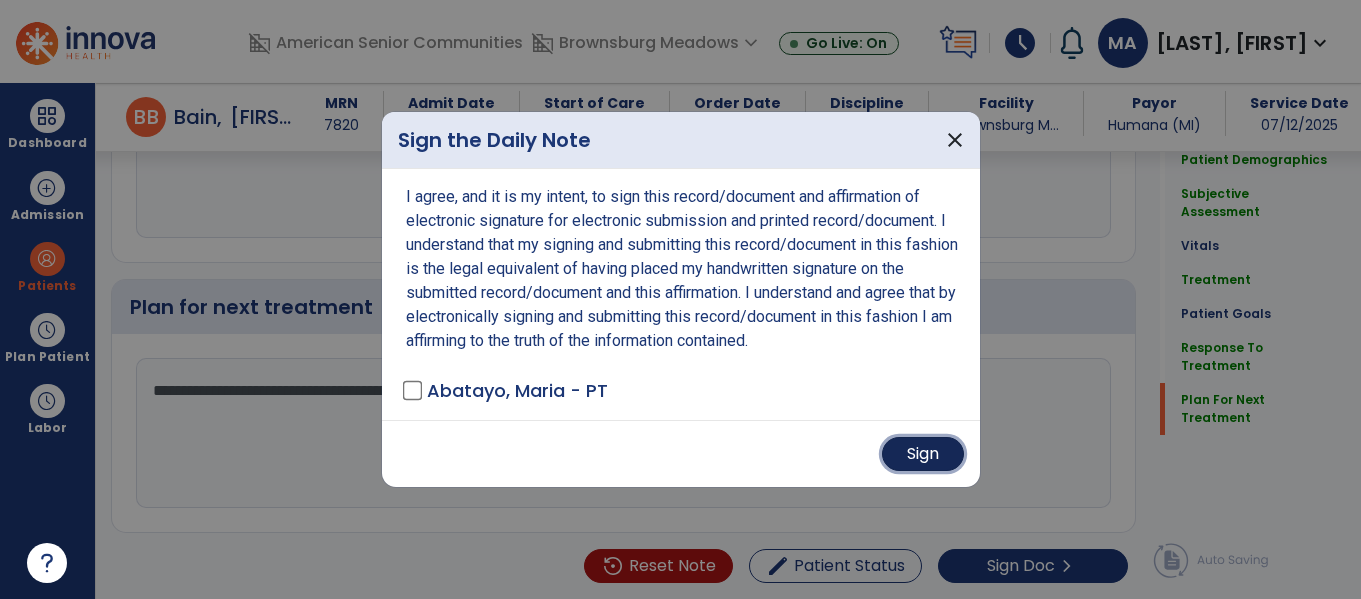 click on "Sign" at bounding box center (923, 454) 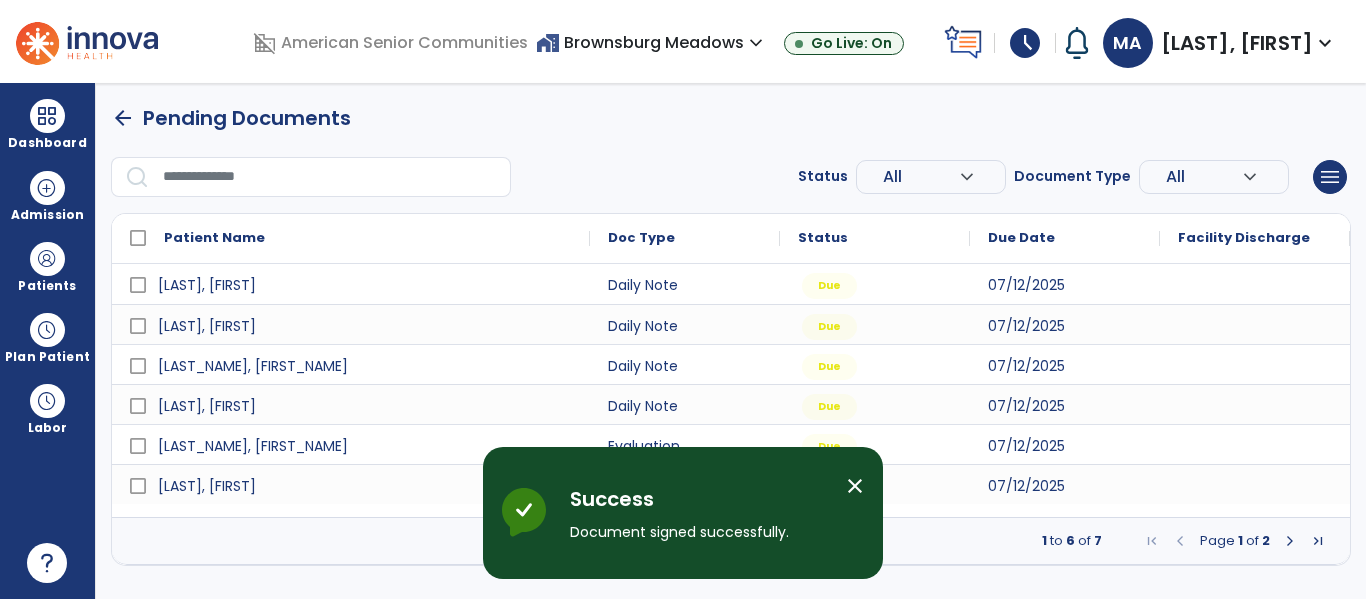 scroll, scrollTop: 0, scrollLeft: 0, axis: both 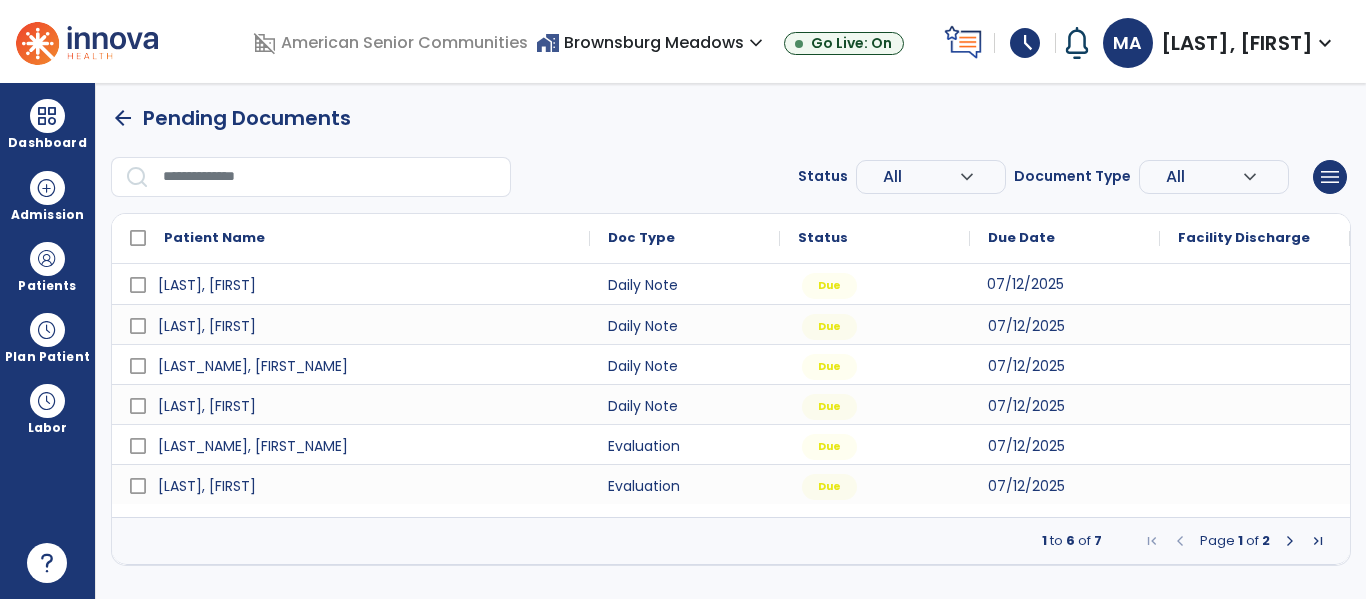click on "07/12/2025" at bounding box center (1065, 284) 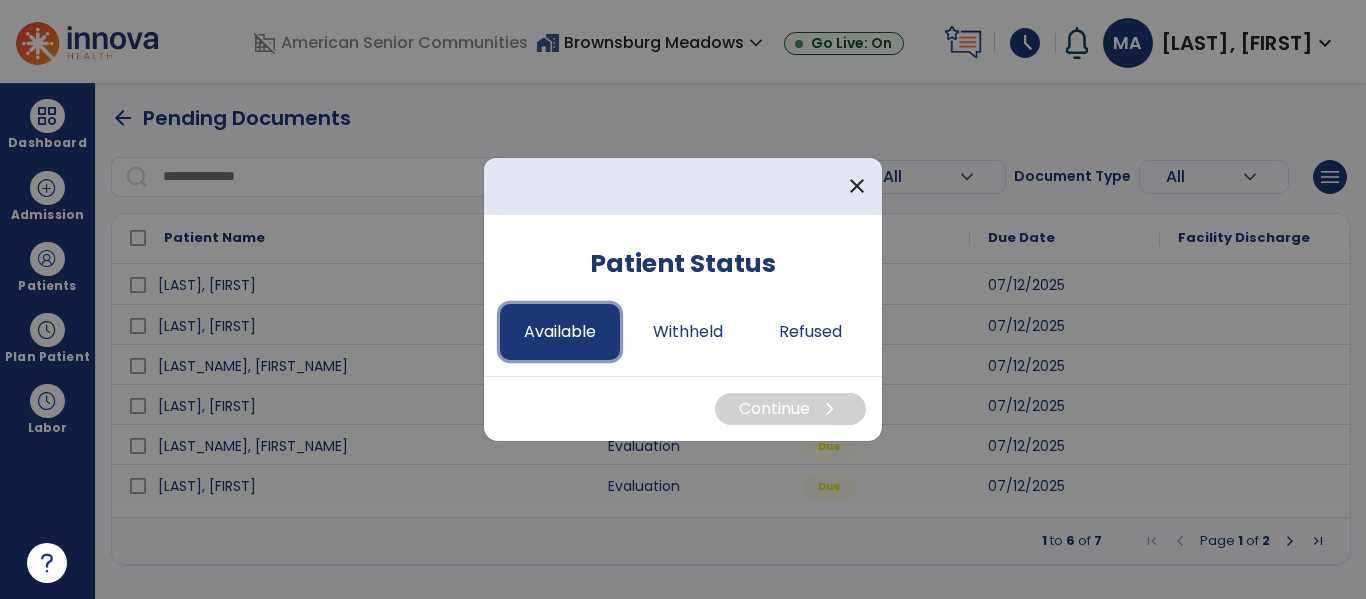 click on "Available" at bounding box center [560, 332] 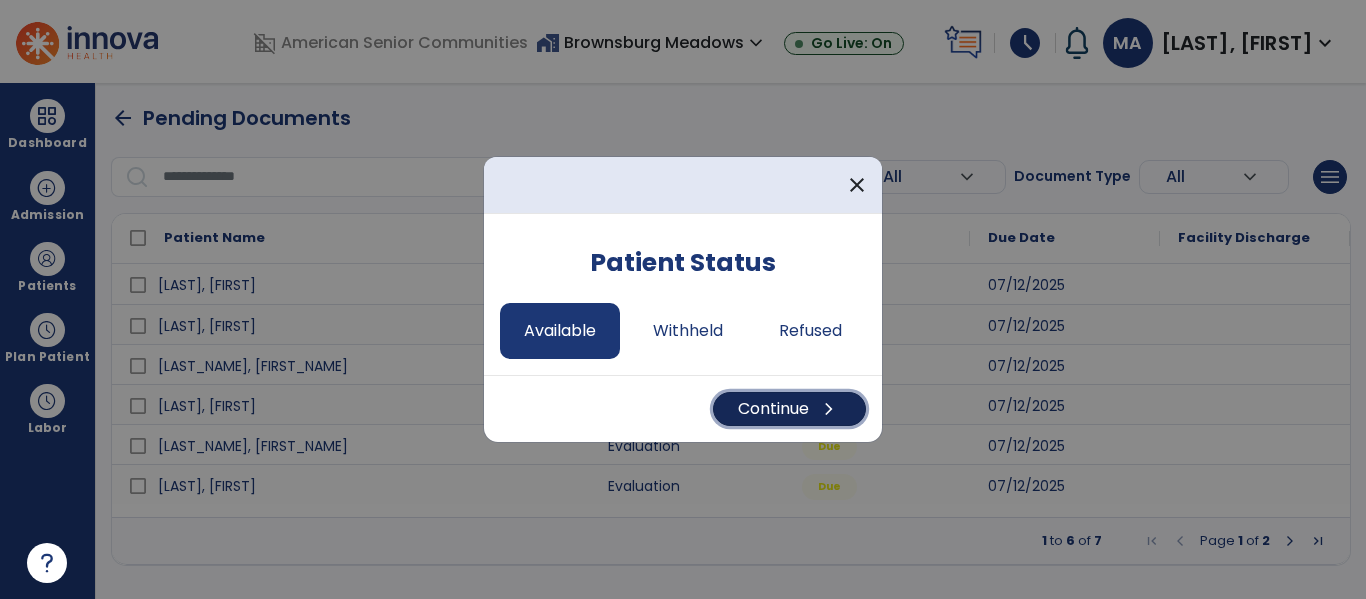 click on "Continue   chevron_right" at bounding box center (789, 409) 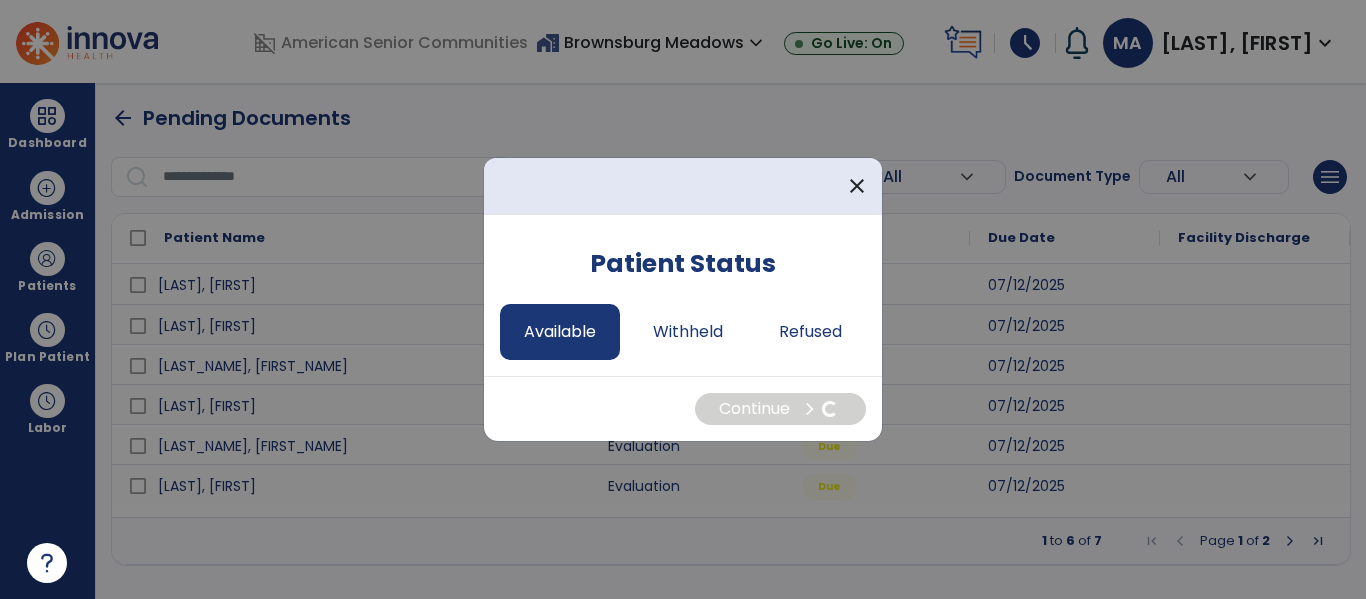 select on "*" 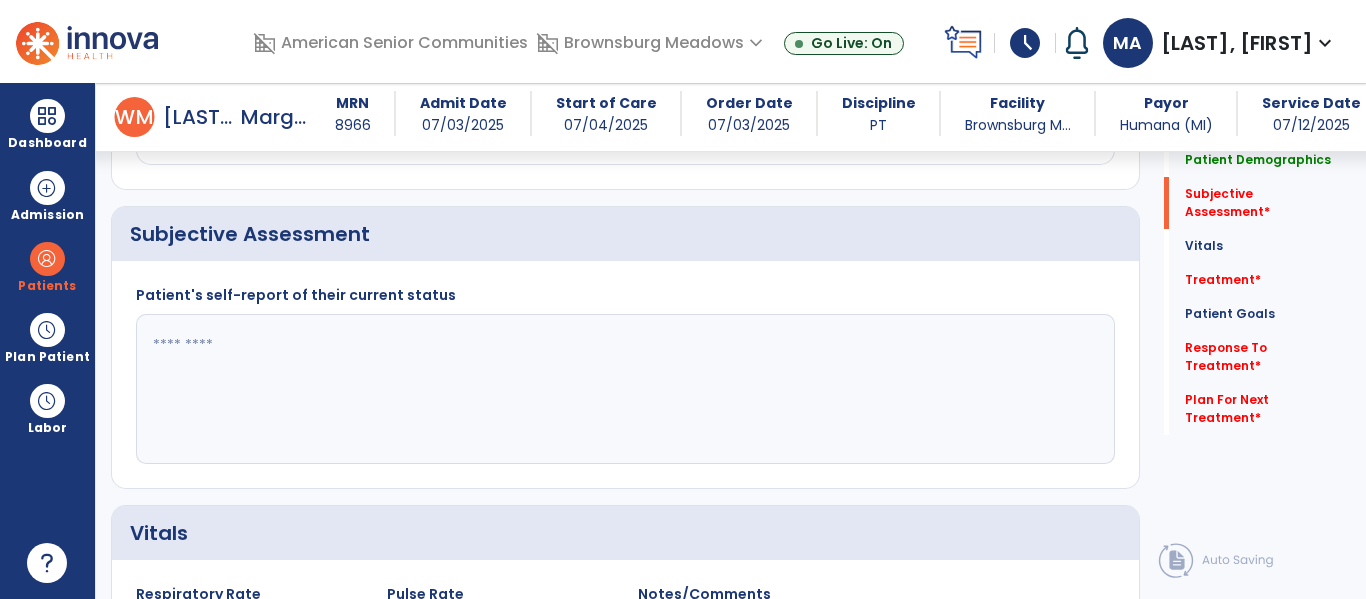 scroll, scrollTop: 437, scrollLeft: 0, axis: vertical 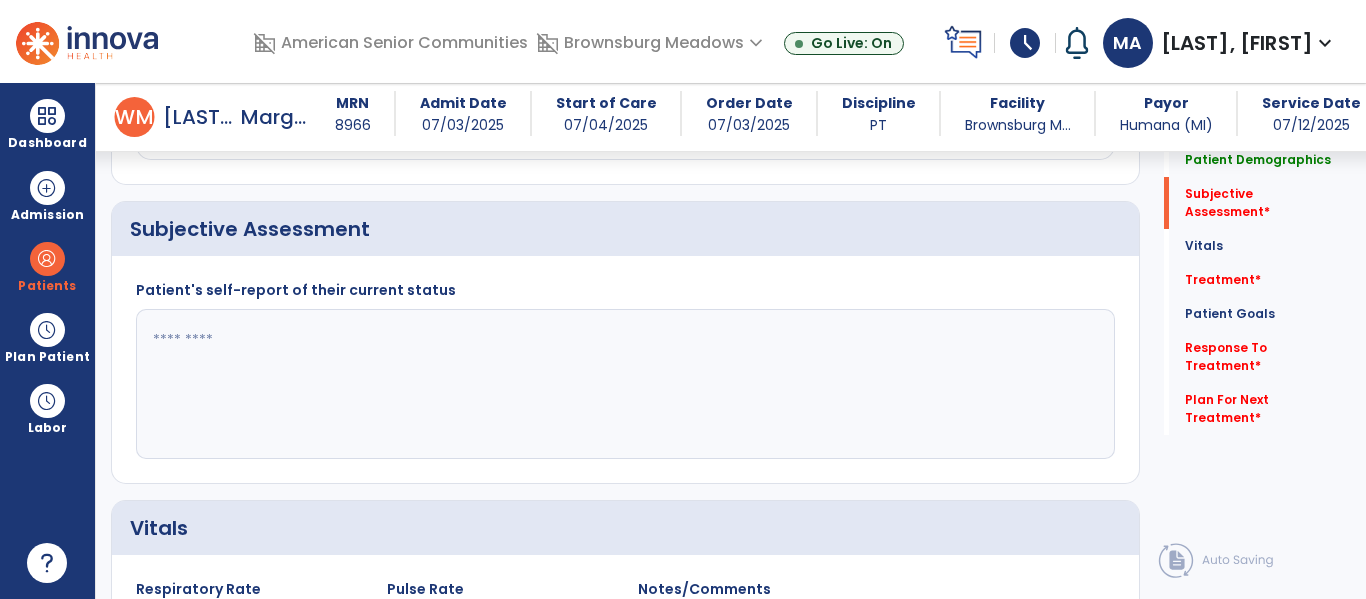 click 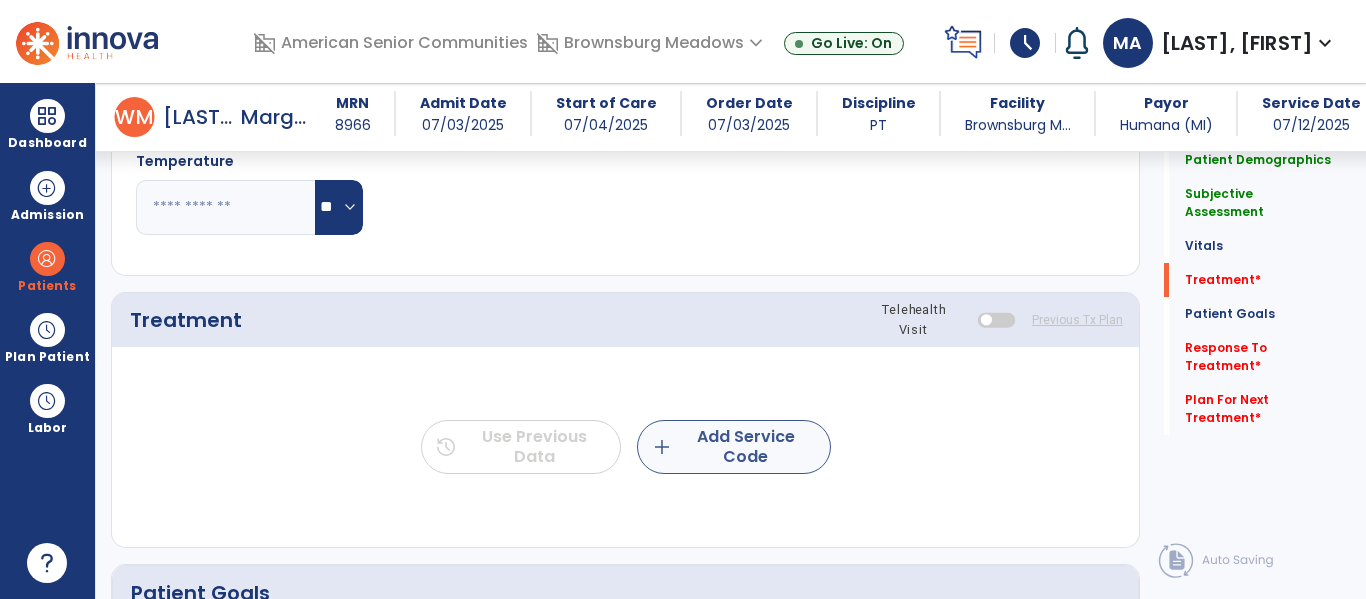 type on "**********" 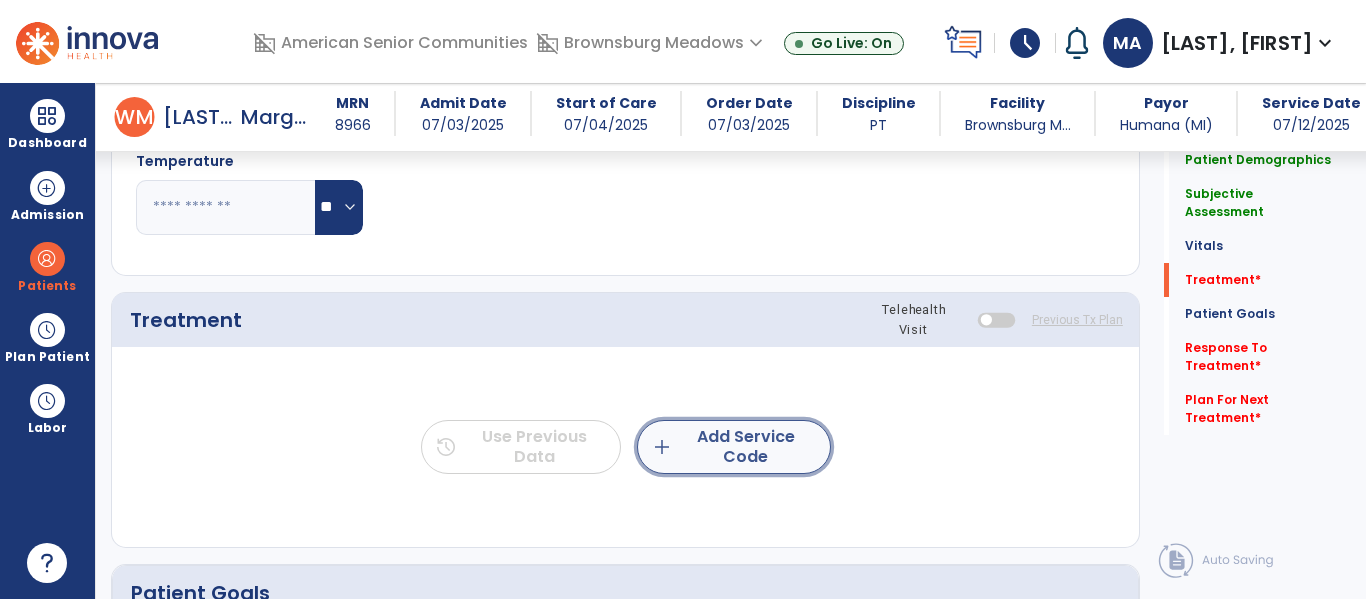 click on "add  Add Service Code" 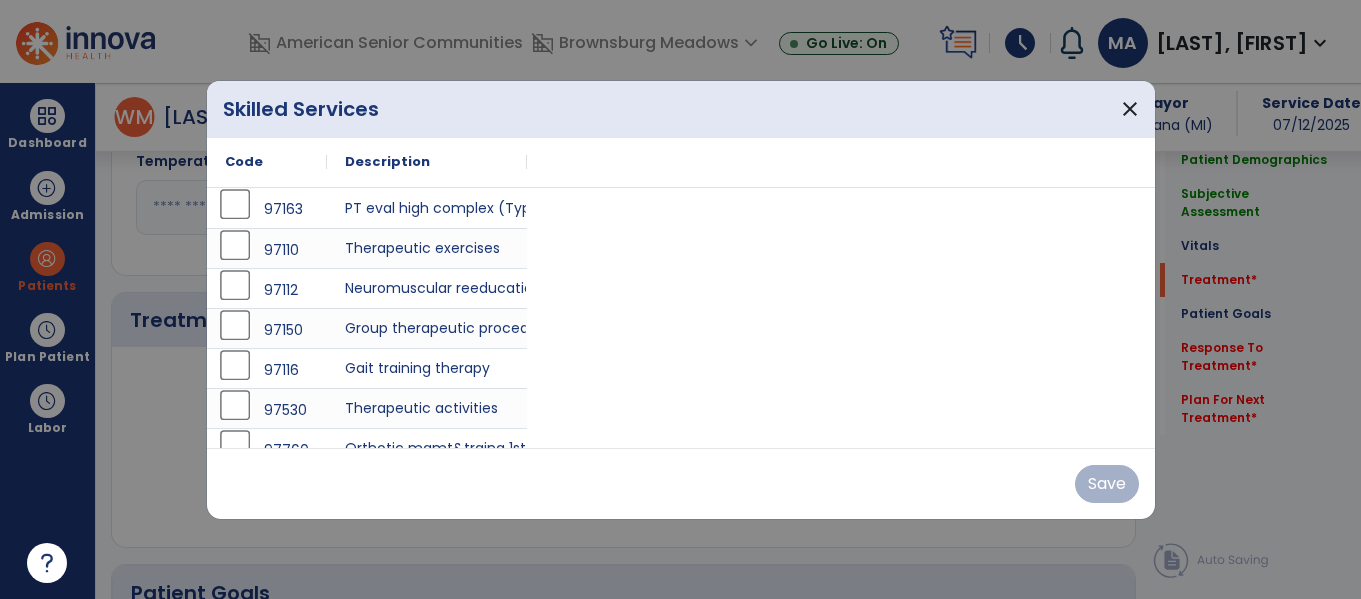 scroll, scrollTop: 1067, scrollLeft: 0, axis: vertical 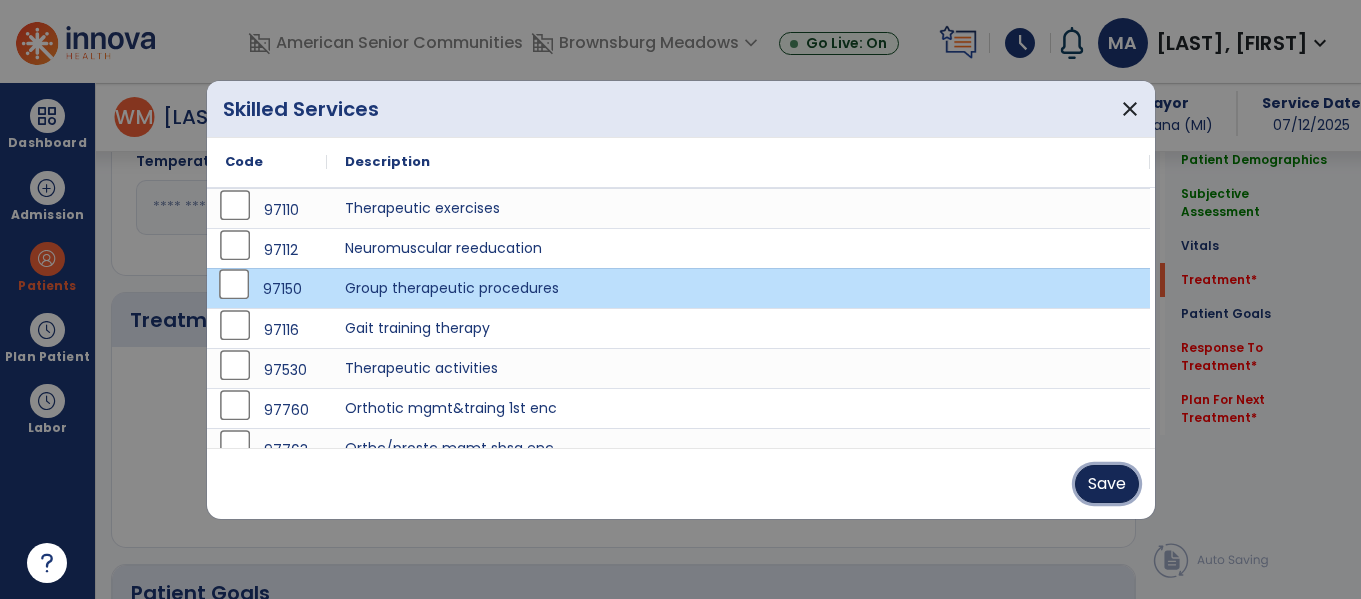 click on "Save" at bounding box center [1107, 484] 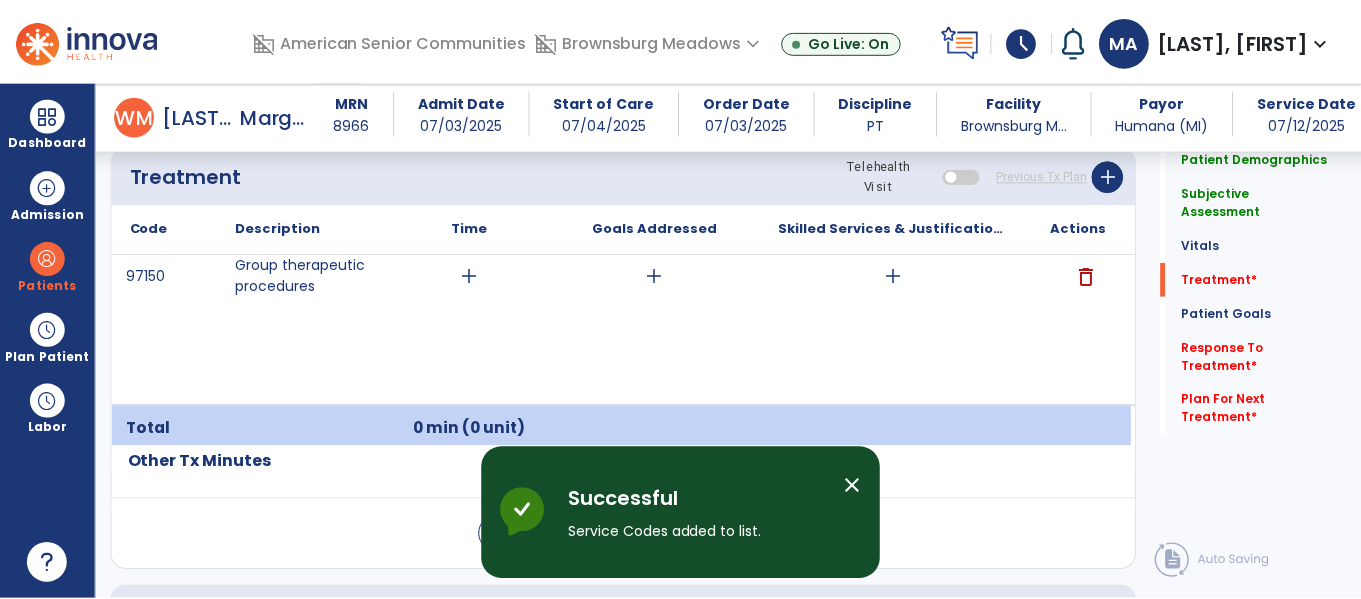 scroll, scrollTop: 1213, scrollLeft: 0, axis: vertical 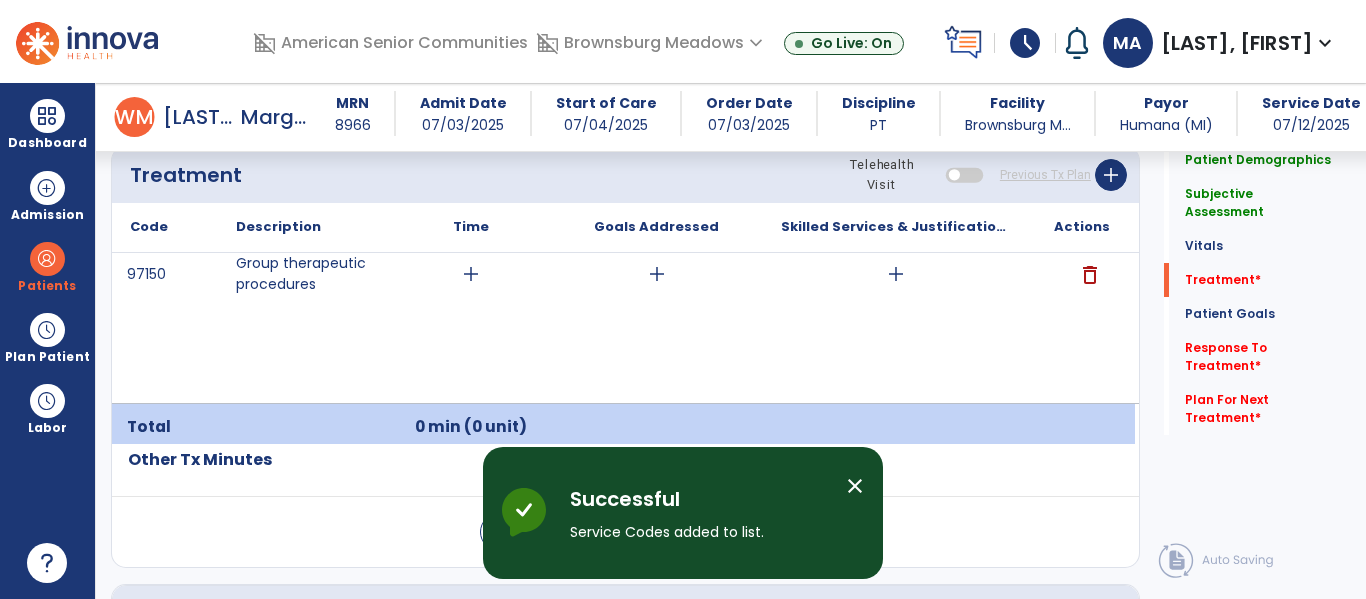 click on "add" at bounding box center [471, 274] 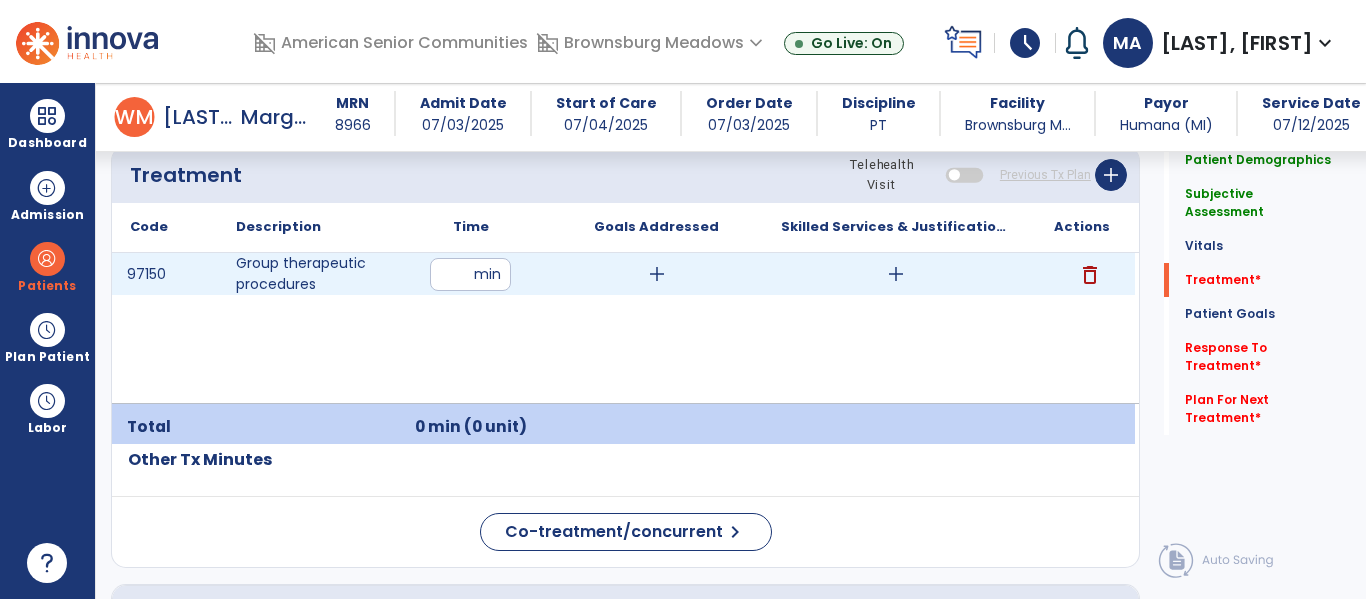 type on "**" 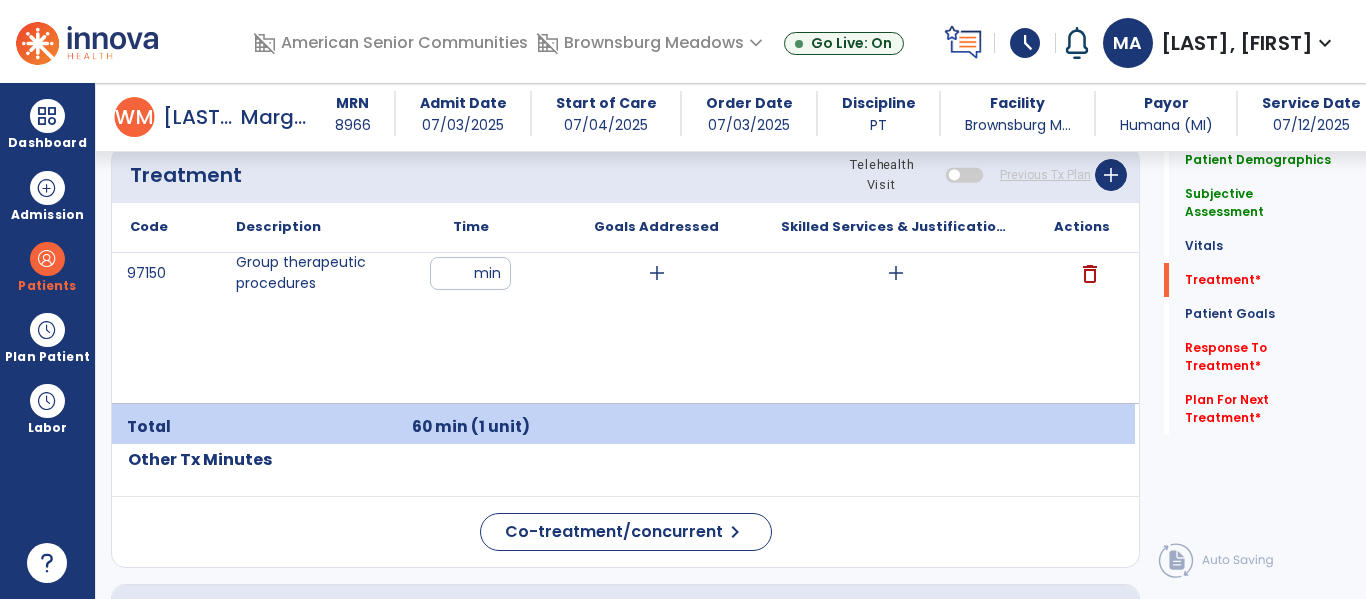 click on "add" at bounding box center (657, 273) 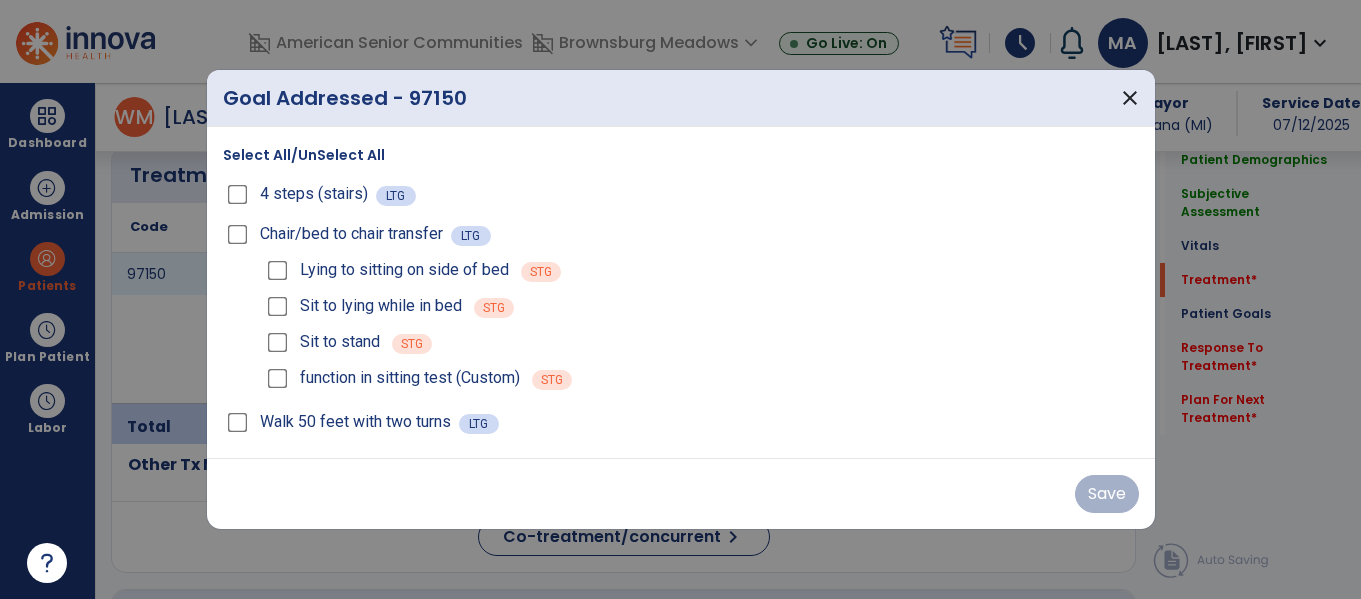 scroll, scrollTop: 1213, scrollLeft: 0, axis: vertical 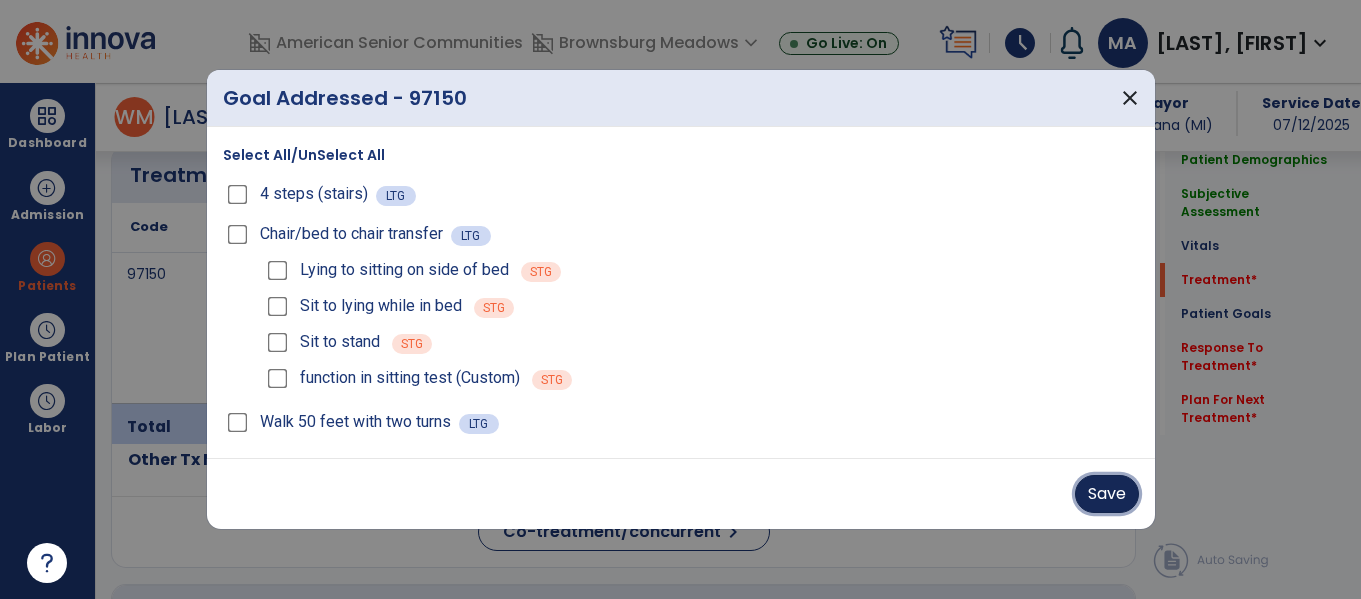 click on "Save" at bounding box center (1107, 494) 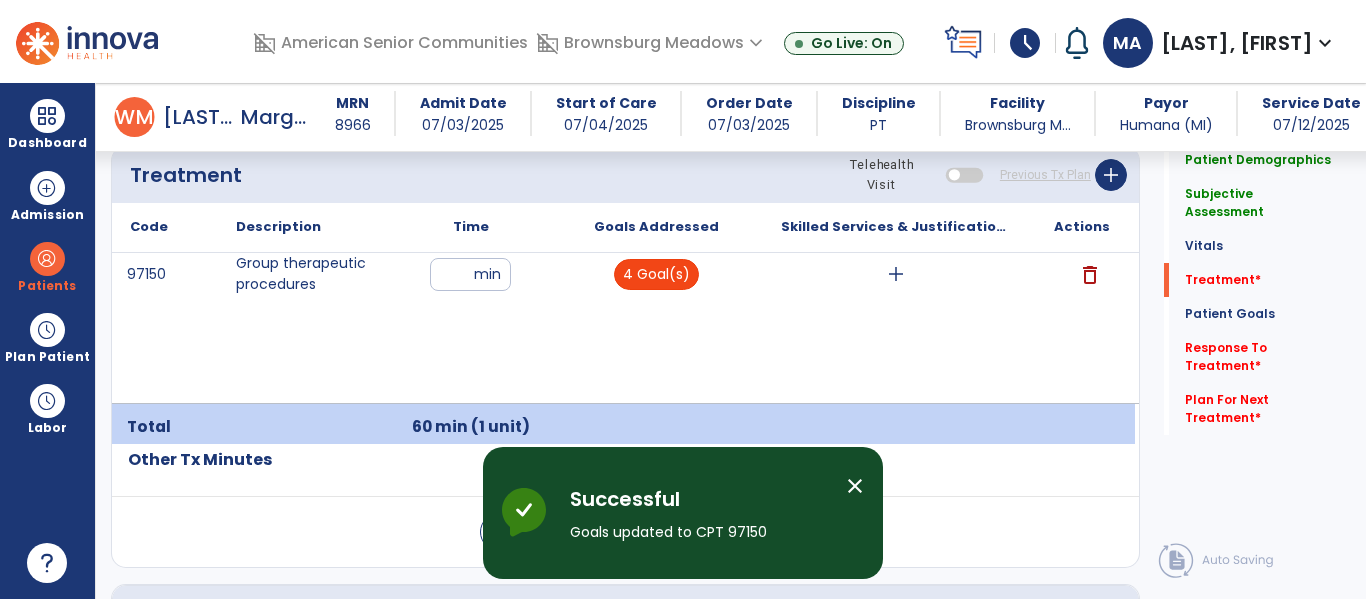 click on "4 Goal(s)" at bounding box center (656, 274) 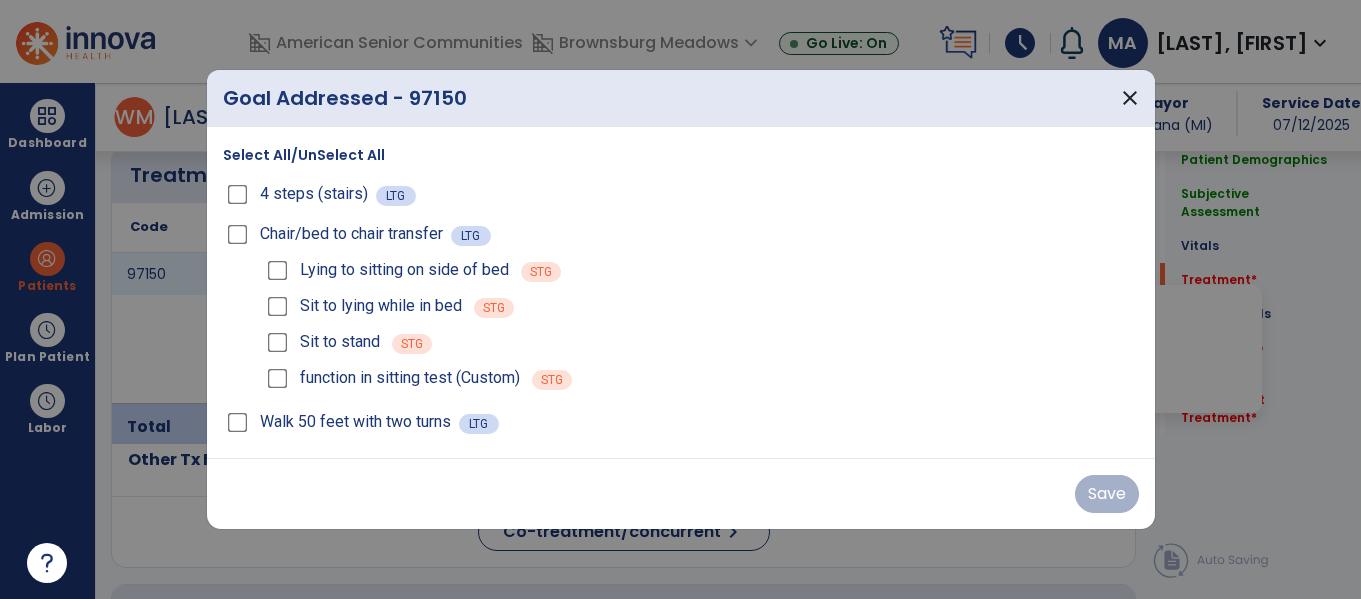 scroll, scrollTop: 1213, scrollLeft: 0, axis: vertical 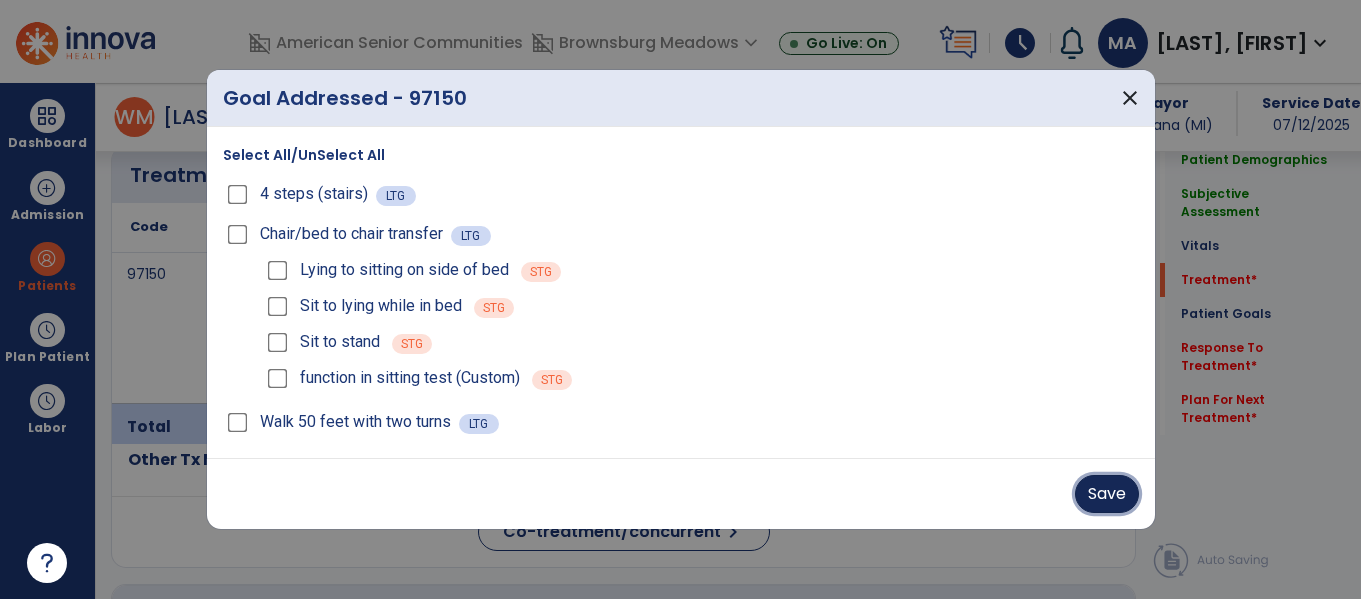 click on "Save" at bounding box center (1107, 494) 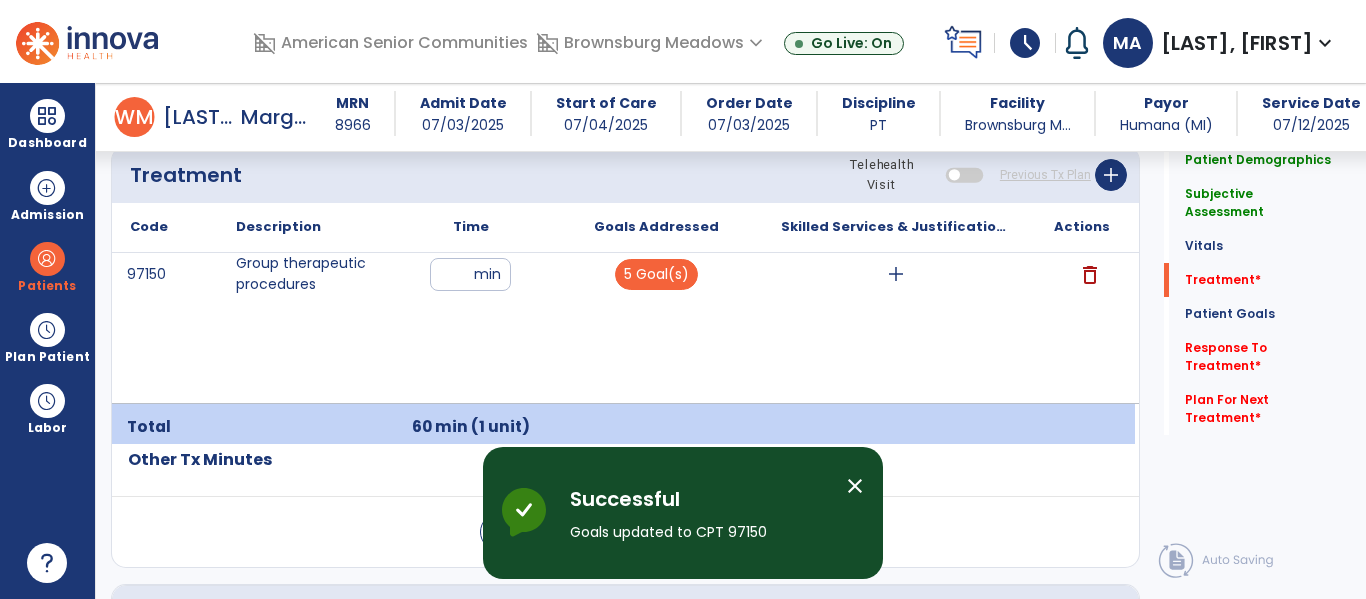 click on "add" at bounding box center (896, 274) 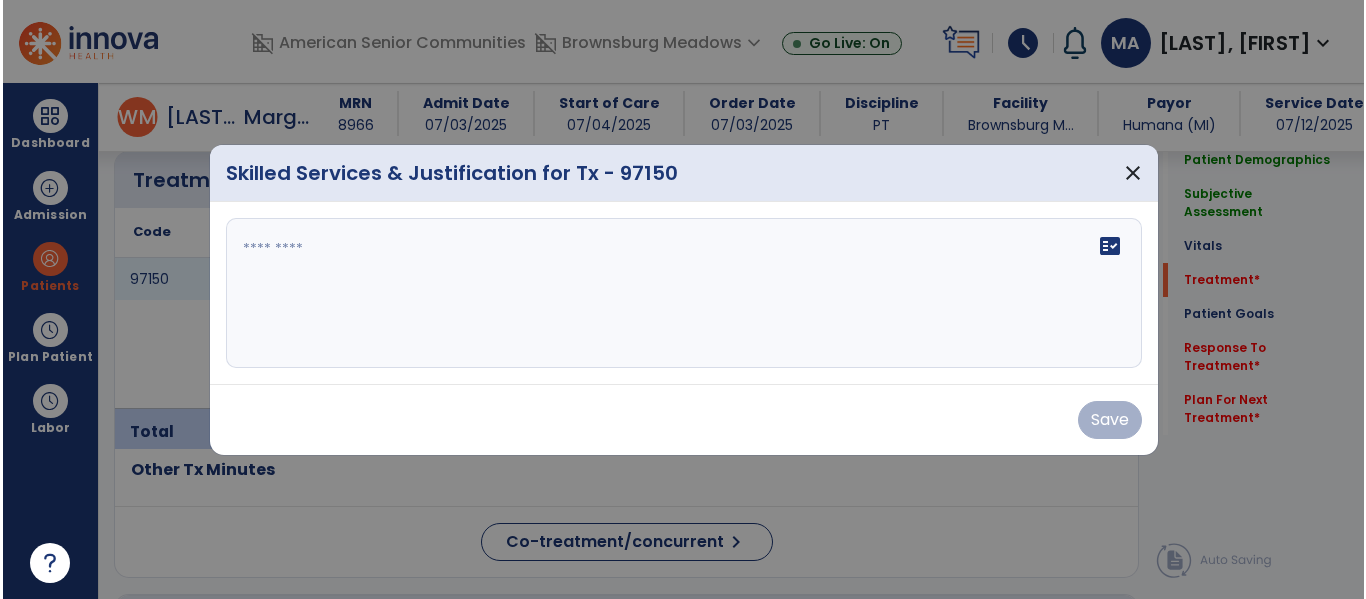 scroll, scrollTop: 1213, scrollLeft: 0, axis: vertical 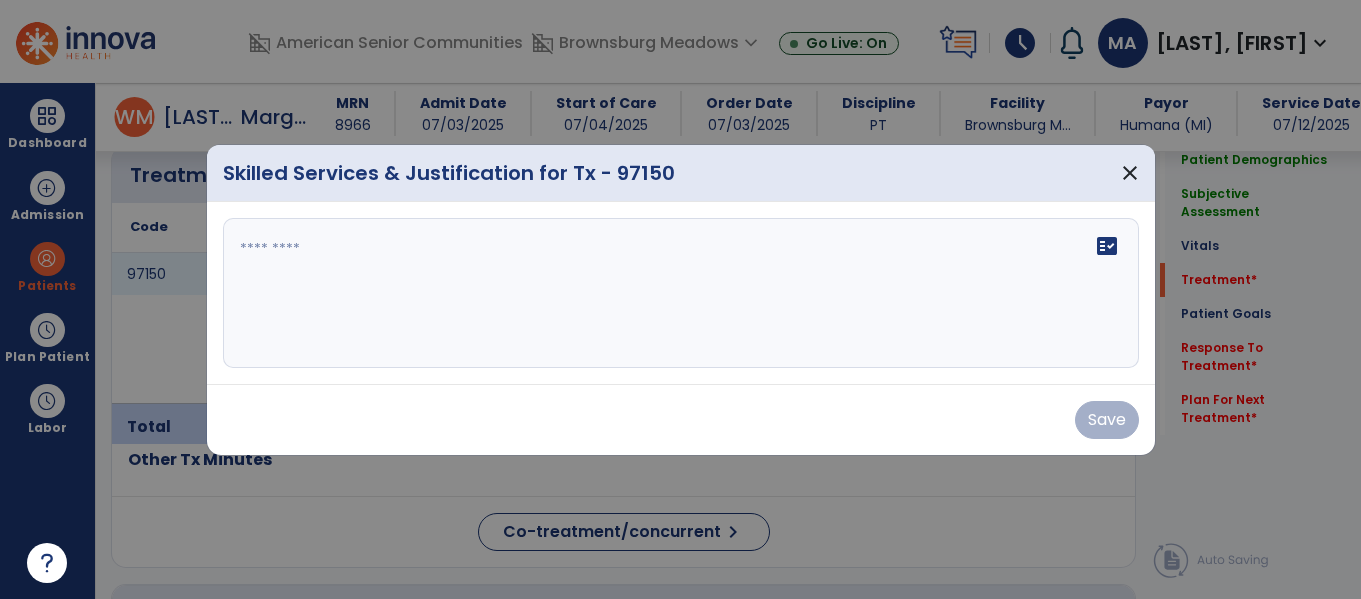 click on "fact_check" at bounding box center [681, 293] 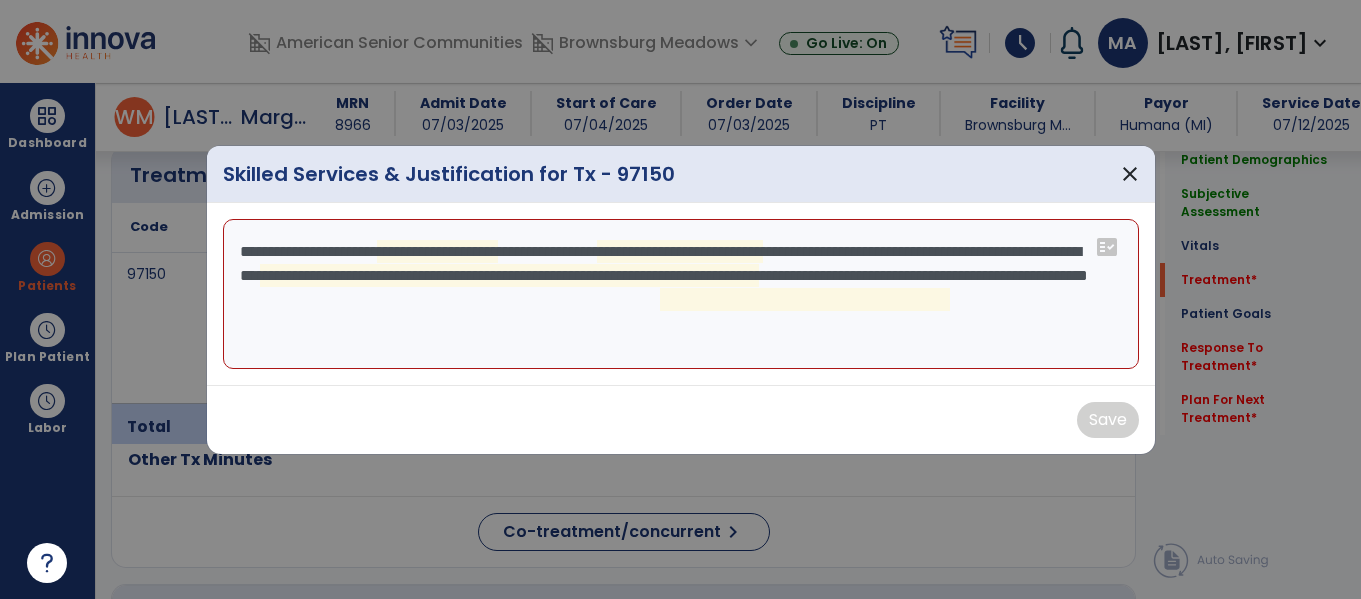 click on "**********" at bounding box center [681, 294] 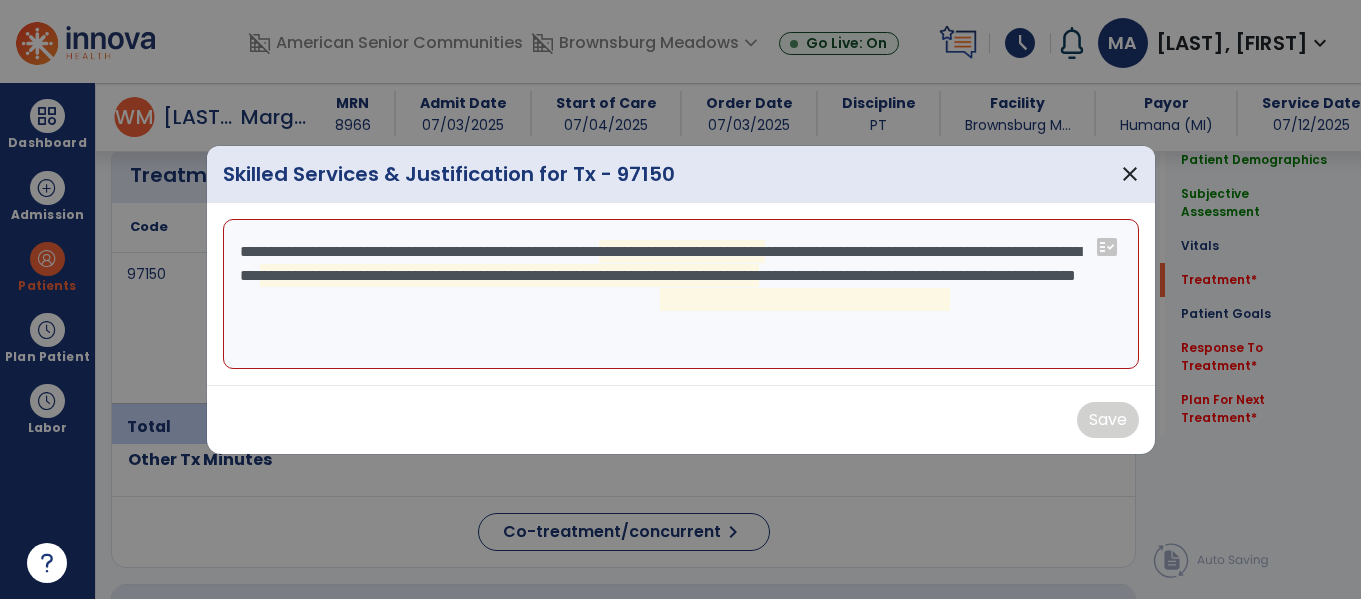 click on "**********" at bounding box center (681, 294) 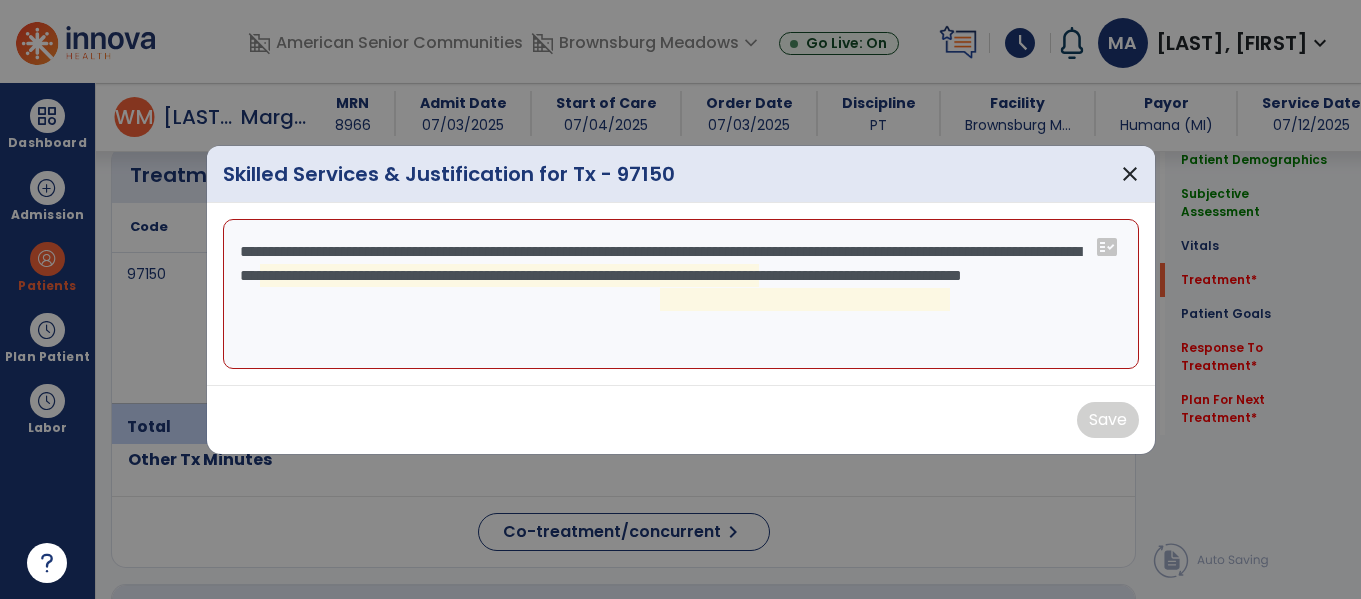 click on "**********" at bounding box center (681, 294) 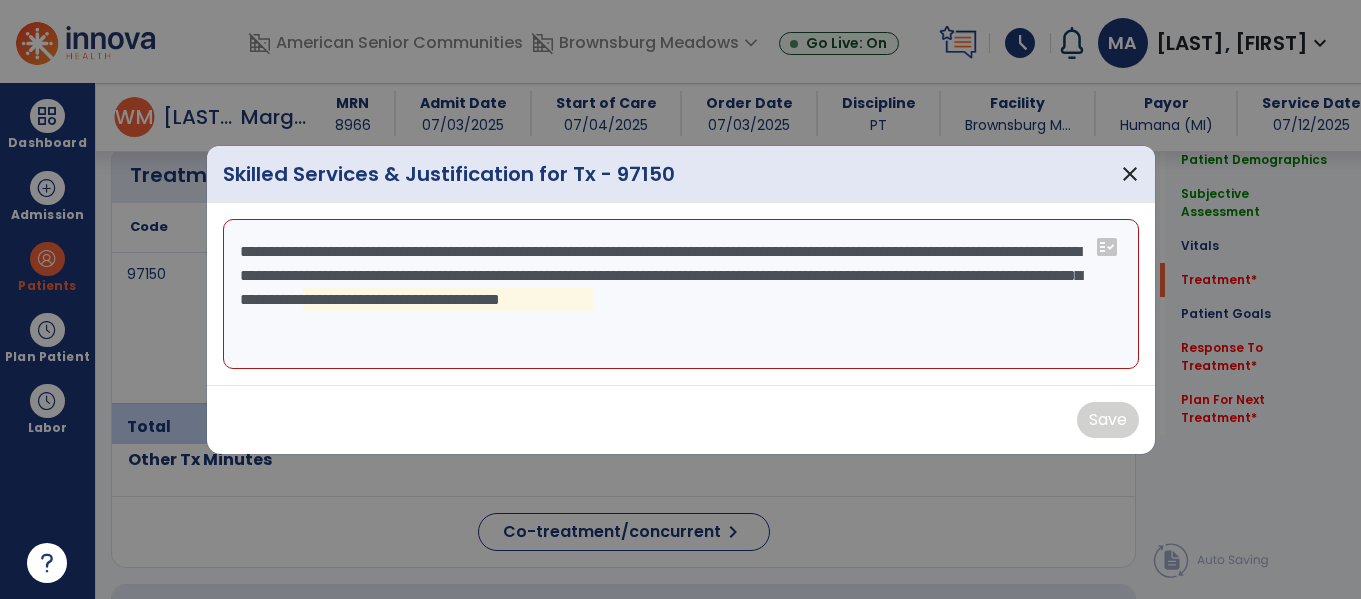 click on "**********" at bounding box center [681, 294] 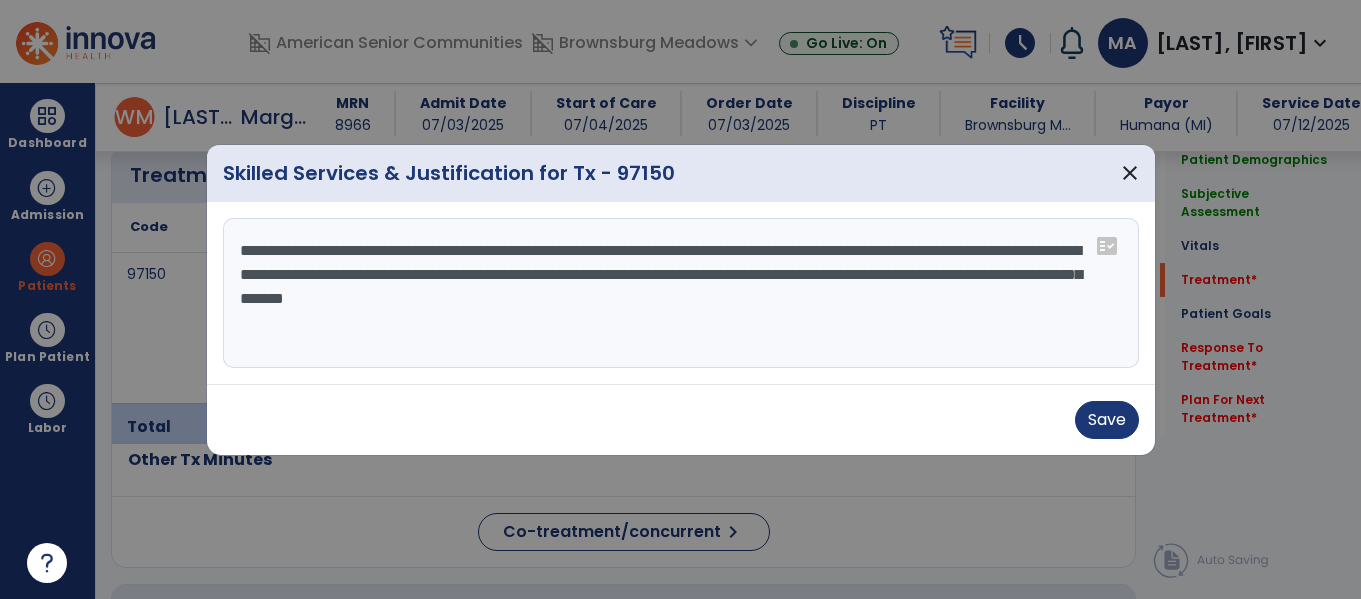 click on "**********" at bounding box center (681, 293) 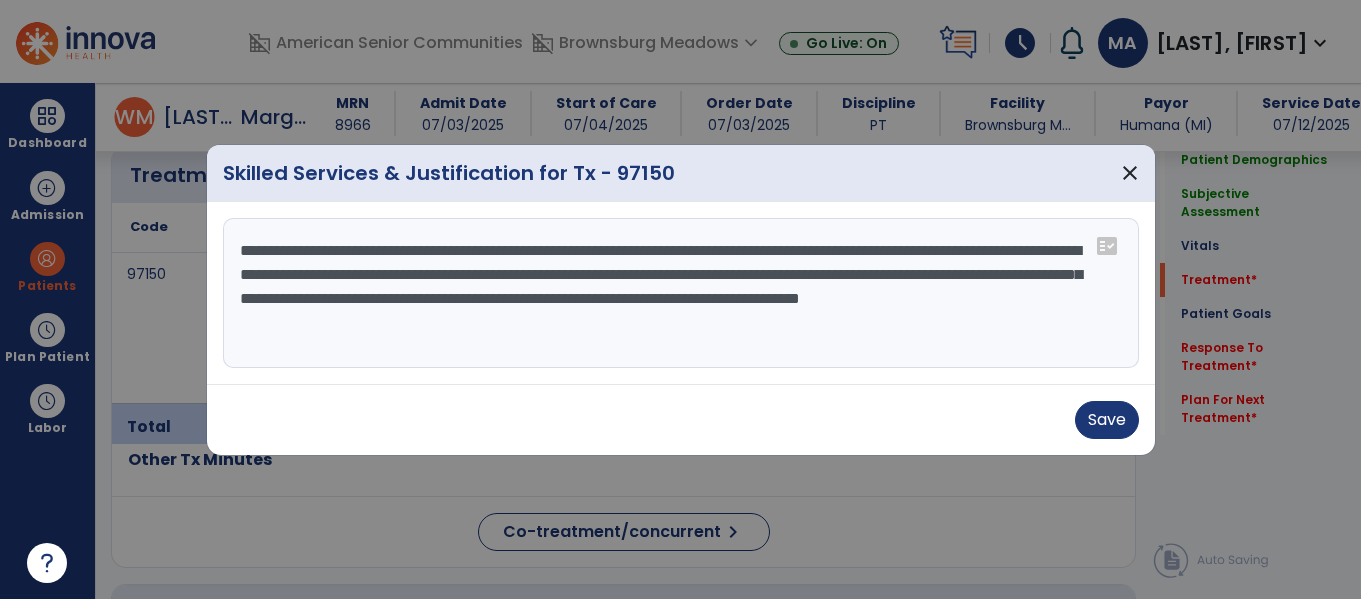 click on "**********" at bounding box center [681, 293] 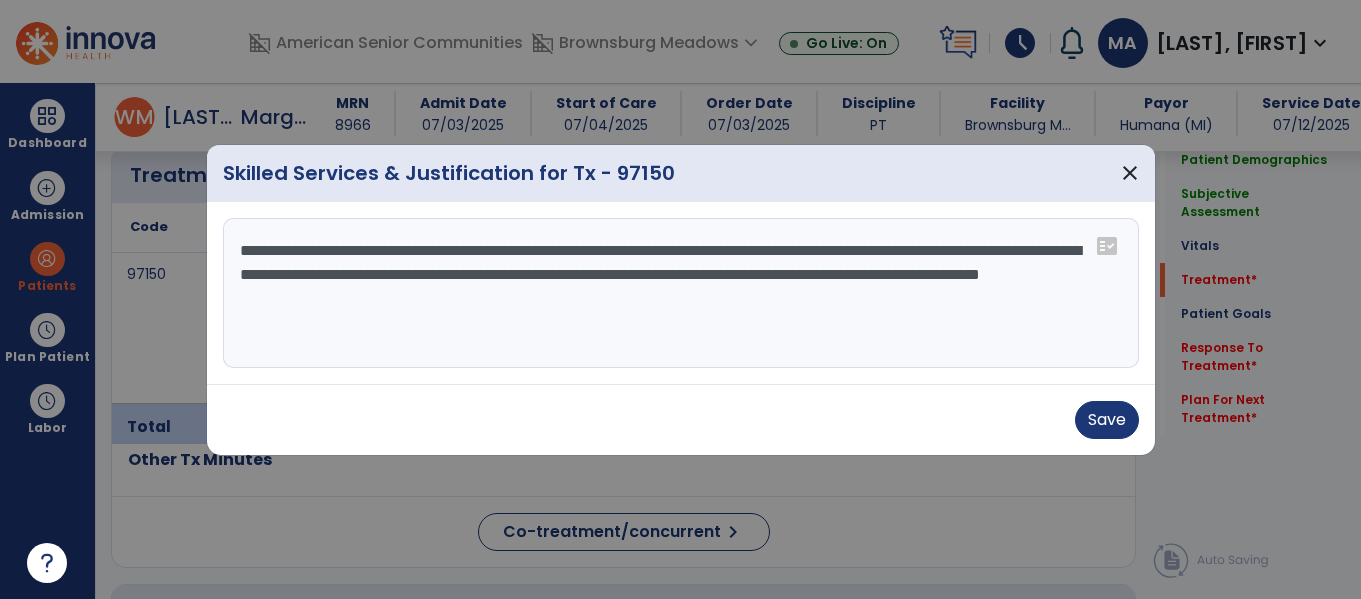 click on "**********" at bounding box center [681, 293] 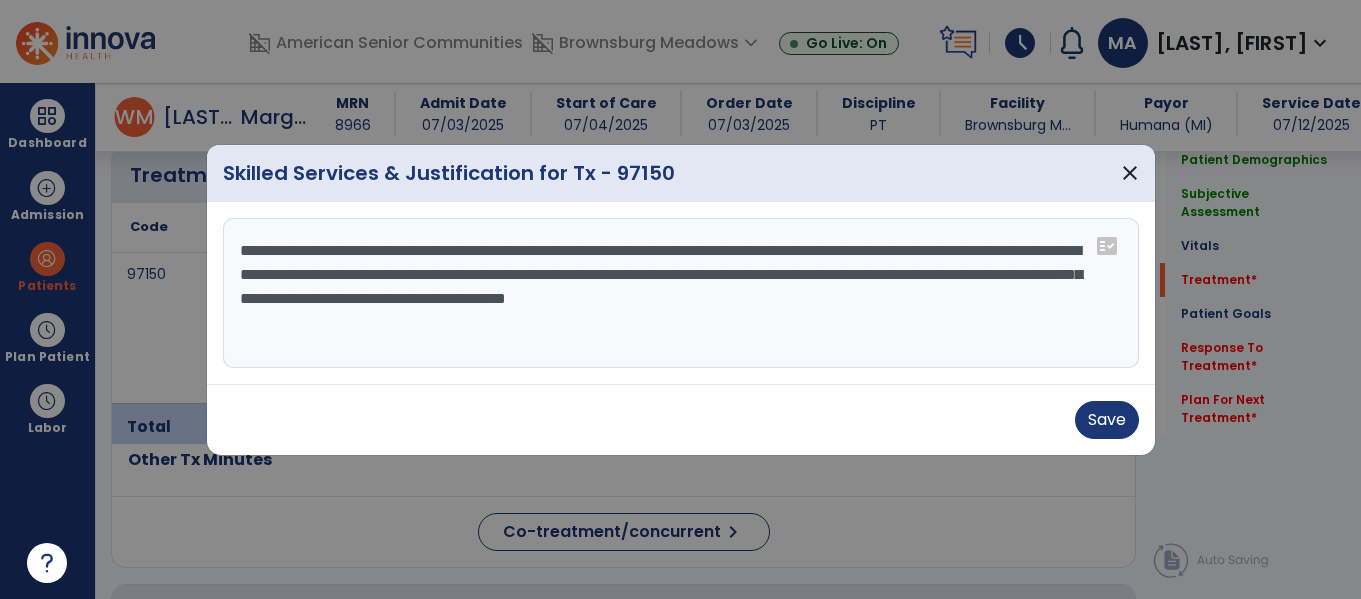 click on "**********" at bounding box center [681, 293] 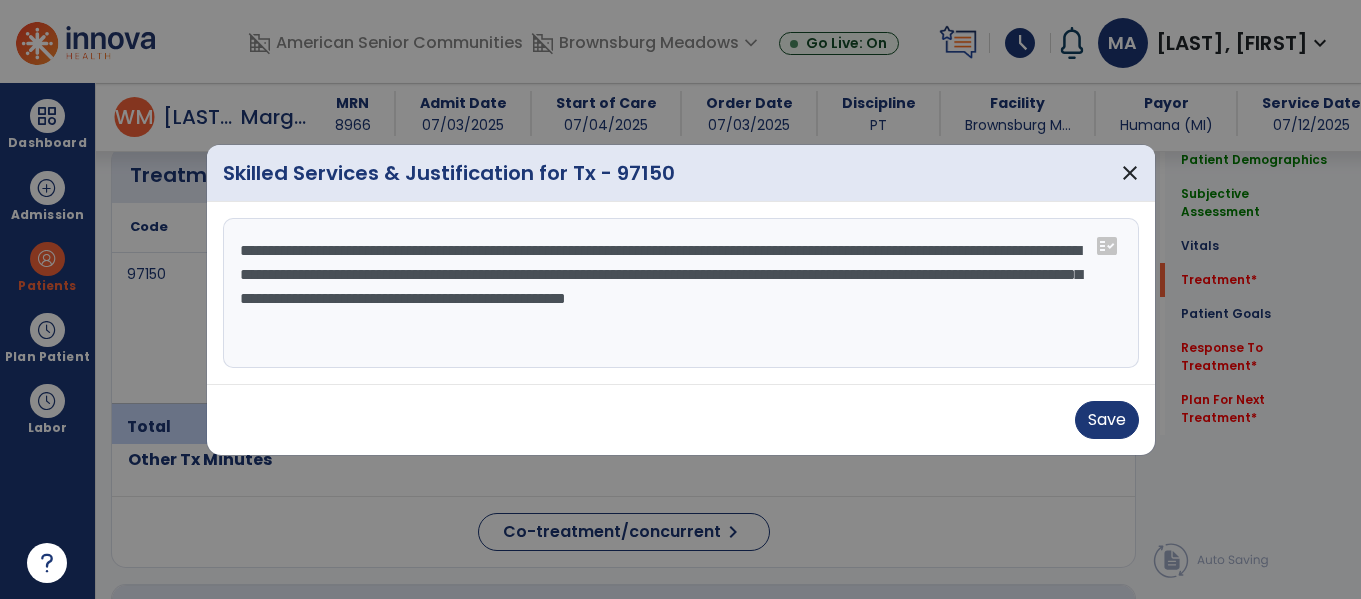 click on "**********" at bounding box center [681, 293] 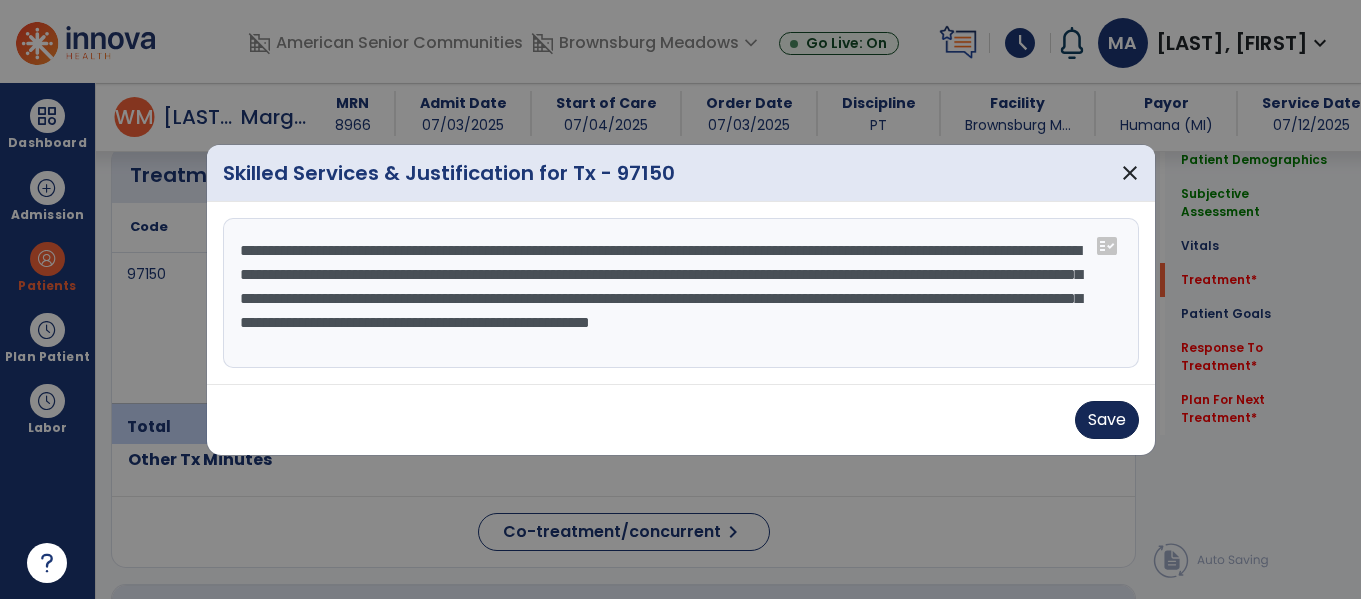 type on "**********" 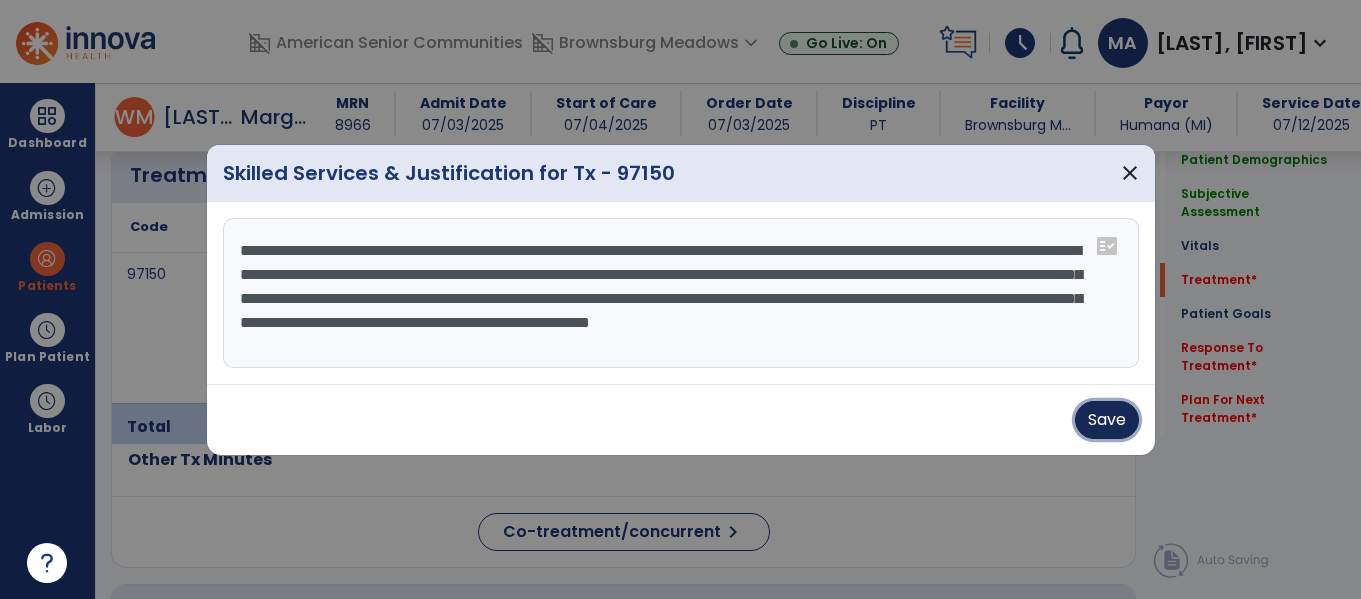 click on "Save" at bounding box center (1107, 420) 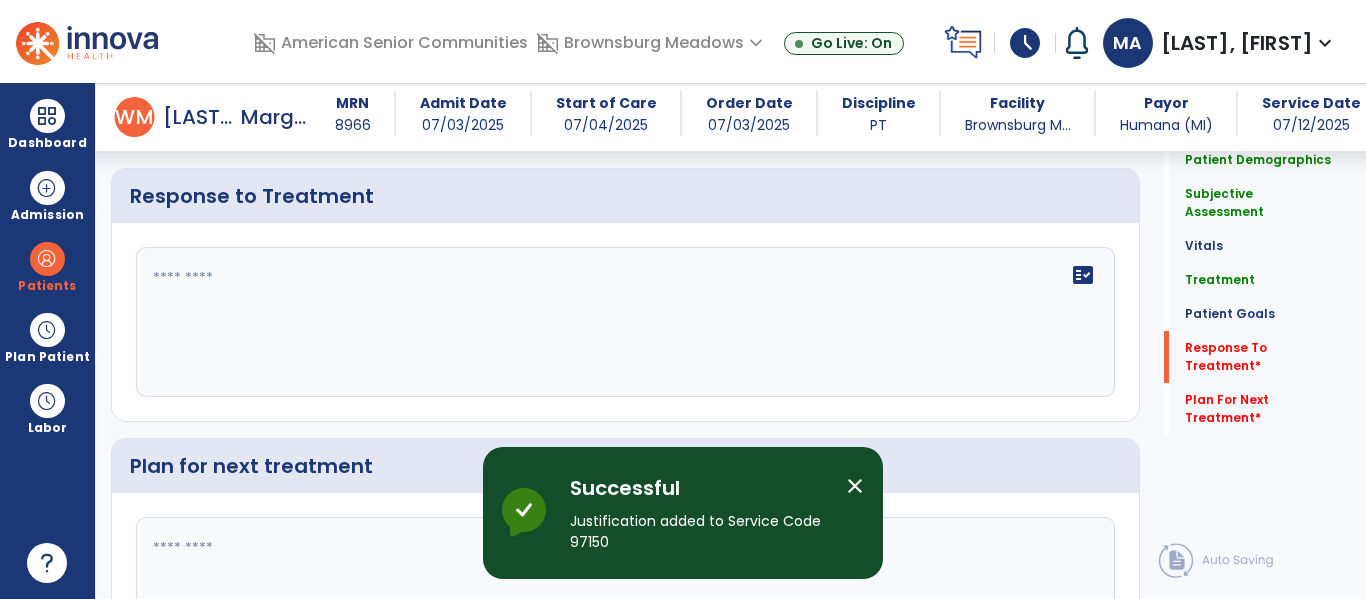 scroll, scrollTop: 3039, scrollLeft: 0, axis: vertical 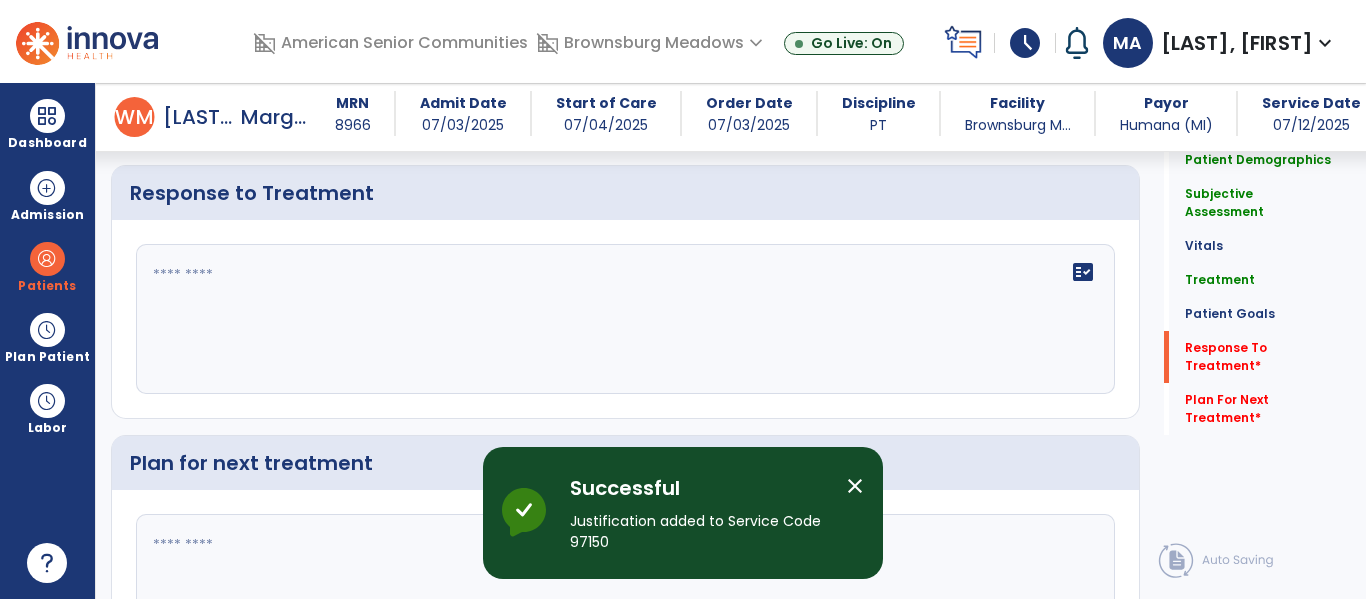 click on "fact_check" 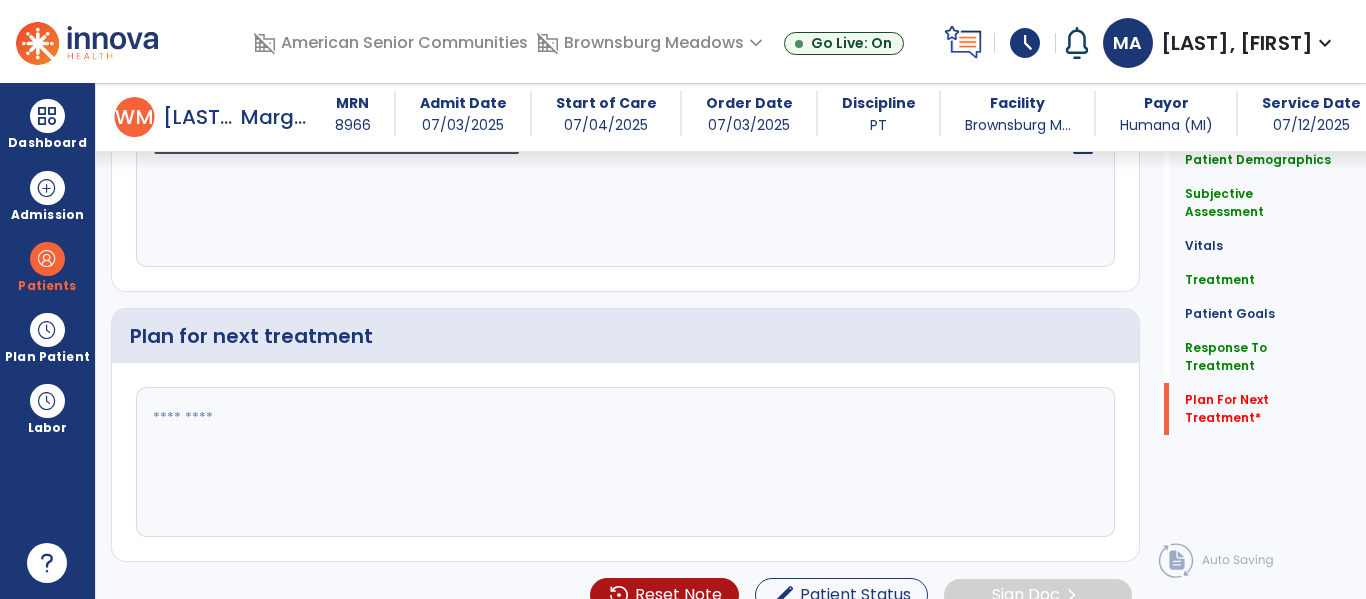 scroll, scrollTop: 3195, scrollLeft: 0, axis: vertical 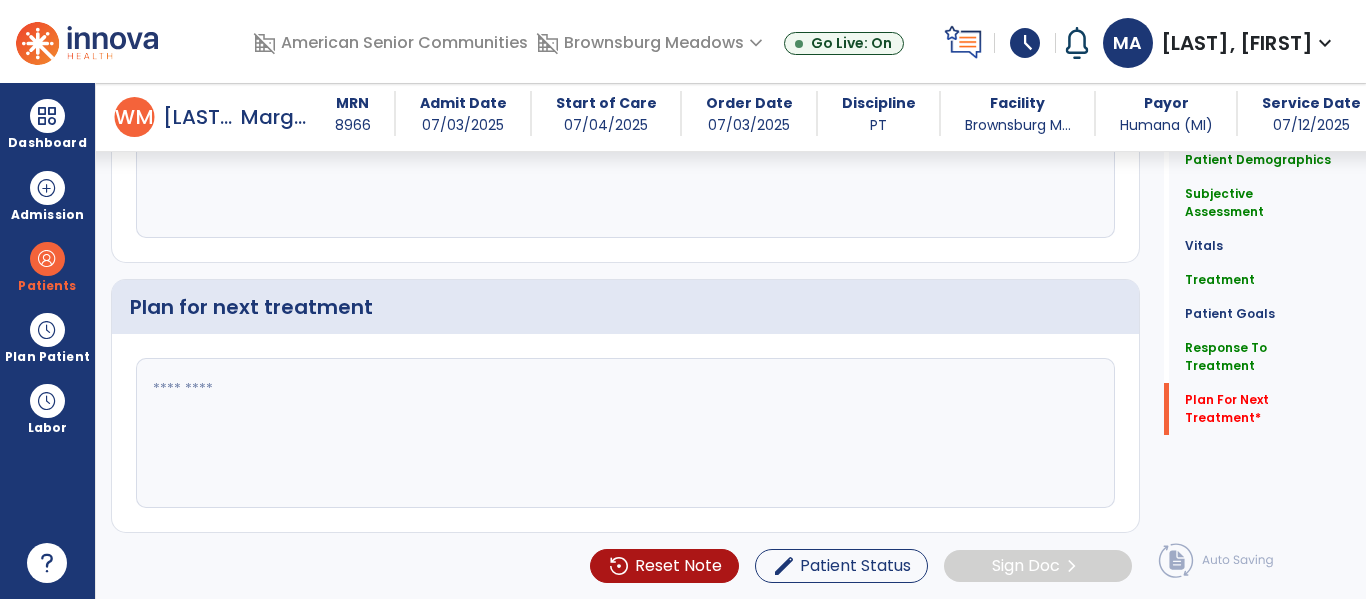 type on "**********" 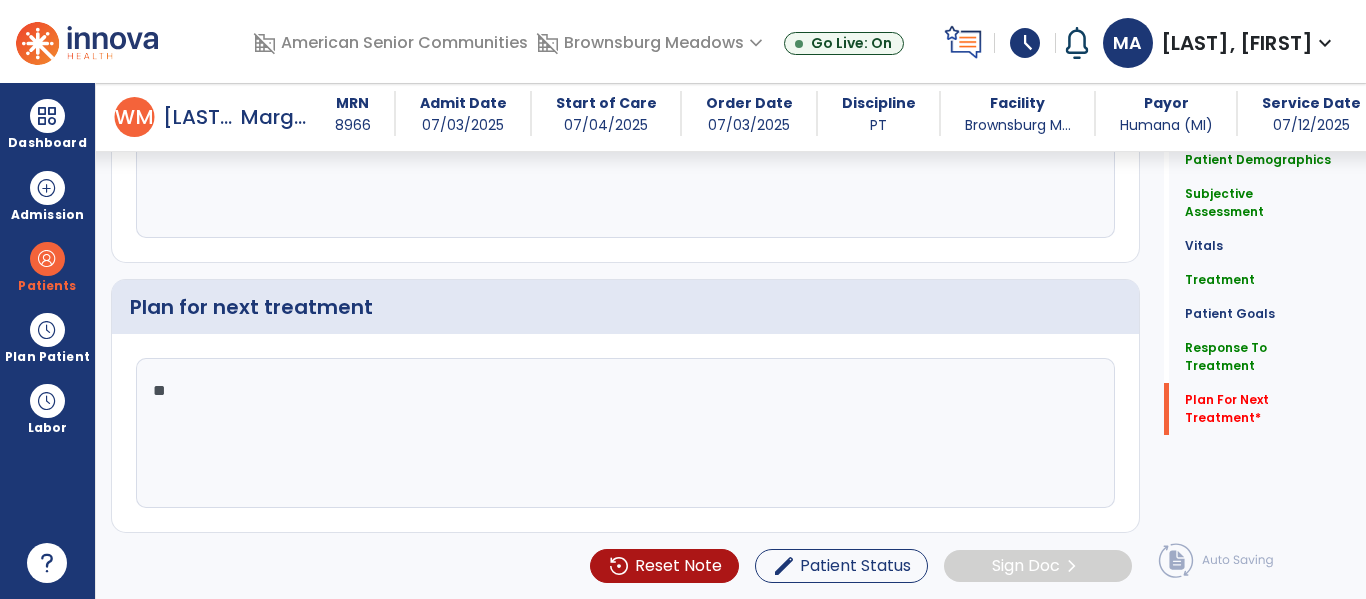 type on "*" 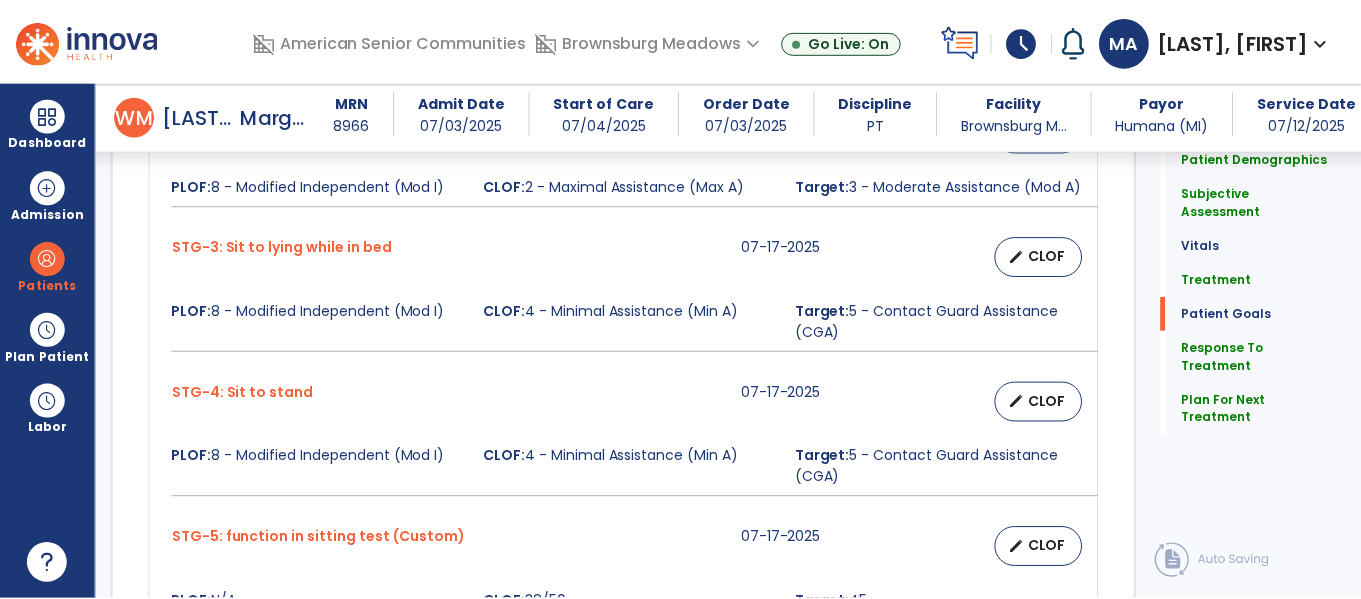 scroll, scrollTop: 3195, scrollLeft: 0, axis: vertical 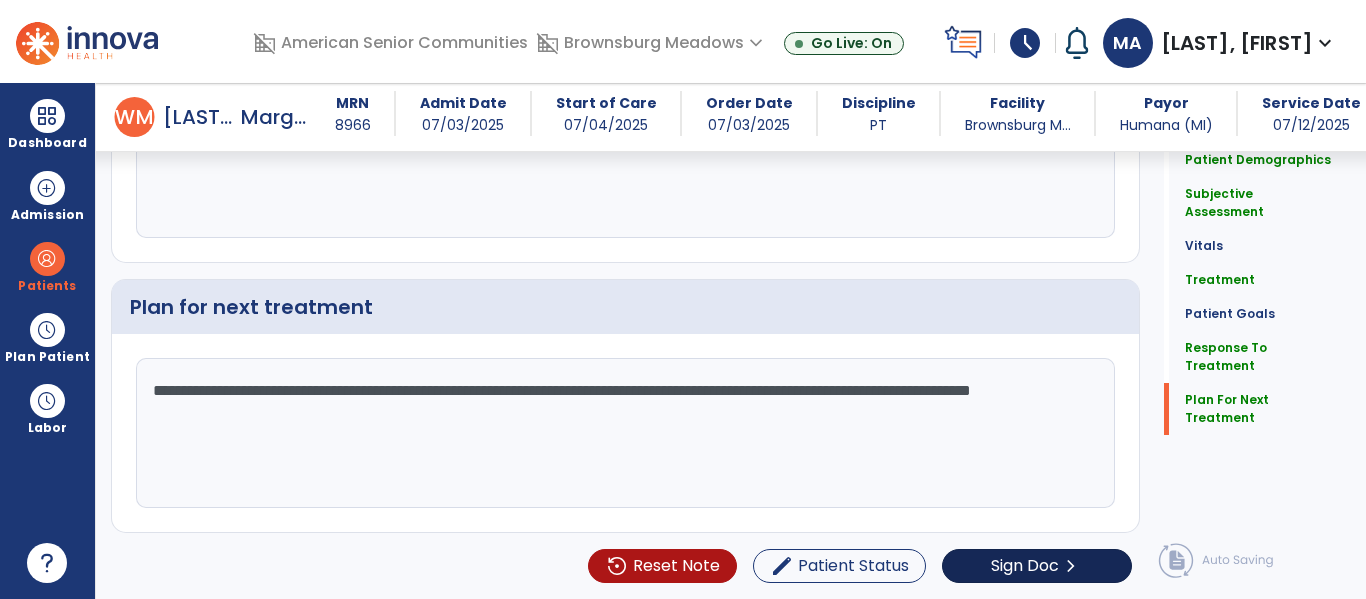 type on "**********" 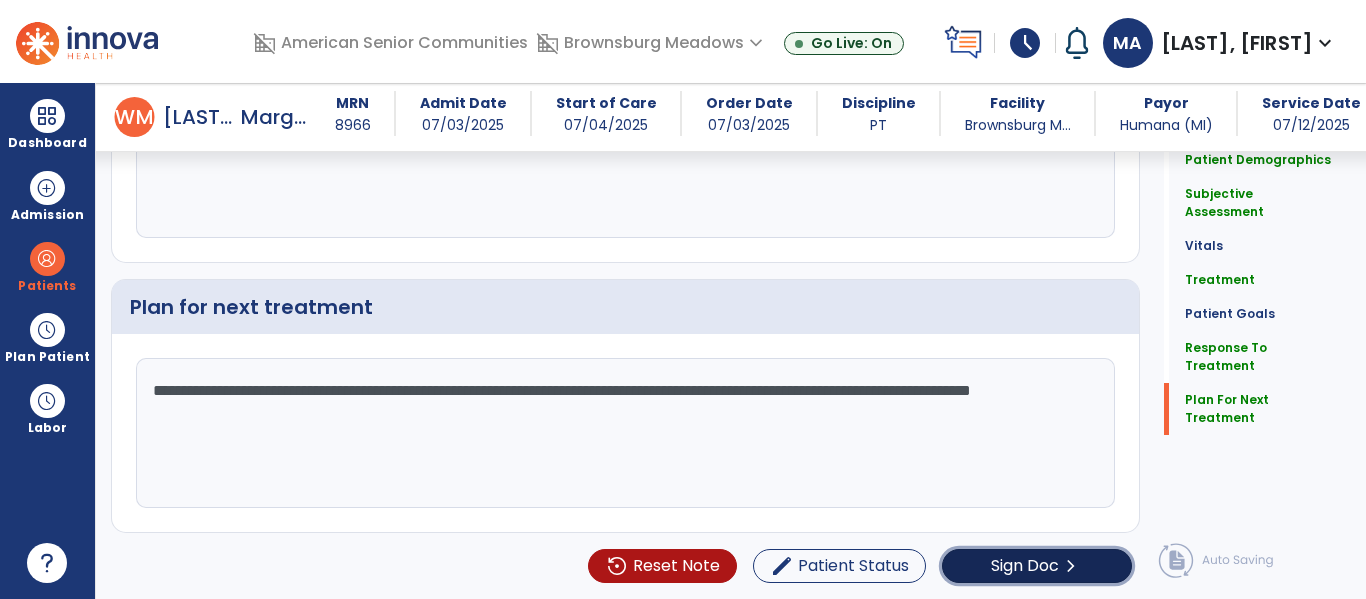 click on "Sign Doc" 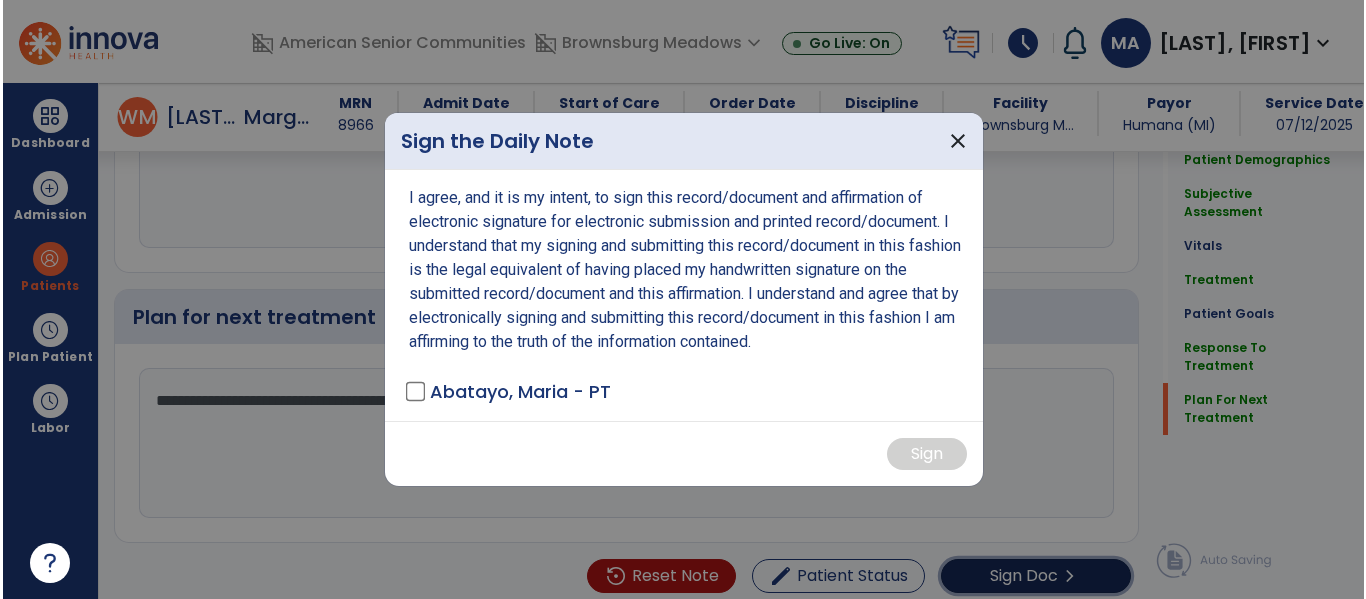 scroll, scrollTop: 3195, scrollLeft: 0, axis: vertical 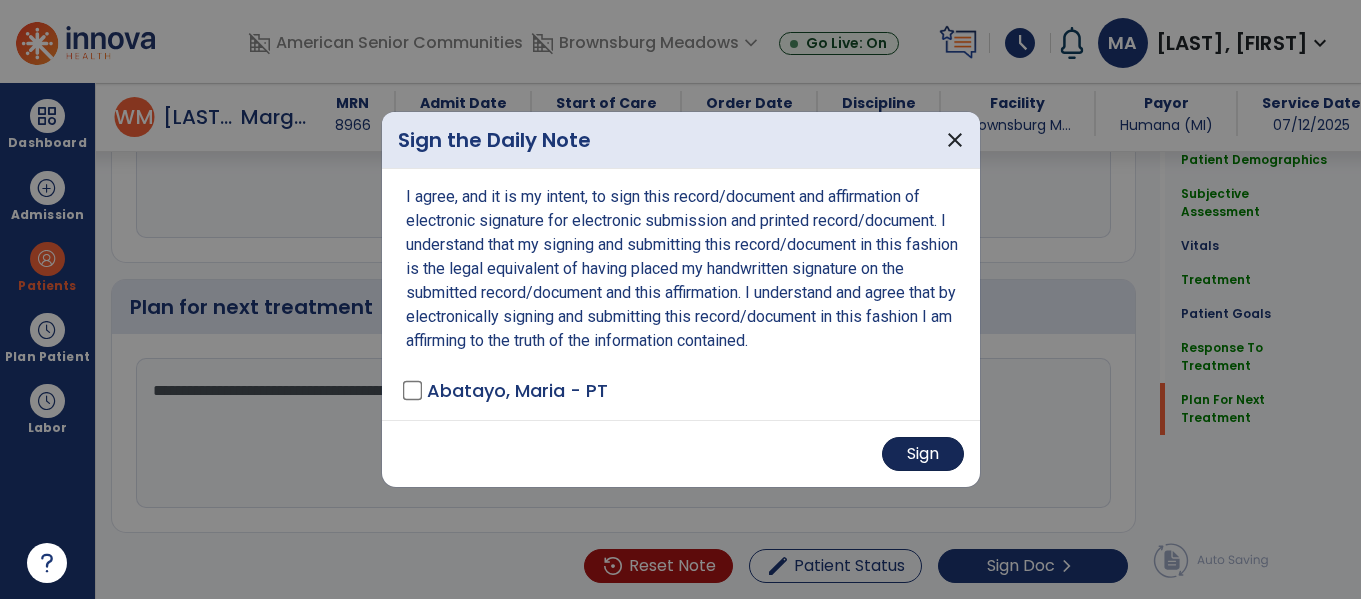click on "Sign" at bounding box center [923, 454] 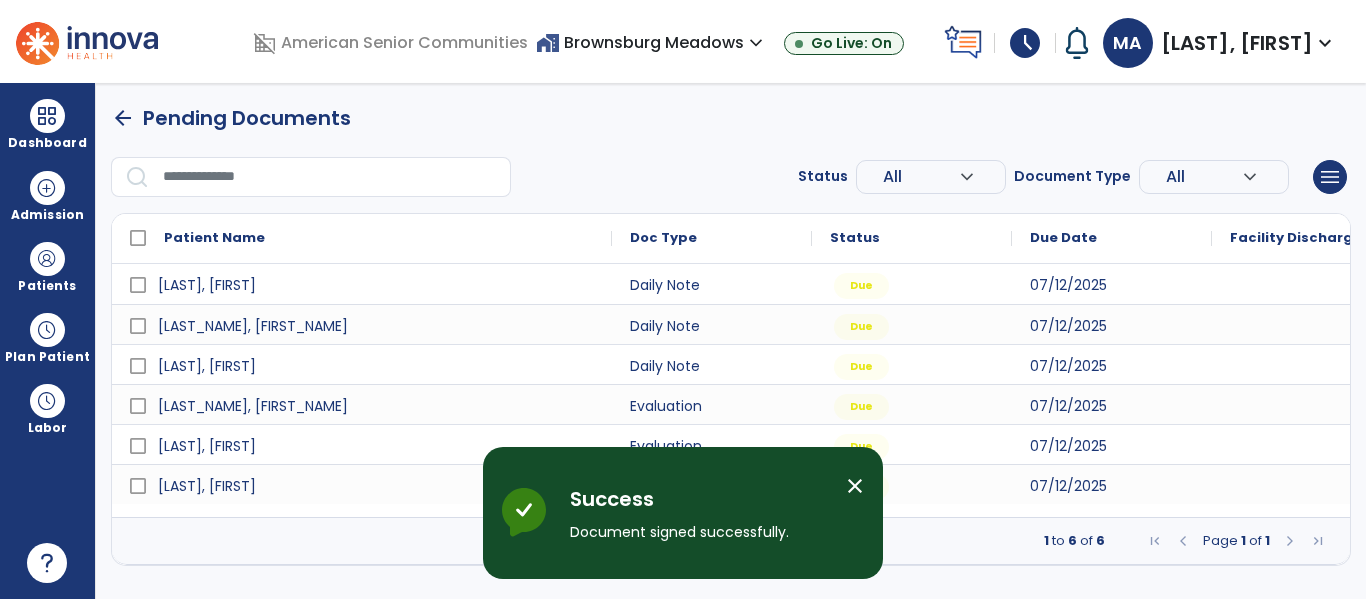 scroll, scrollTop: 0, scrollLeft: 0, axis: both 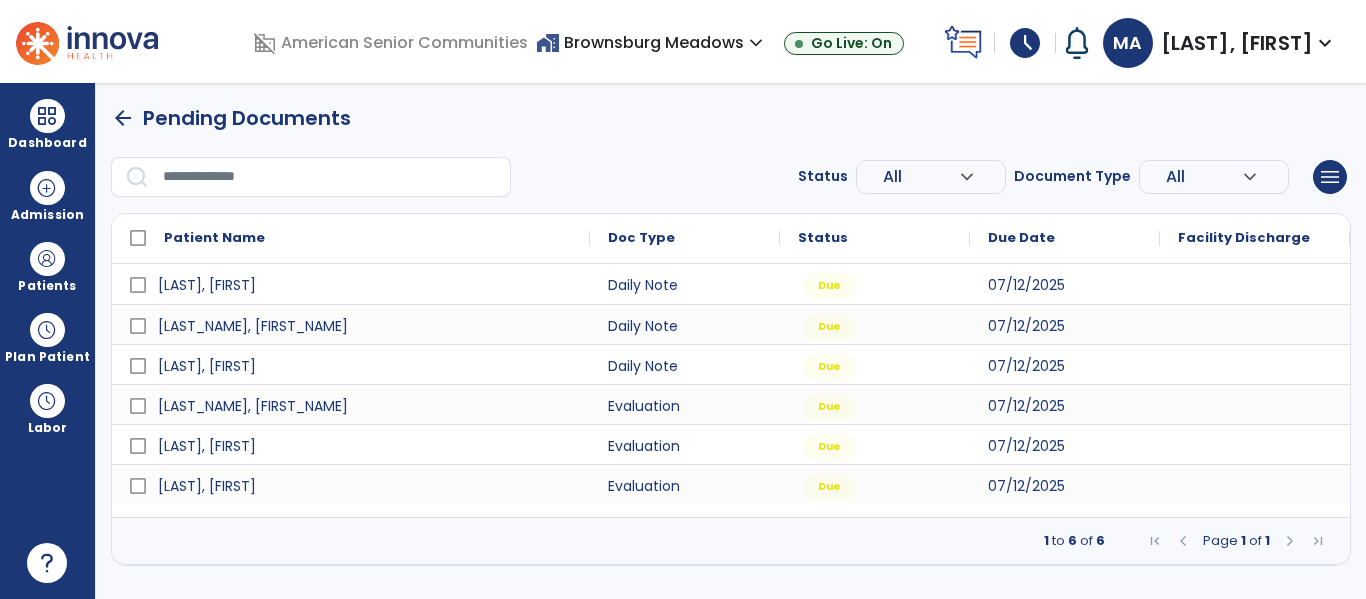 click at bounding box center (1255, 484) 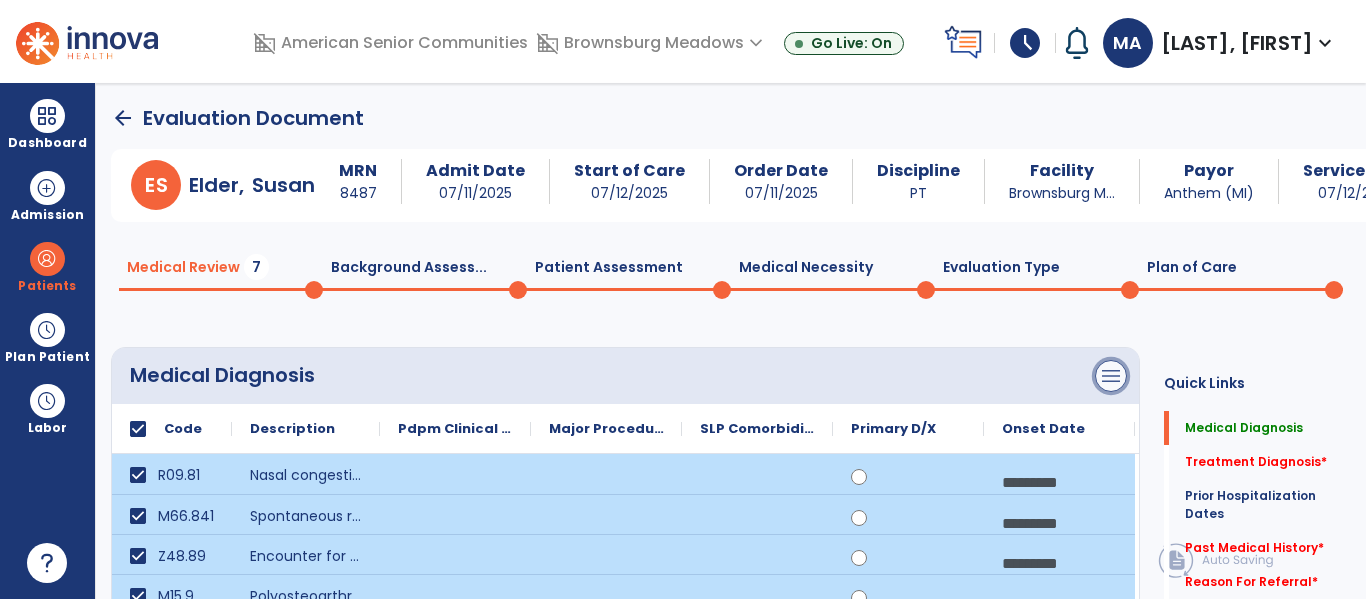 click on "menu" at bounding box center (1111, 376) 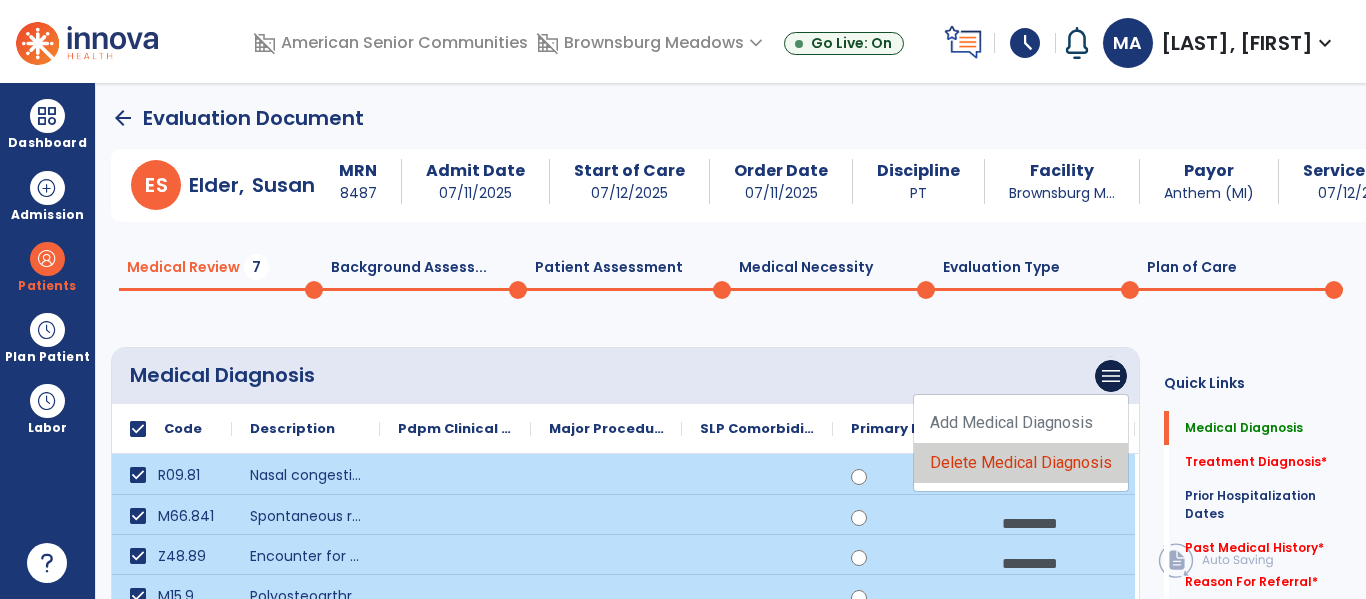 click on "Delete Medical Diagnosis" 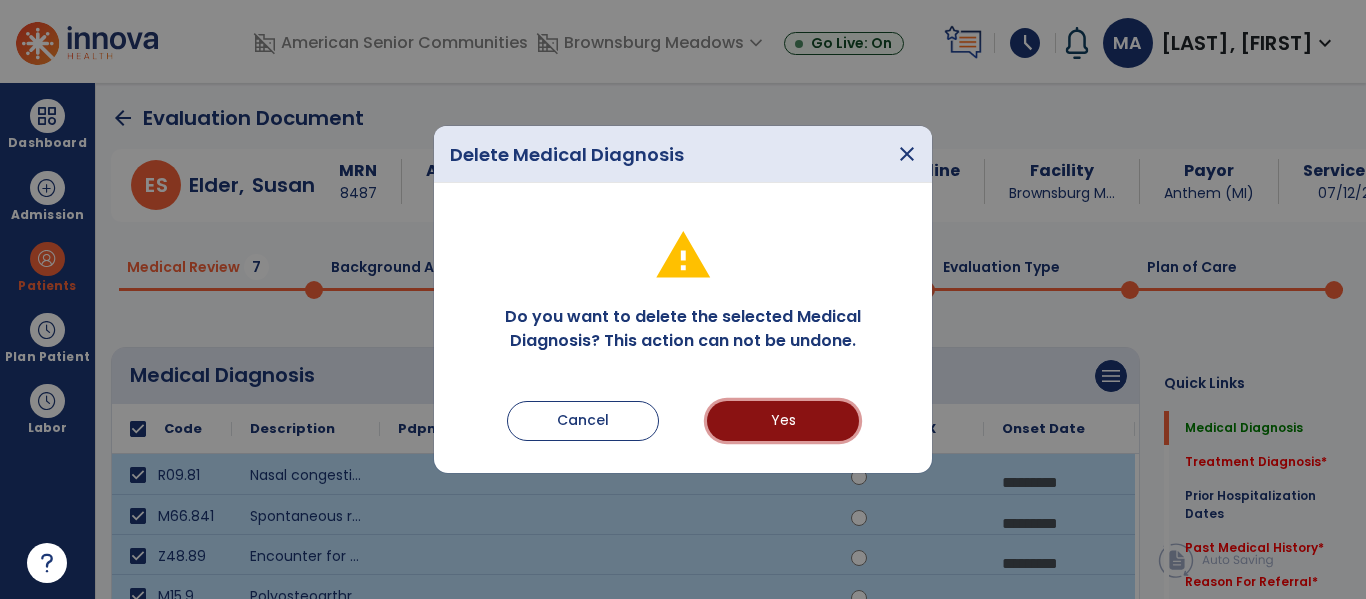 click on "Yes" at bounding box center [783, 421] 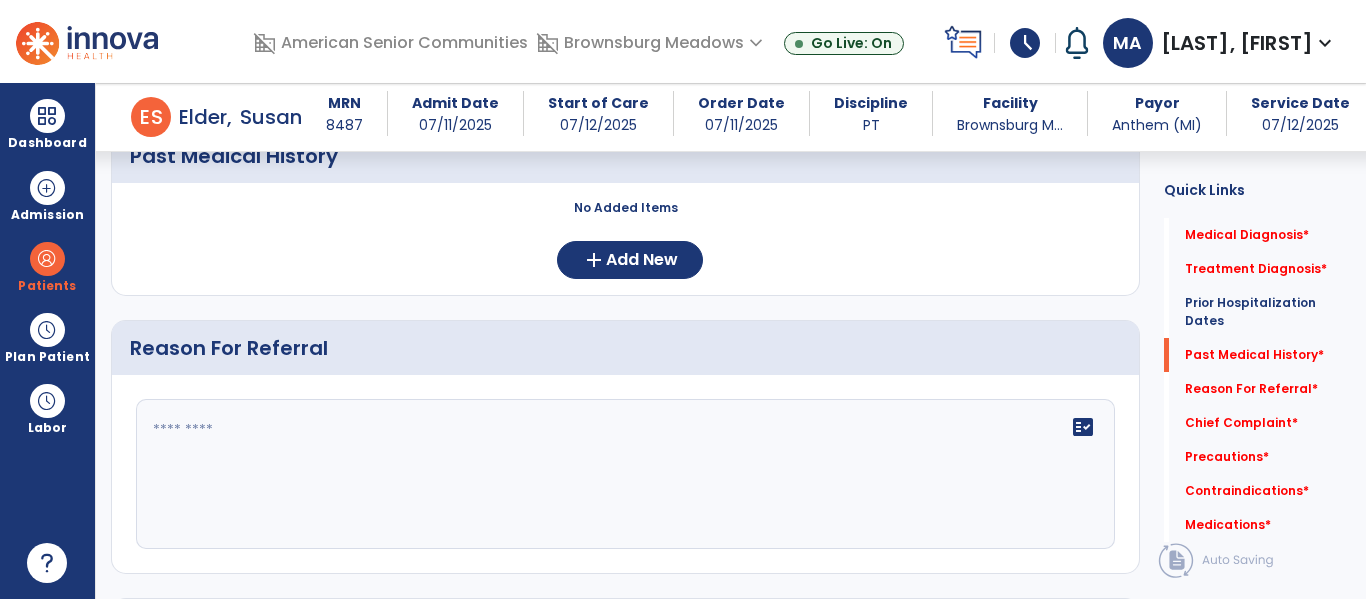 scroll, scrollTop: 809, scrollLeft: 0, axis: vertical 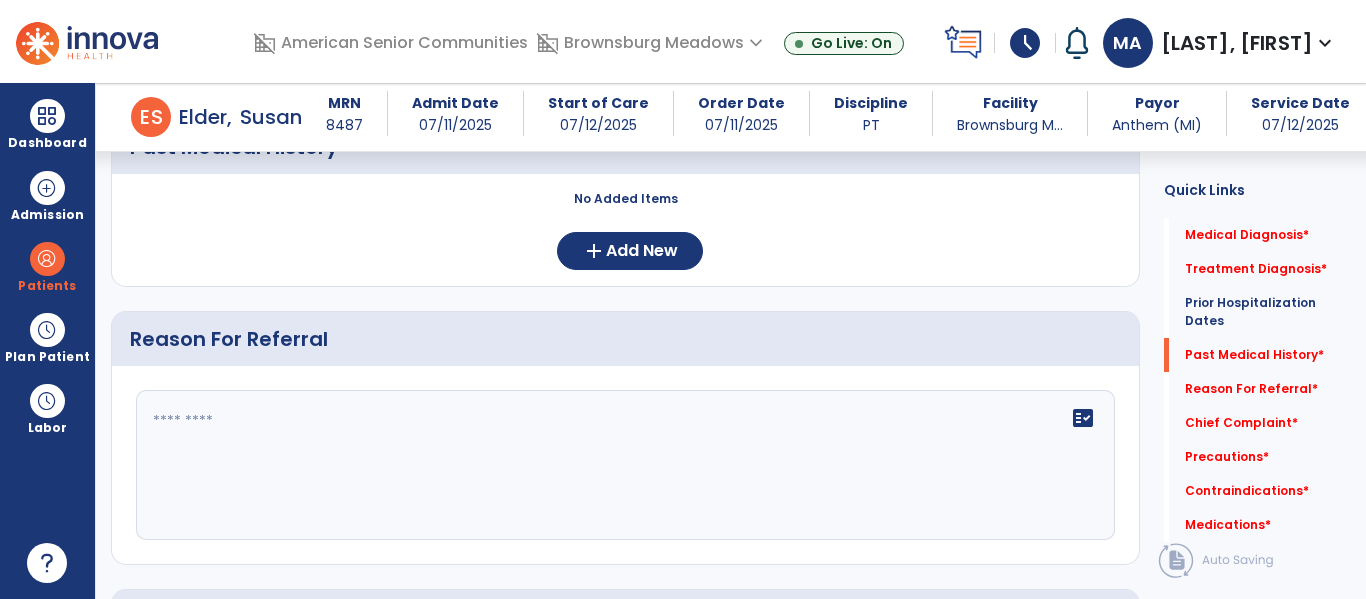 click on "fact_check" 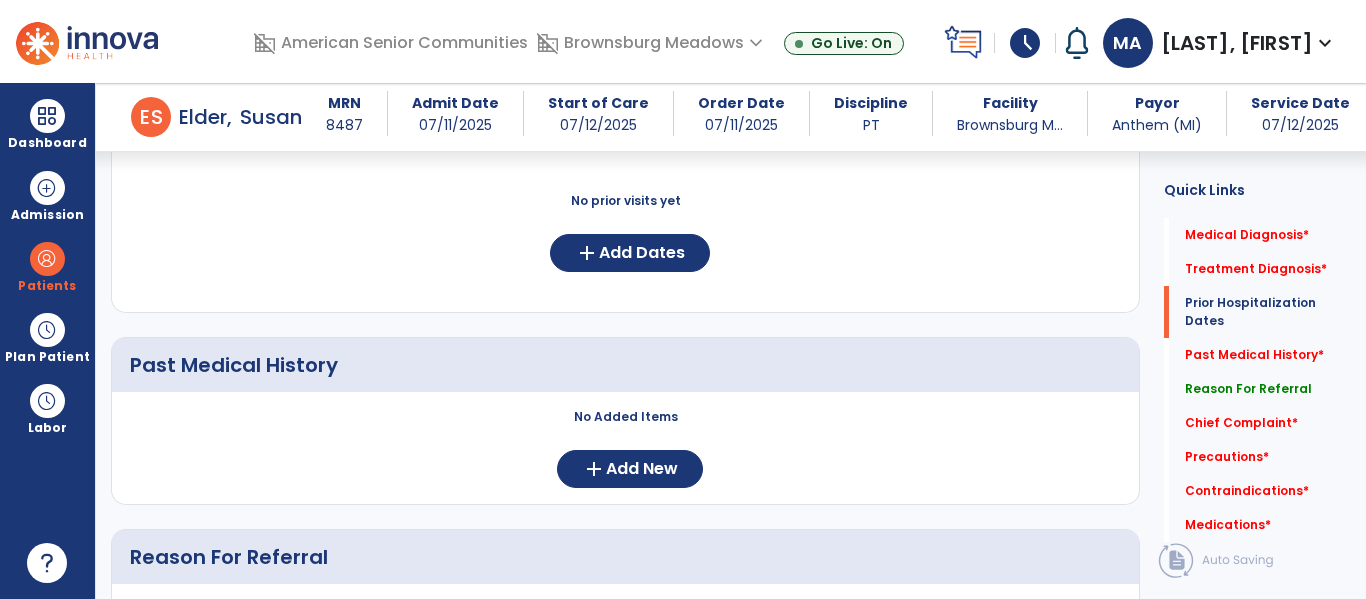 scroll, scrollTop: 586, scrollLeft: 0, axis: vertical 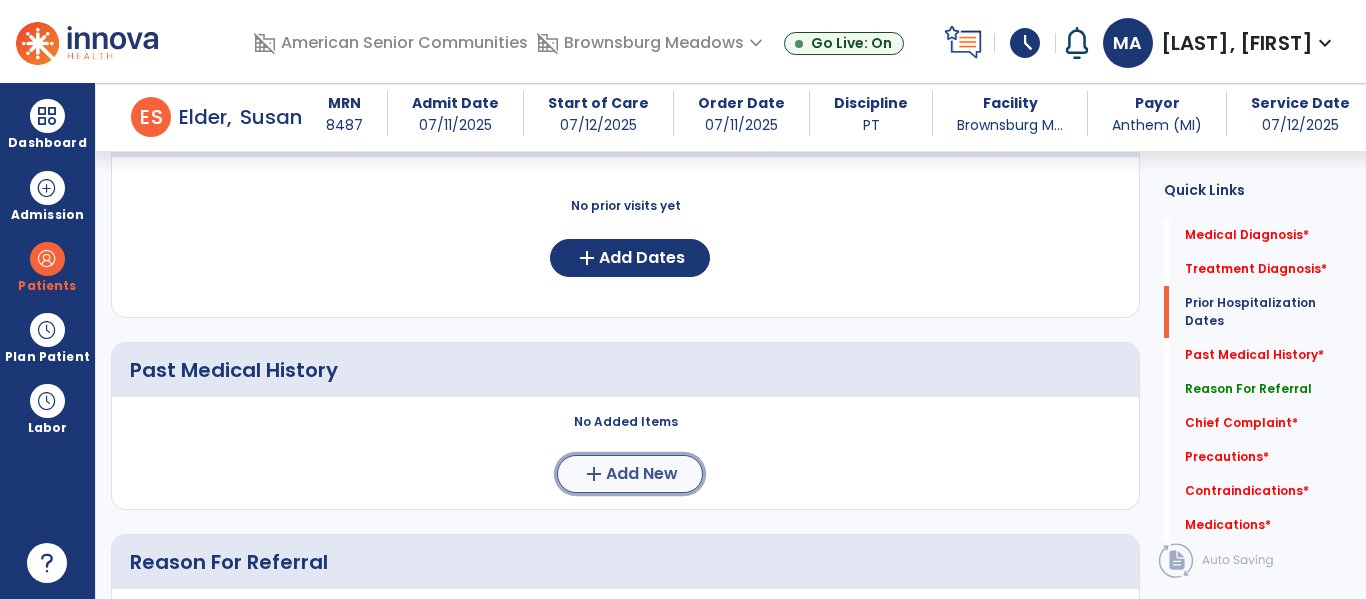 click on "add" 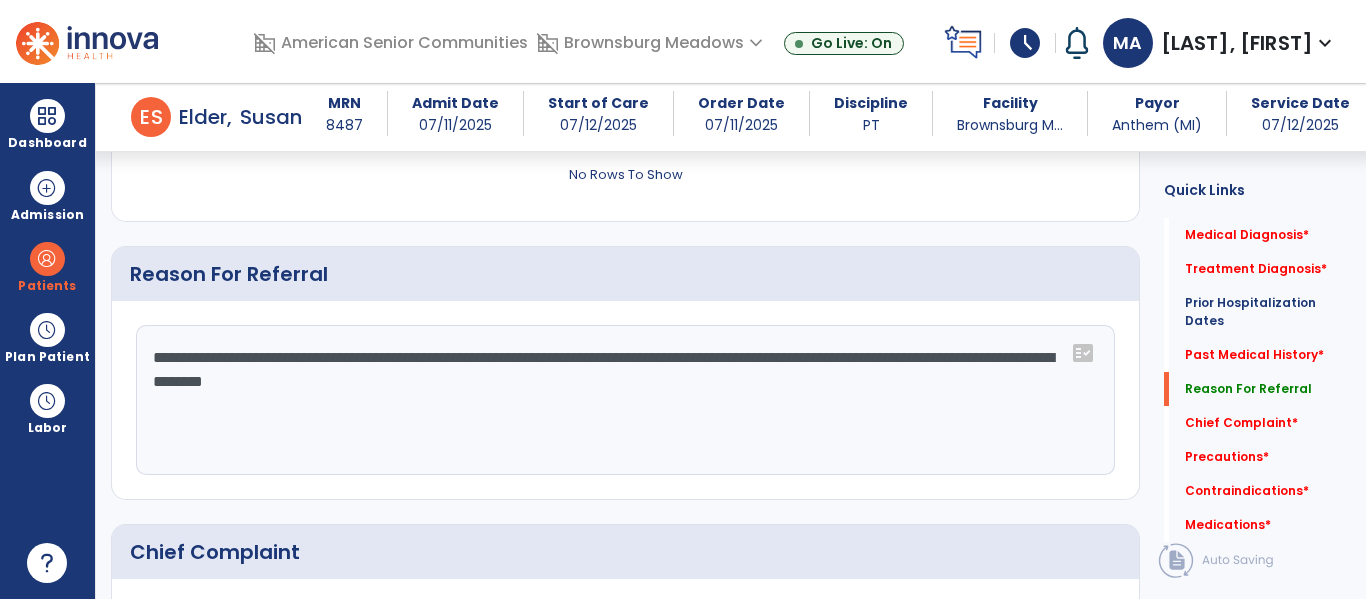 scroll, scrollTop: 1211, scrollLeft: 0, axis: vertical 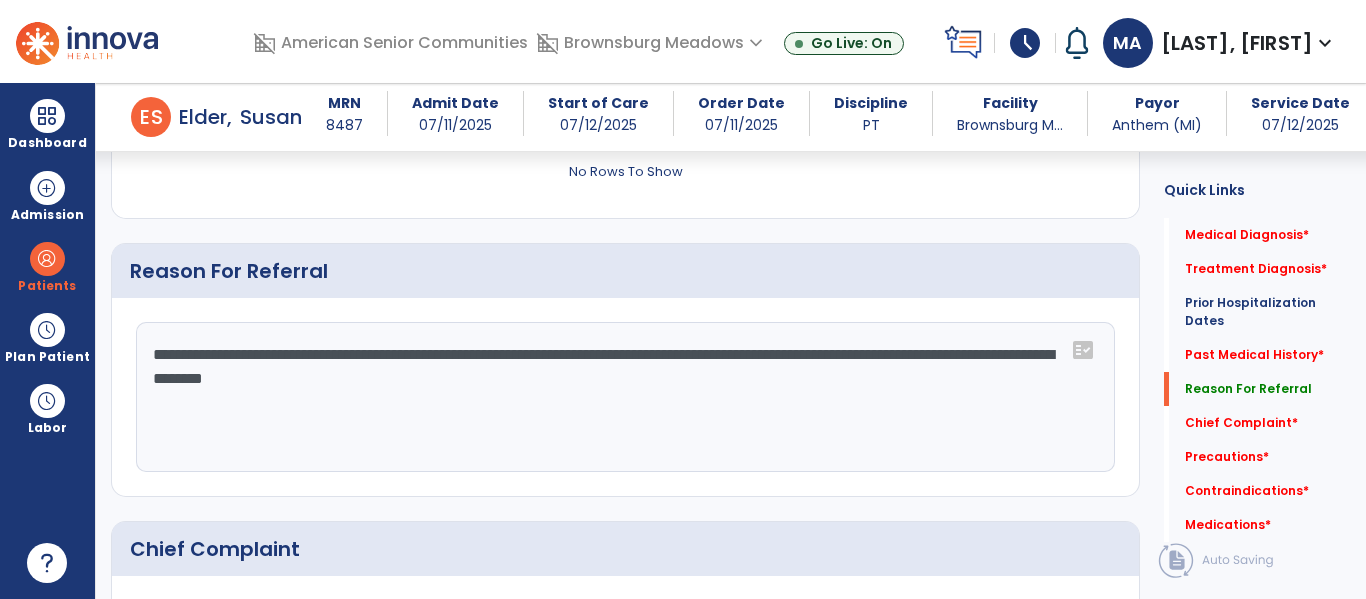click on "**********" 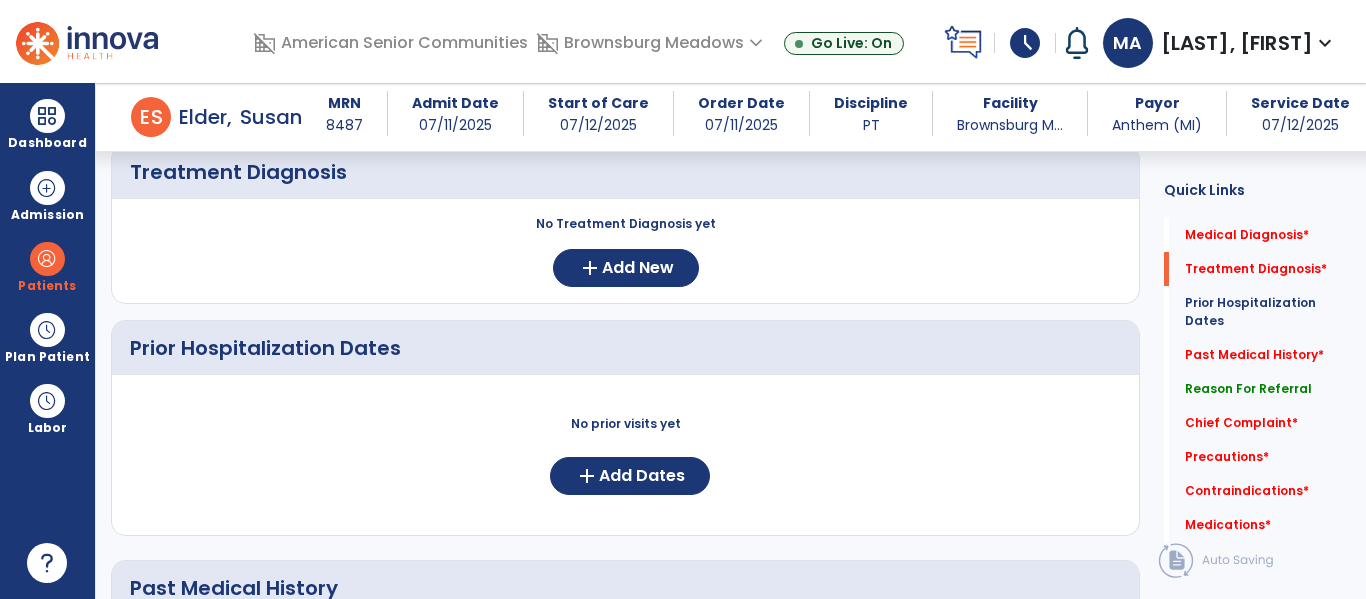 scroll, scrollTop: 360, scrollLeft: 0, axis: vertical 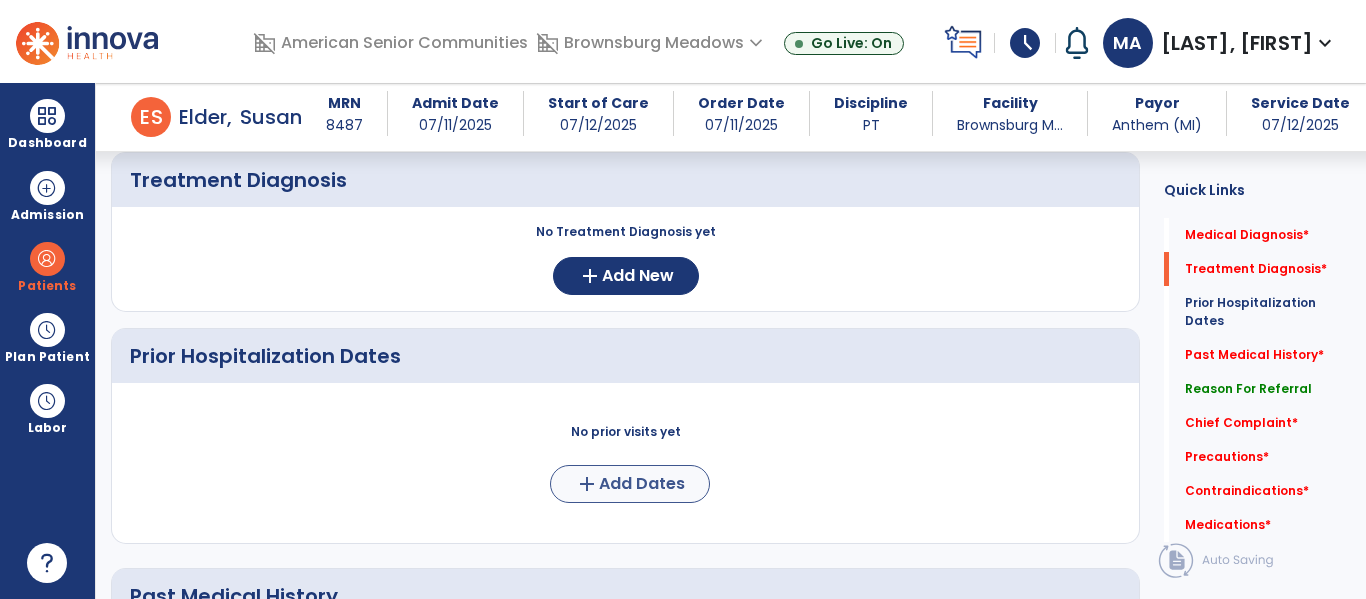 type on "**********" 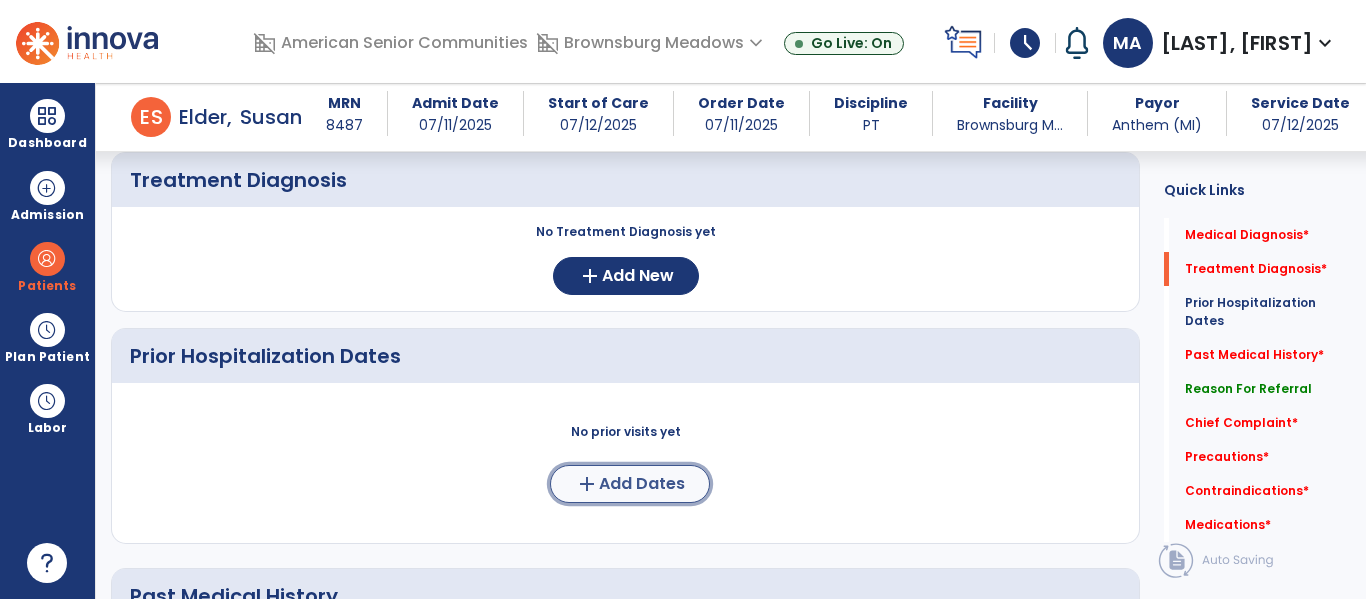 click on "Add Dates" 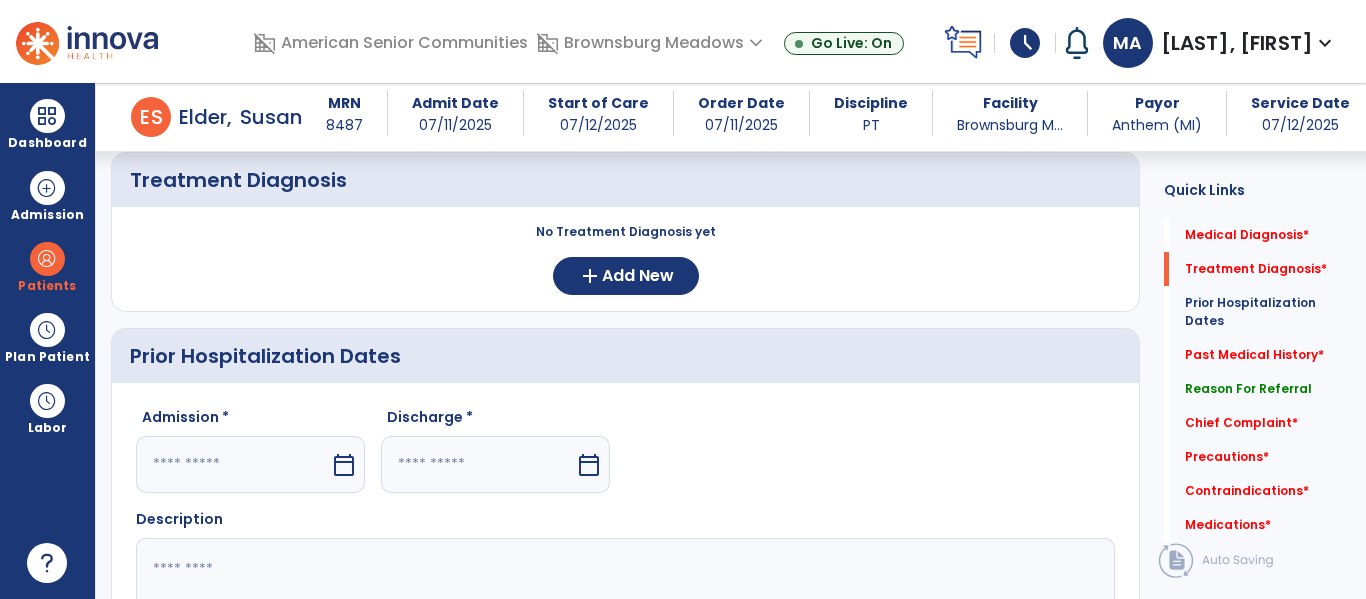click on "calendar_today" at bounding box center [346, 464] 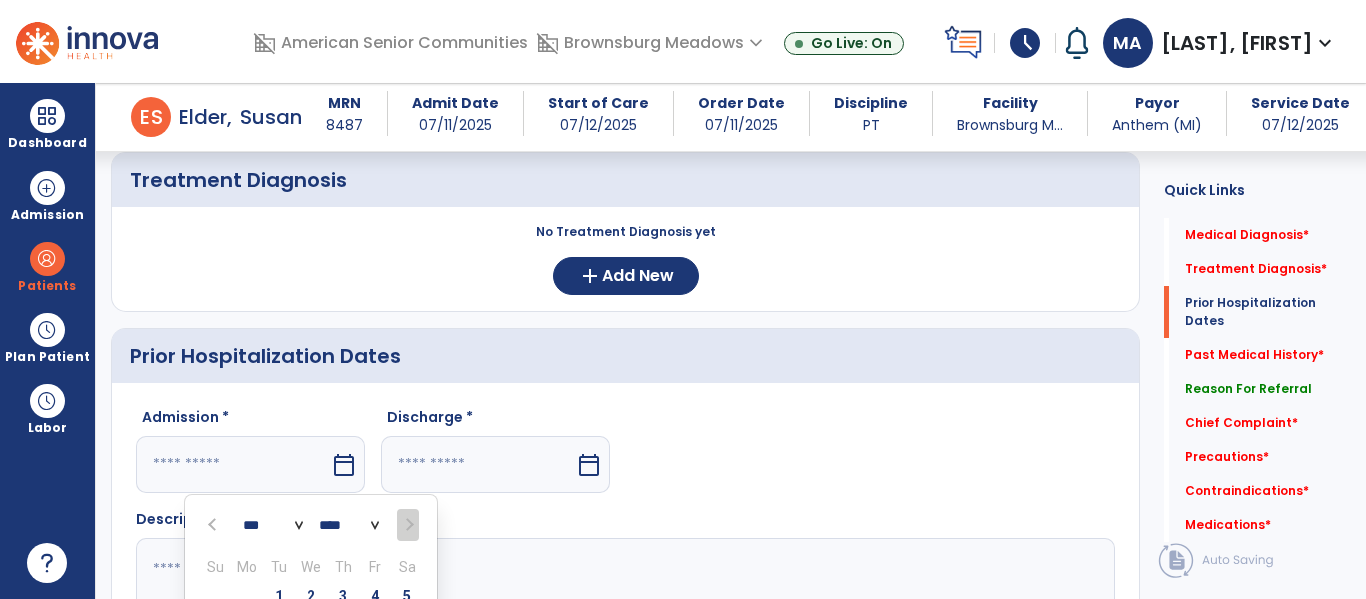 scroll, scrollTop: 651, scrollLeft: 0, axis: vertical 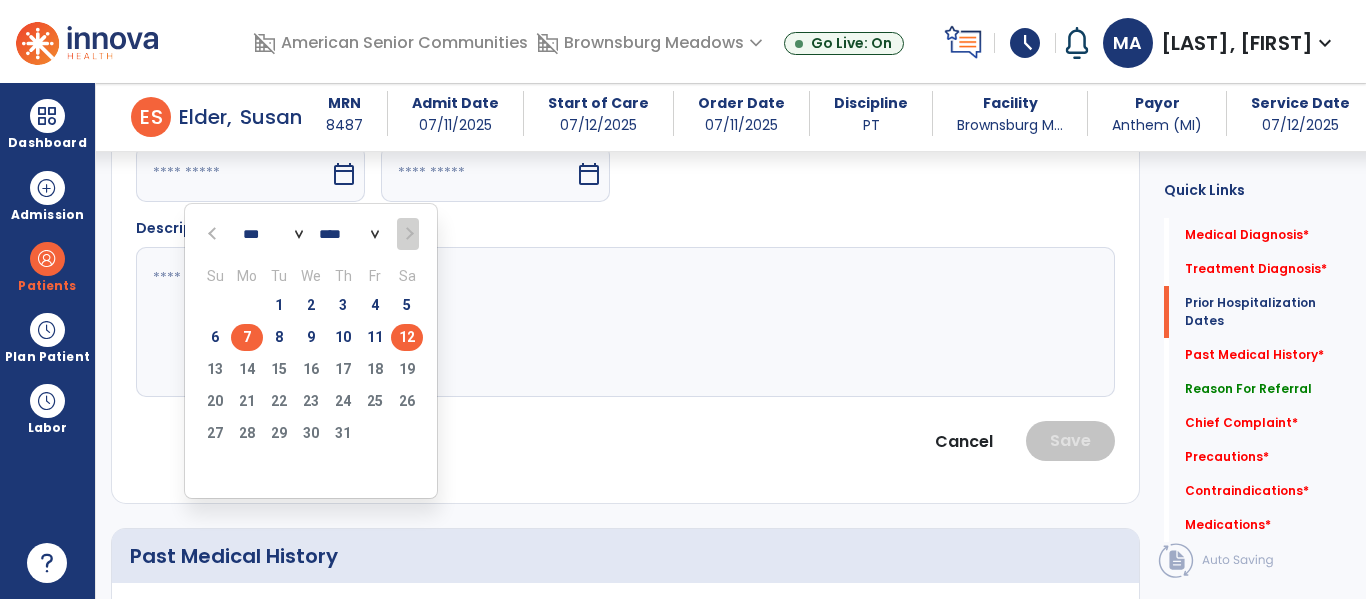 click on "7" at bounding box center [247, 337] 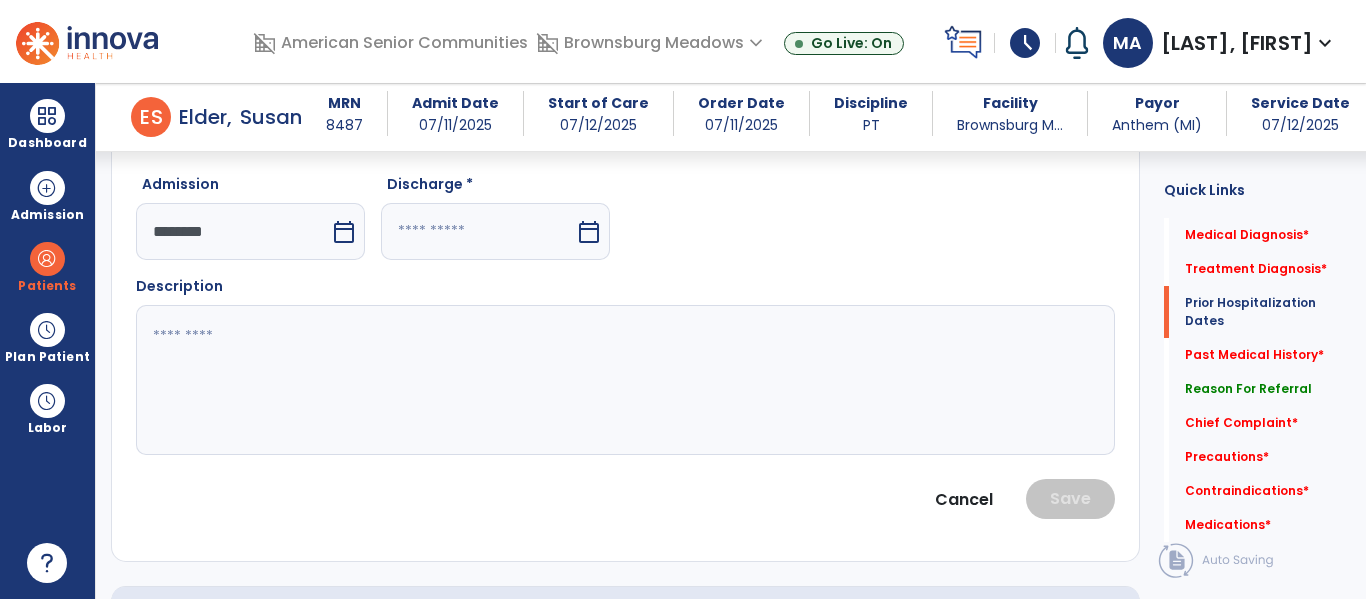 scroll, scrollTop: 546, scrollLeft: 0, axis: vertical 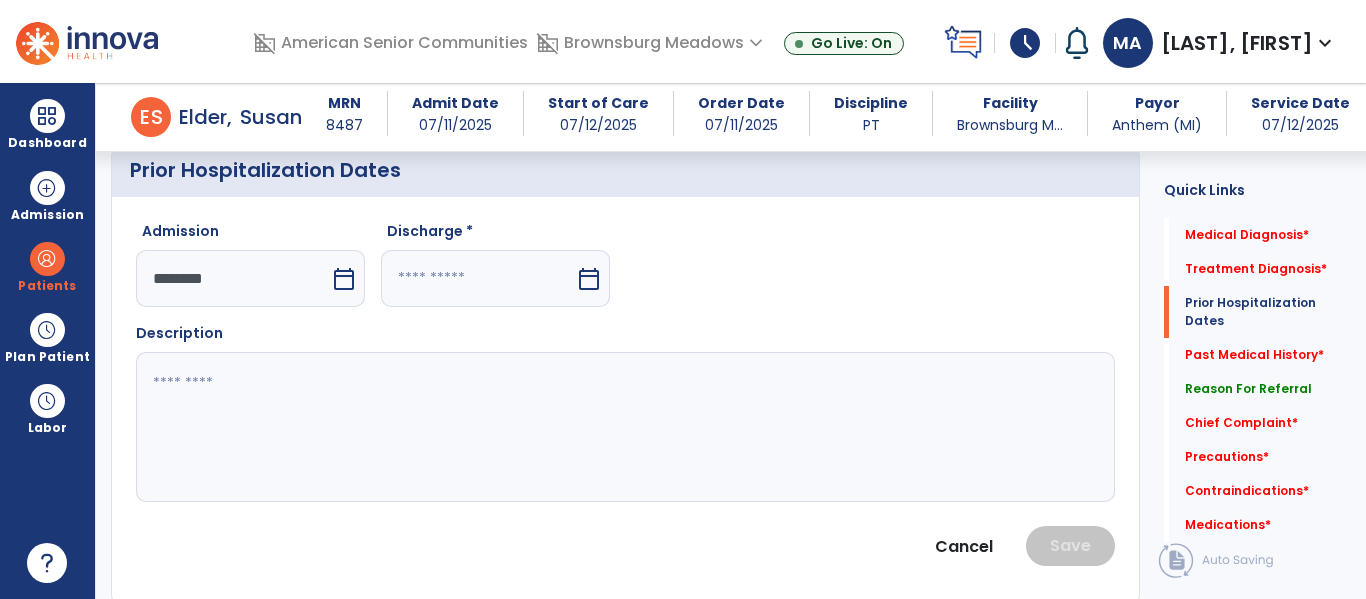 click on "calendar_today" at bounding box center [589, 279] 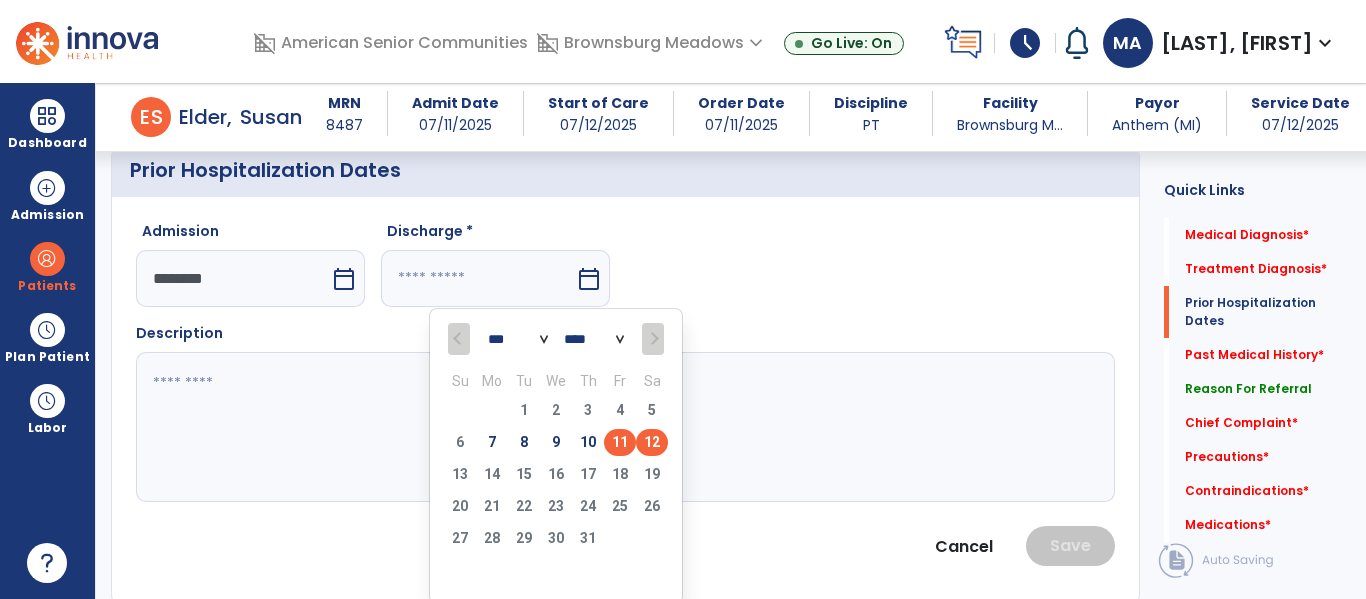 click on "11" at bounding box center (620, 442) 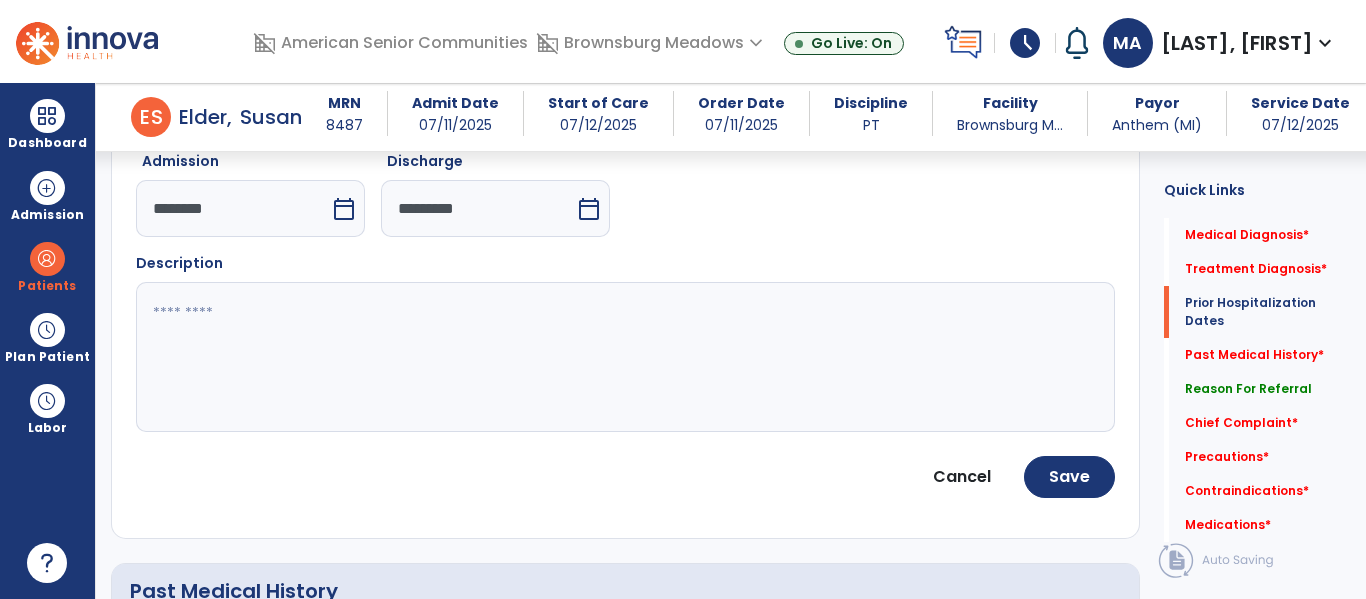scroll, scrollTop: 618, scrollLeft: 0, axis: vertical 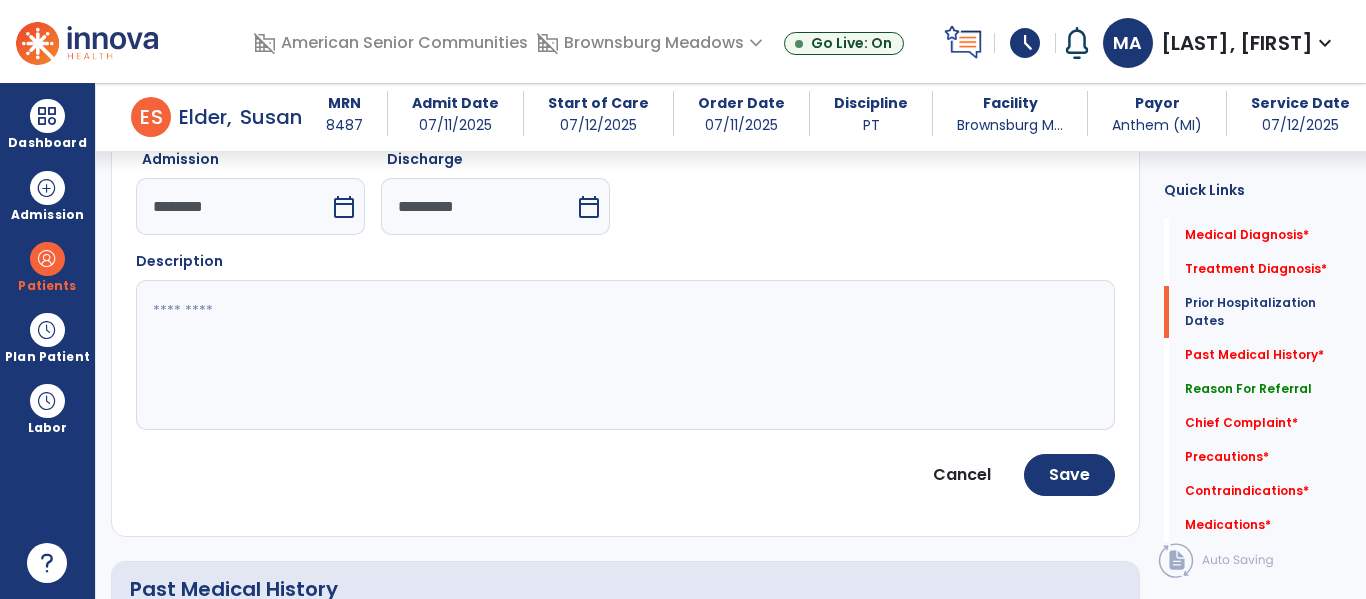 click 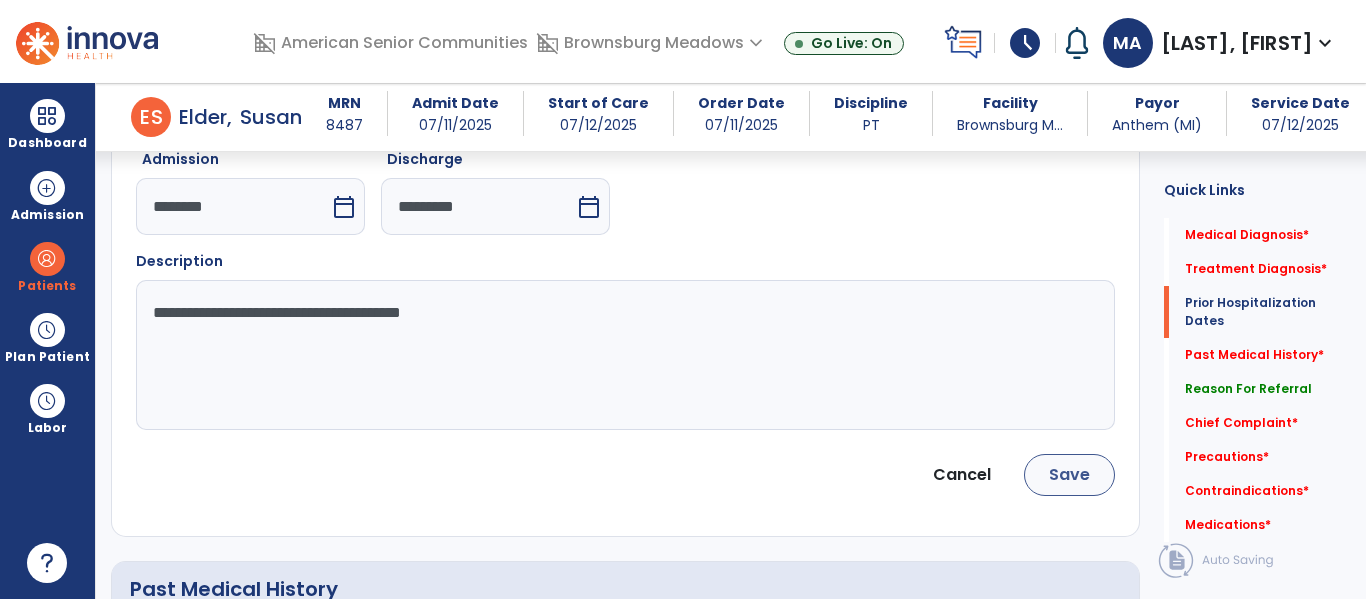 type on "**********" 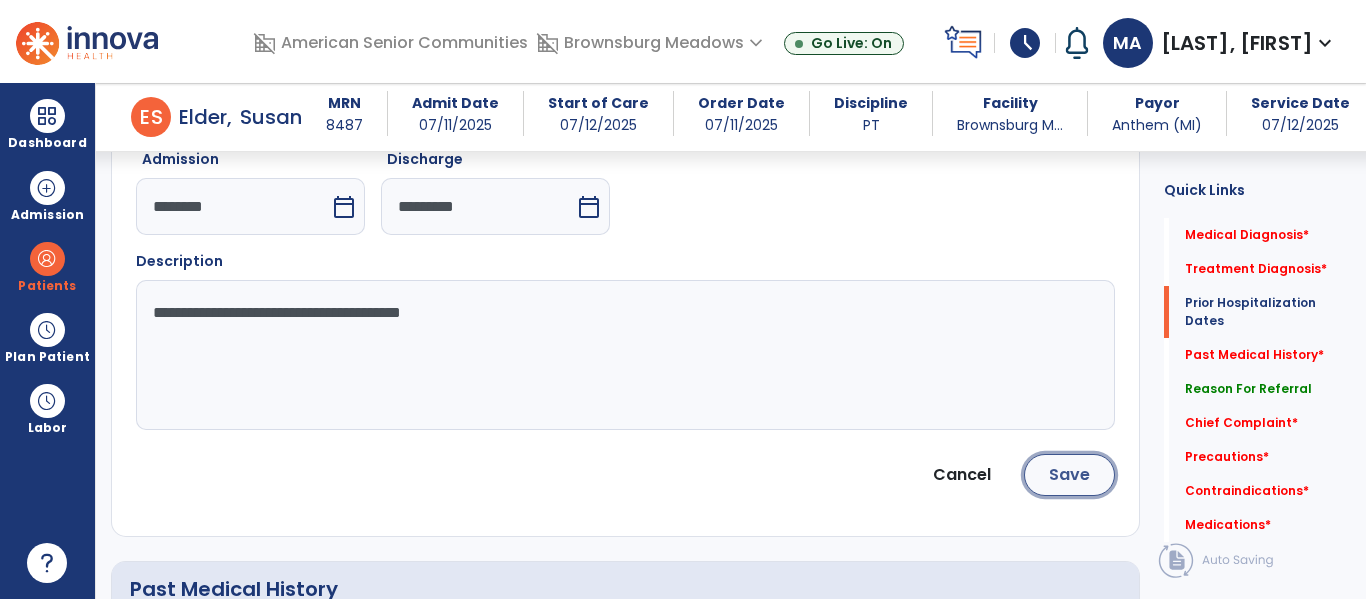 click on "Save" 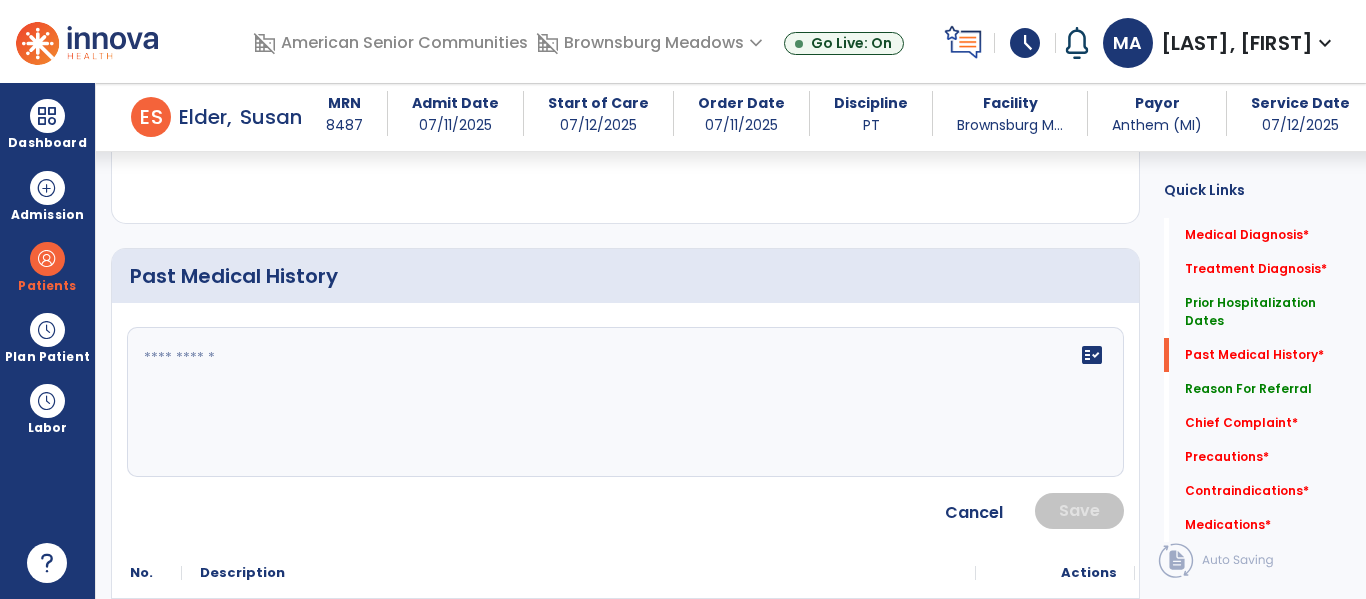 scroll, scrollTop: 771, scrollLeft: 0, axis: vertical 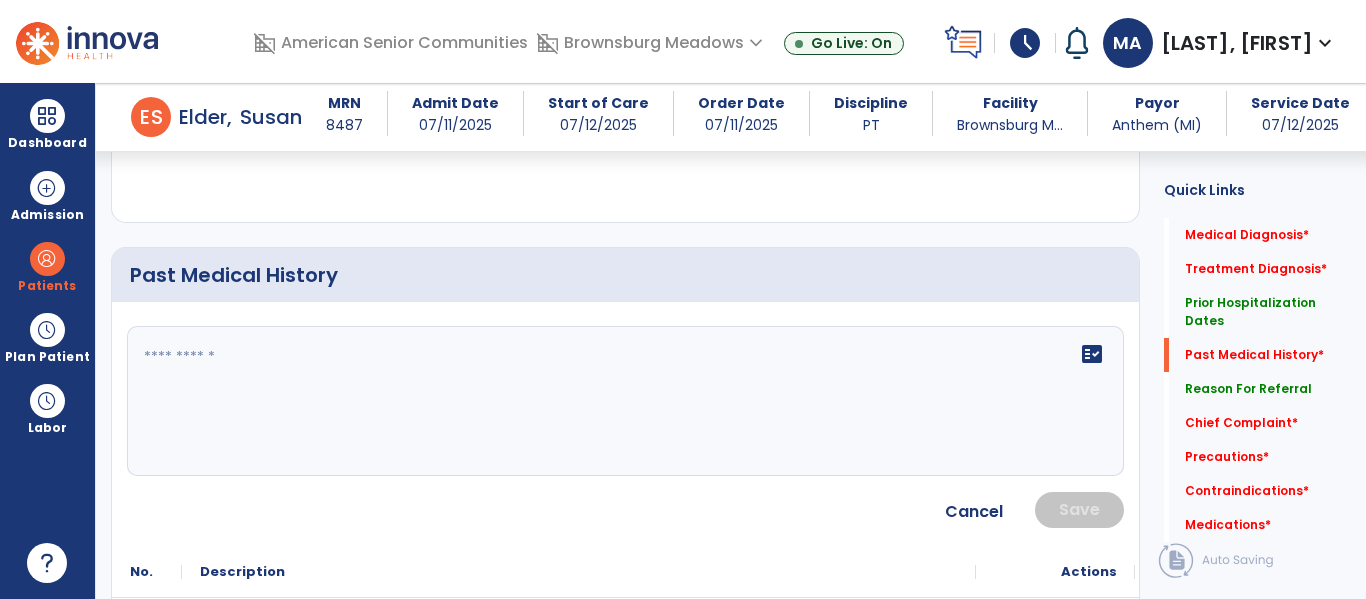 click on "fact_check" 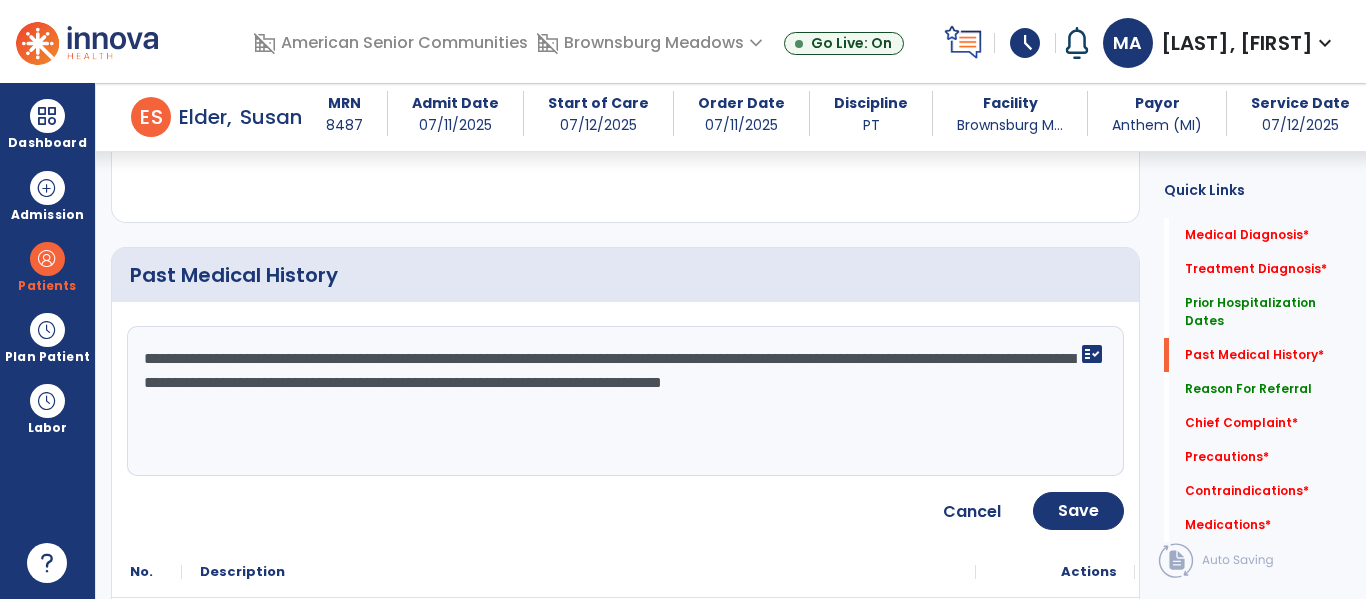 type on "**********" 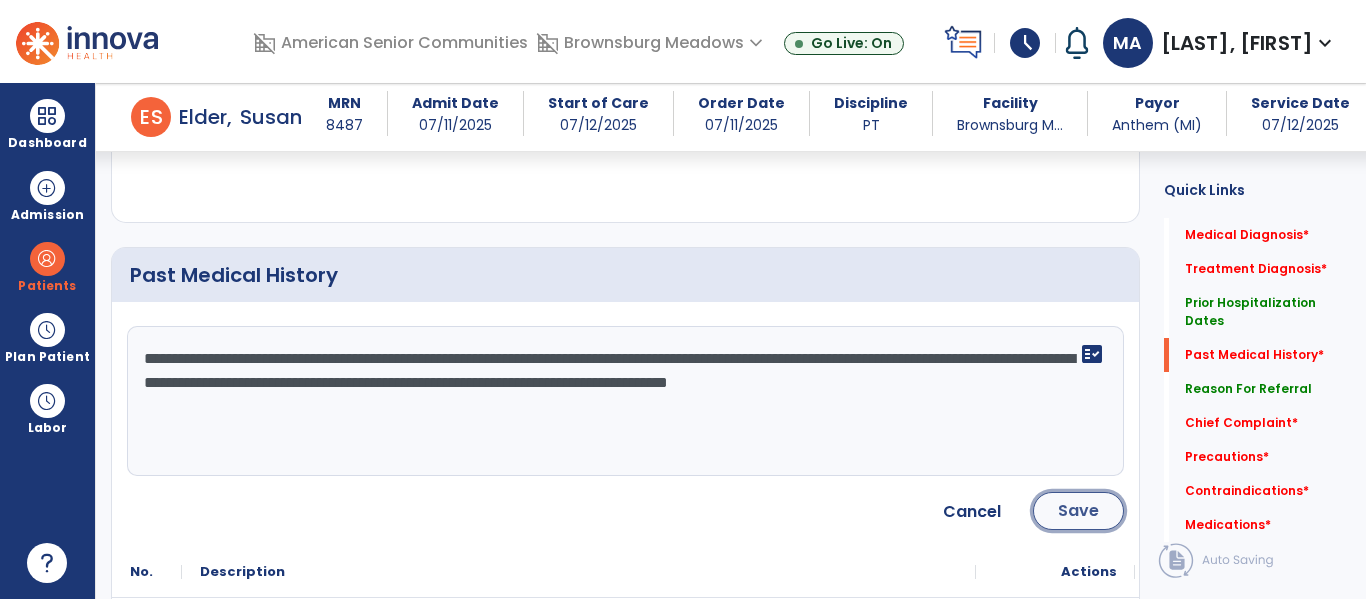 click on "Save" 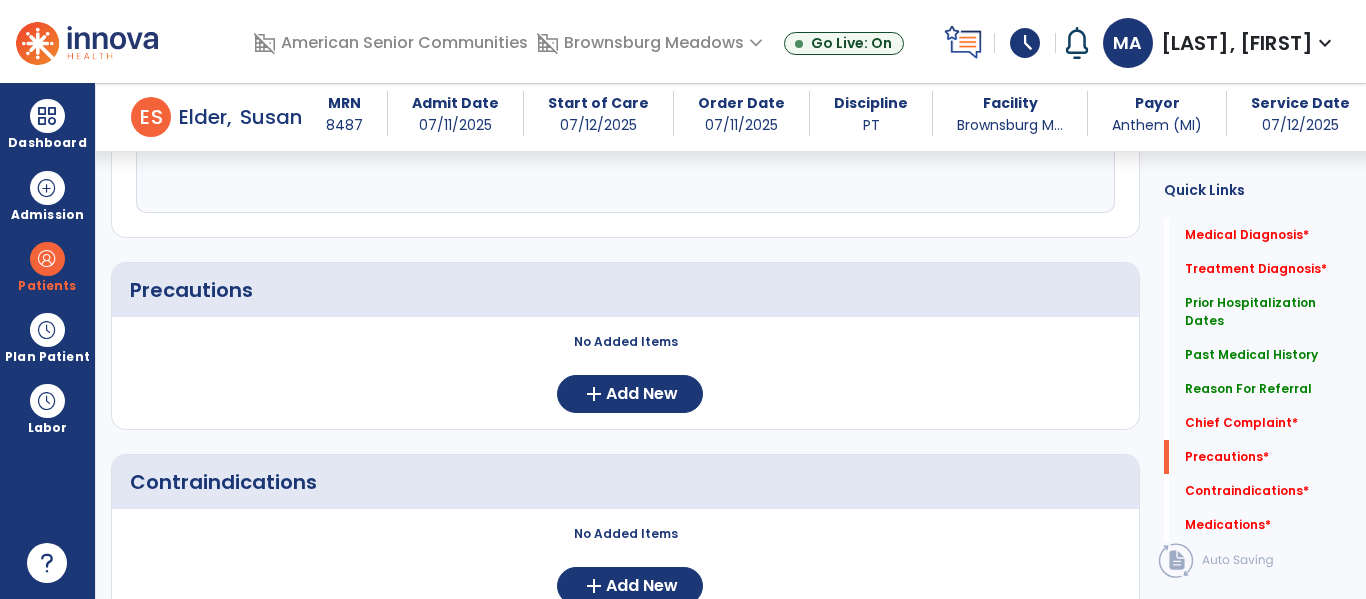 scroll, scrollTop: 1612, scrollLeft: 0, axis: vertical 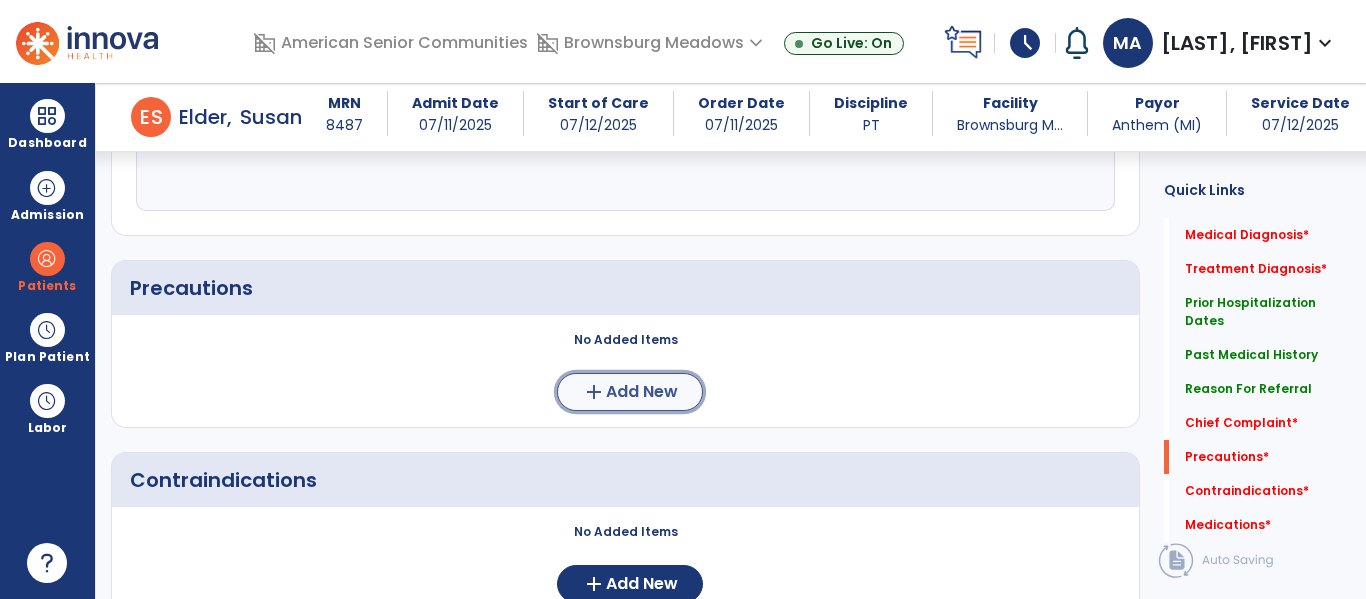 click on "Add New" 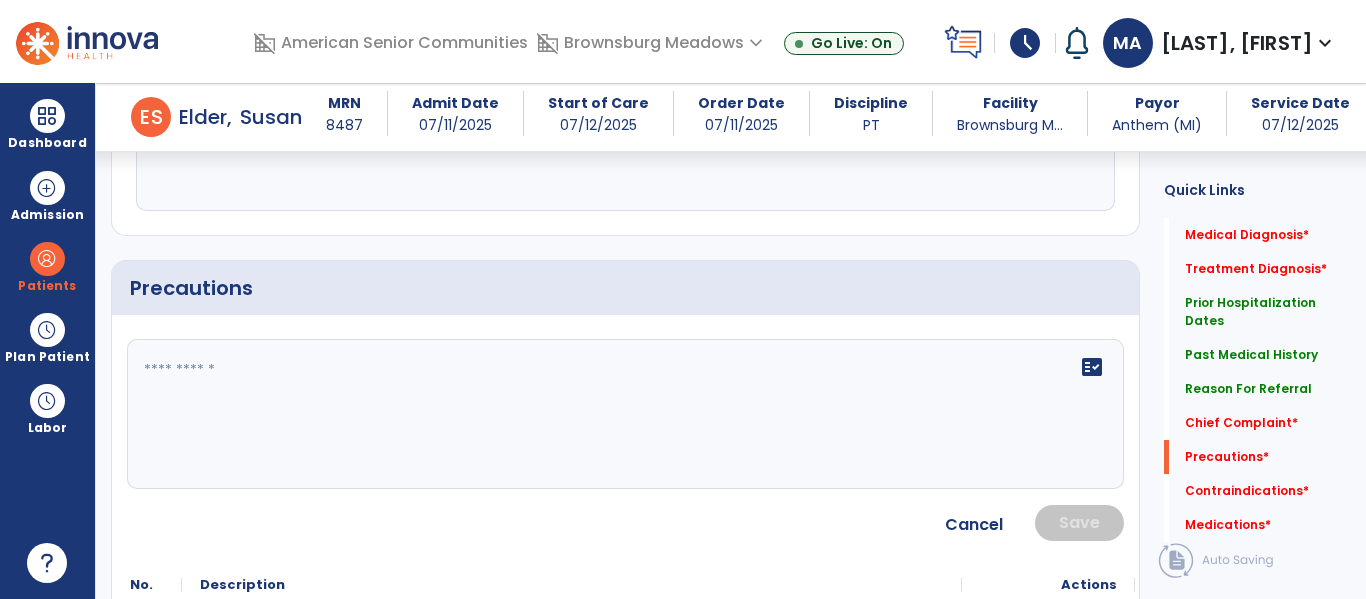 click 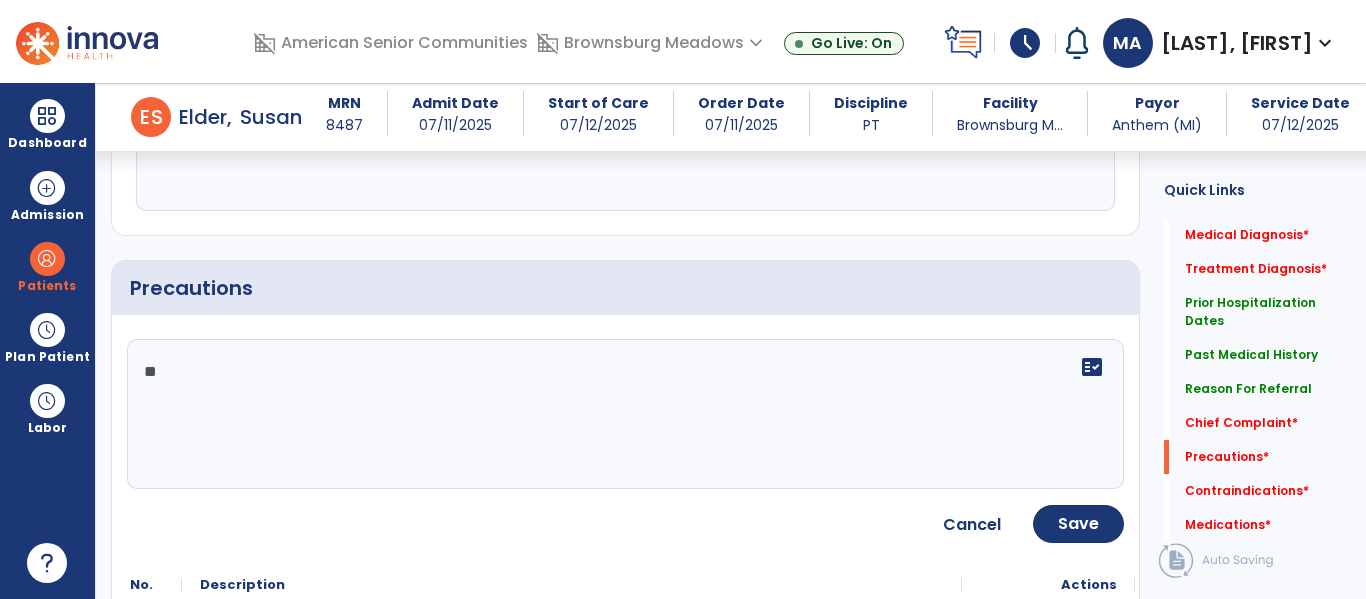 type on "*" 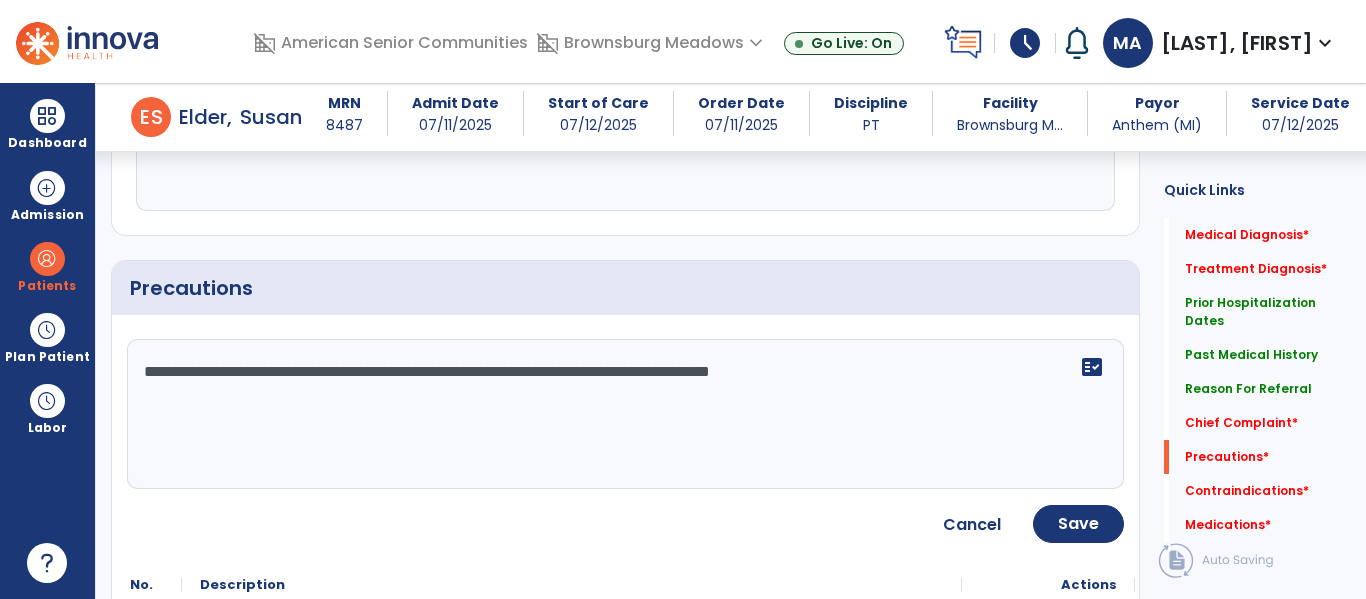 click on "**********" 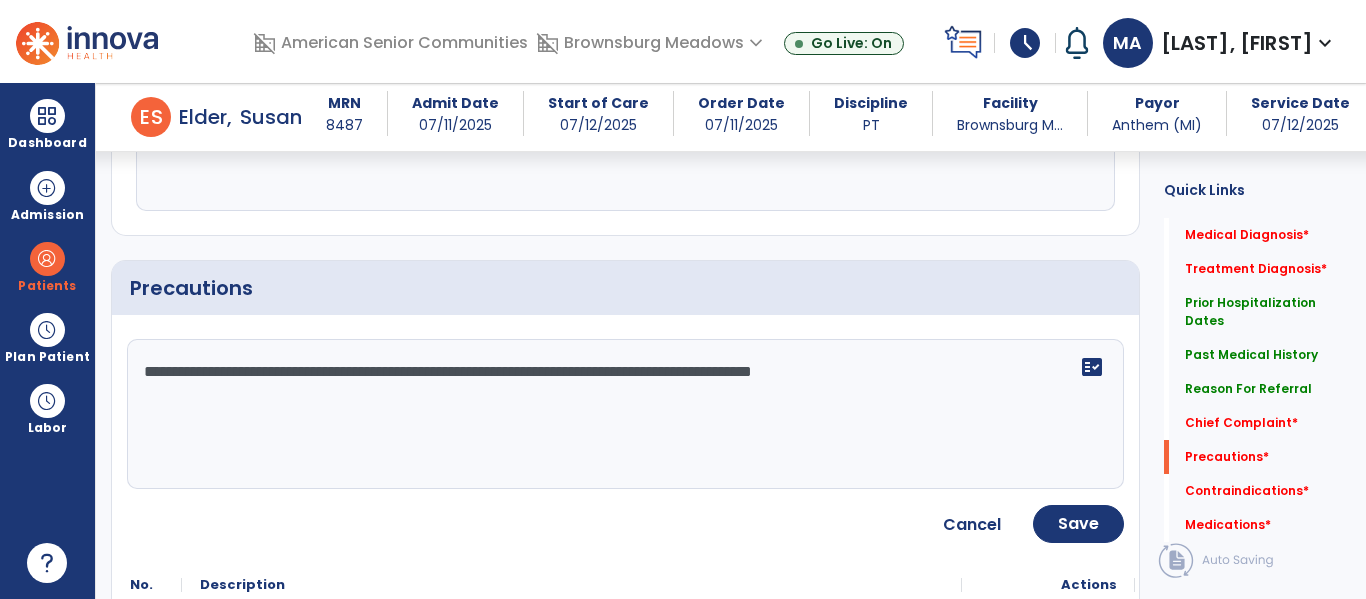 click on "**********" 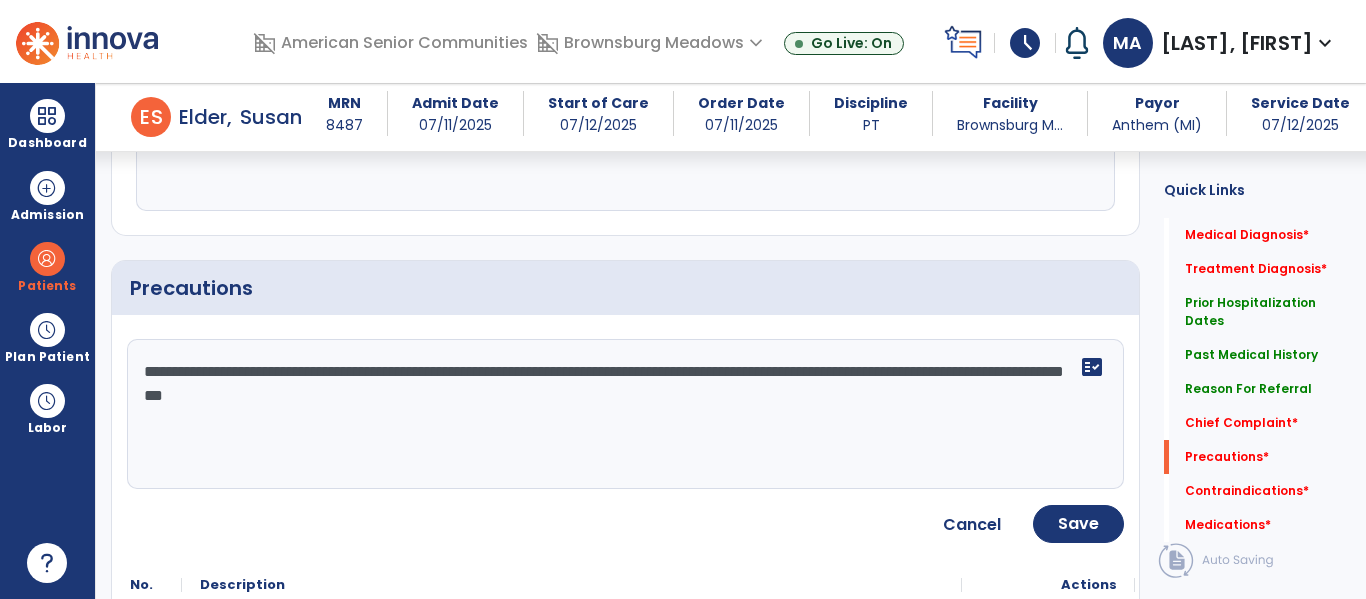 click on "**********" 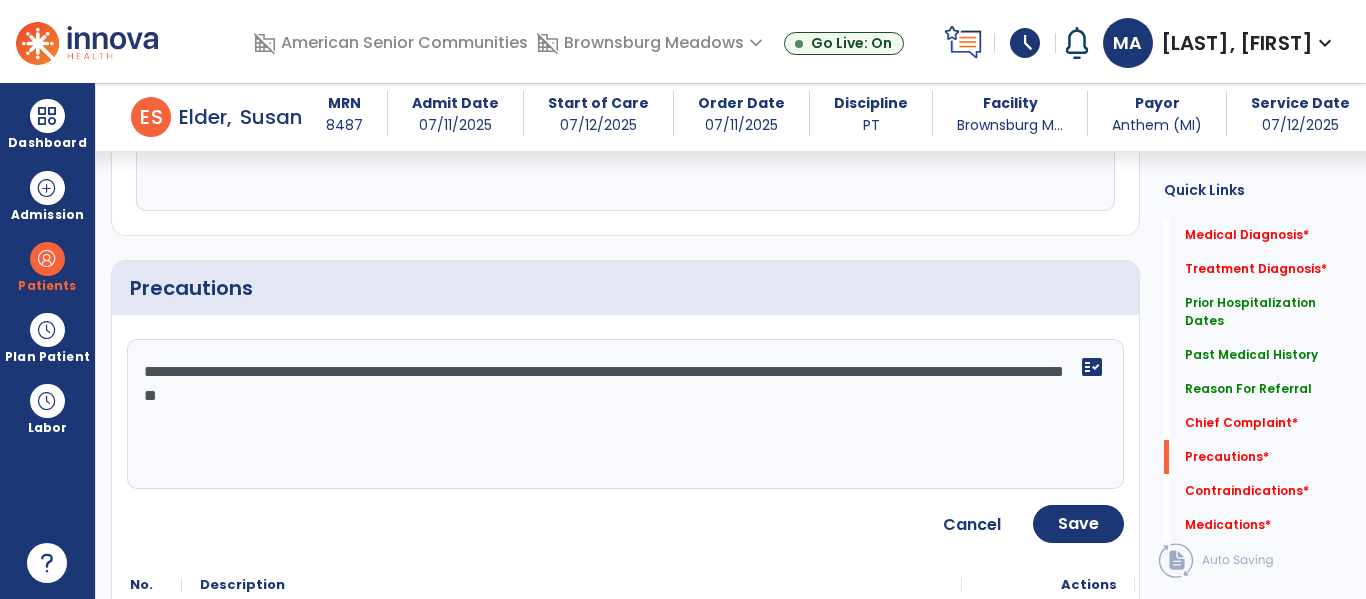 click on "**********" 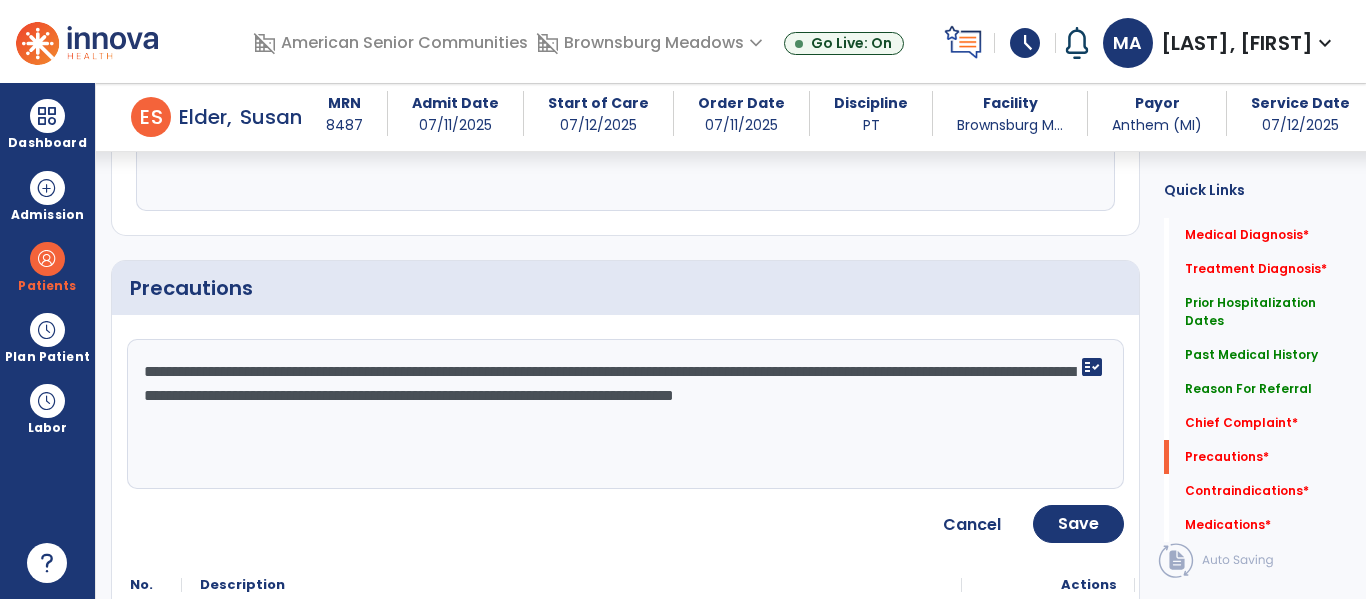 type on "**********" 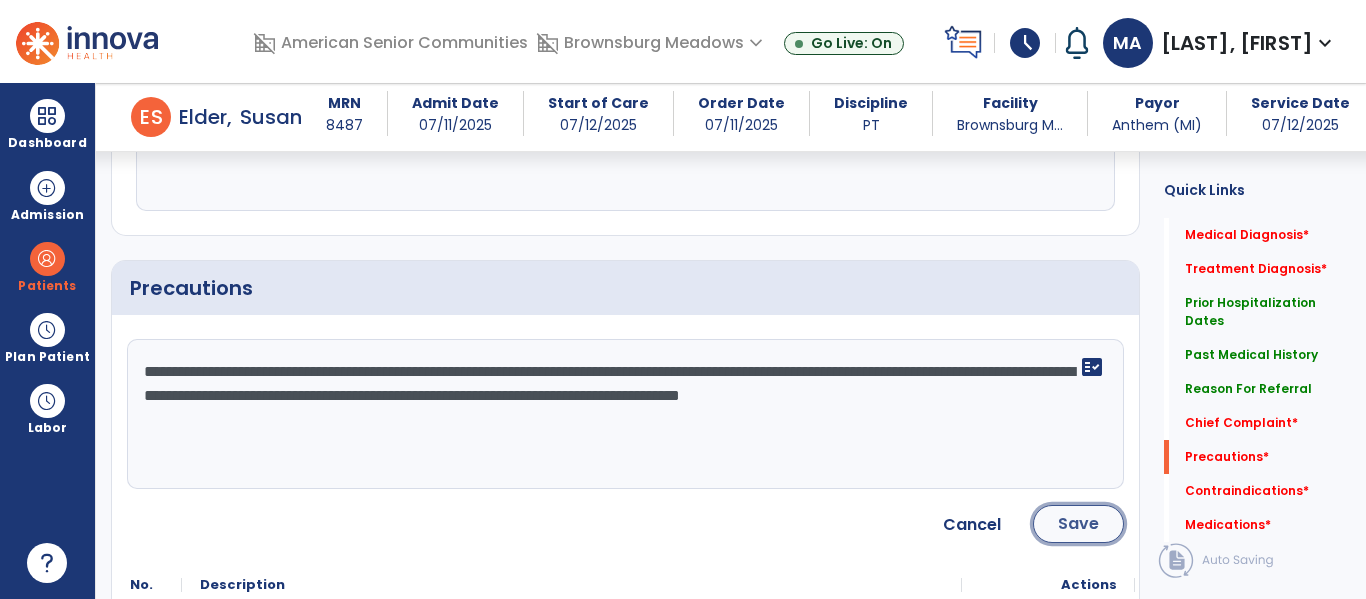 click on "Save" 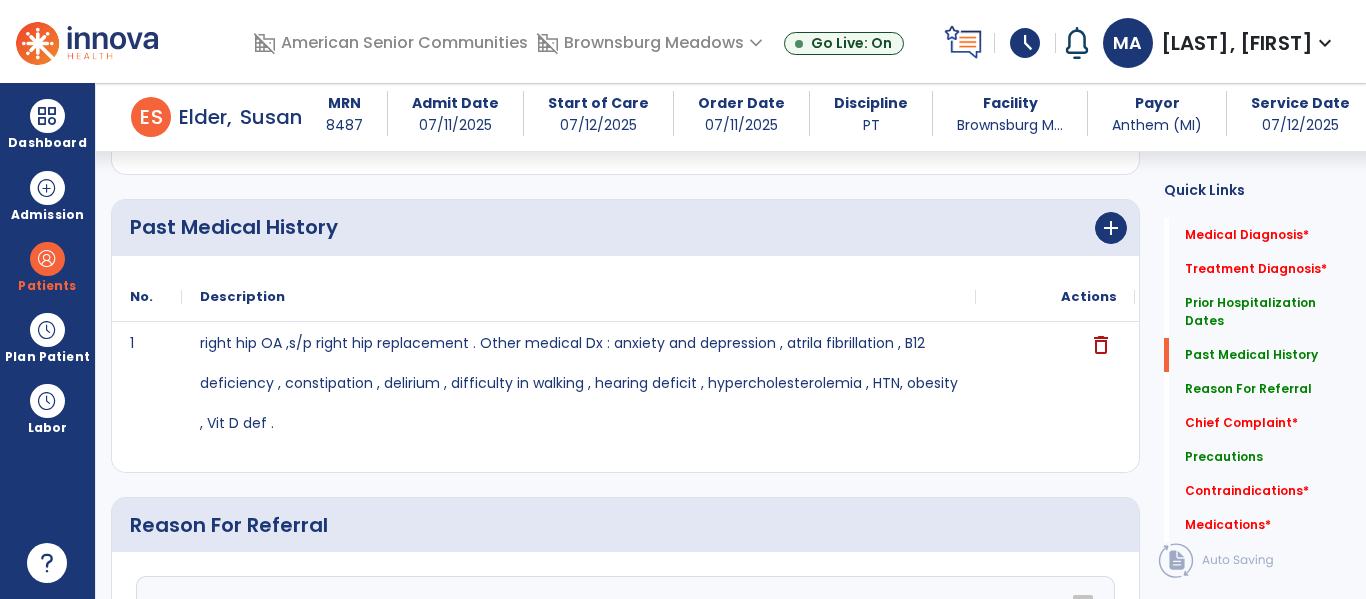scroll, scrollTop: 817, scrollLeft: 0, axis: vertical 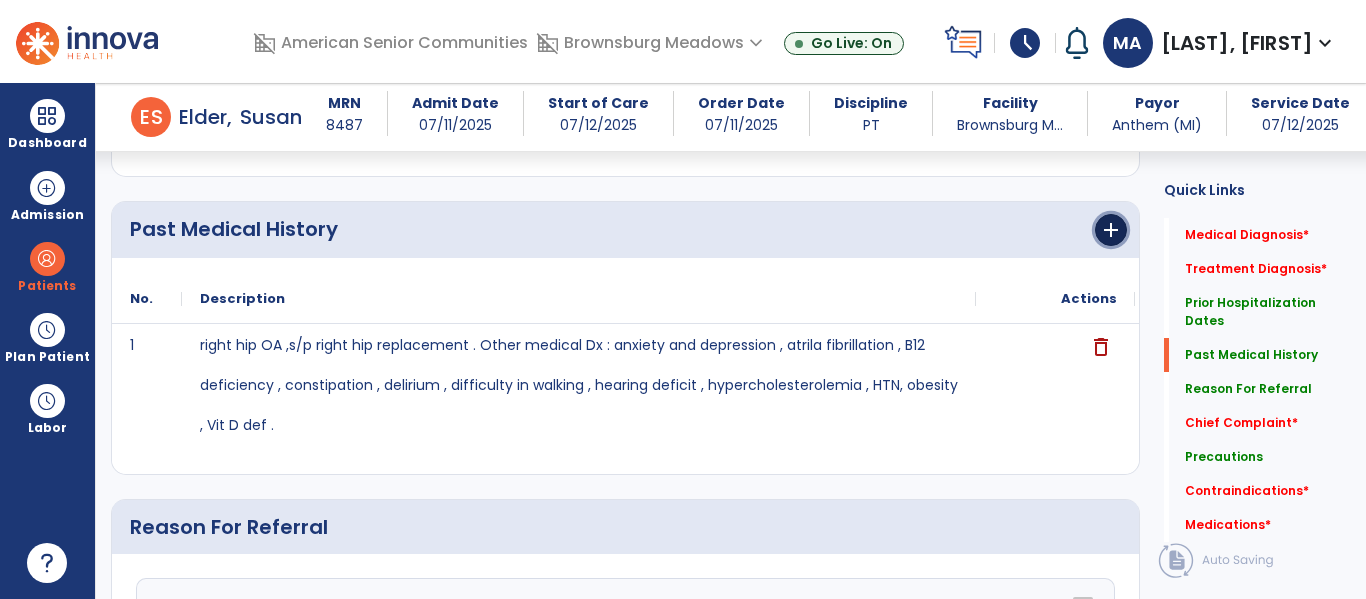 click on "add" 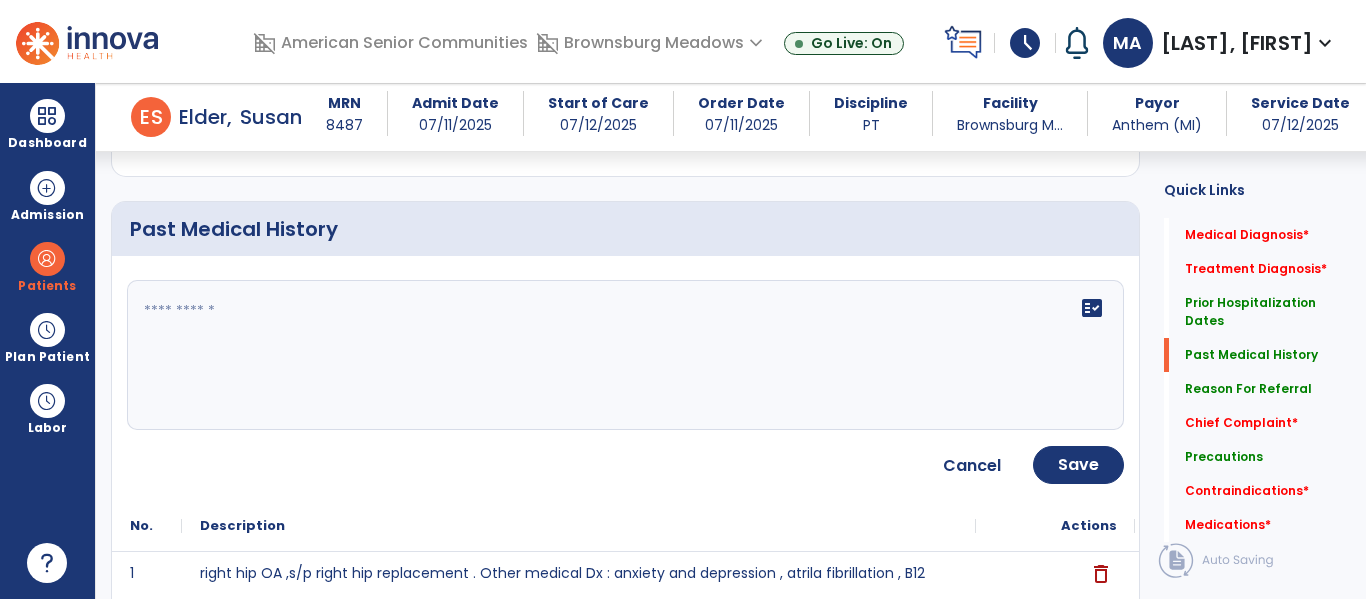 click on "fact_check" 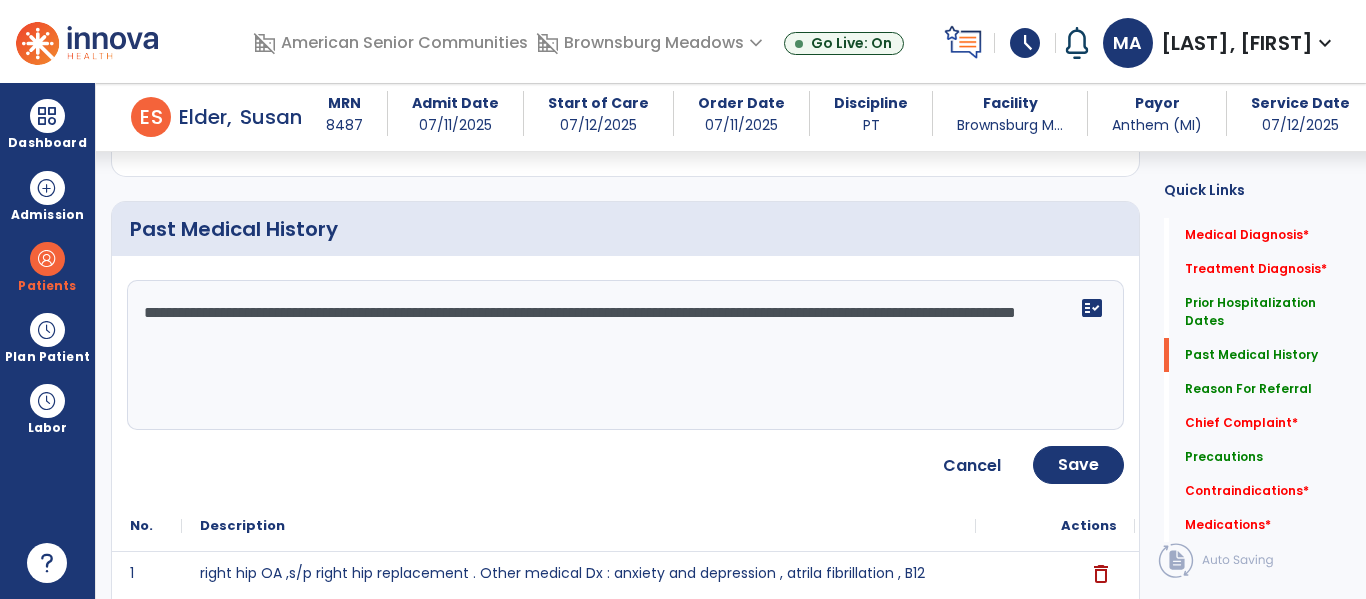 type on "**********" 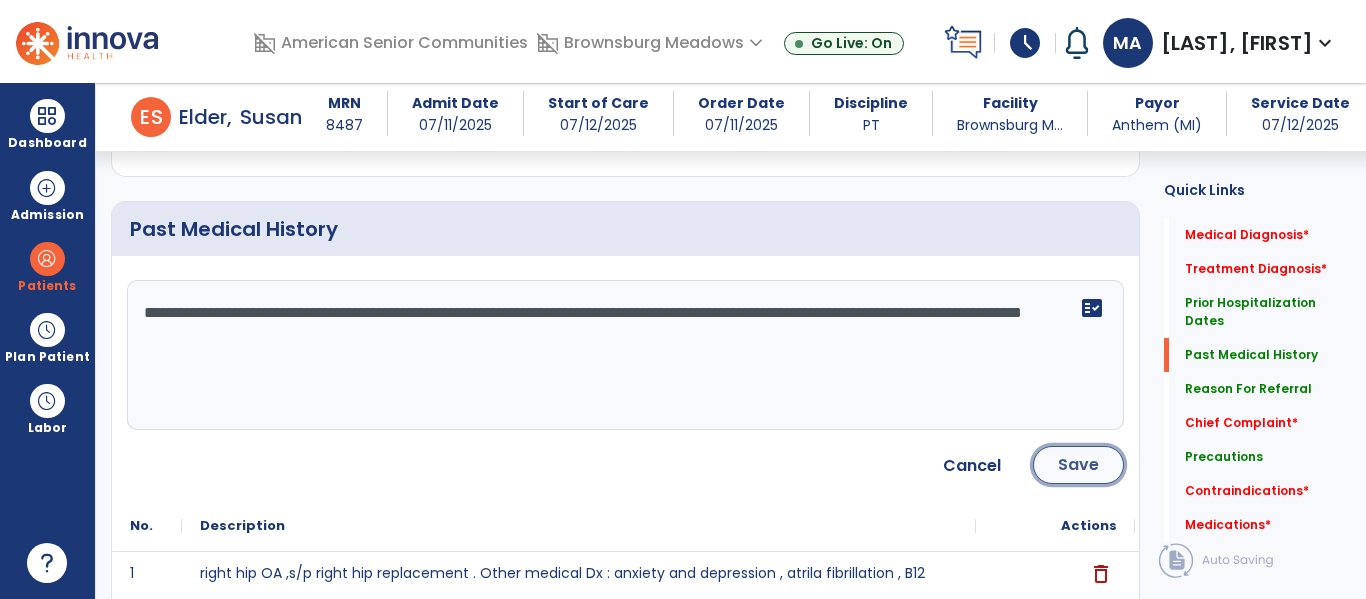 click on "Save" 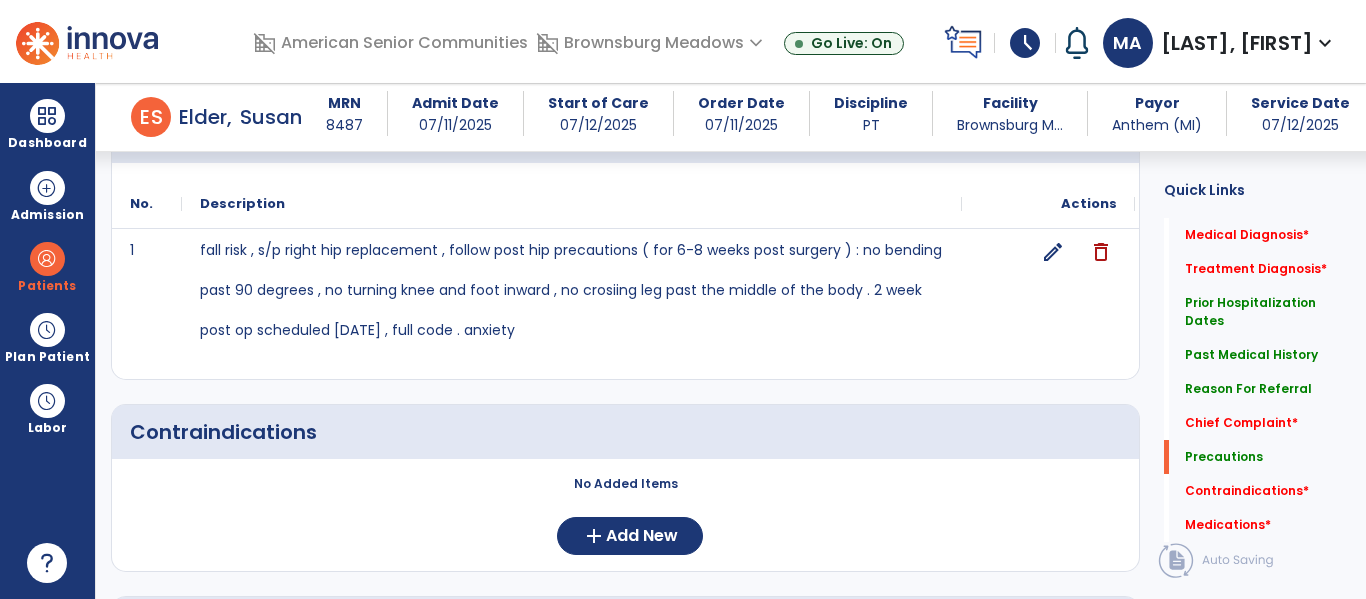 scroll, scrollTop: 1813, scrollLeft: 0, axis: vertical 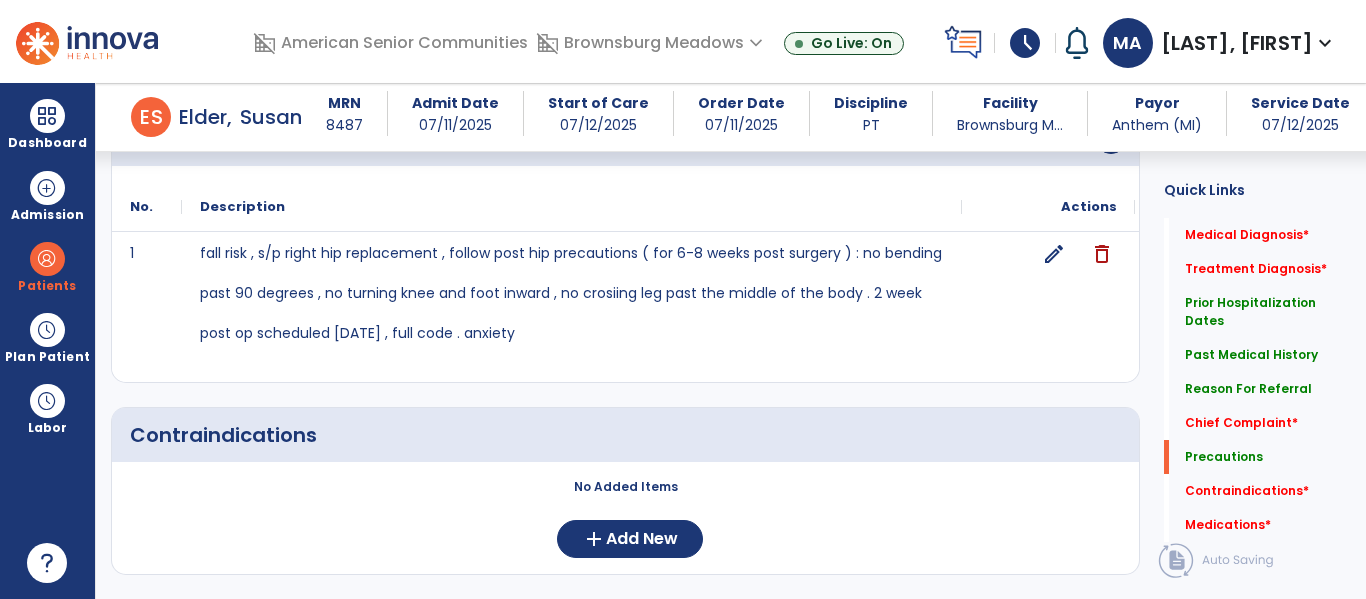 click on "edit" 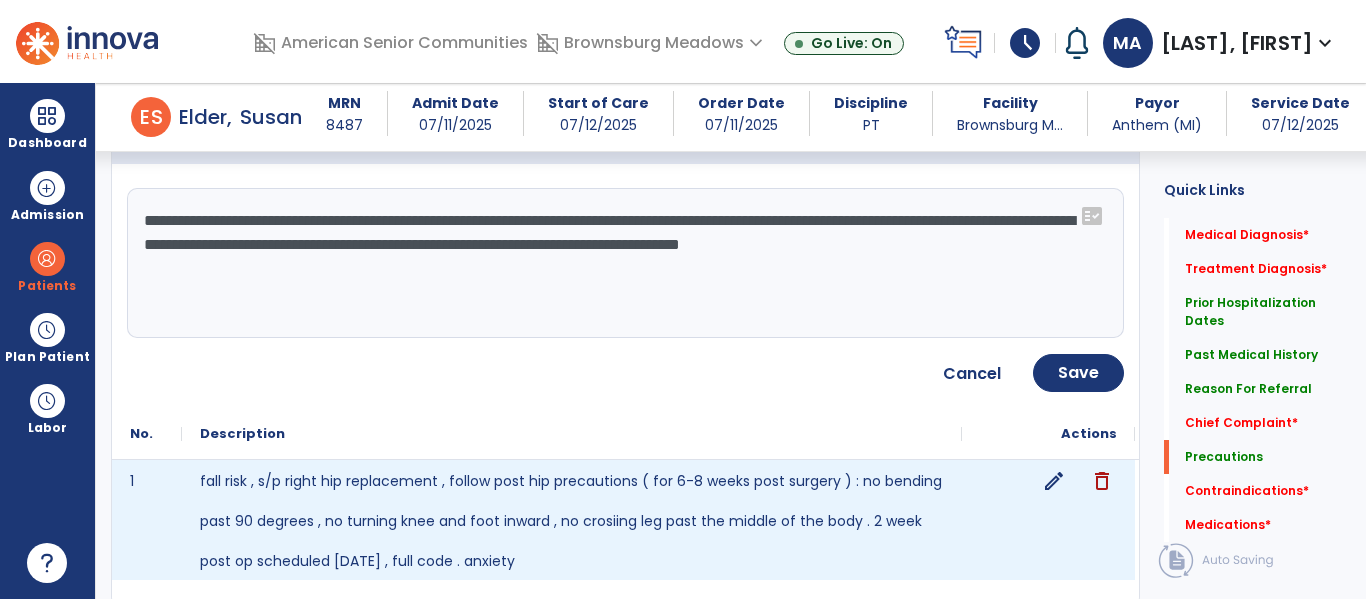 click on "**********" 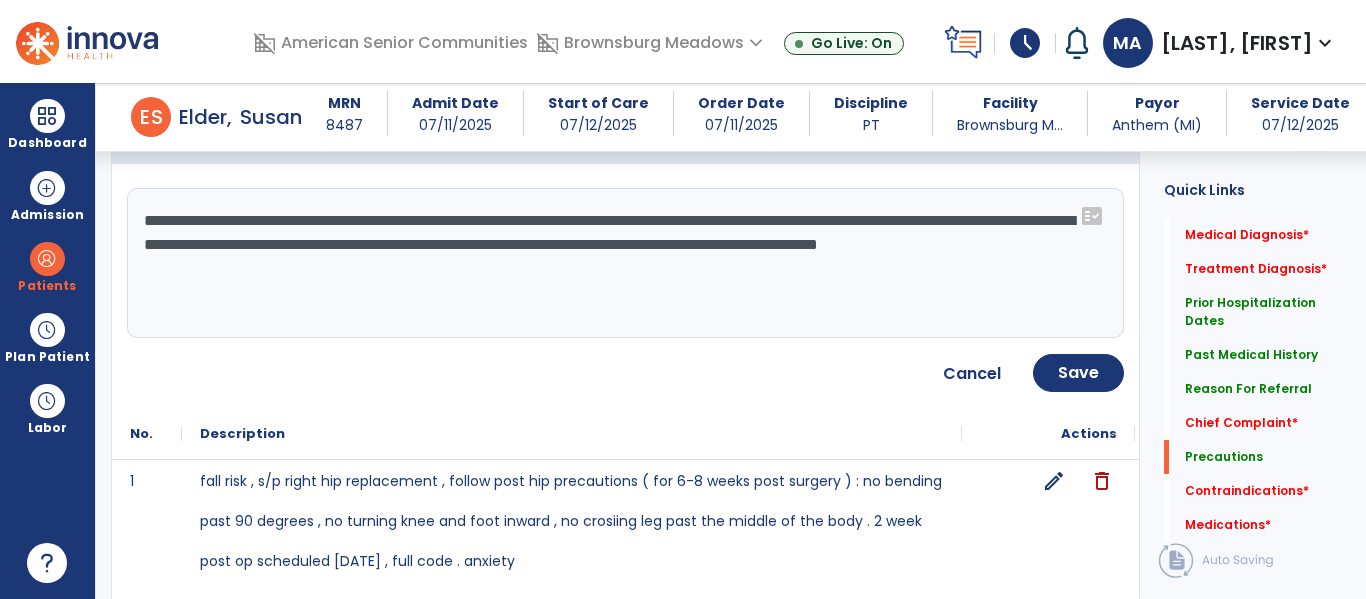 type on "**********" 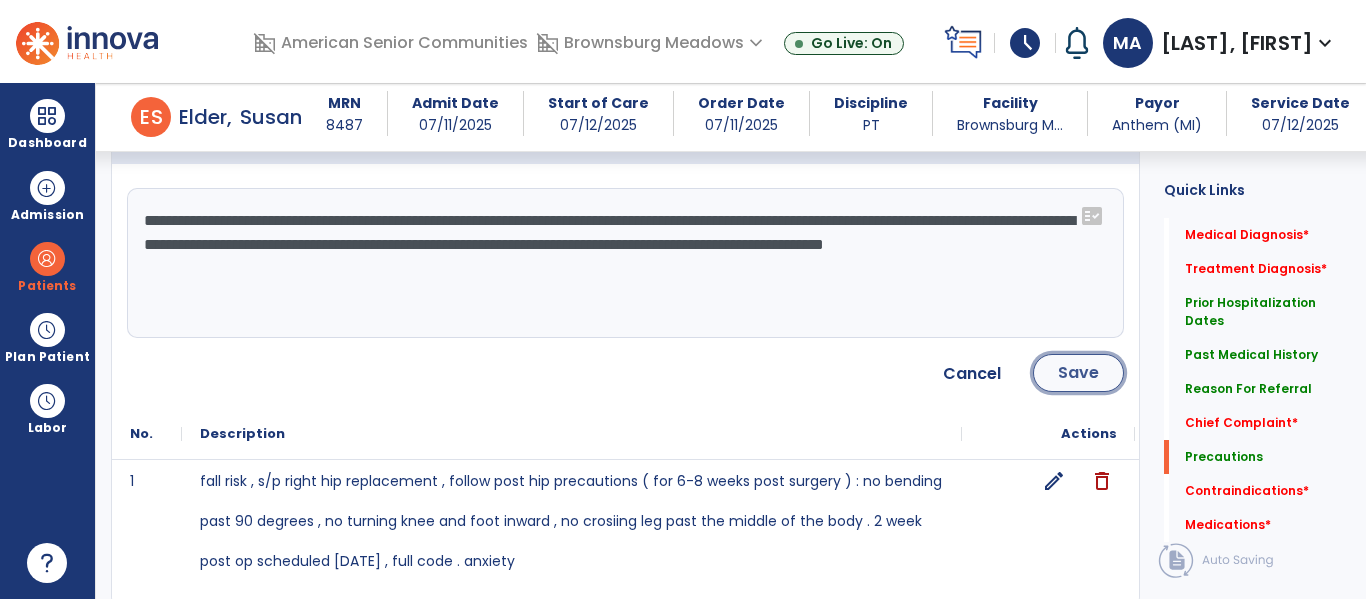click on "Save" 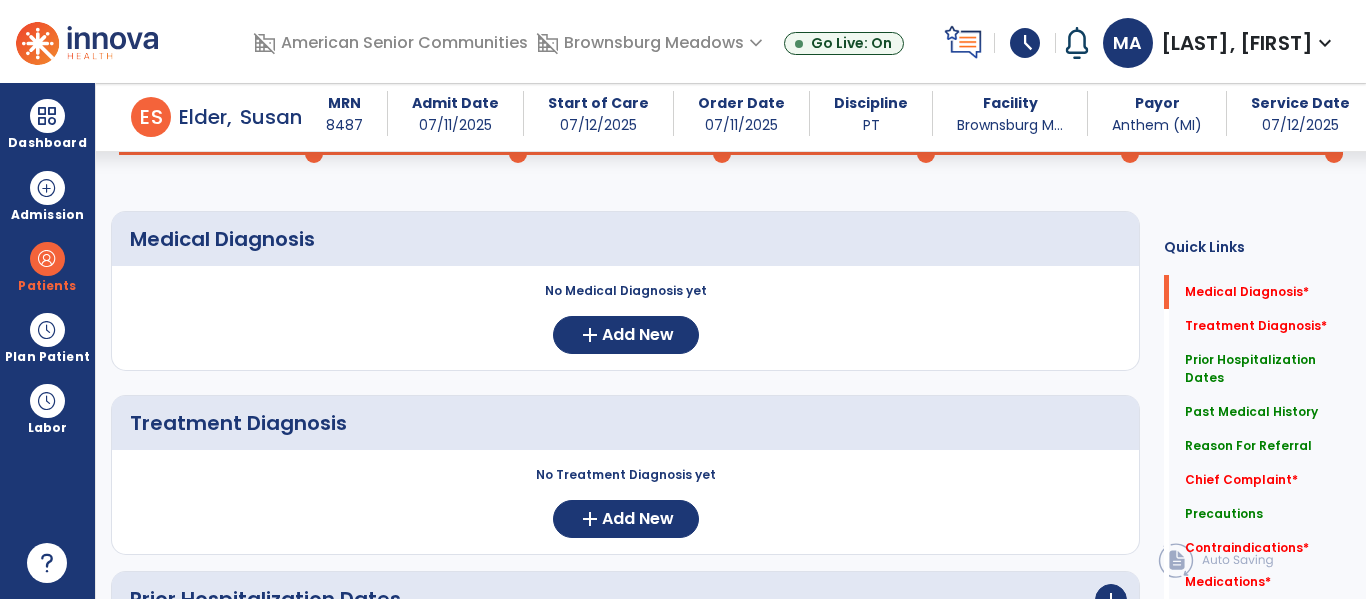 scroll, scrollTop: 114, scrollLeft: 0, axis: vertical 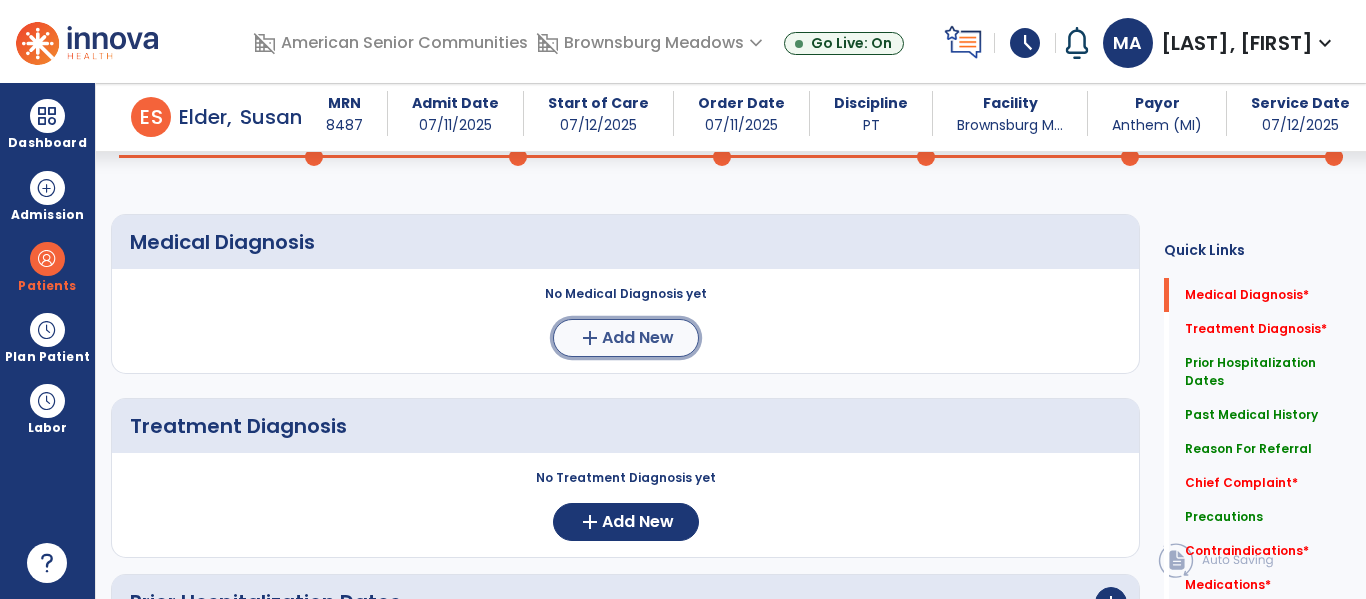 click on "add" 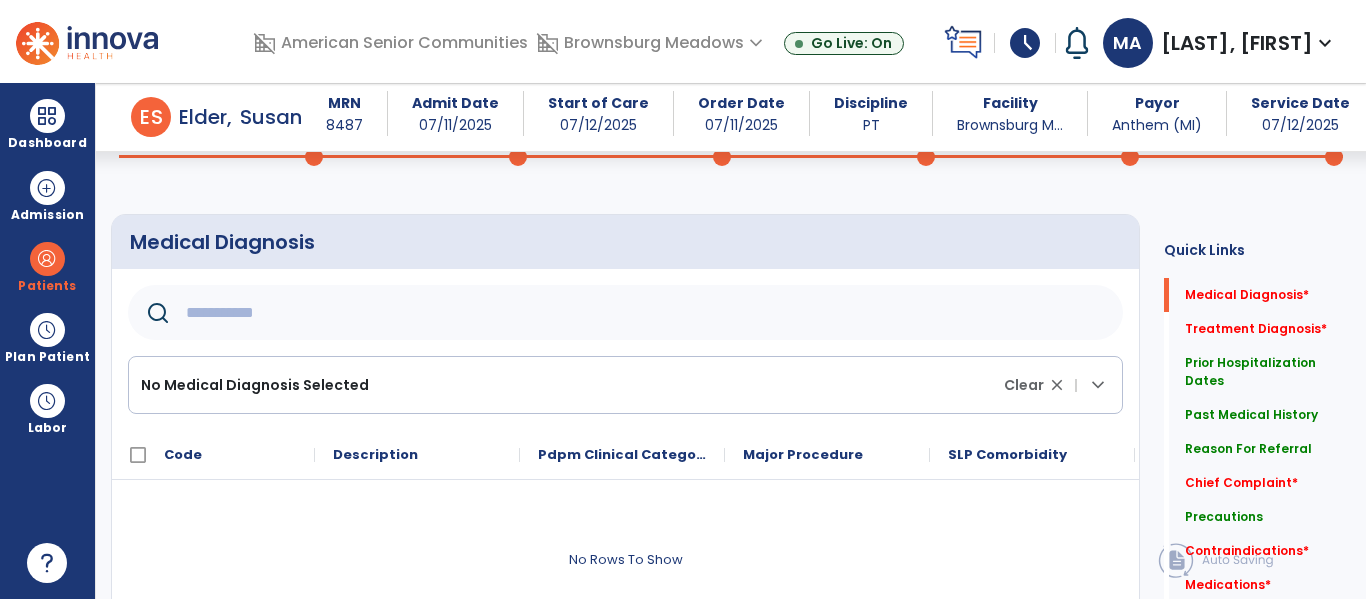 click 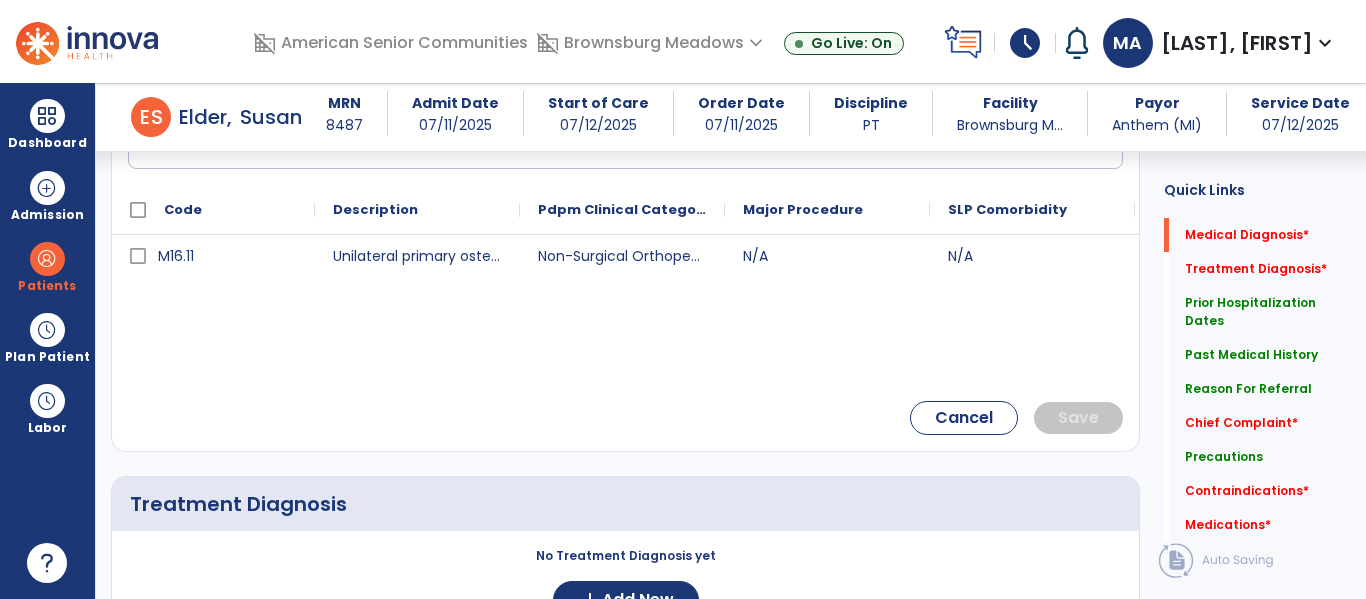 scroll, scrollTop: 348, scrollLeft: 0, axis: vertical 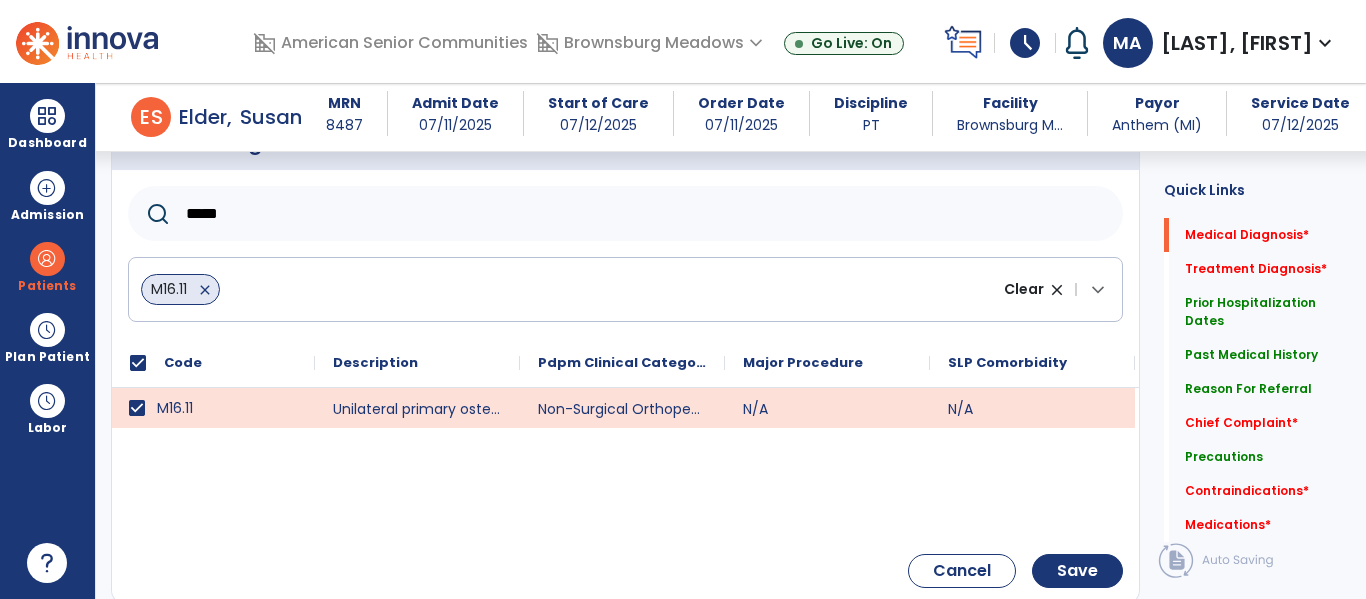 click on "*****" 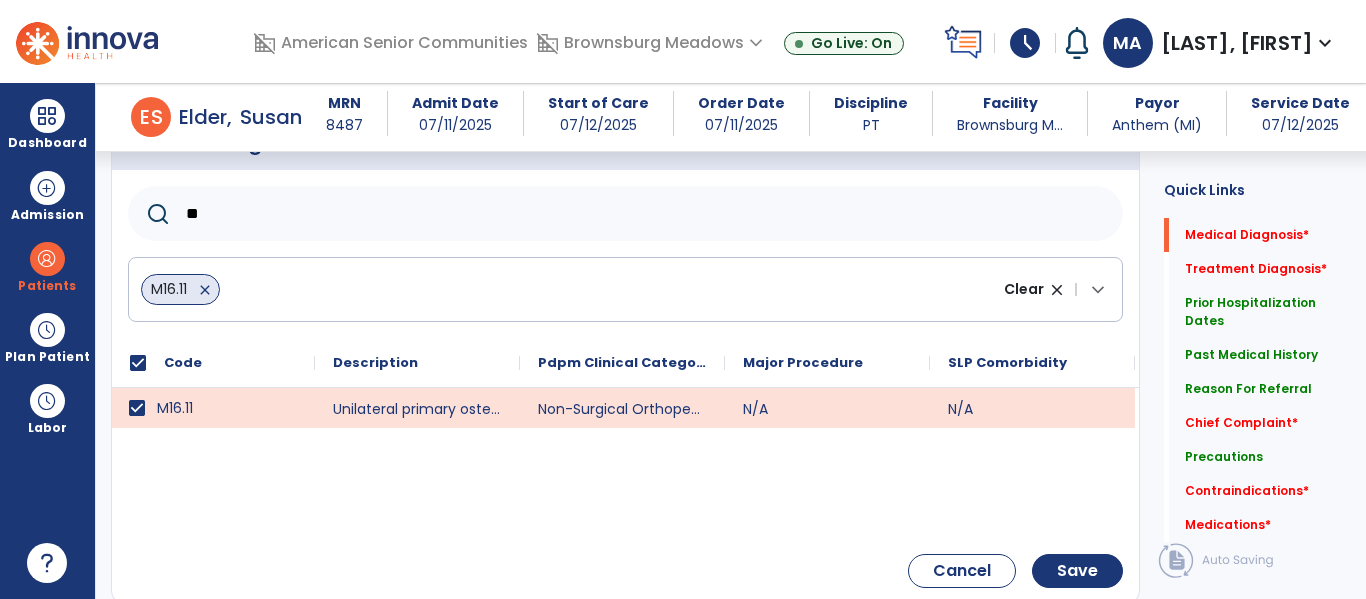 type on "*" 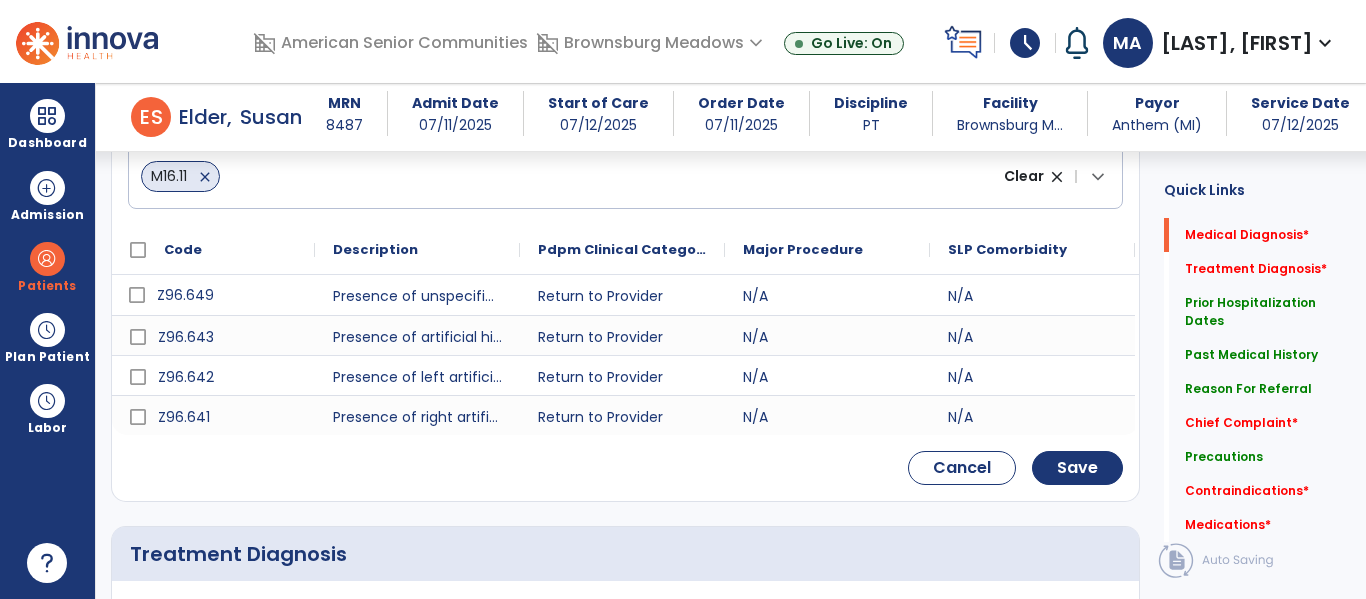 scroll, scrollTop: 332, scrollLeft: 0, axis: vertical 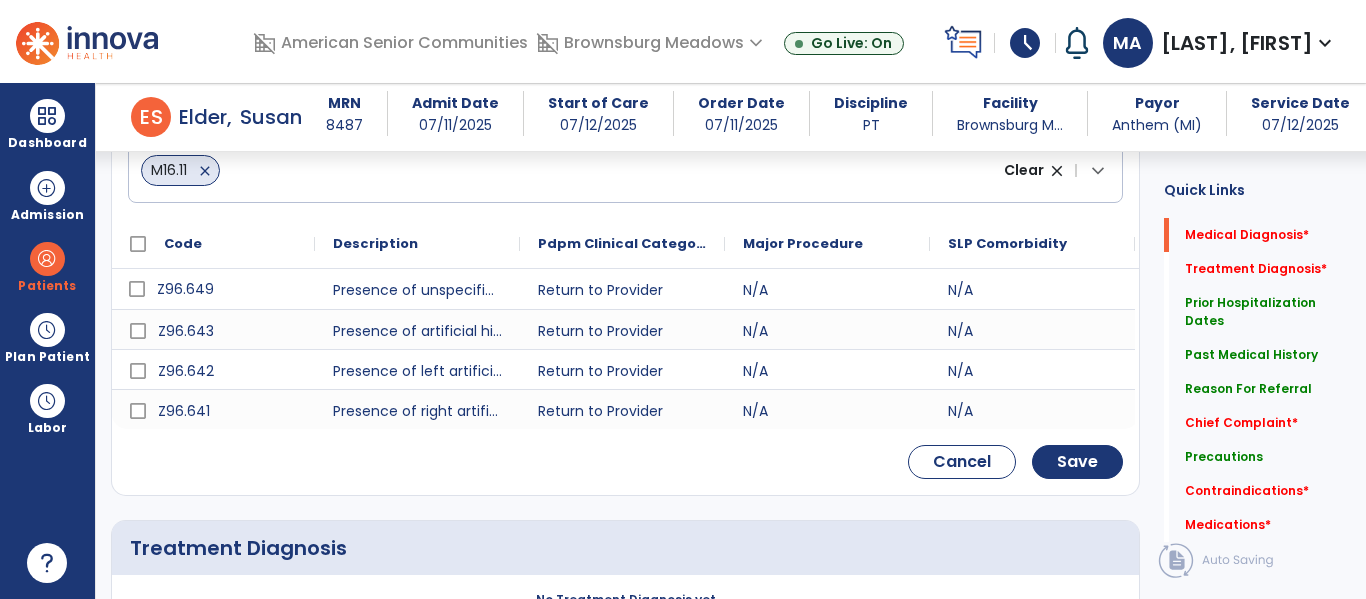 type on "*****" 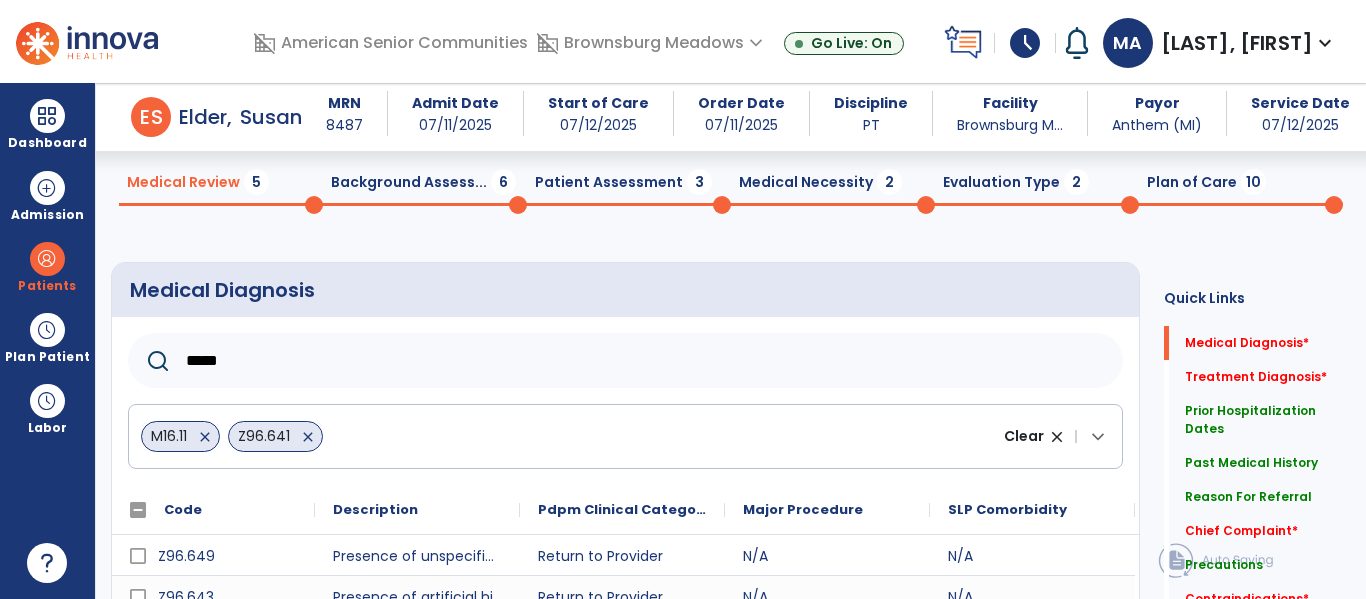 scroll, scrollTop: 64, scrollLeft: 0, axis: vertical 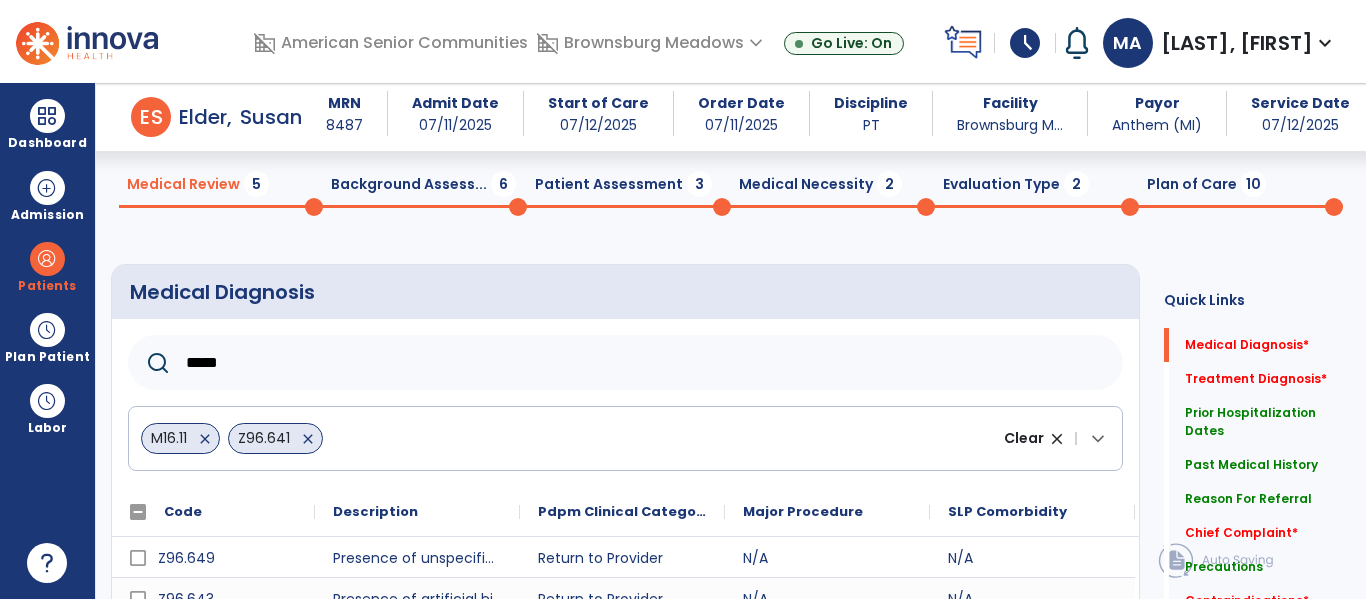 click on "*****" 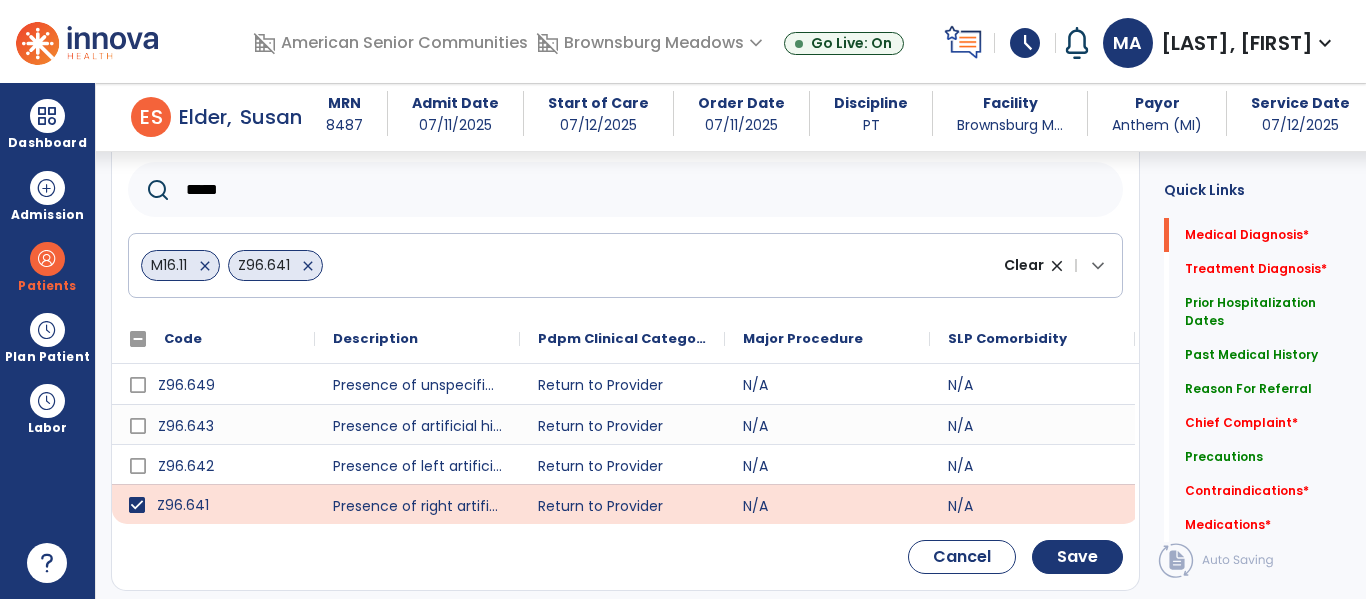 scroll, scrollTop: 243, scrollLeft: 0, axis: vertical 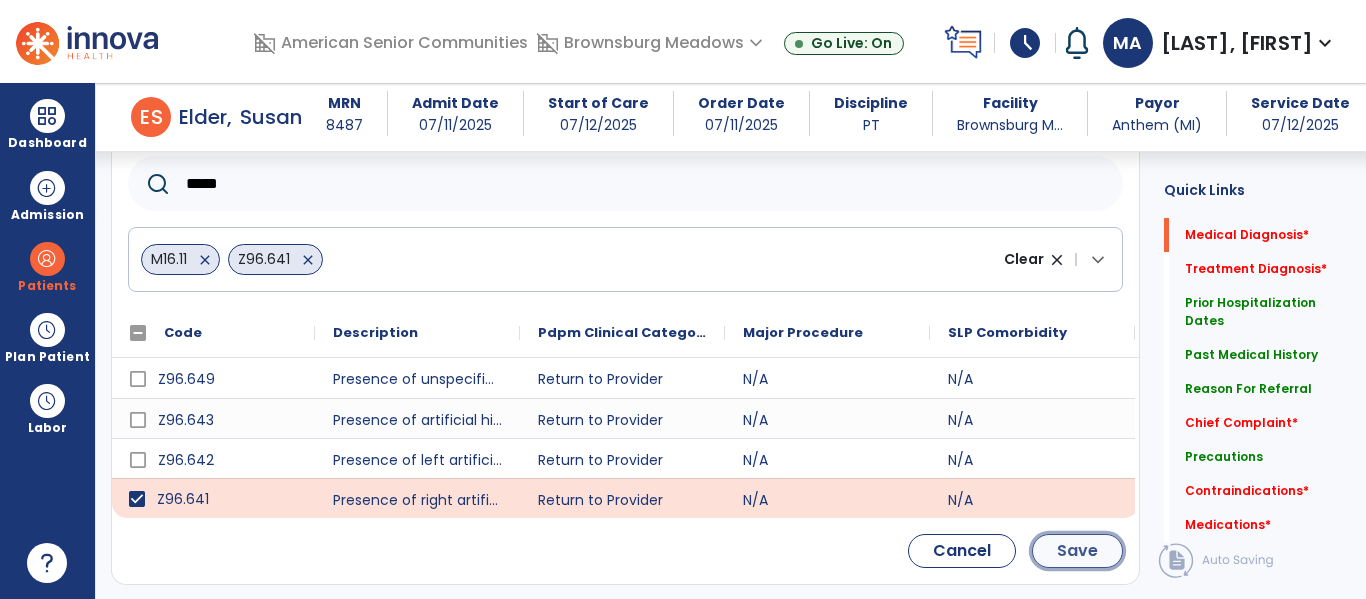 click on "Save" 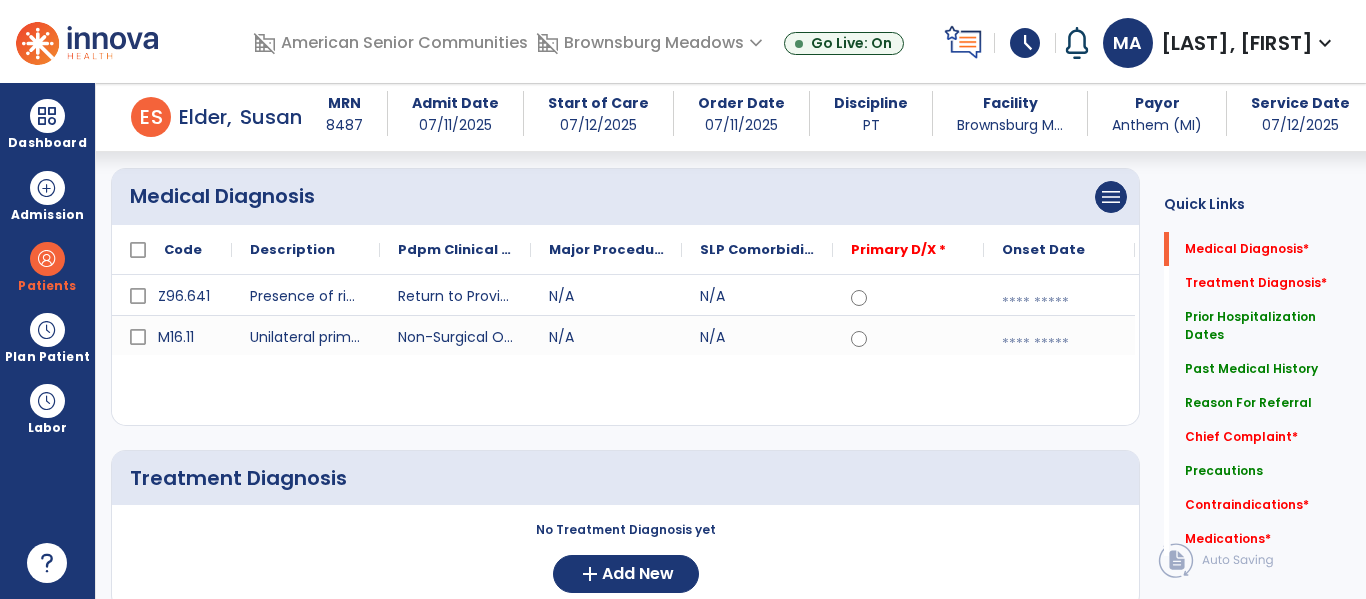 scroll, scrollTop: 158, scrollLeft: 0, axis: vertical 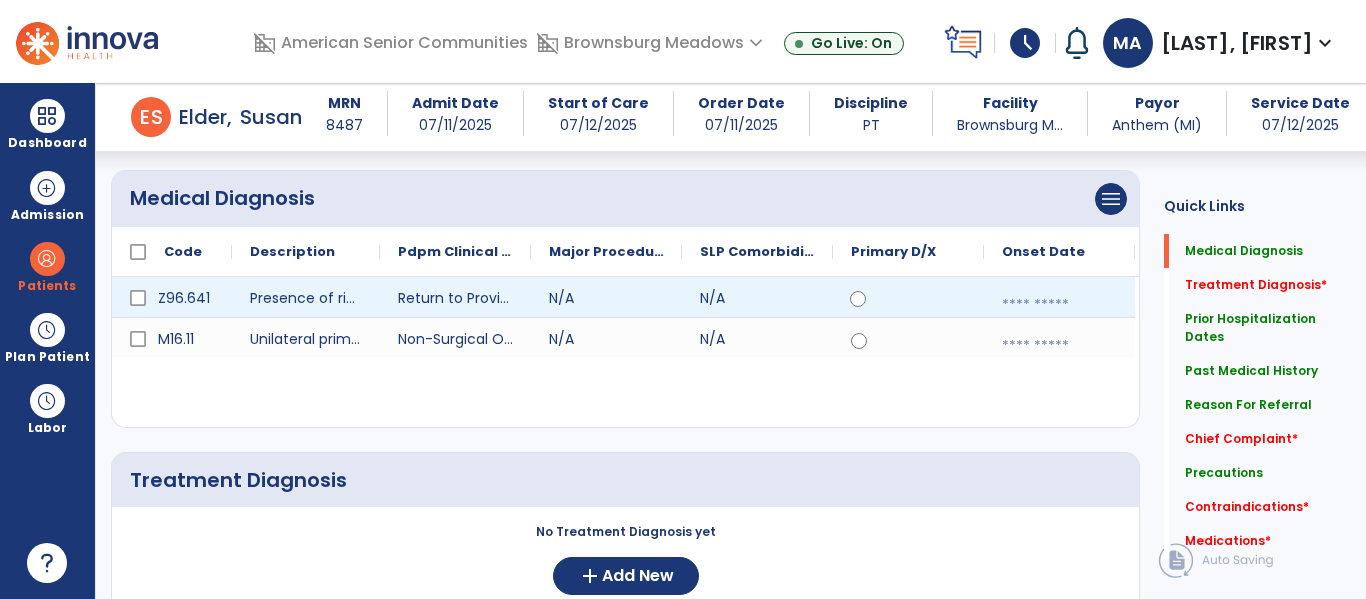 click 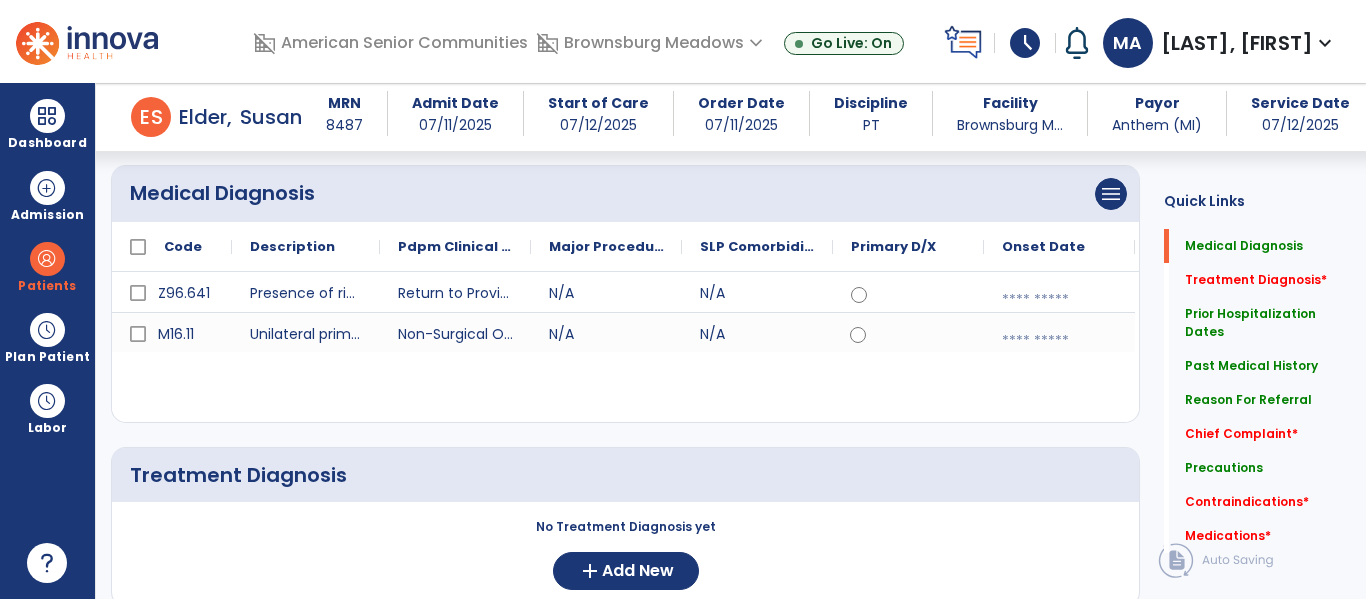 scroll, scrollTop: 158, scrollLeft: 0, axis: vertical 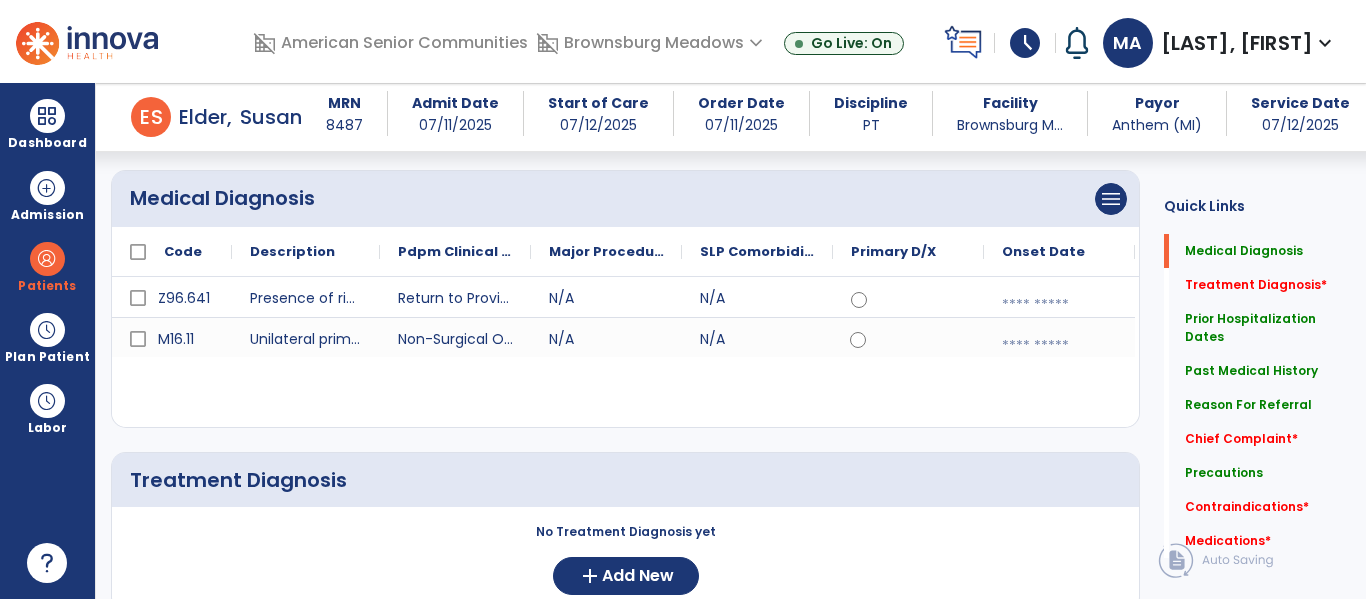click at bounding box center (1059, 346) 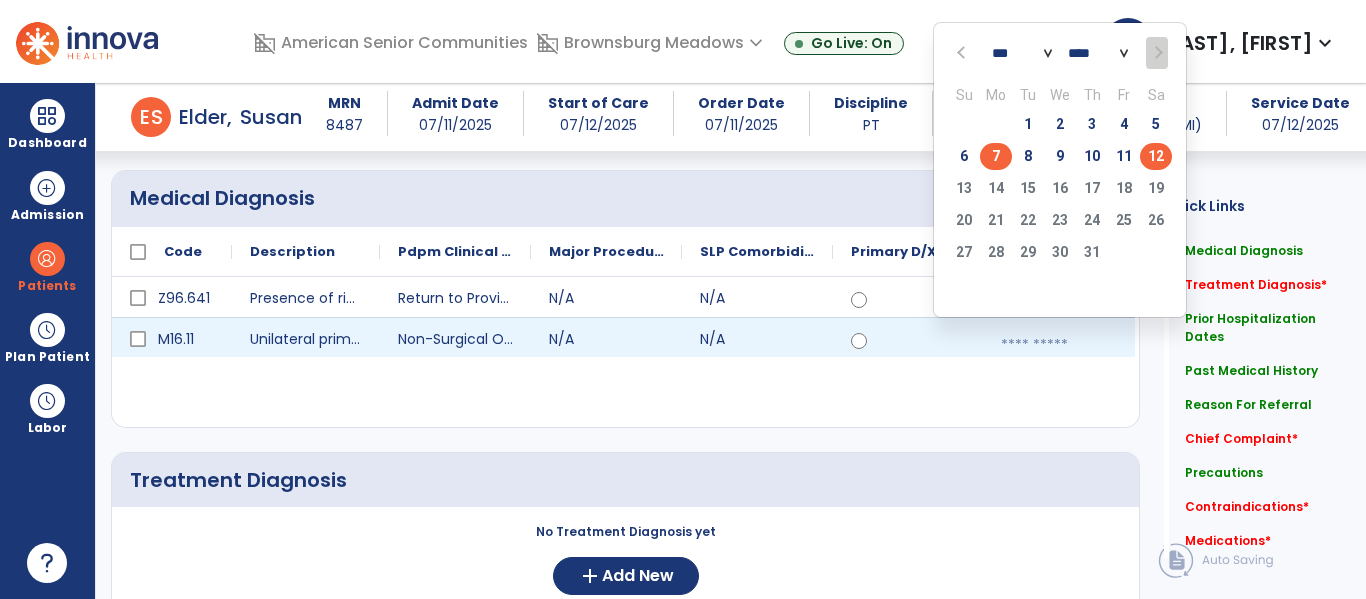 click on "7" 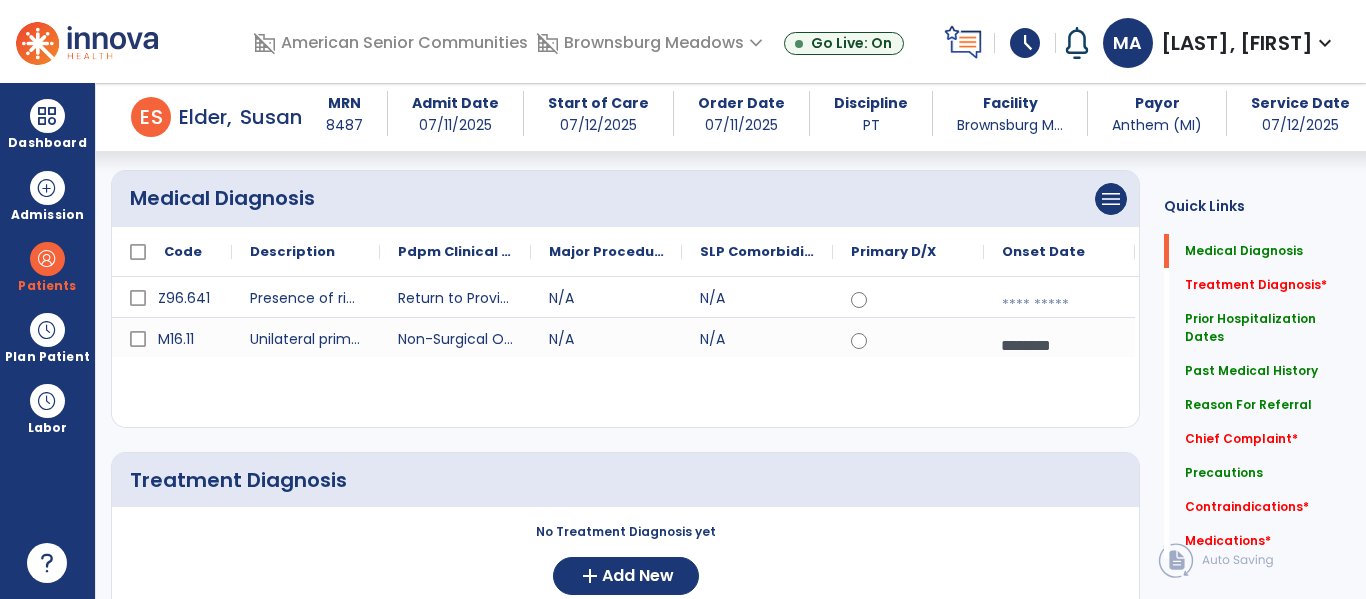 click at bounding box center [1059, 305] 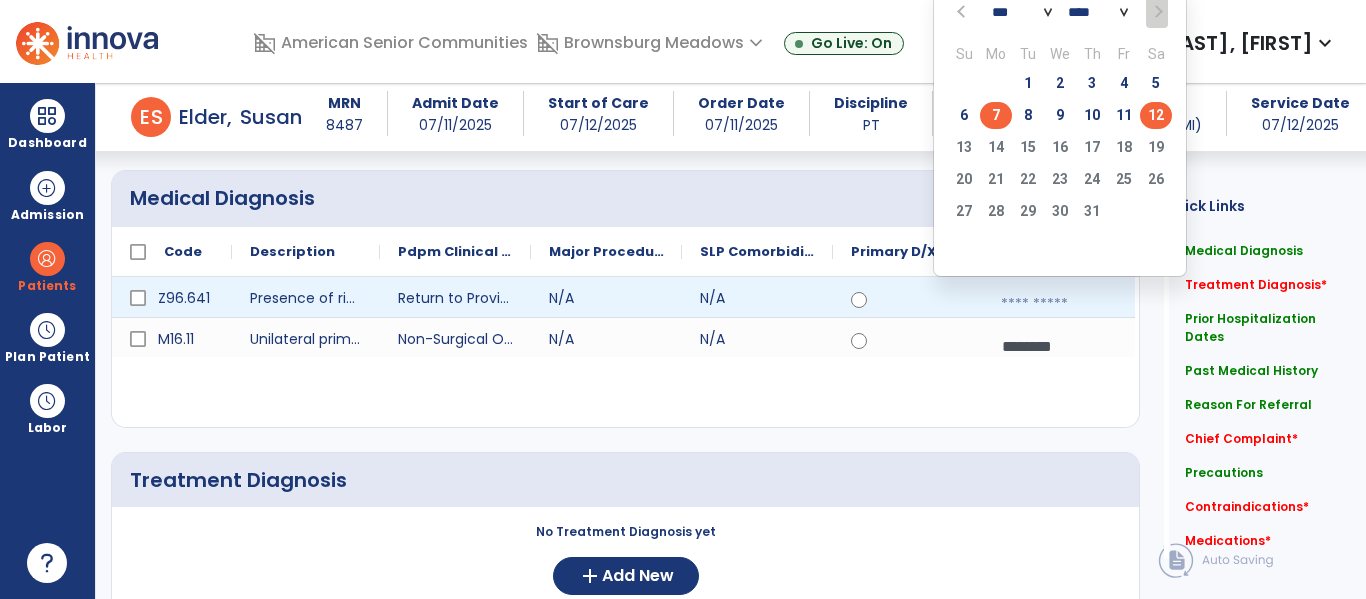 click on "7" 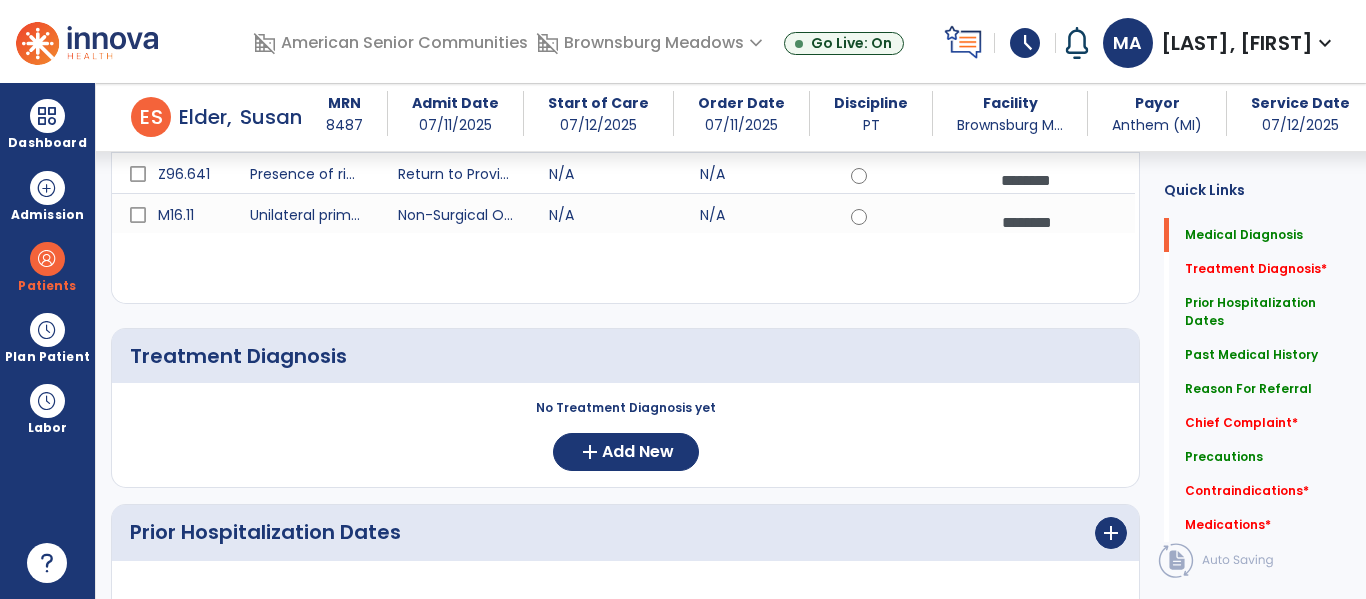 scroll, scrollTop: 288, scrollLeft: 0, axis: vertical 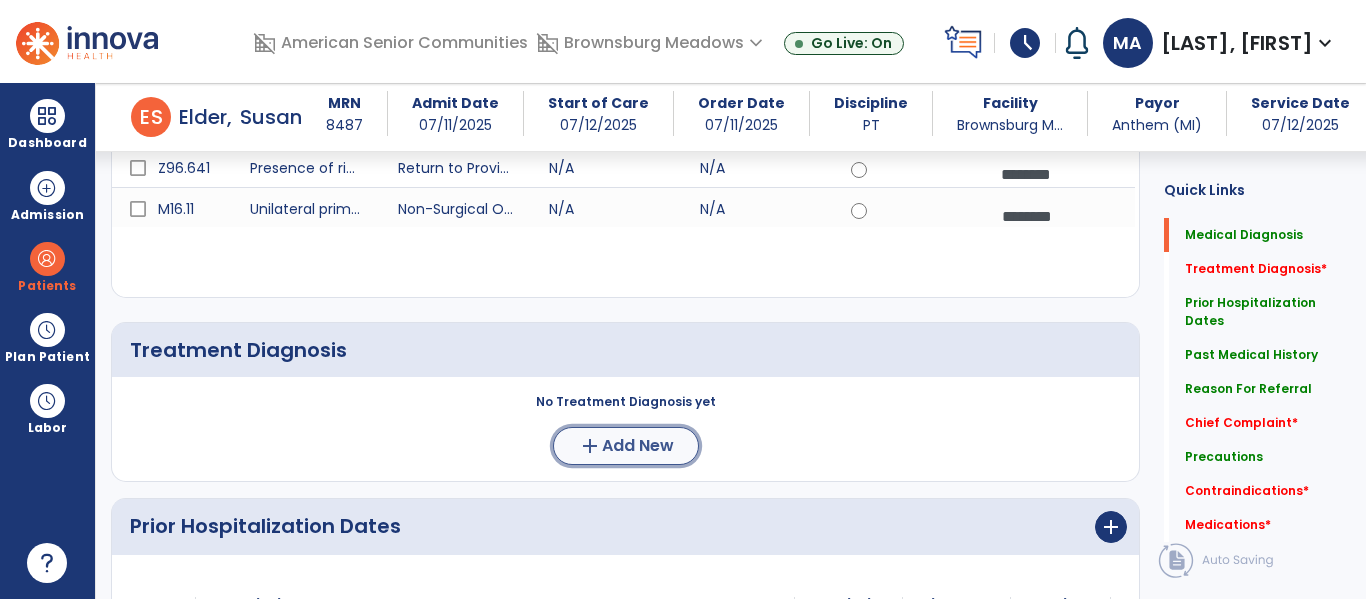 click on "Add New" 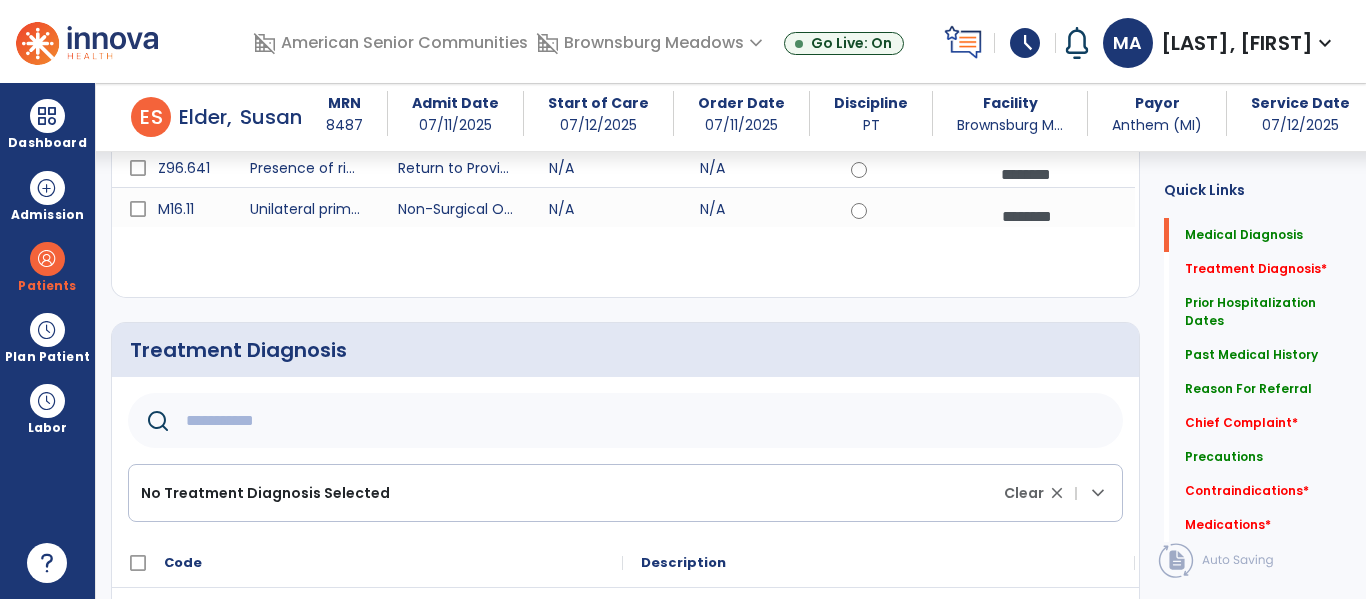 click 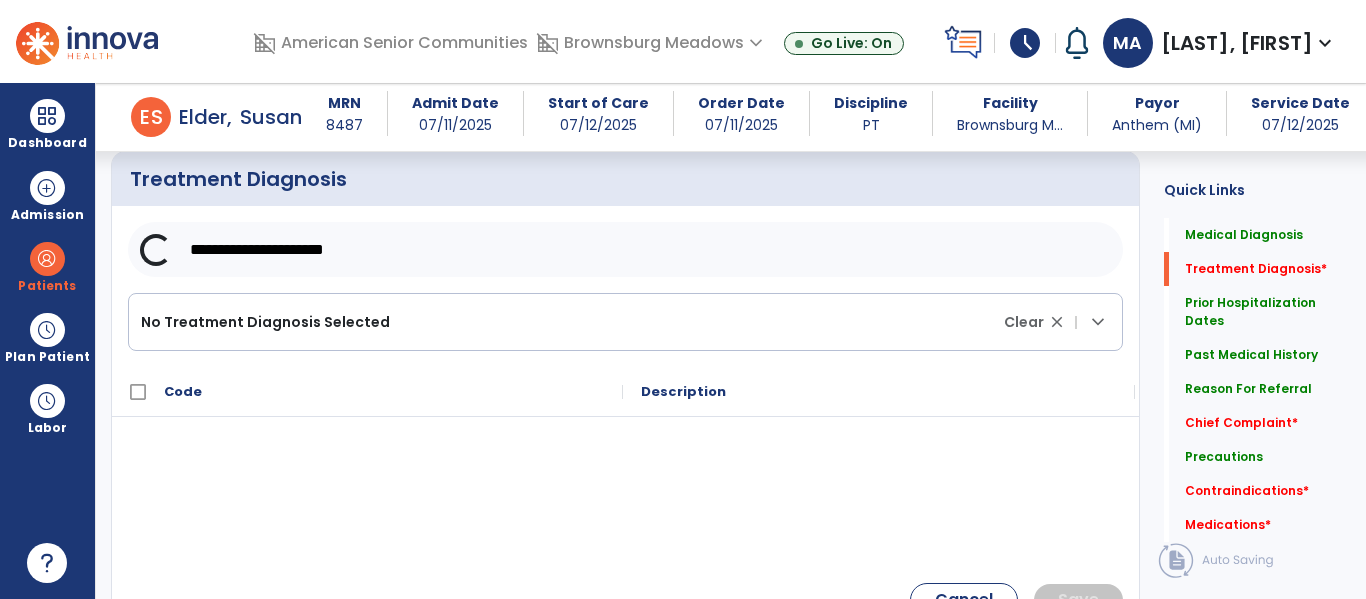 scroll, scrollTop: 462, scrollLeft: 0, axis: vertical 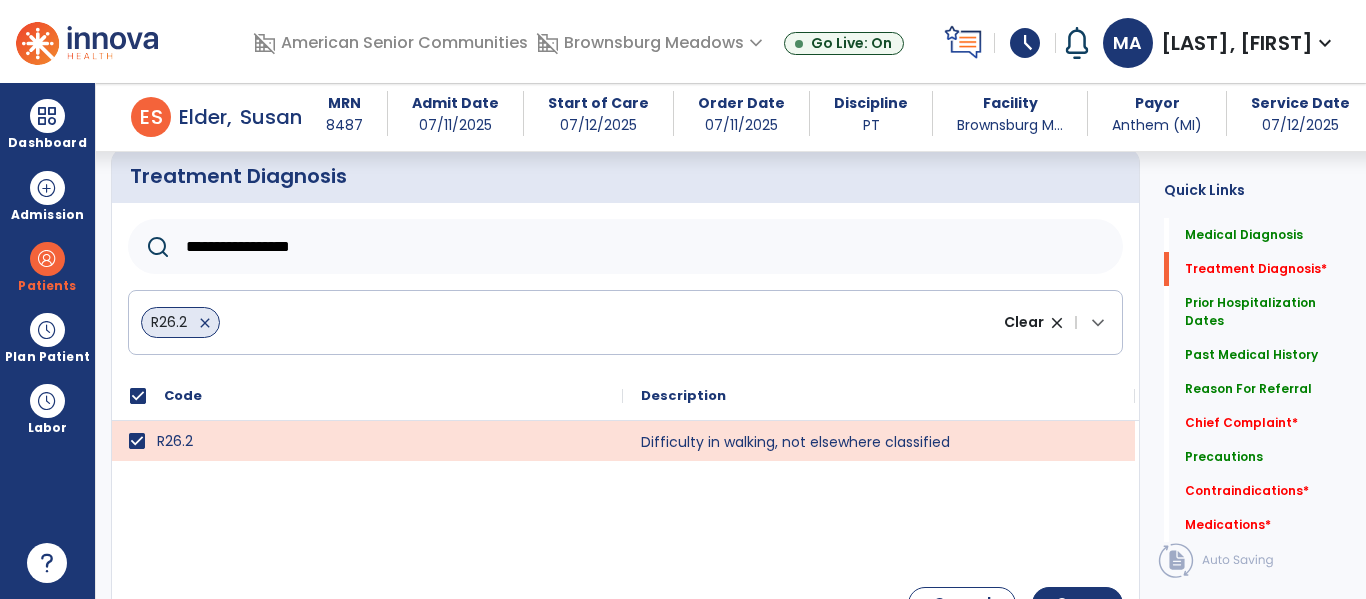 click on "**********" 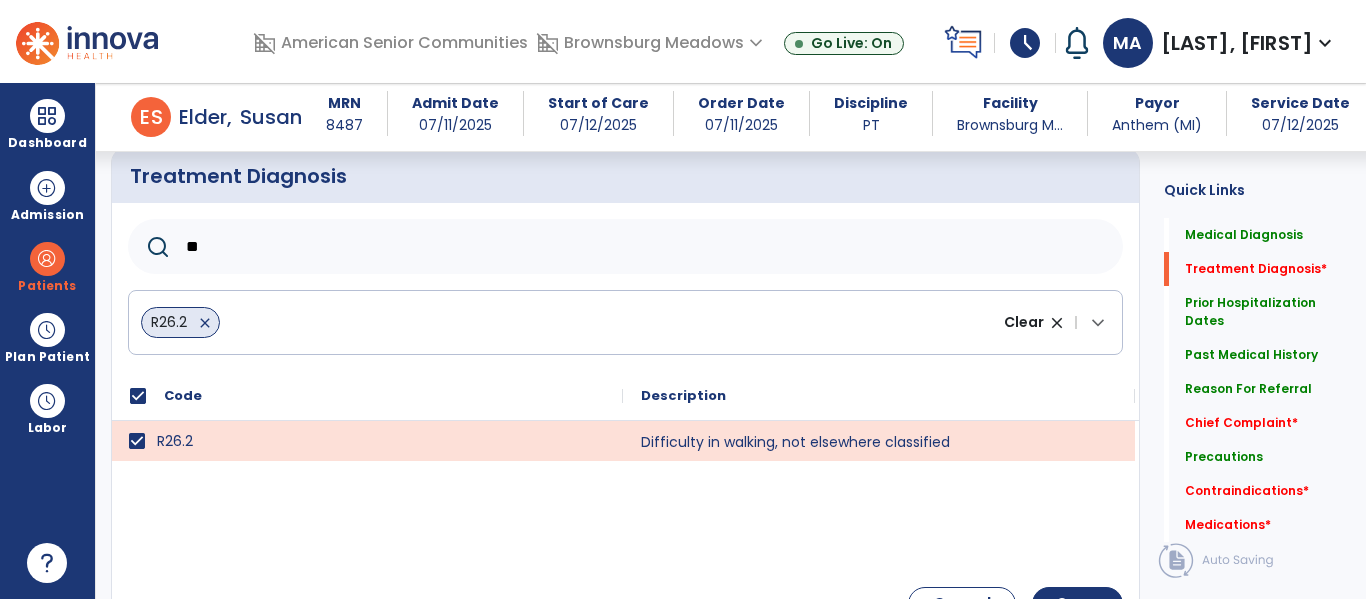 type on "*" 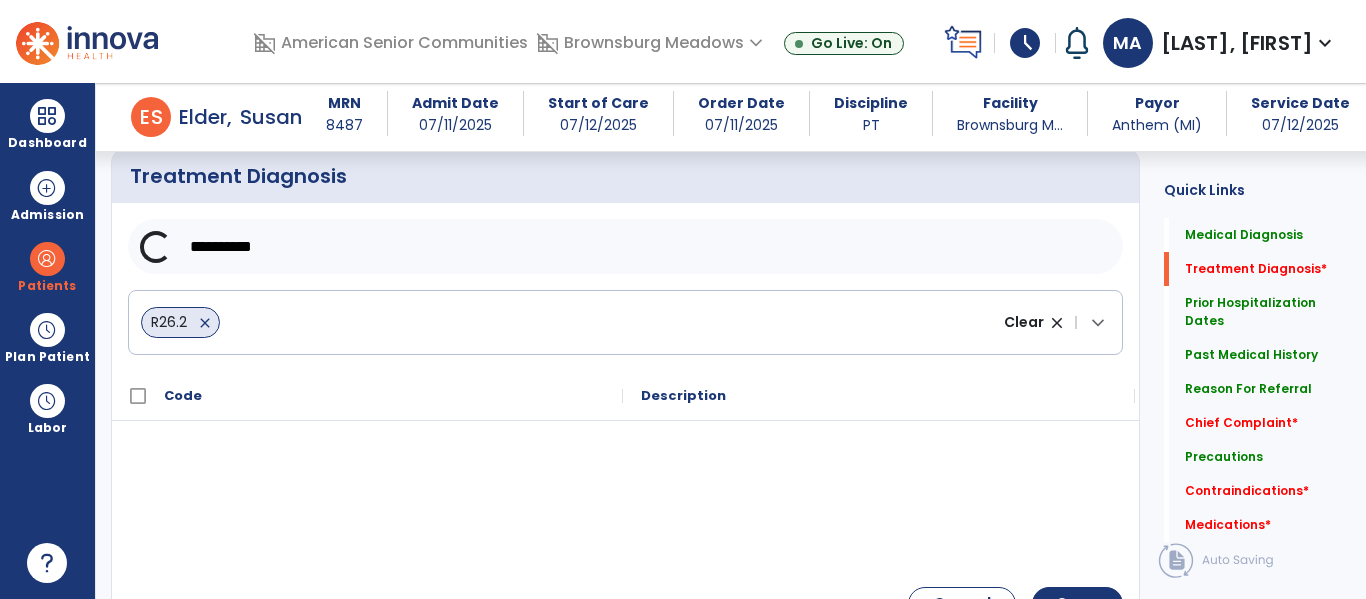 type on "**********" 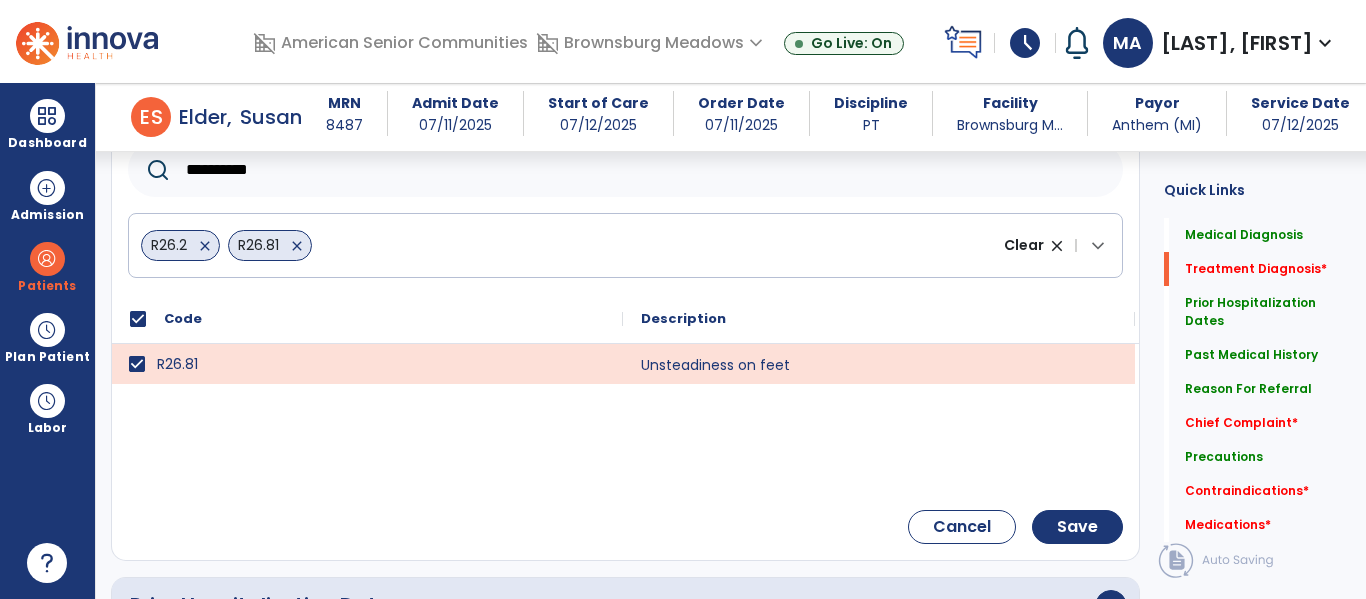 scroll, scrollTop: 548, scrollLeft: 0, axis: vertical 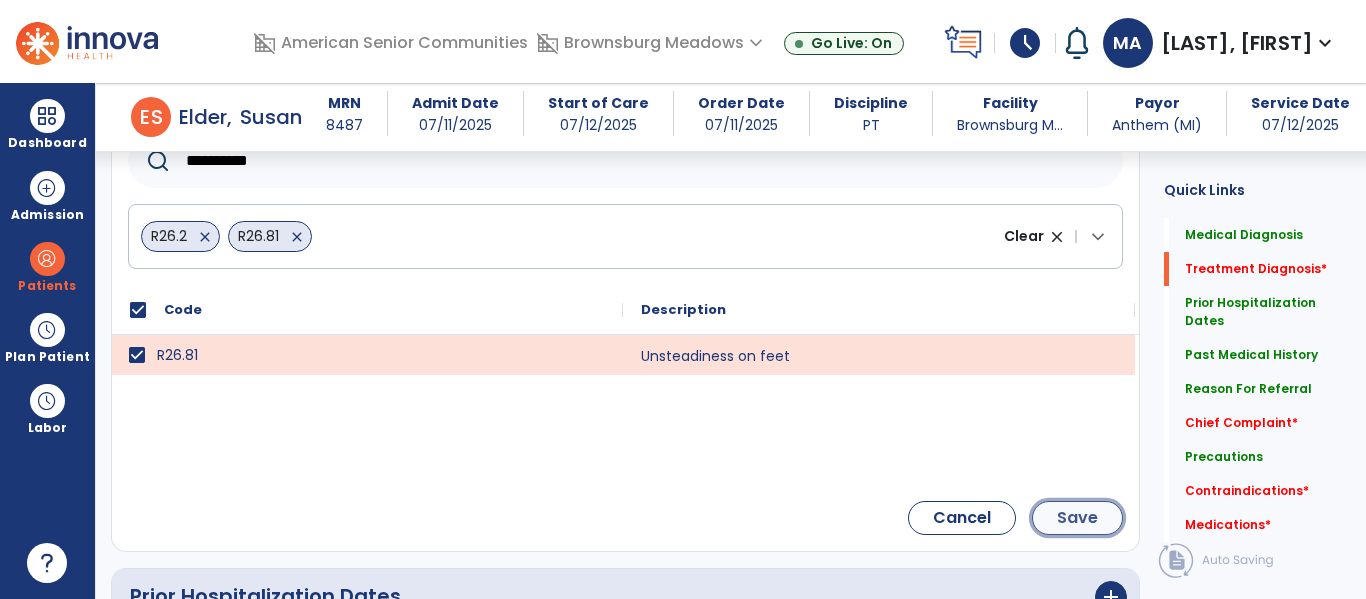 click on "Save" 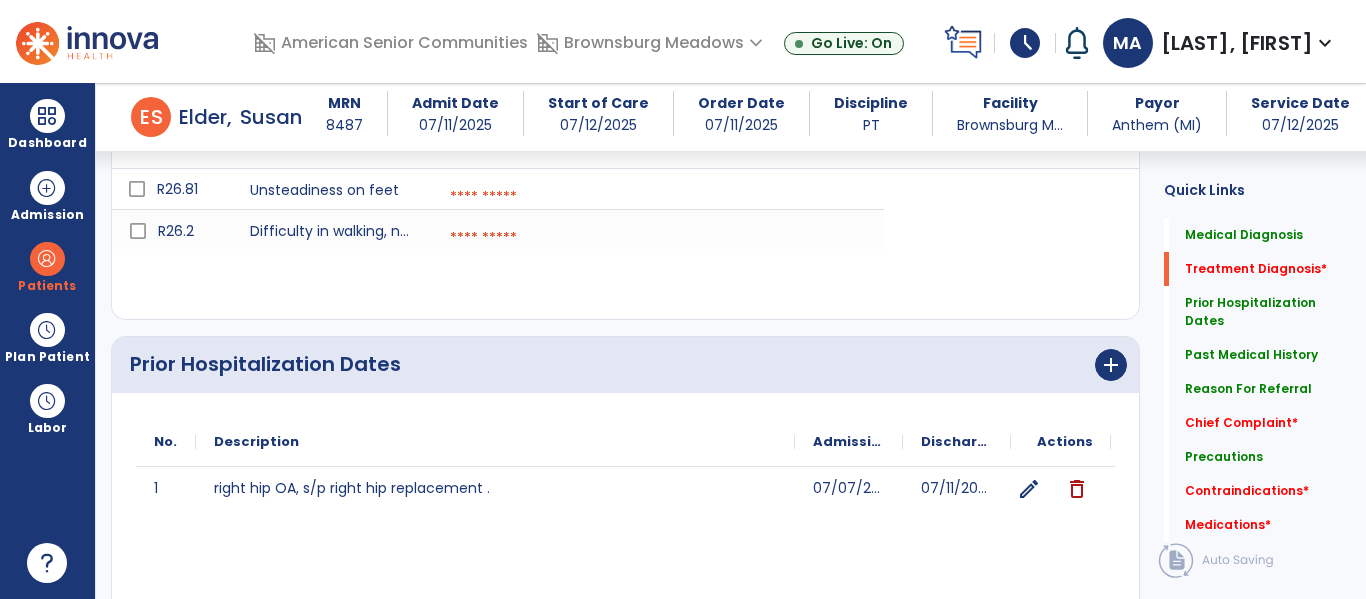 scroll, scrollTop: 454, scrollLeft: 0, axis: vertical 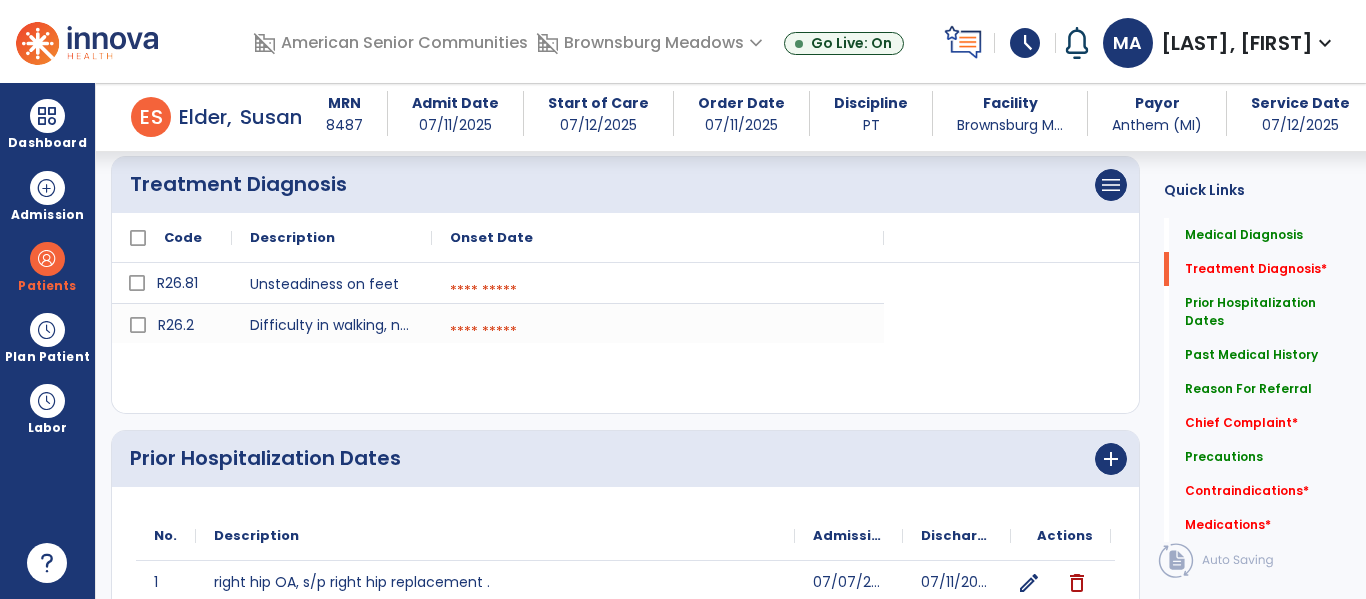 click at bounding box center [658, 291] 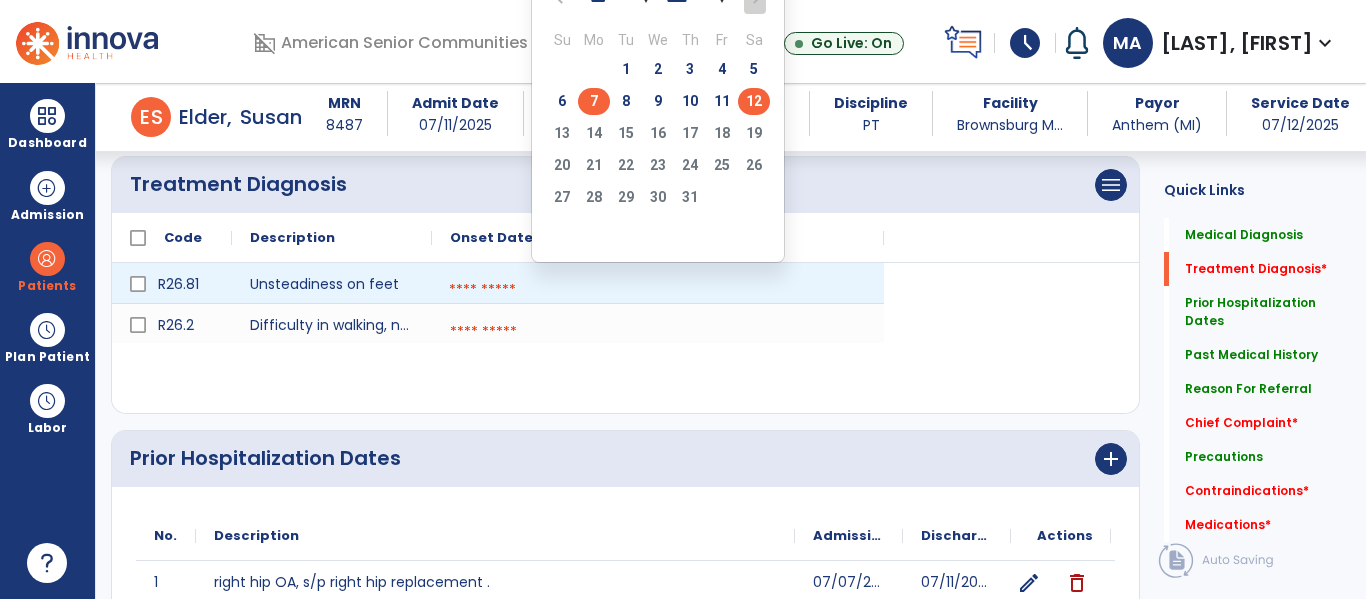 click on "7" 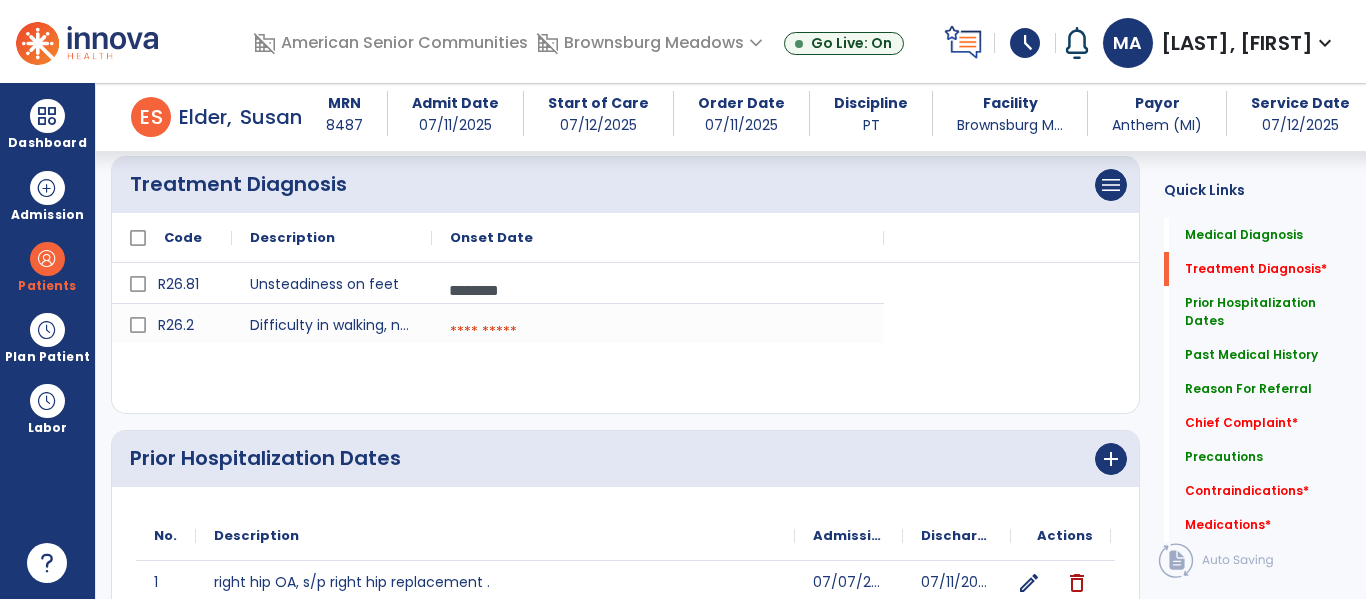 click at bounding box center (658, 332) 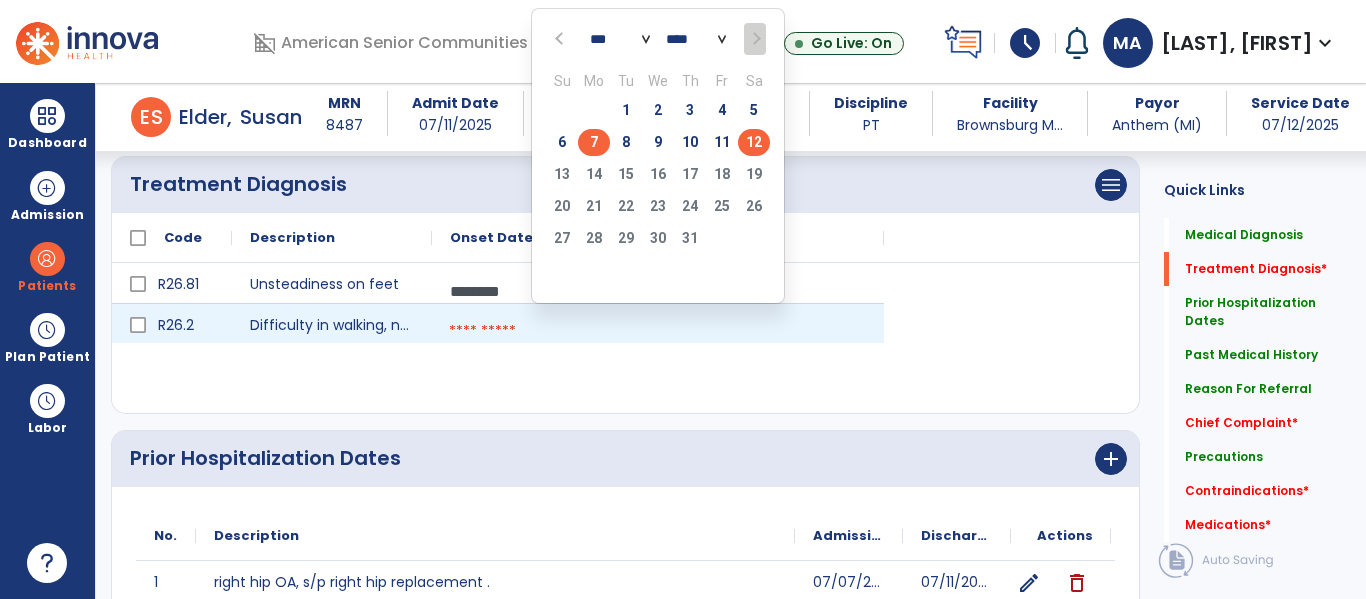 click on "7" 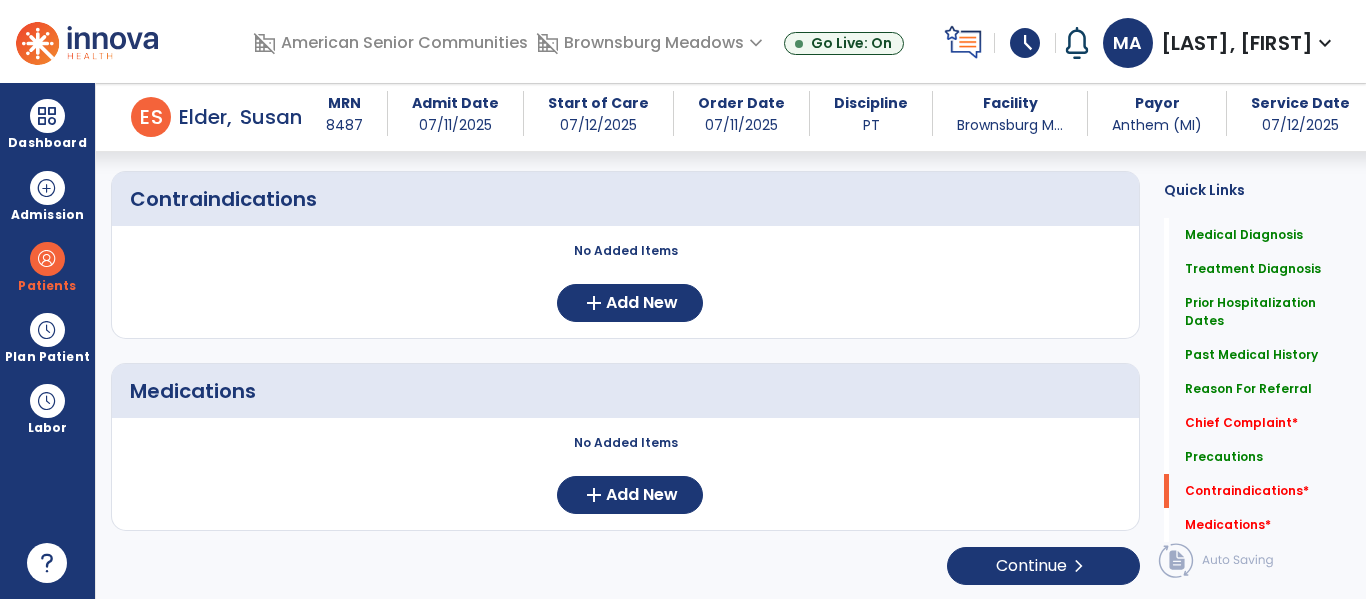 scroll, scrollTop: 2247, scrollLeft: 0, axis: vertical 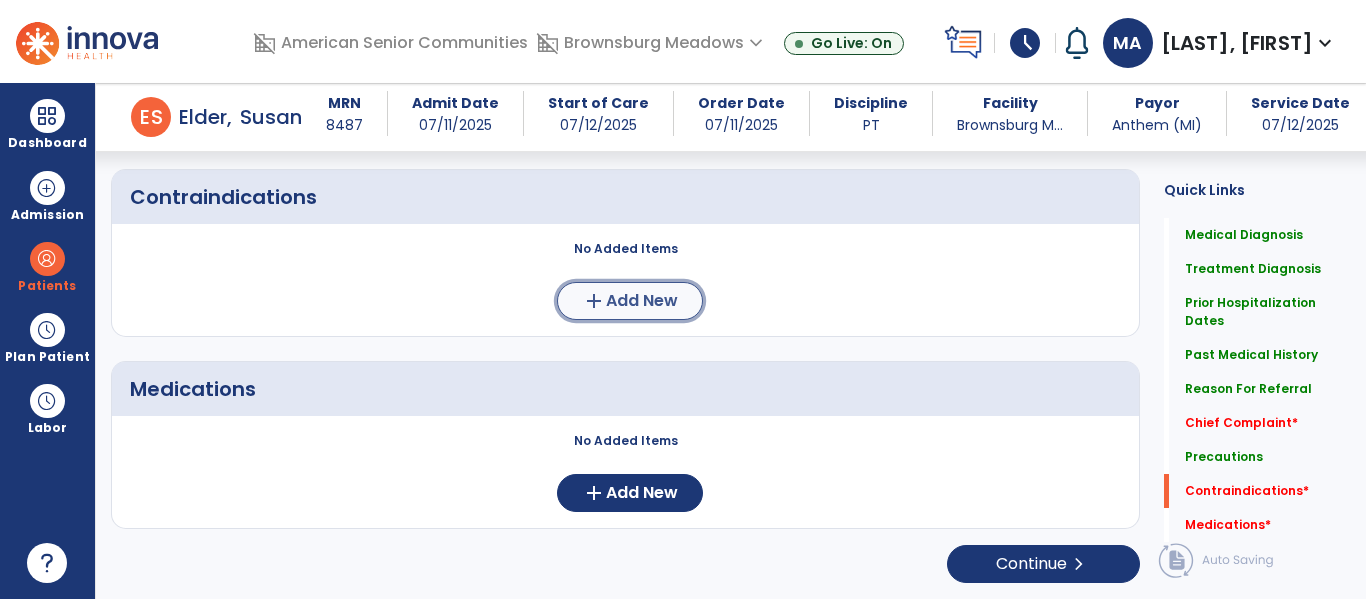click on "Add New" 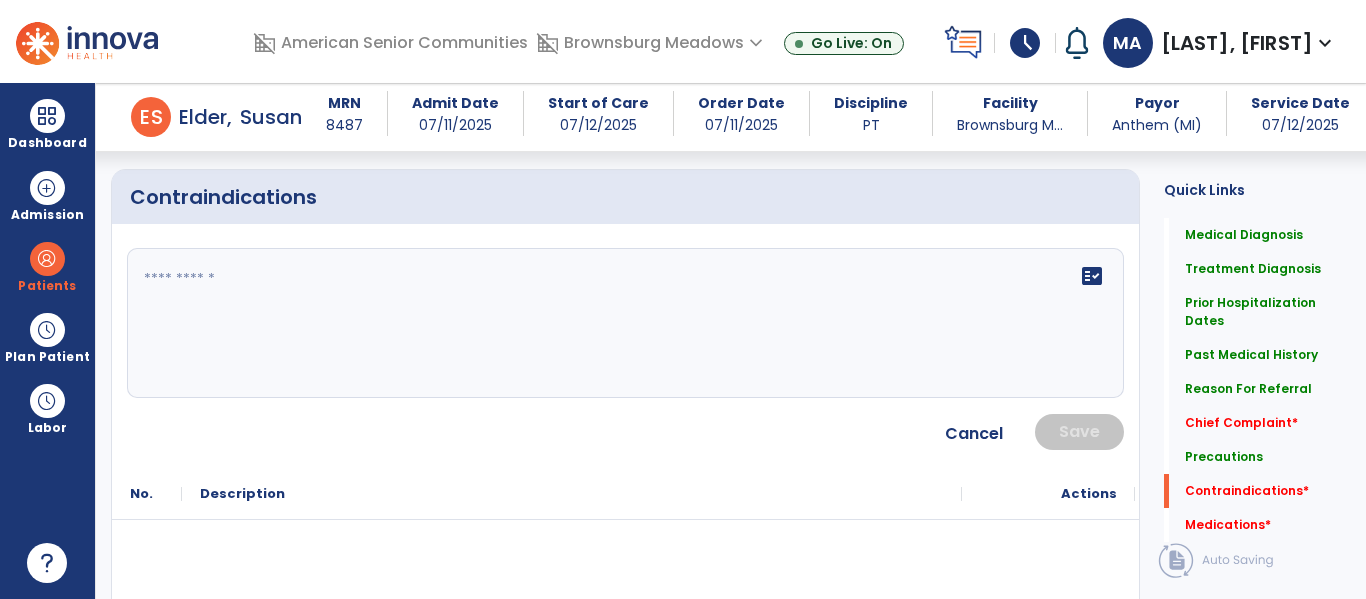 click on "fact_check" 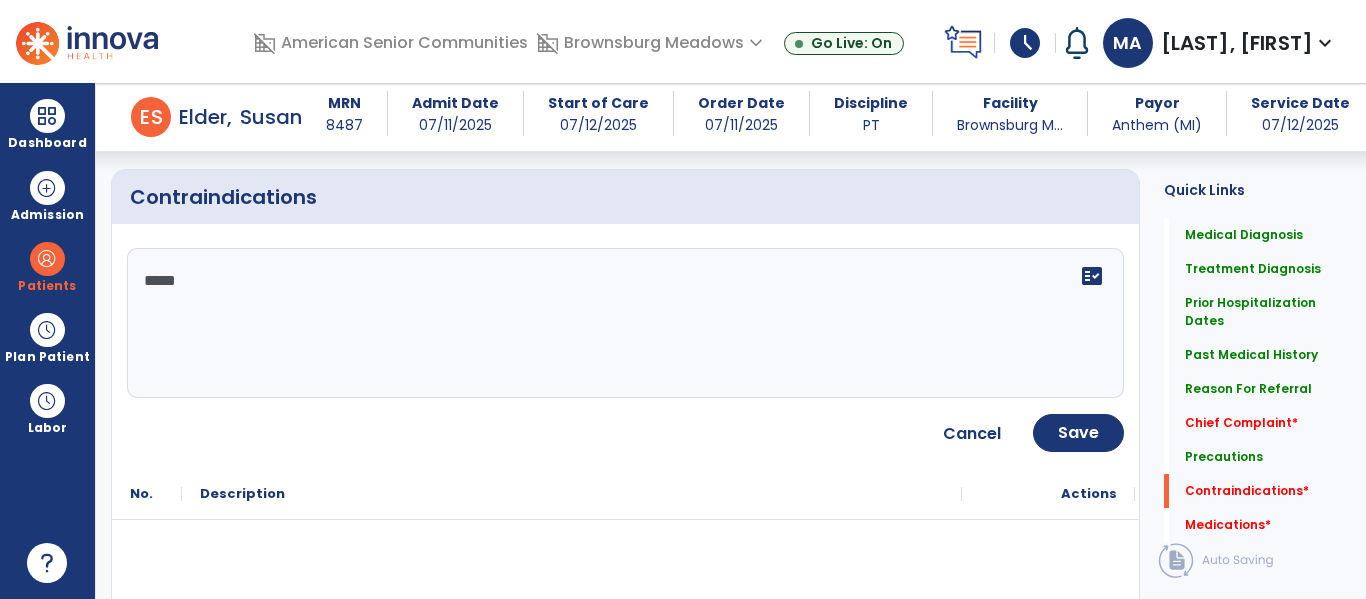 type on "******" 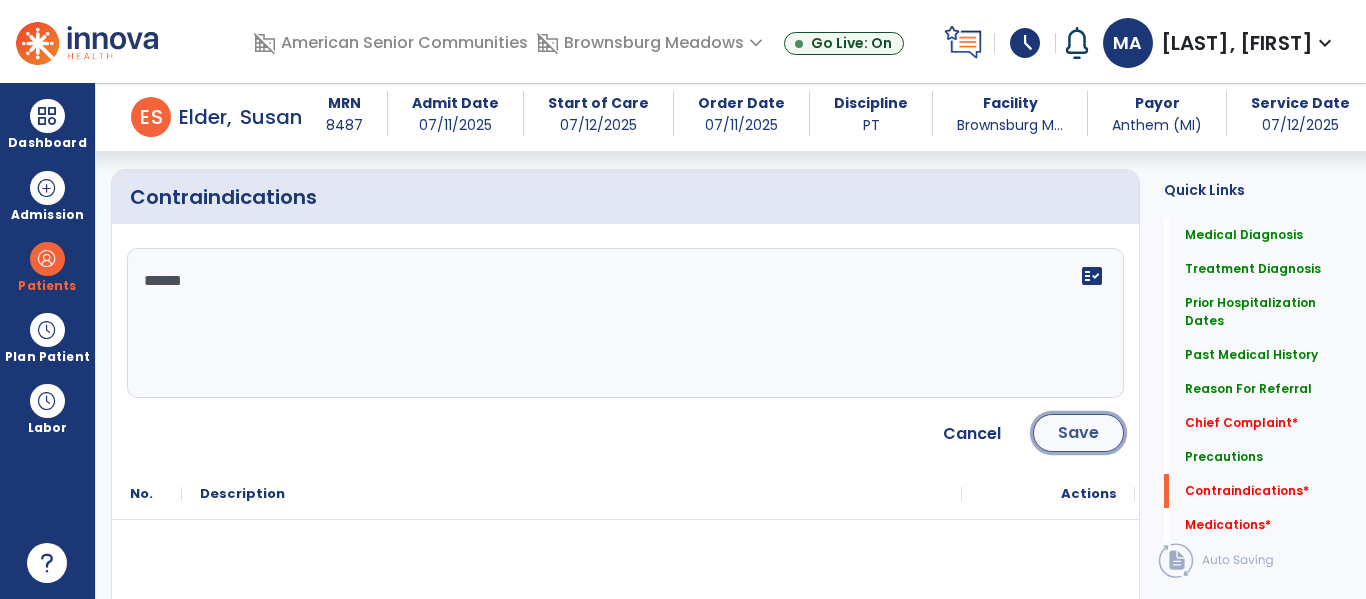 click on "Save" 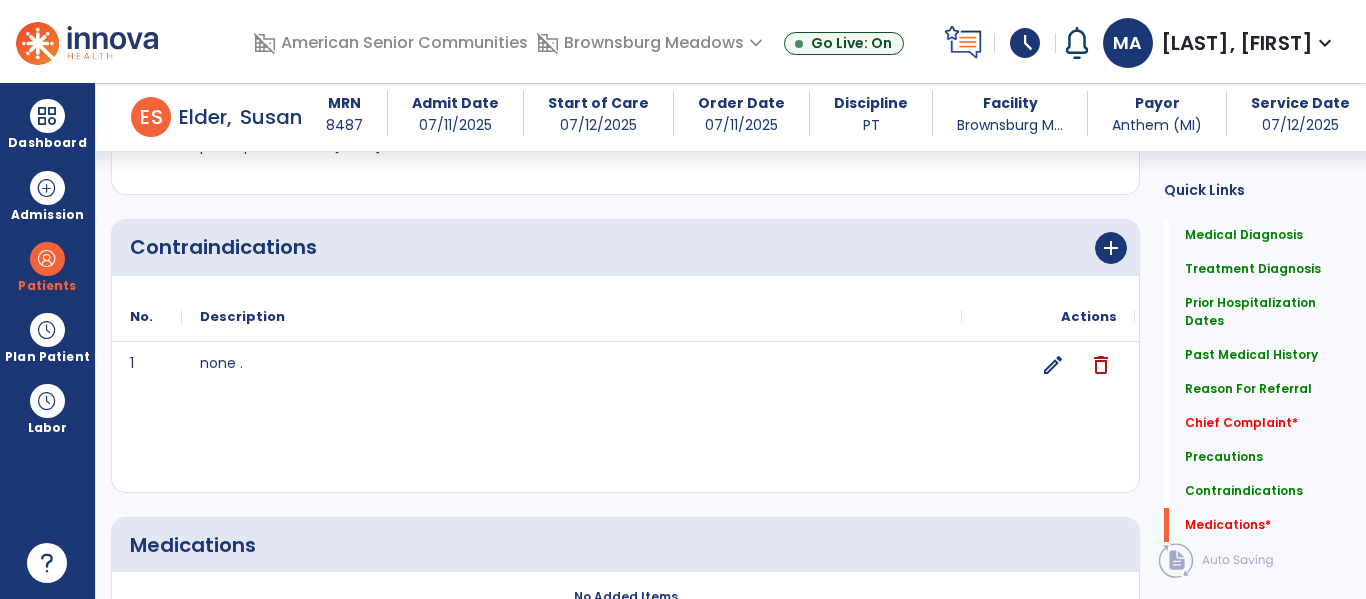 scroll, scrollTop: 2353, scrollLeft: 0, axis: vertical 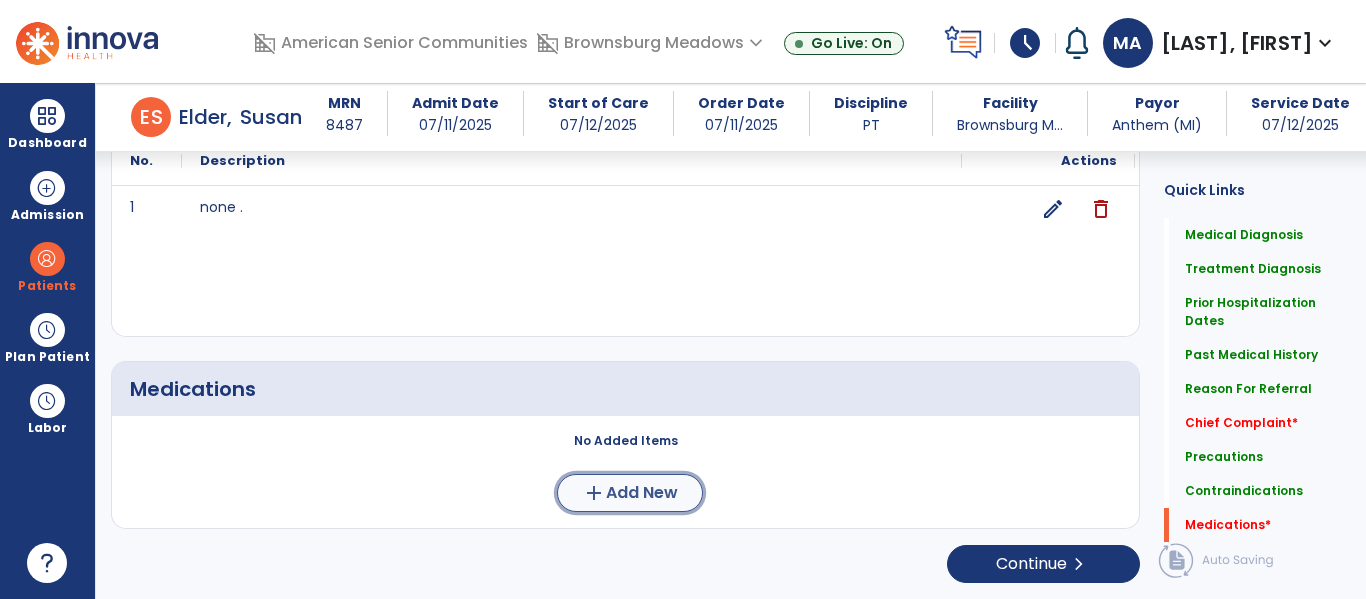 click on "add" 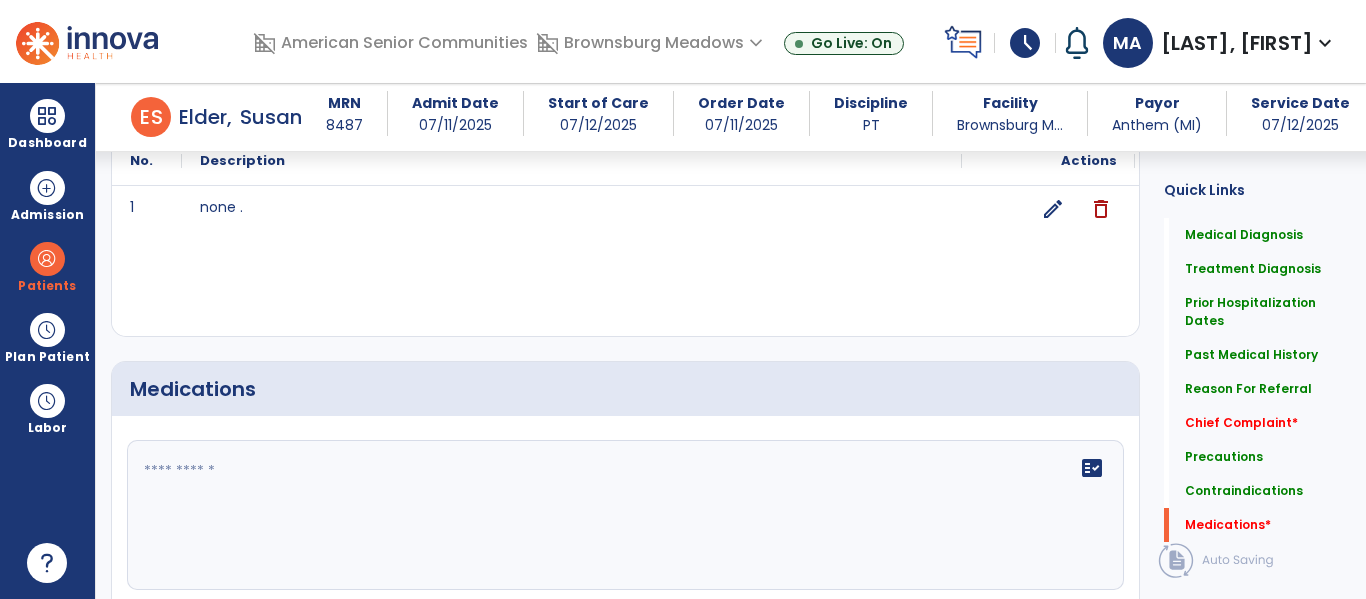 click on "fact_check" 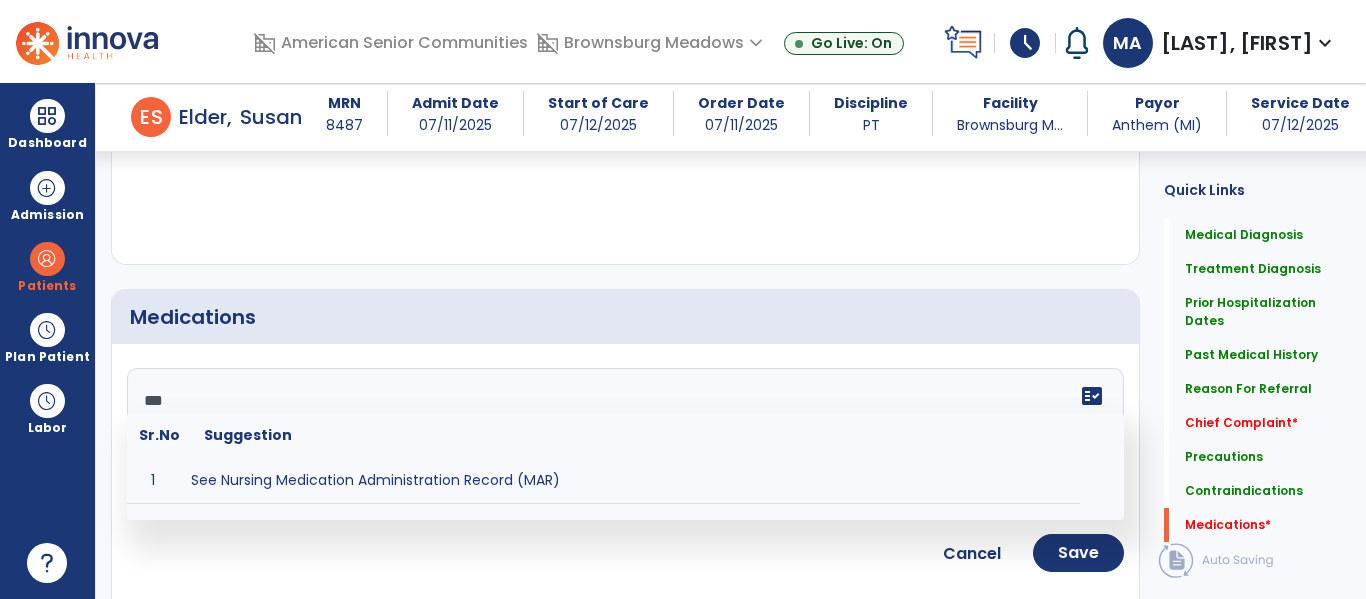 scroll, scrollTop: 2435, scrollLeft: 0, axis: vertical 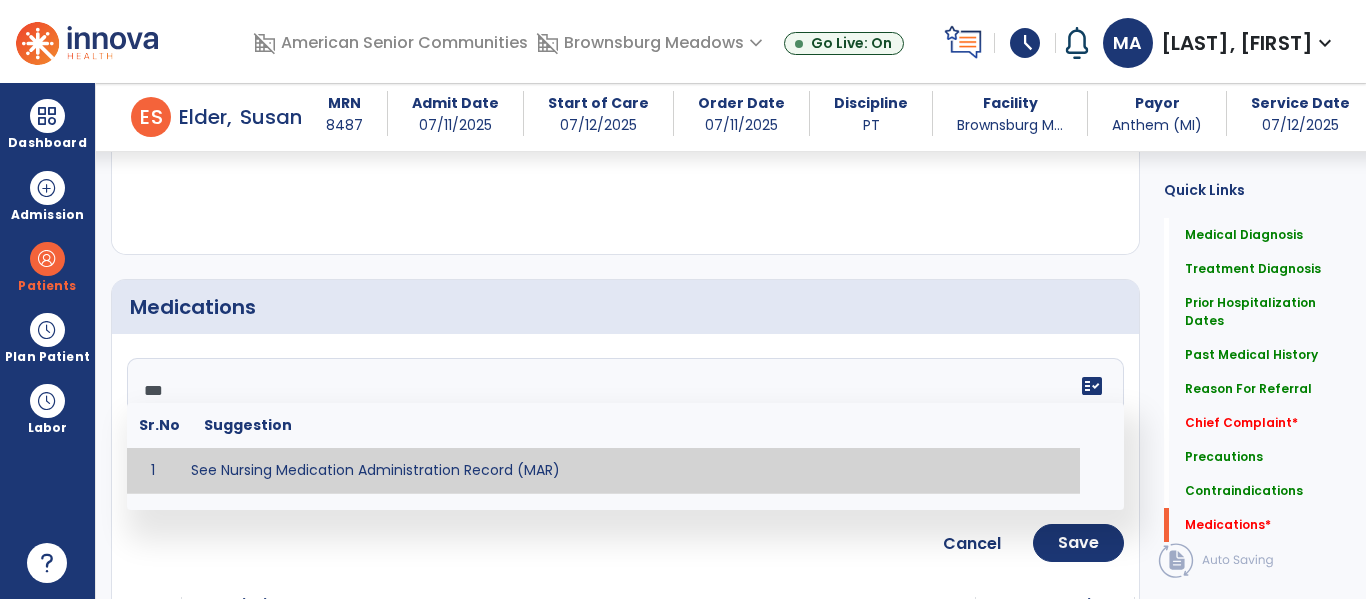 type on "**********" 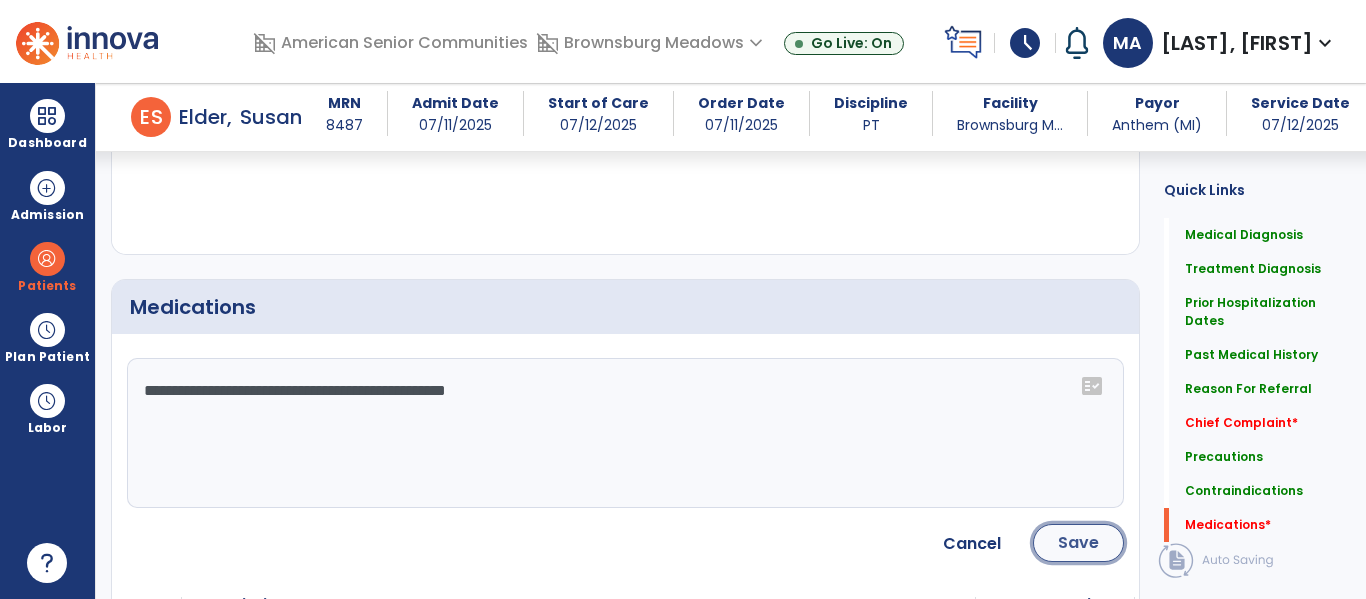 click on "Save" 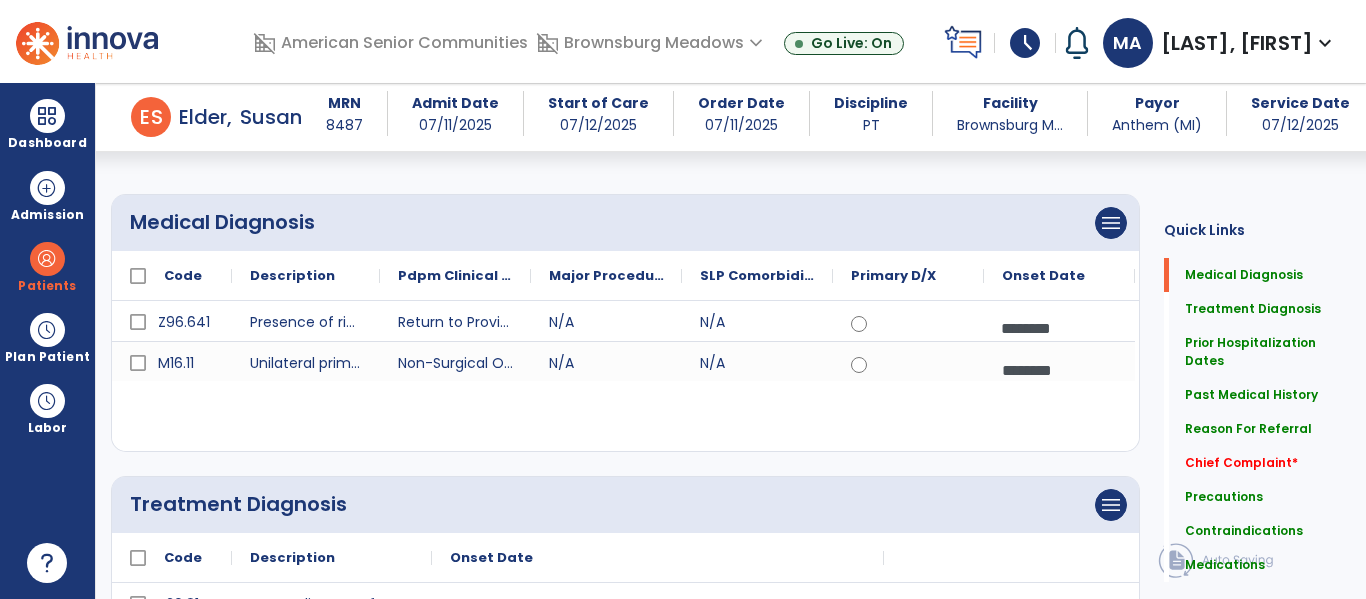 scroll, scrollTop: 0, scrollLeft: 0, axis: both 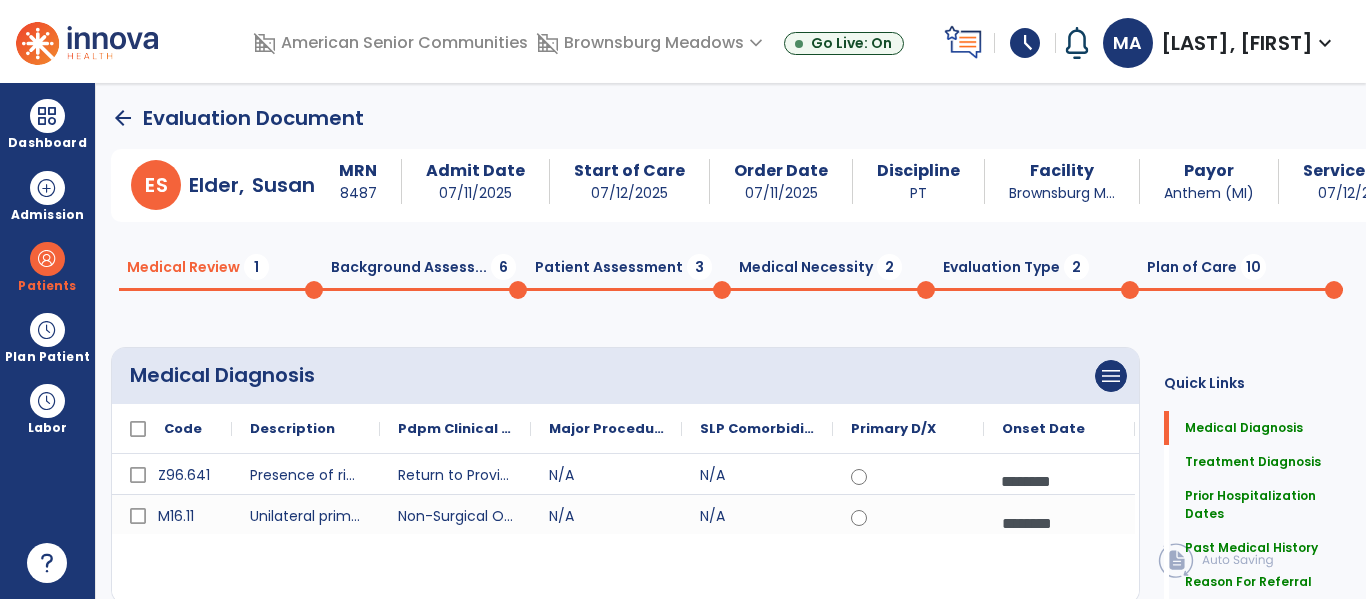 click on "Background Assess...  6" 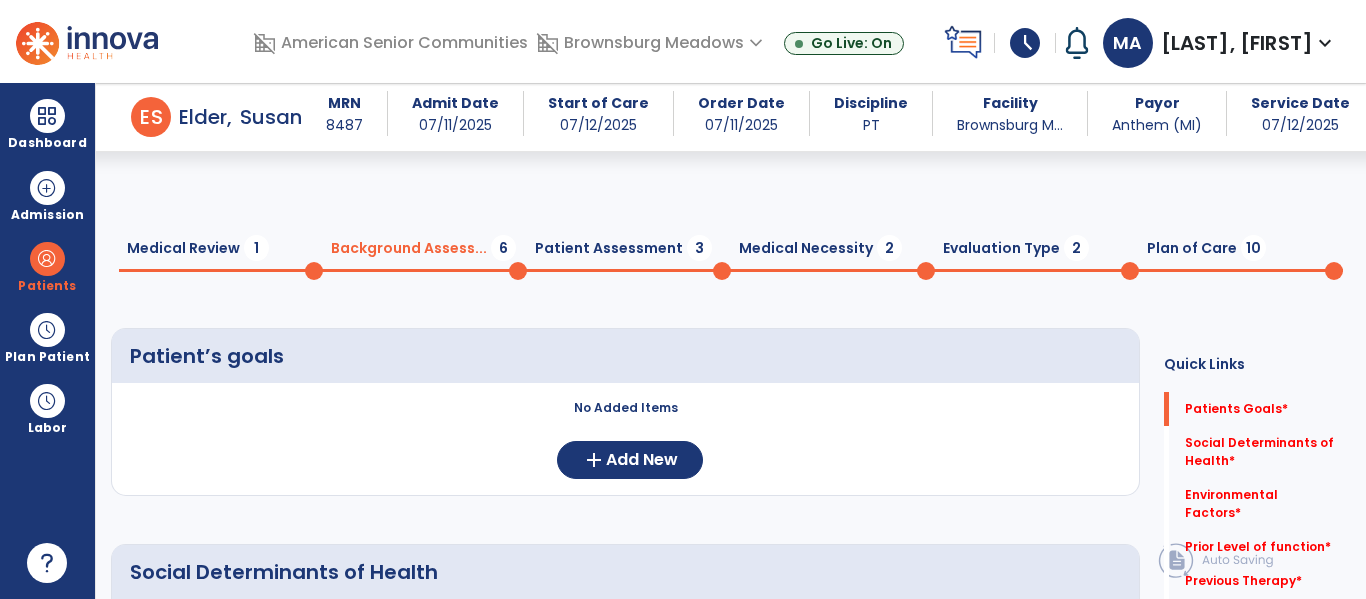 scroll, scrollTop: 112, scrollLeft: 0, axis: vertical 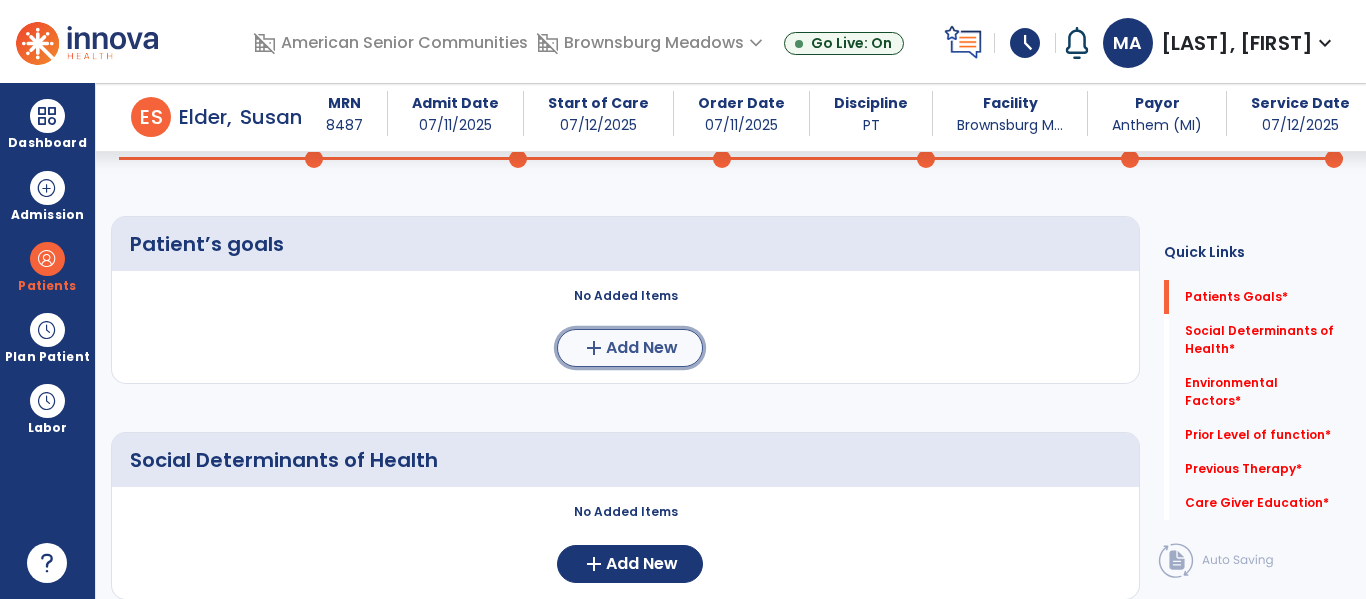 click on "Add New" 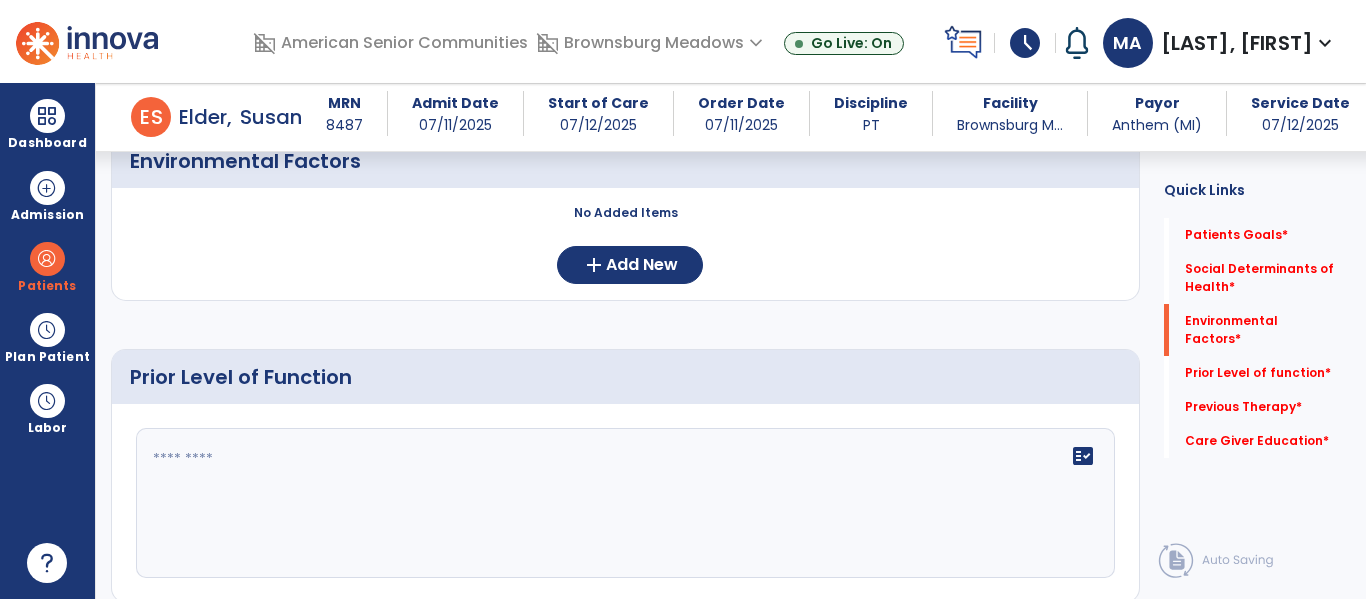 scroll, scrollTop: 1071, scrollLeft: 0, axis: vertical 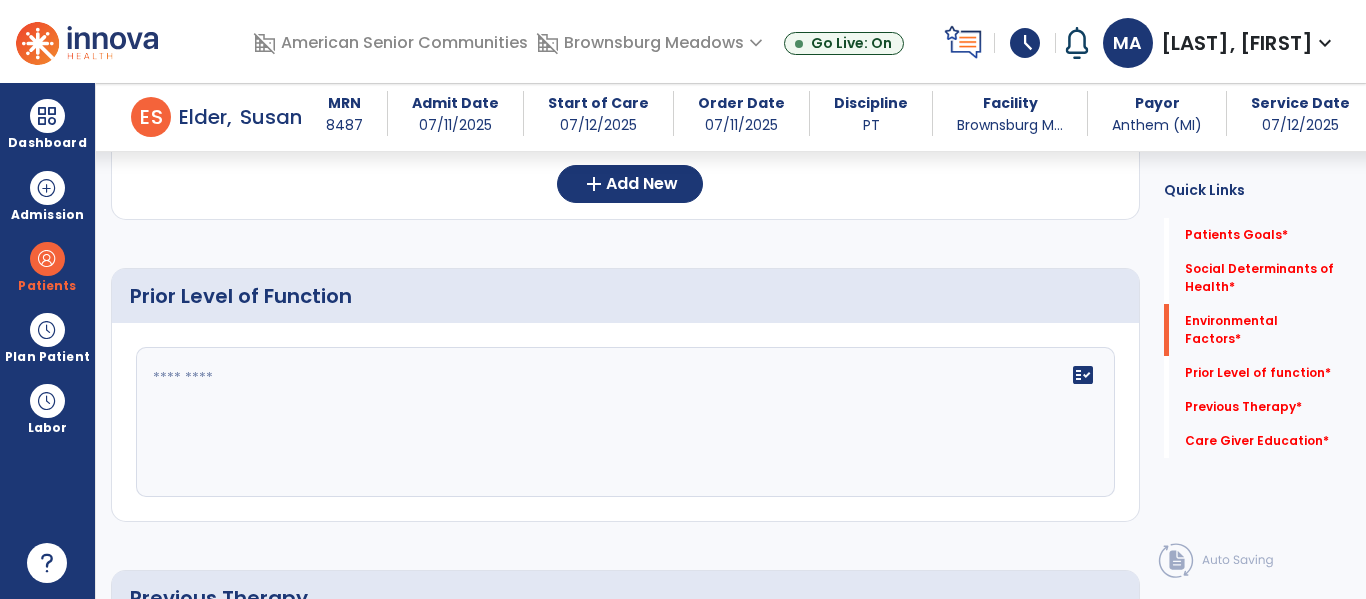 click on "fact_check" 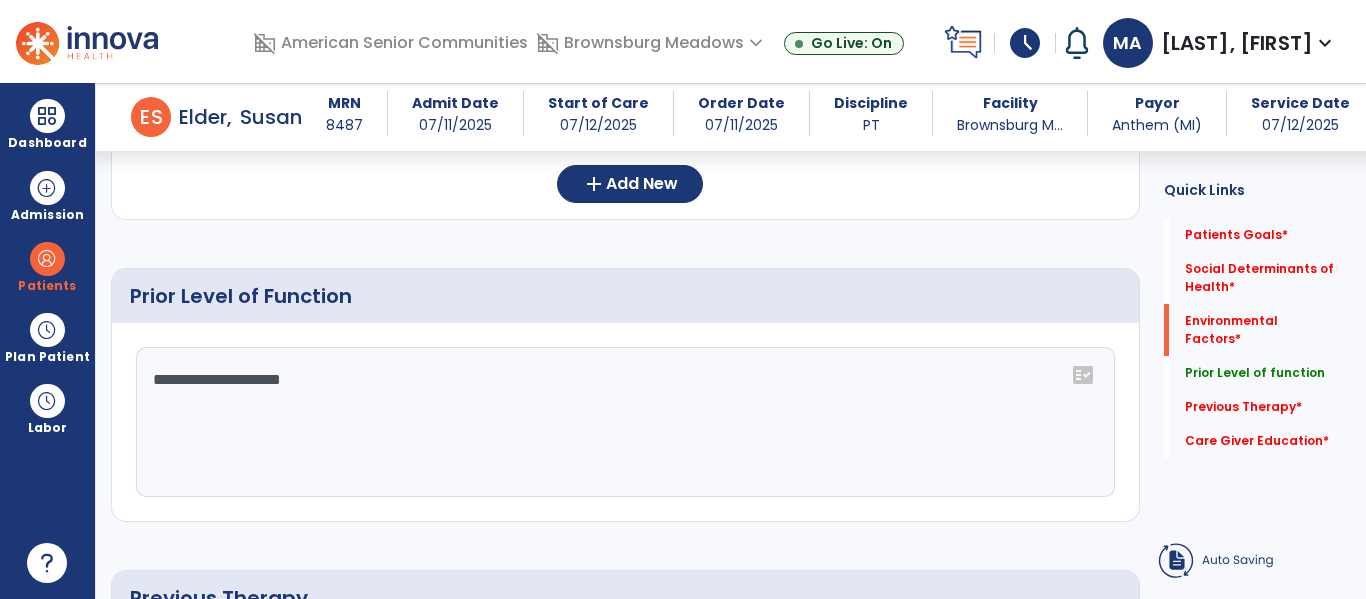 click on "**********" 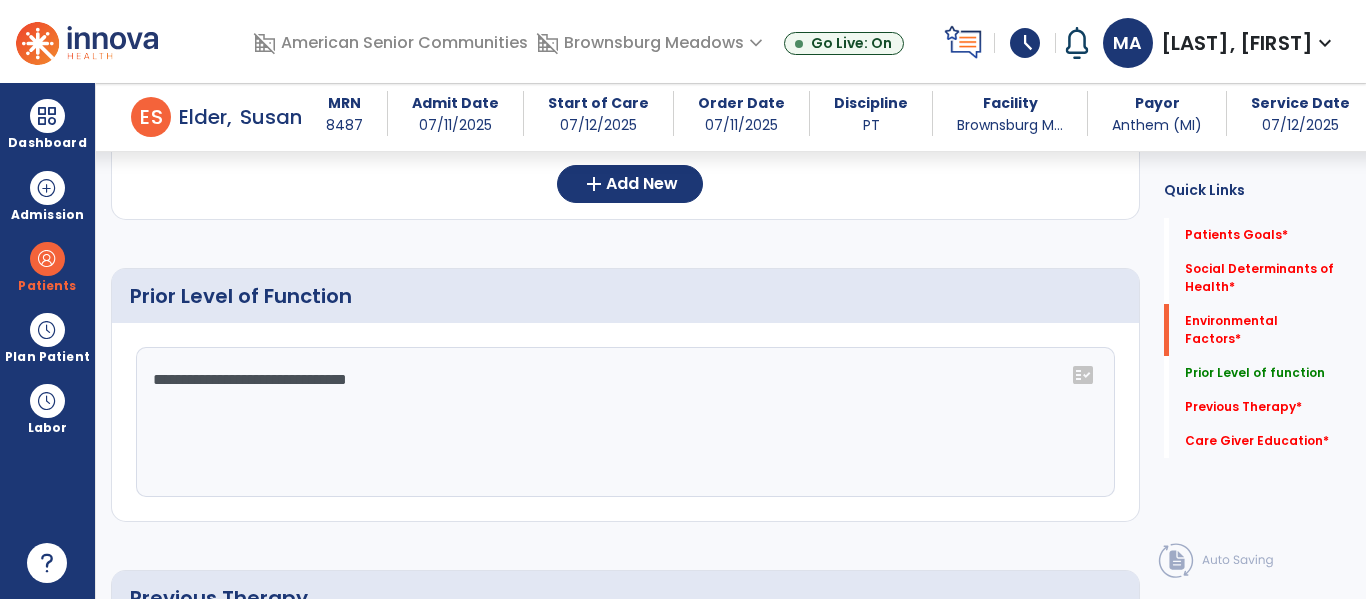 click on "**********" 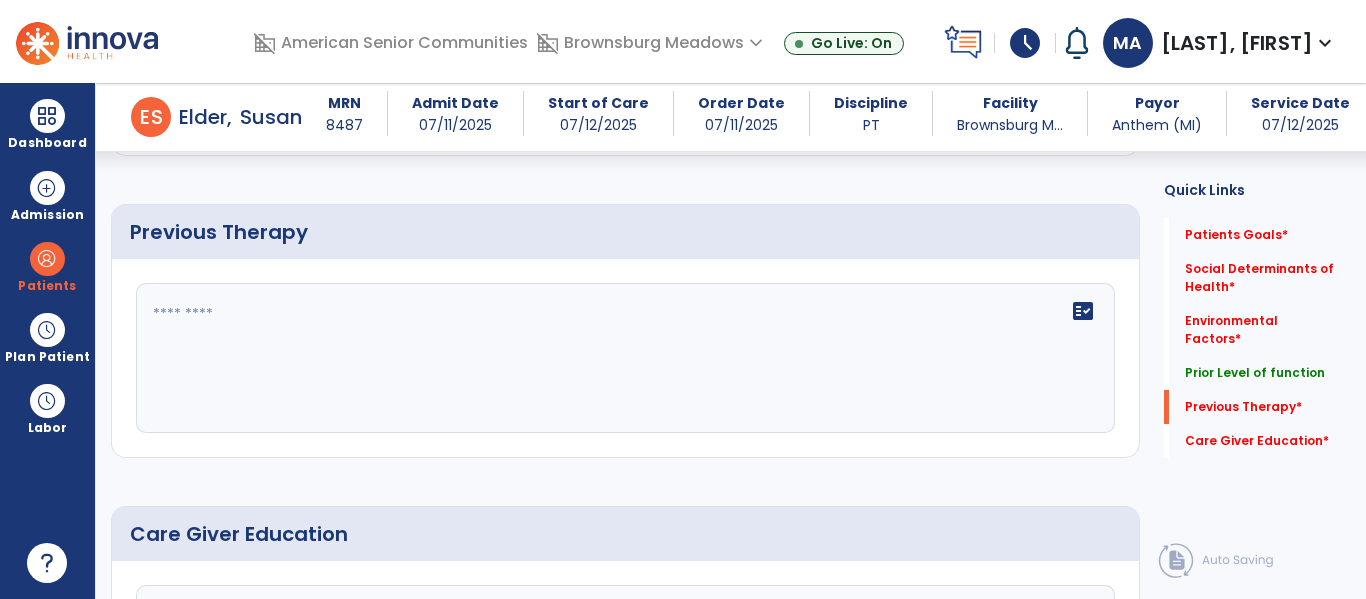 scroll, scrollTop: 1475, scrollLeft: 0, axis: vertical 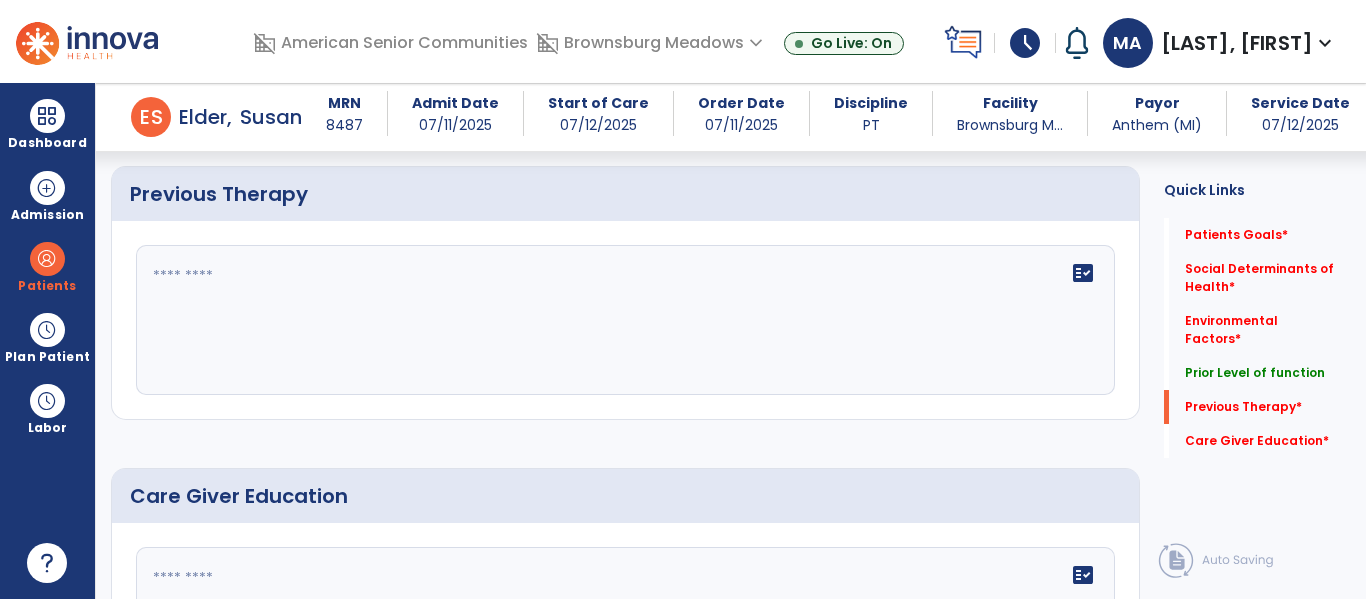 type on "**********" 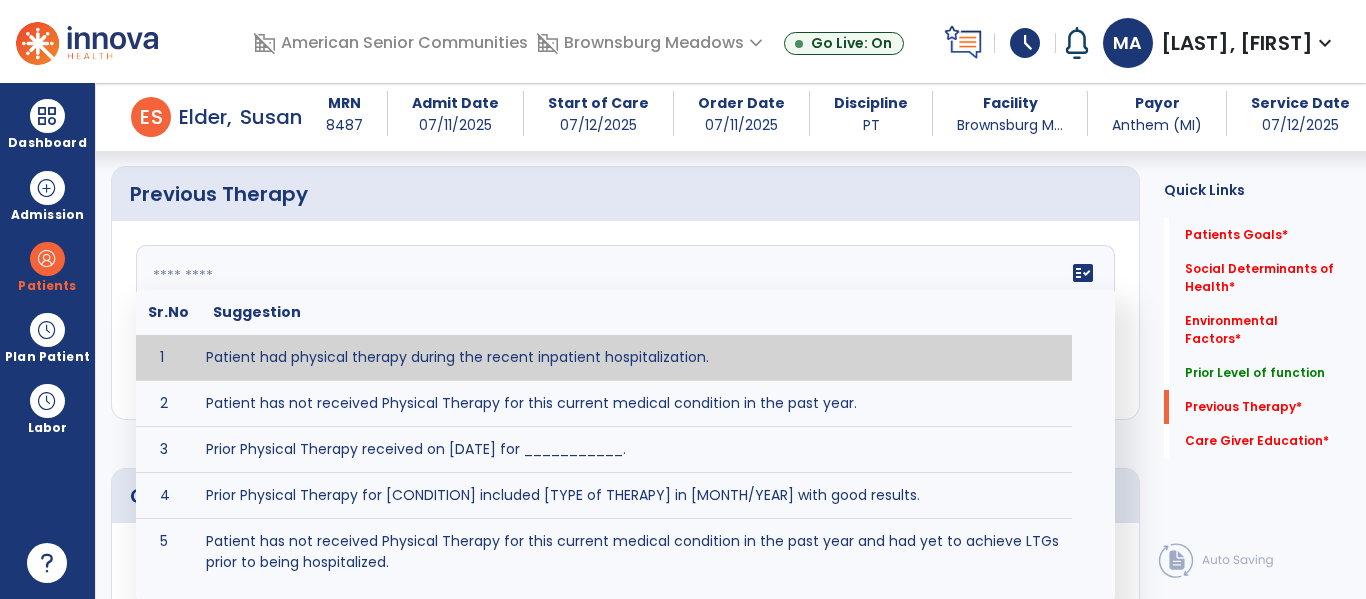 type on "**********" 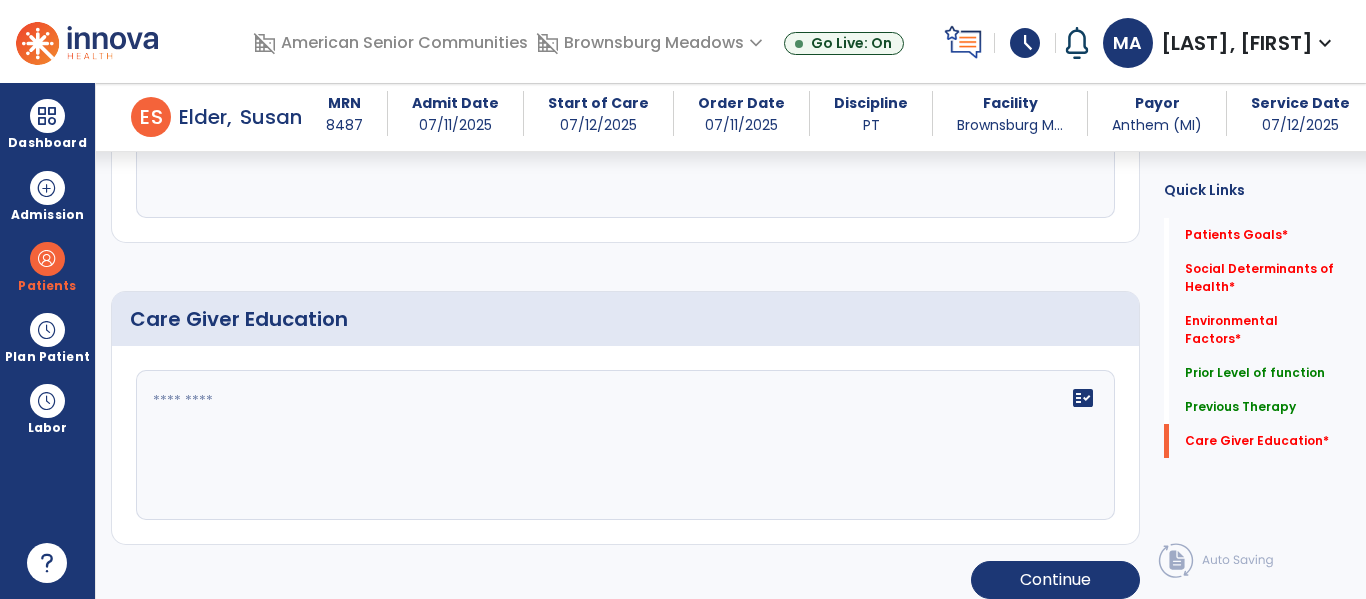 scroll, scrollTop: 1668, scrollLeft: 0, axis: vertical 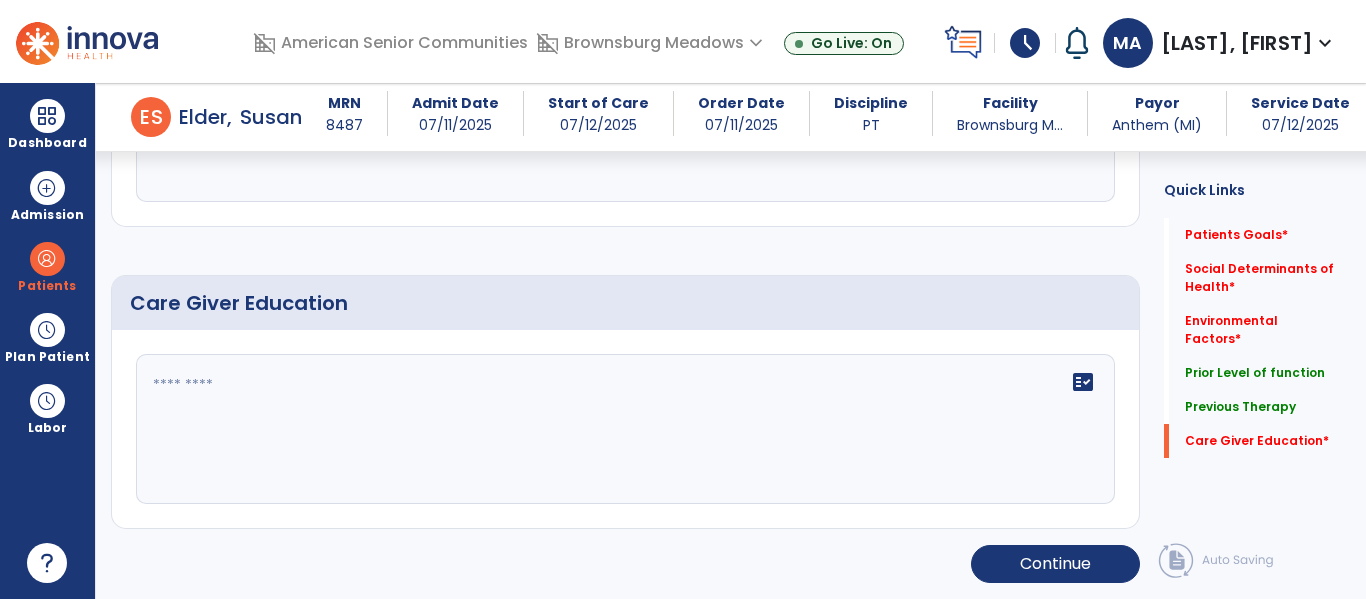click 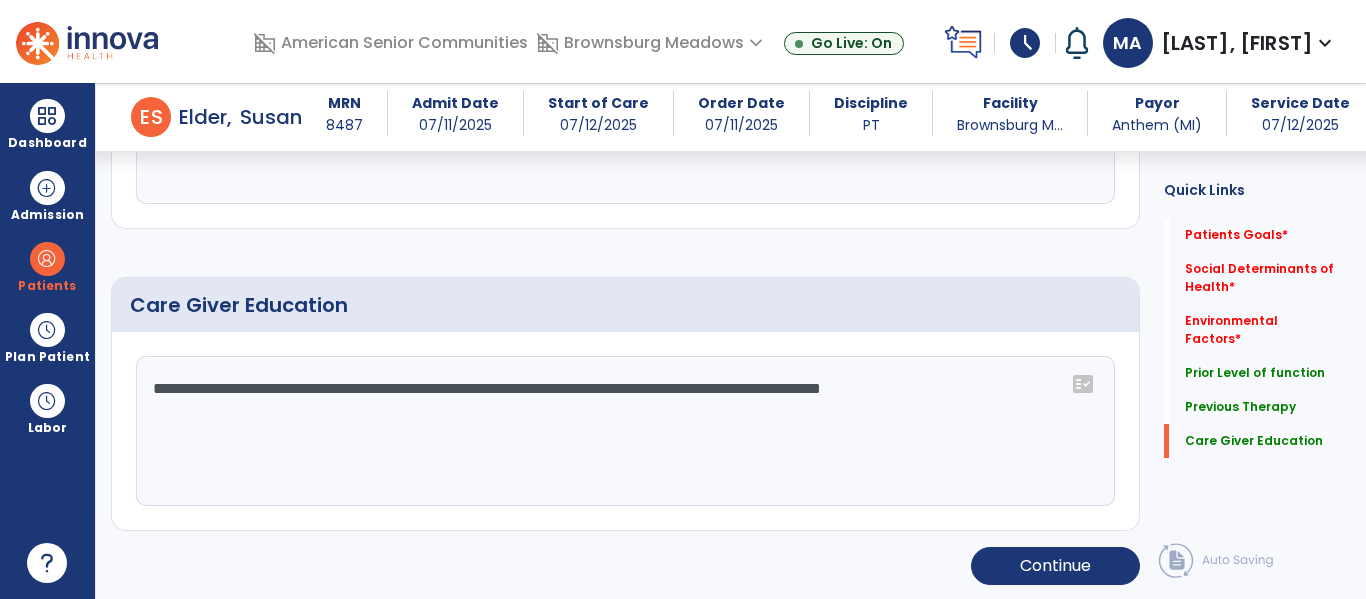 scroll, scrollTop: 1668, scrollLeft: 0, axis: vertical 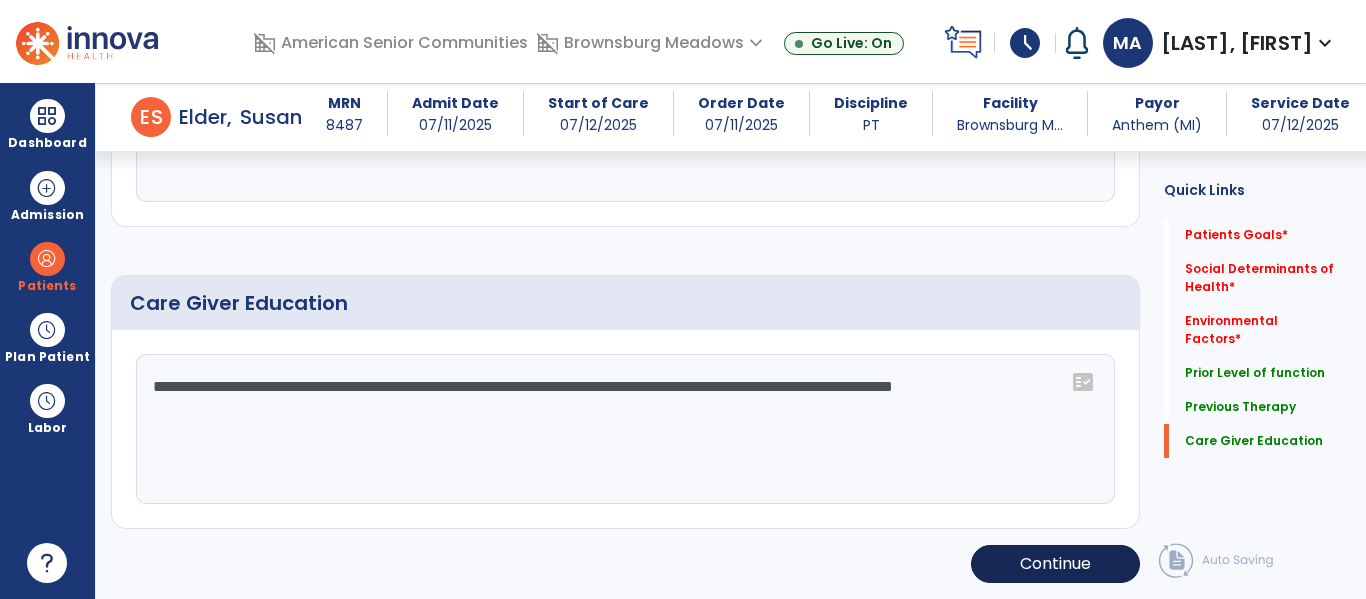 type on "**********" 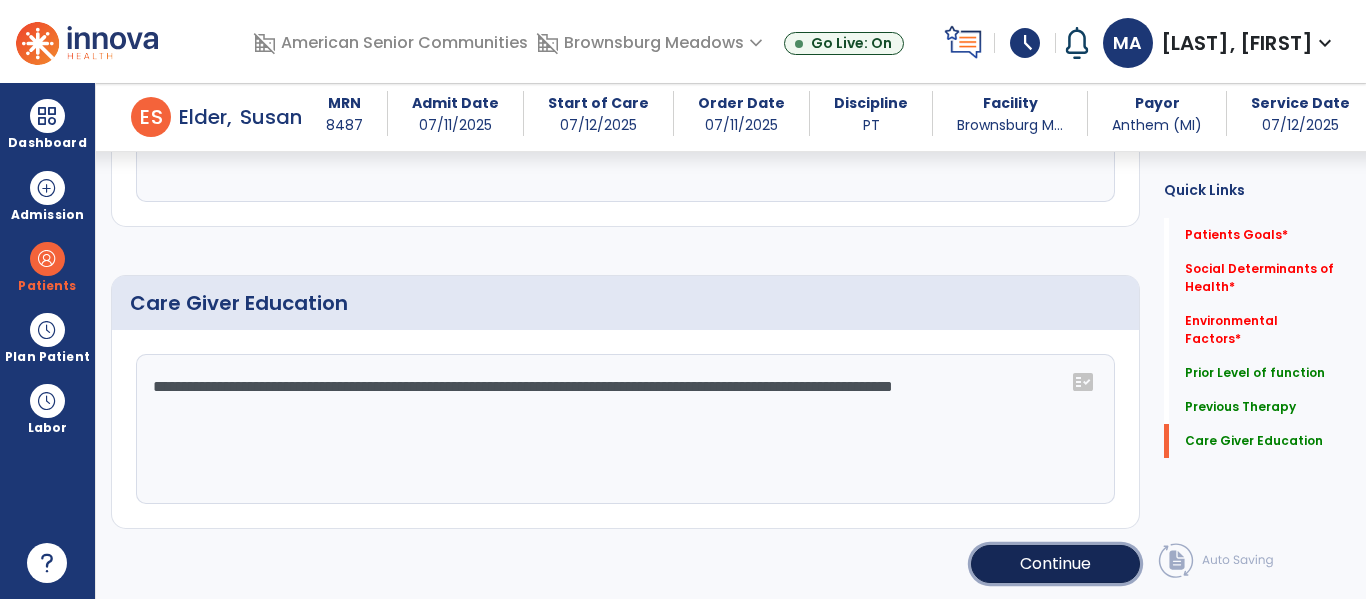 click on "Continue" 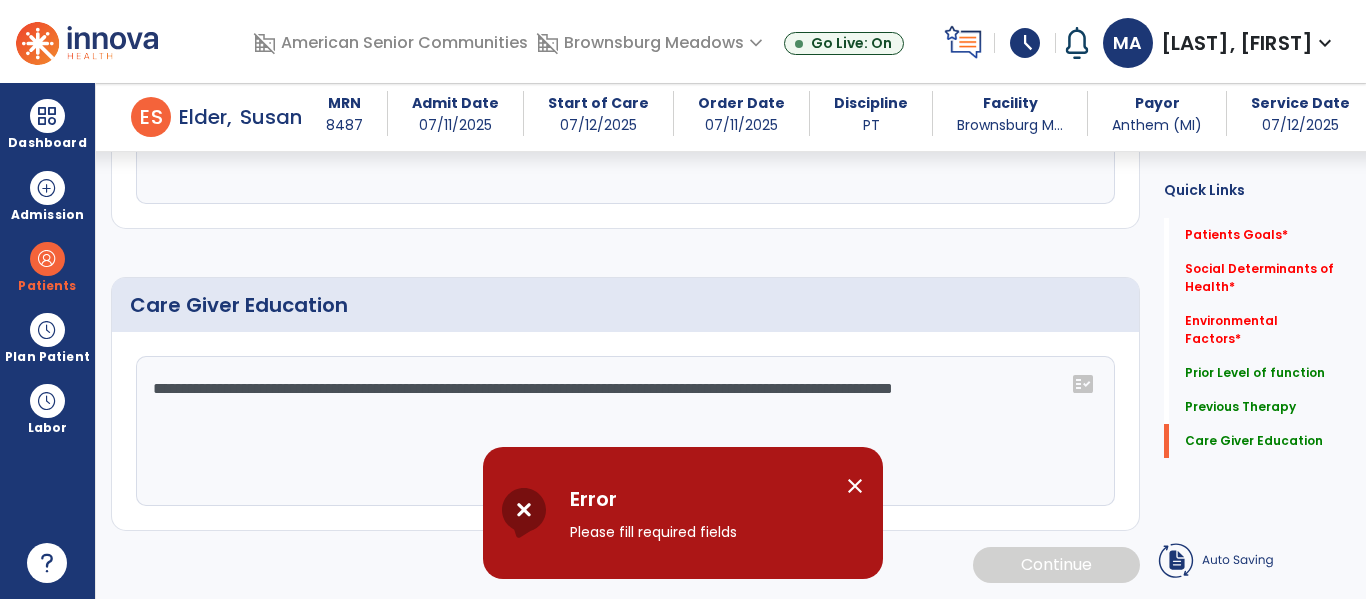 scroll, scrollTop: 1668, scrollLeft: 0, axis: vertical 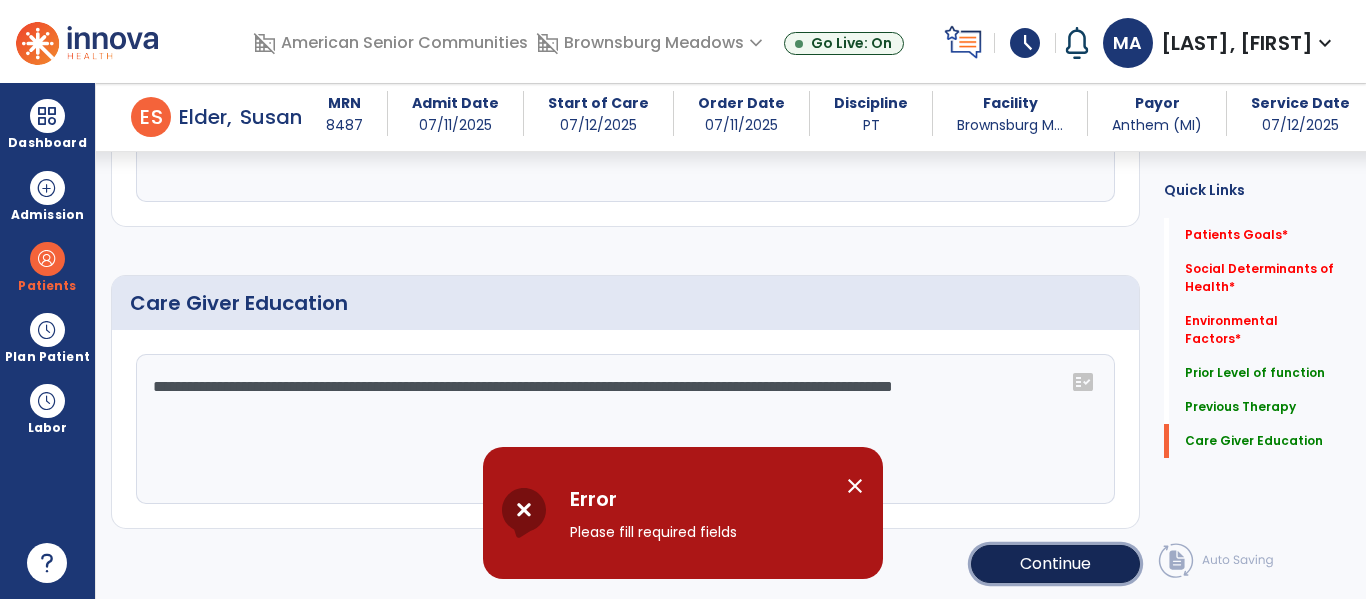 click on "Continue" 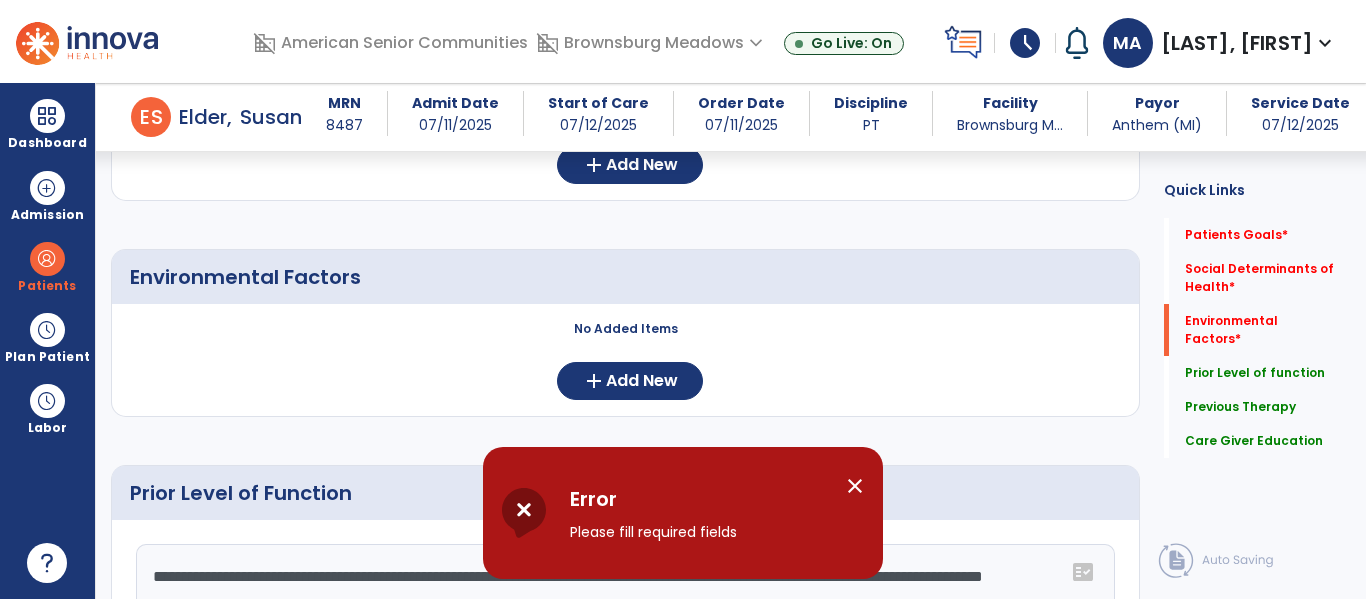 scroll, scrollTop: 873, scrollLeft: 0, axis: vertical 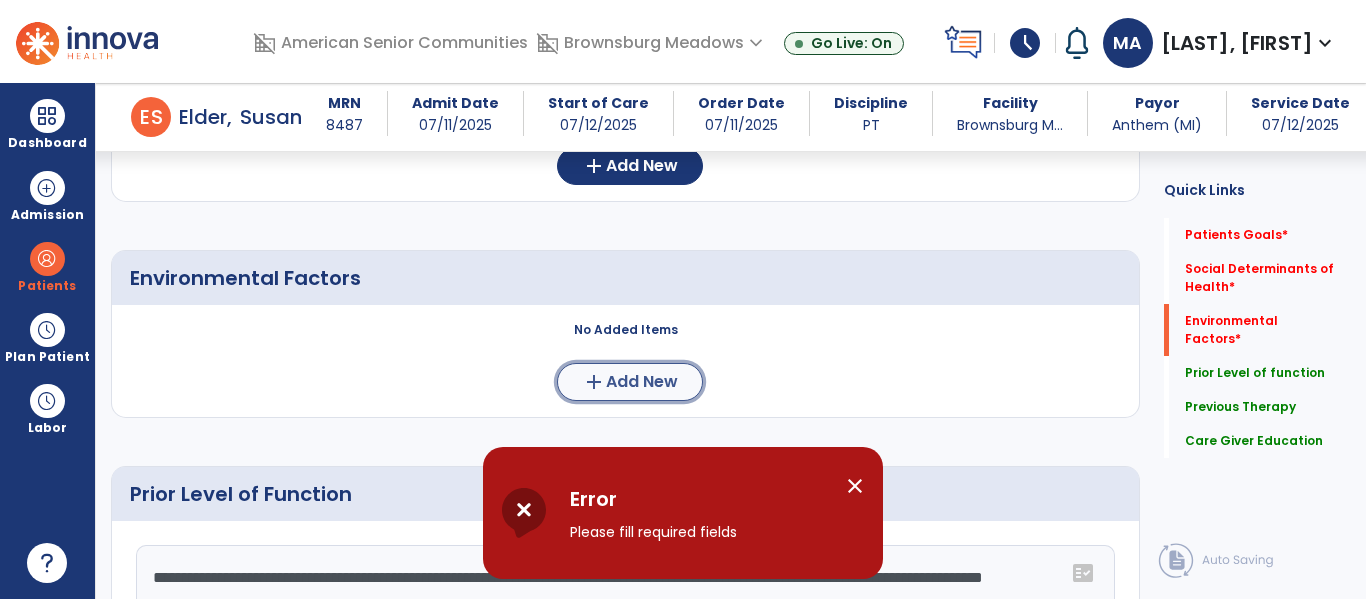click on "Add New" 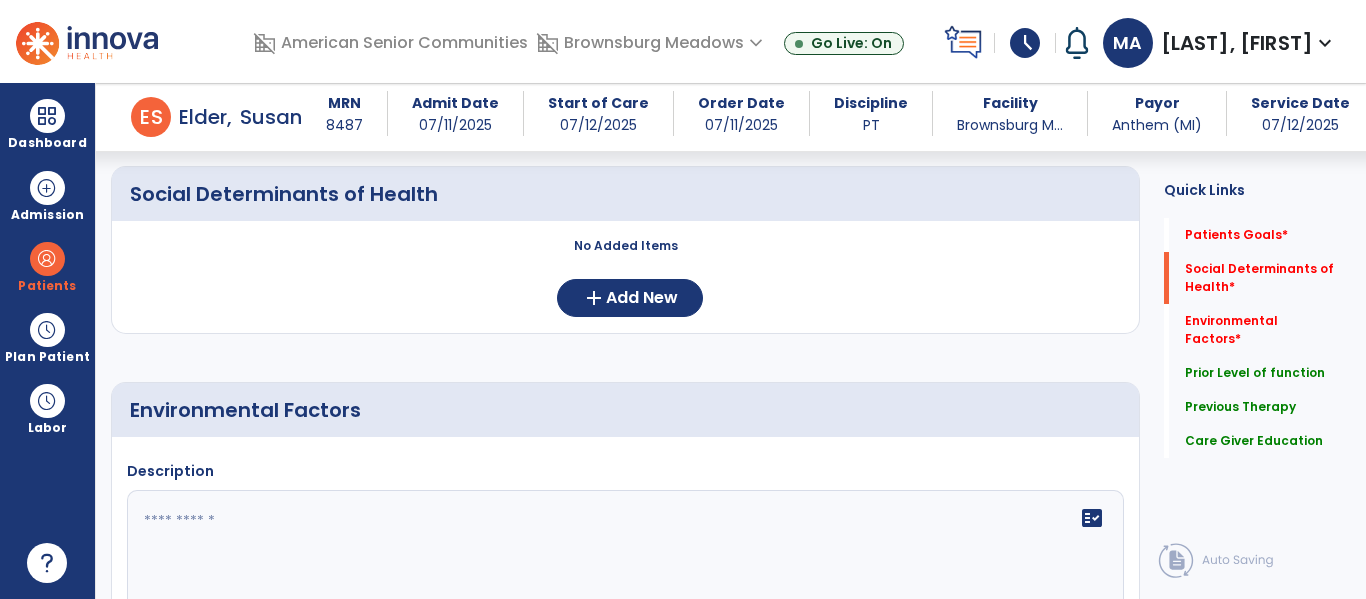 scroll, scrollTop: 733, scrollLeft: 0, axis: vertical 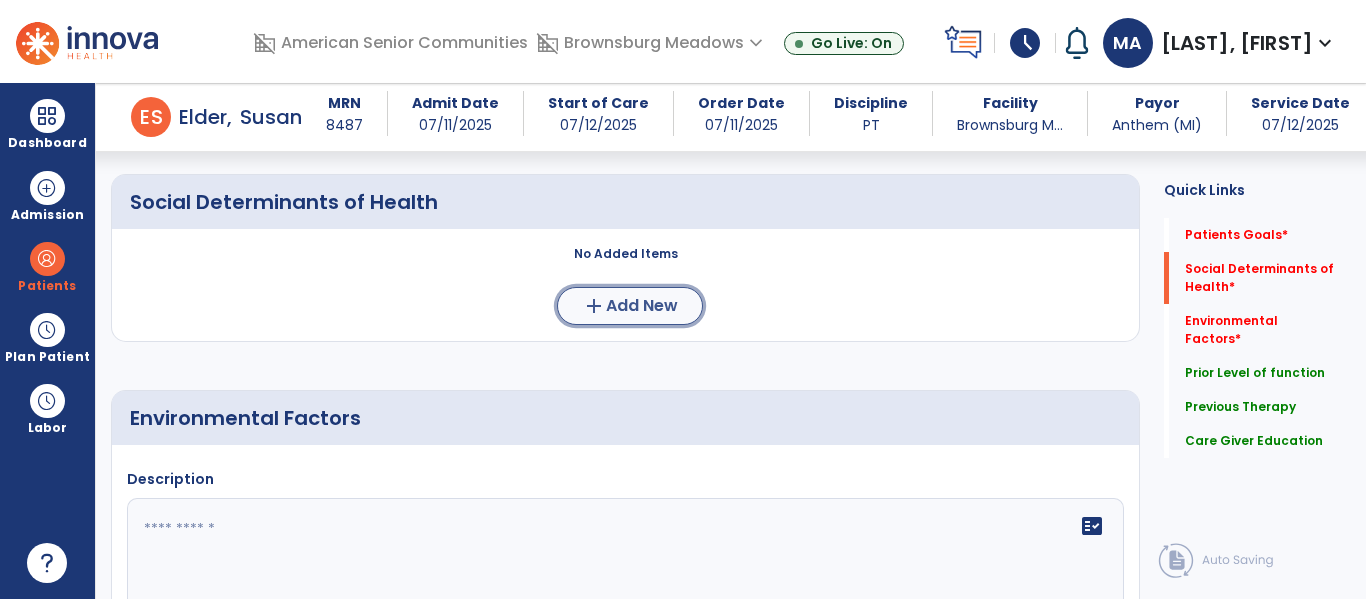 click on "Add New" 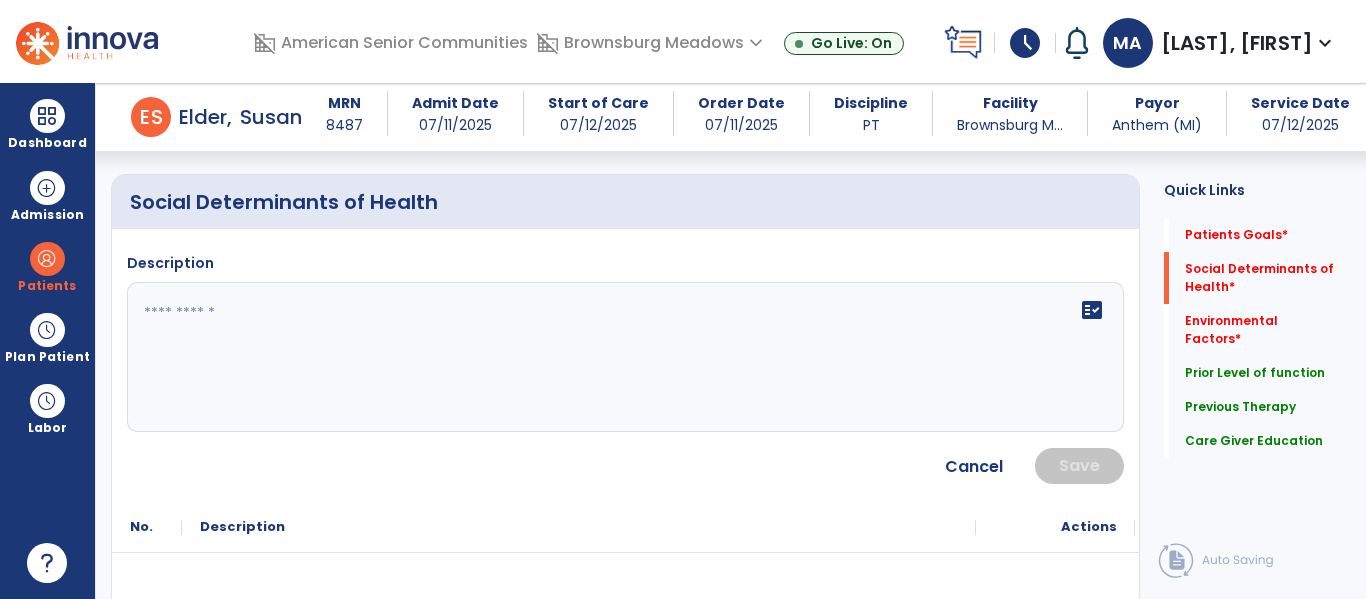 click on "fact_check" 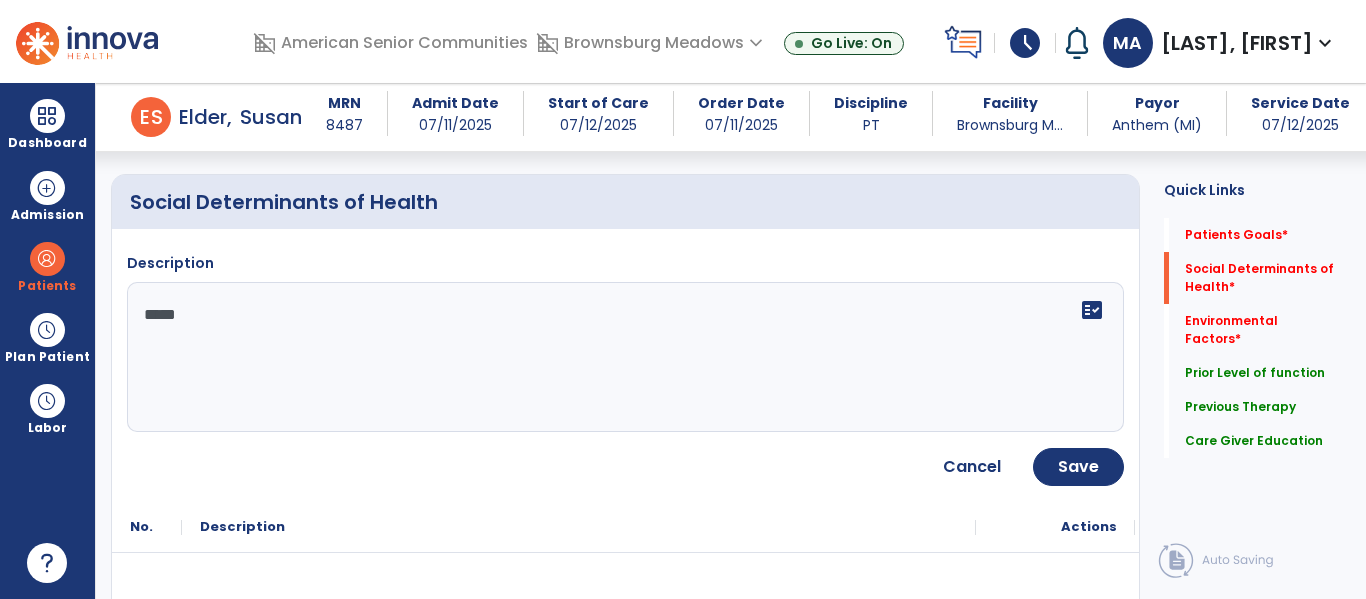 type on "******" 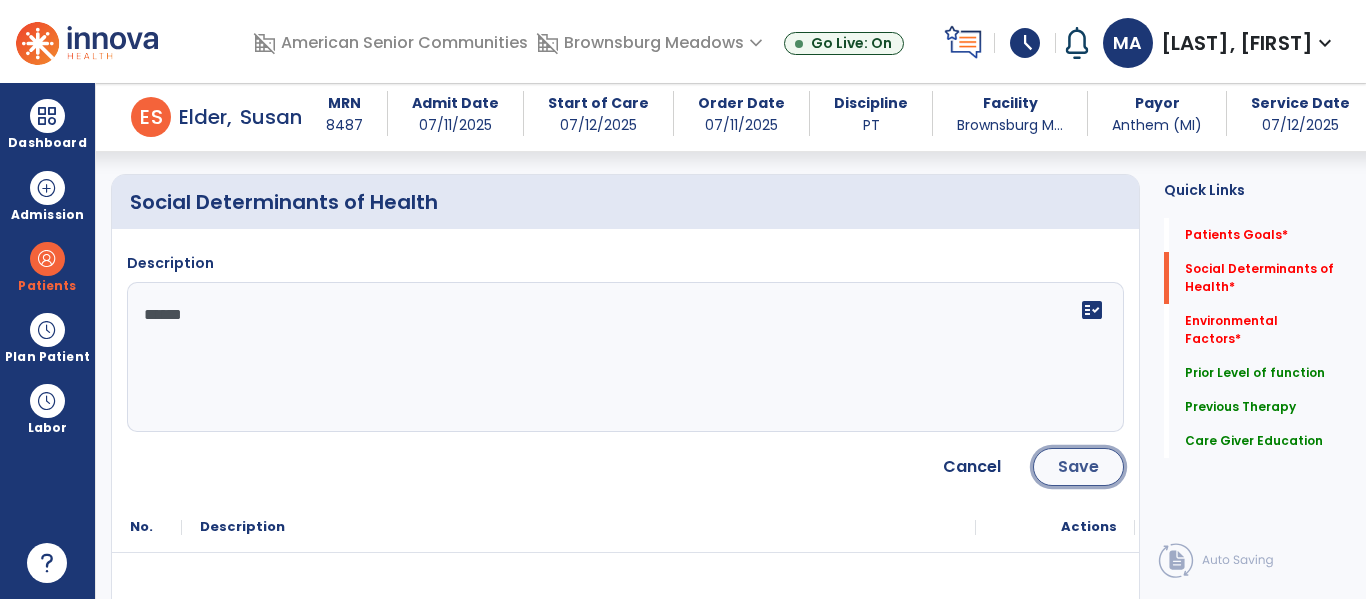click on "Save" 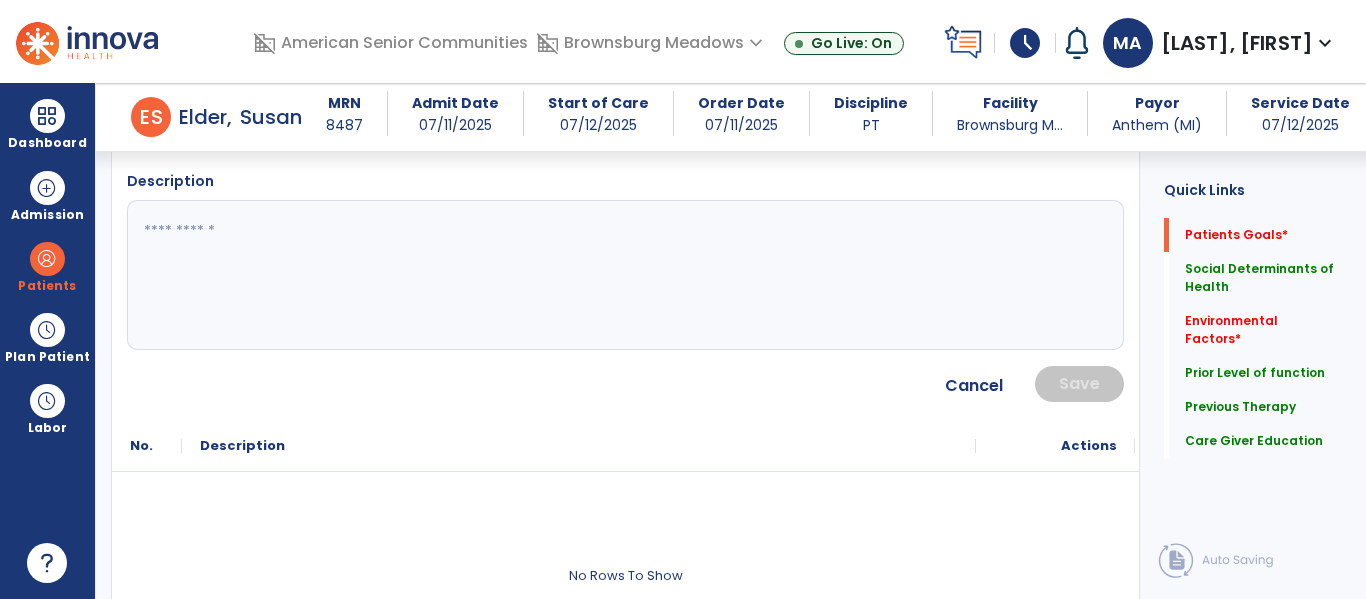 scroll, scrollTop: 0, scrollLeft: 0, axis: both 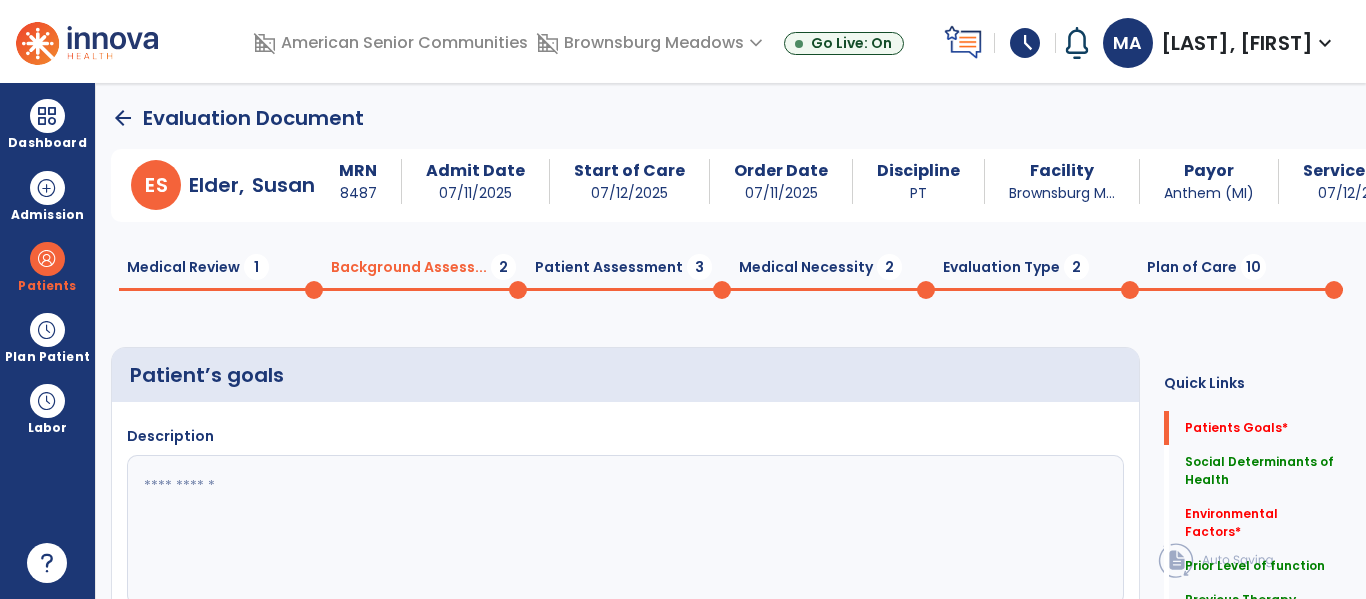 click on "Plan of Care  10" 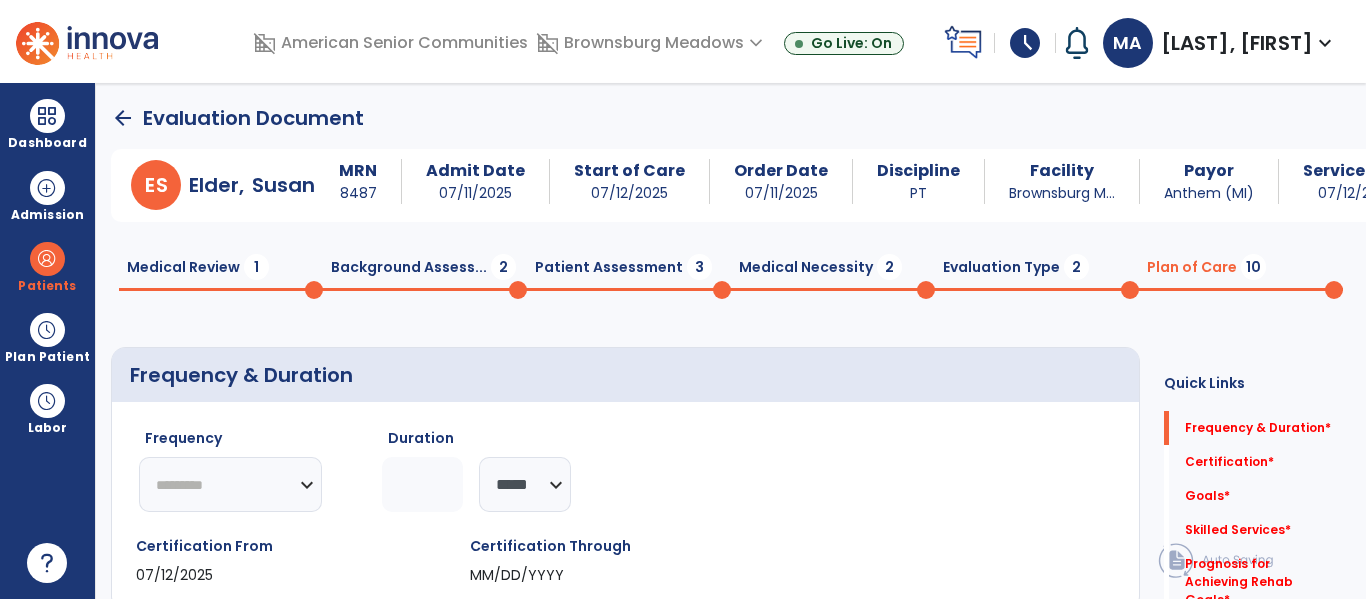 click on "********* ** ** ** ** ** ** **" 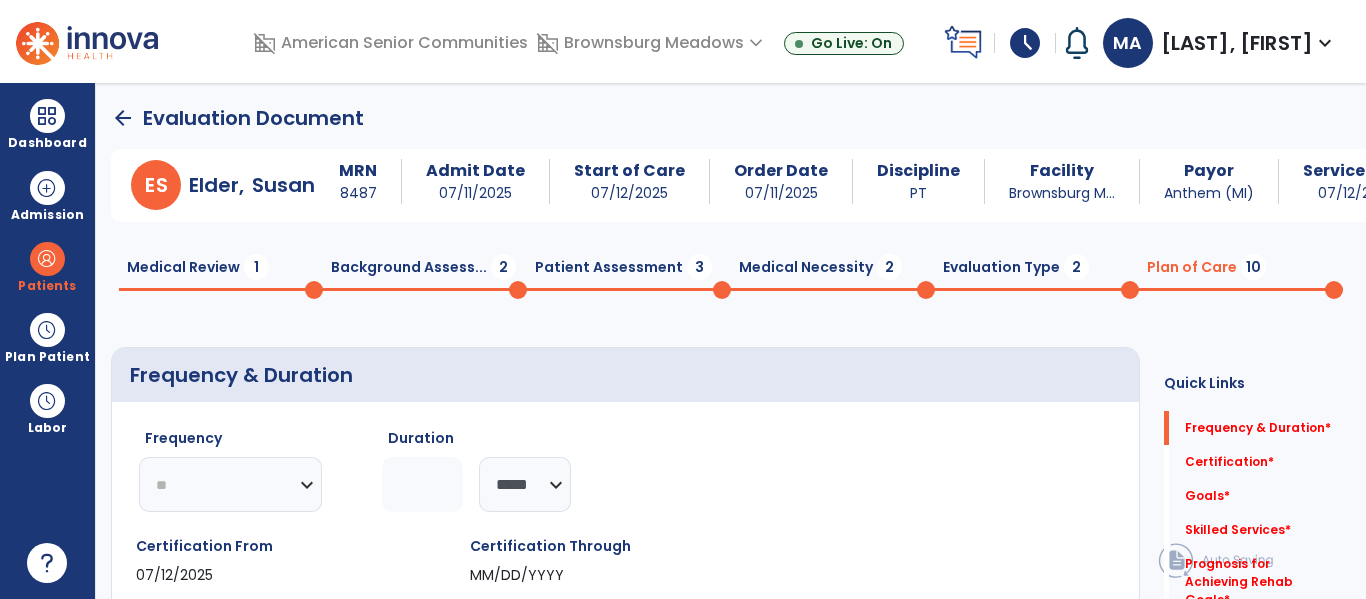 click on "********* ** ** ** ** ** ** **" 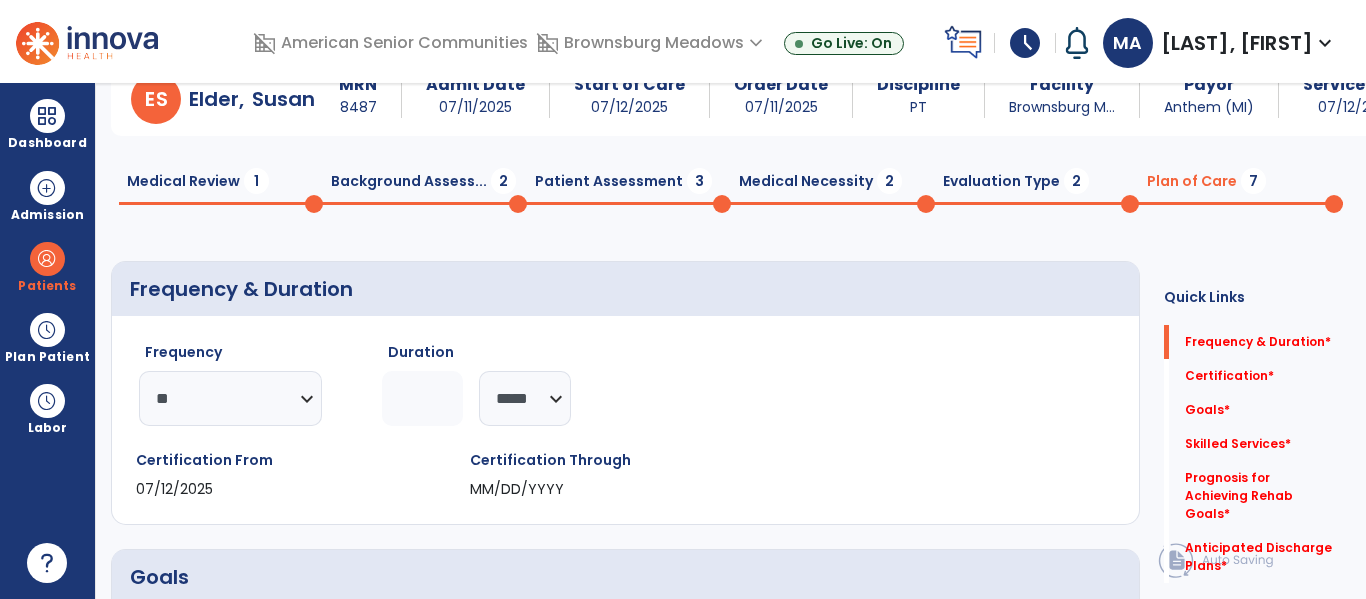 scroll, scrollTop: 89, scrollLeft: 0, axis: vertical 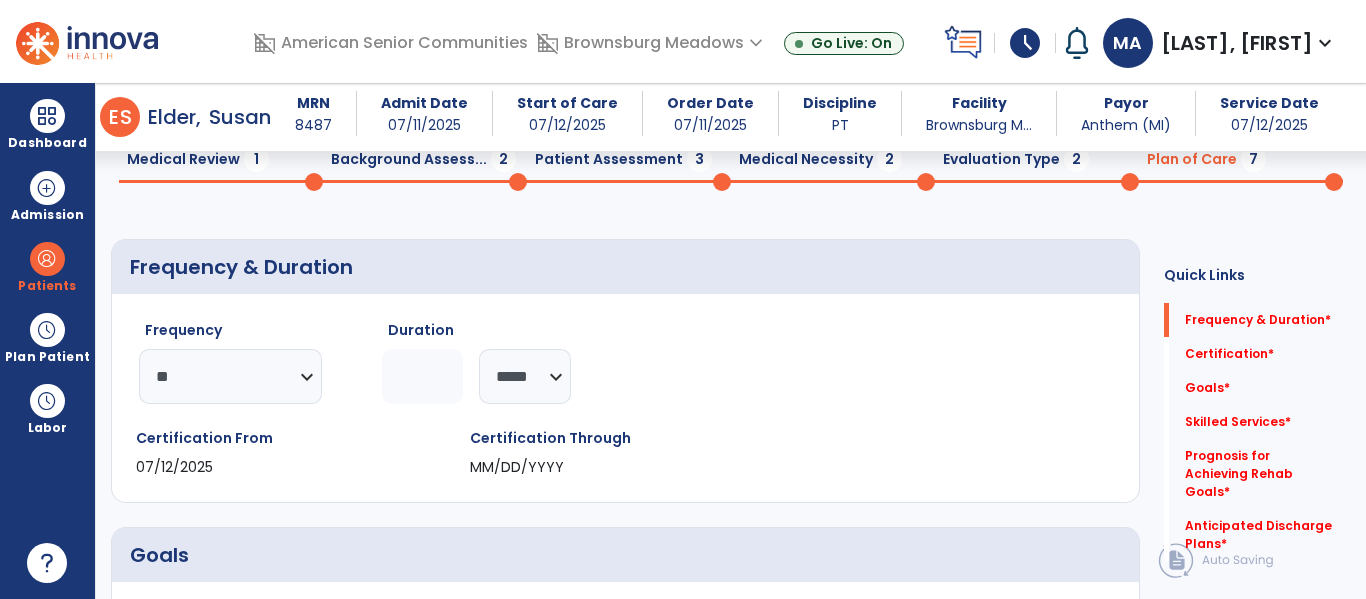 click 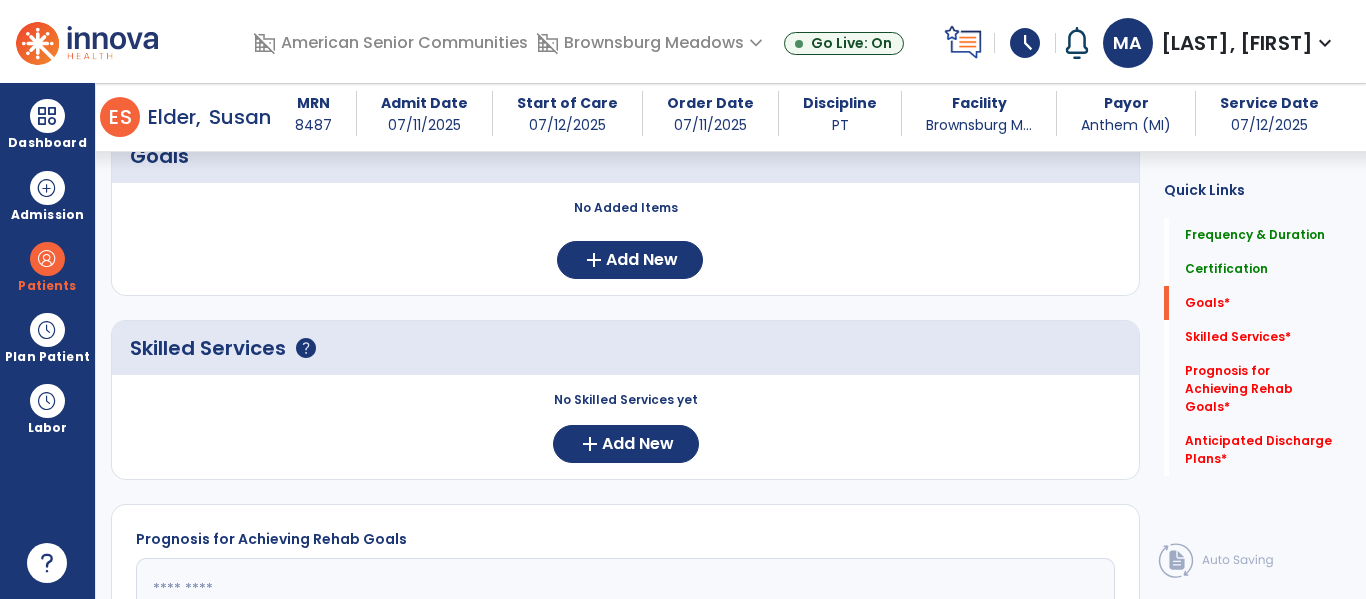 scroll, scrollTop: 496, scrollLeft: 0, axis: vertical 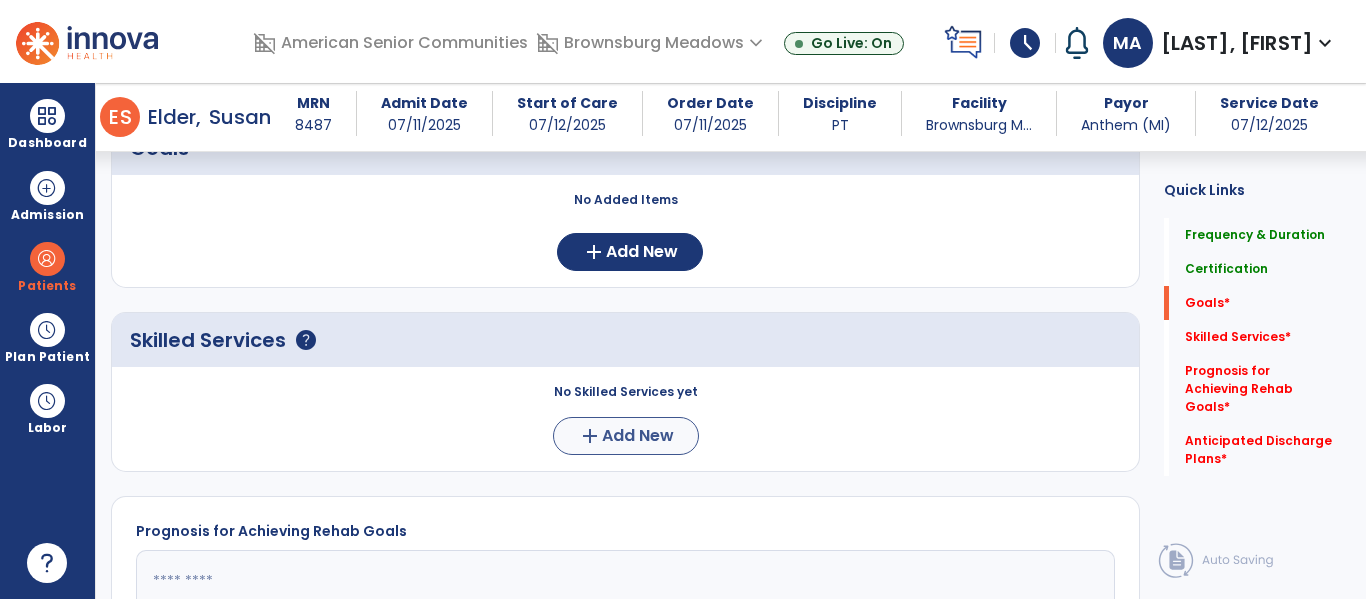 type on "*" 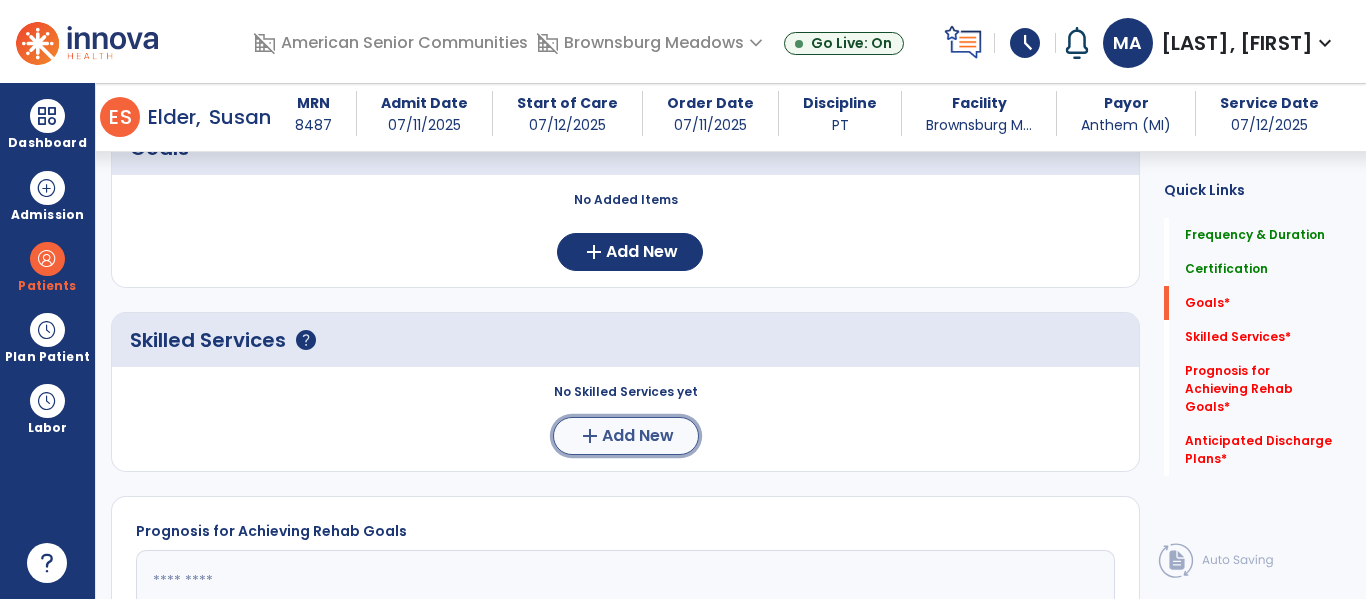 click on "Add New" 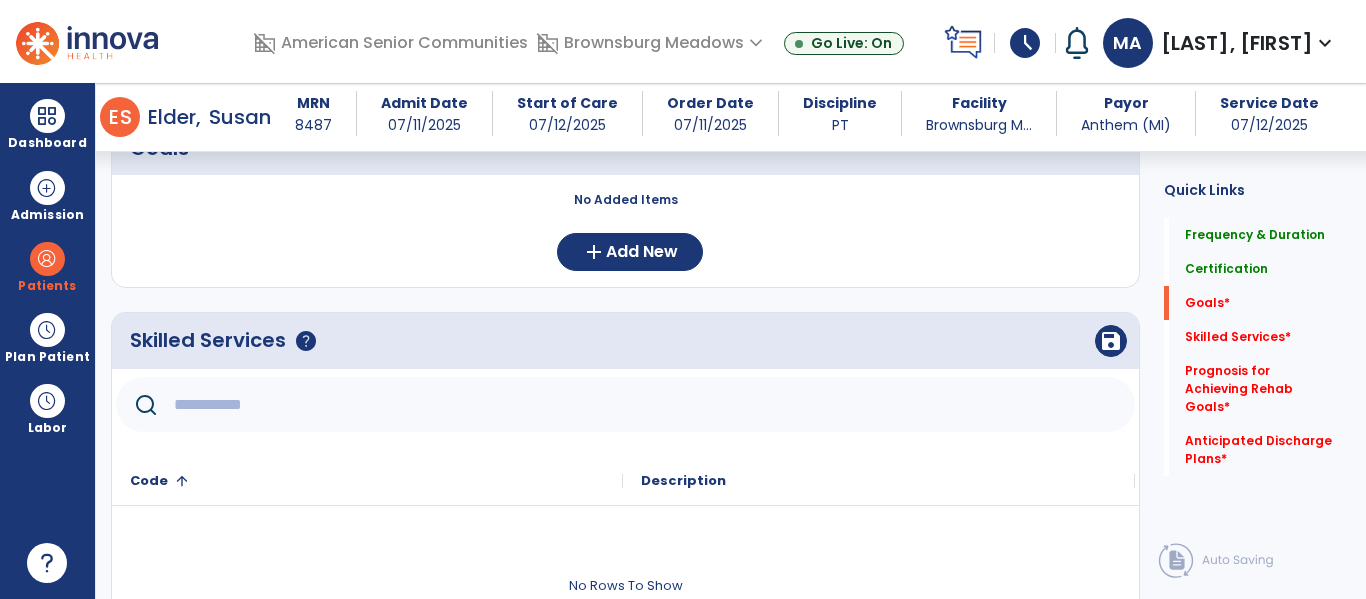click 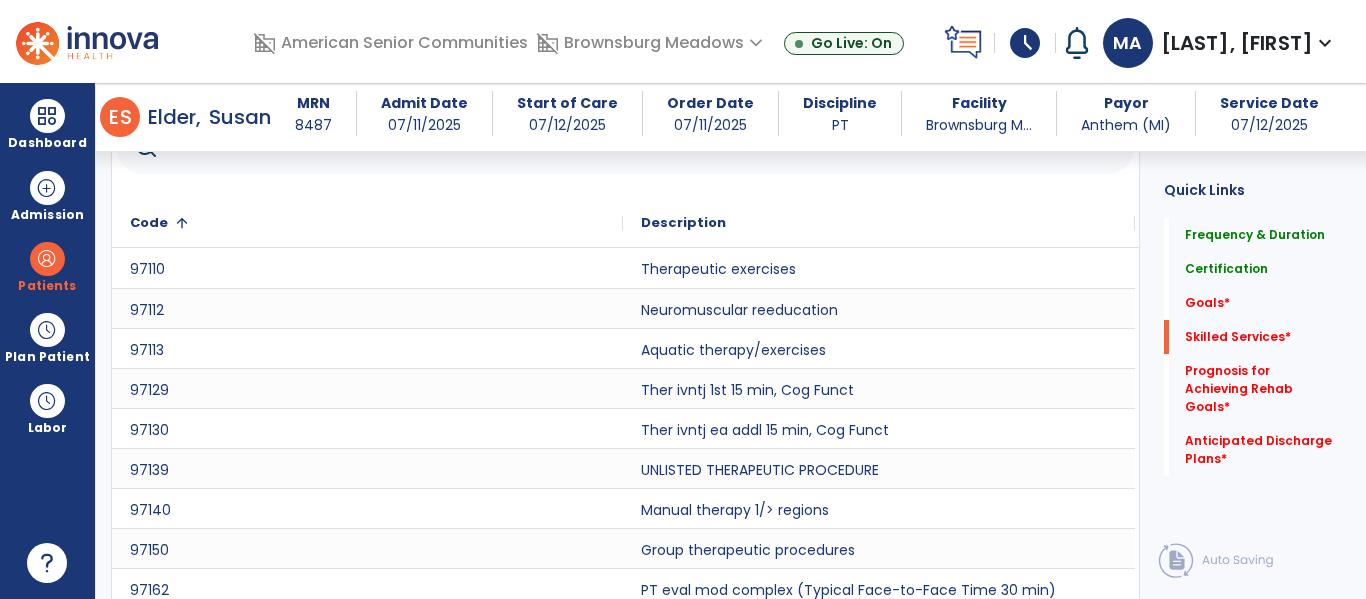scroll, scrollTop: 744, scrollLeft: 0, axis: vertical 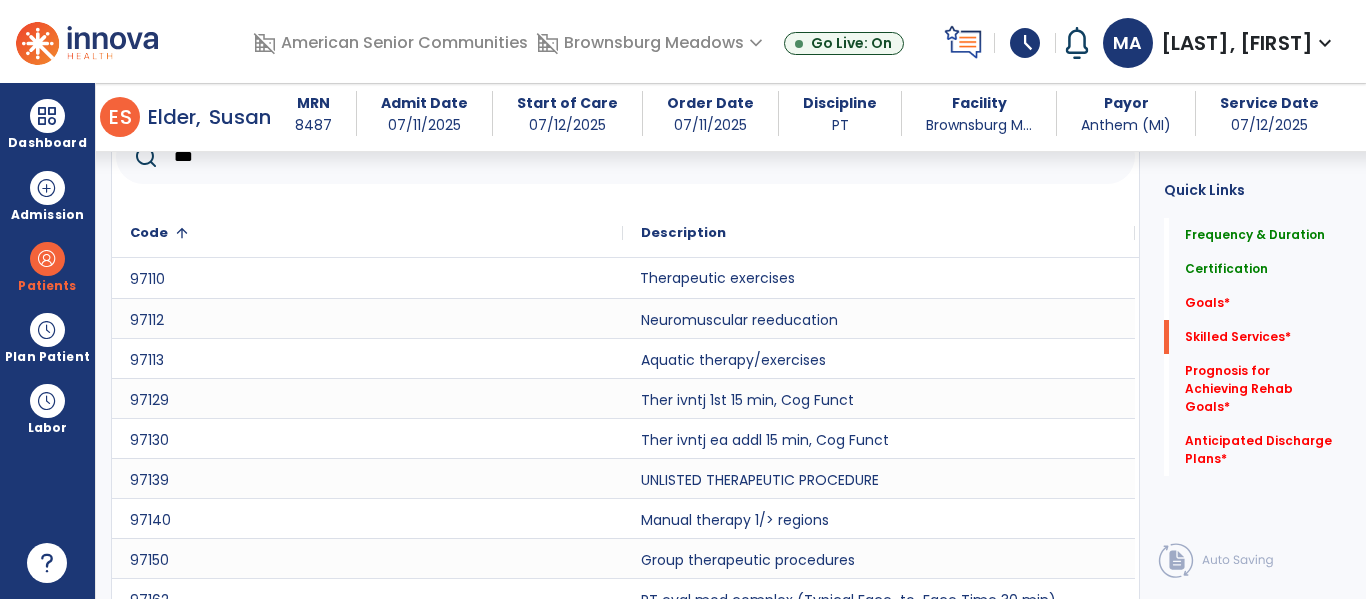 click on "Therapeutic exercises" 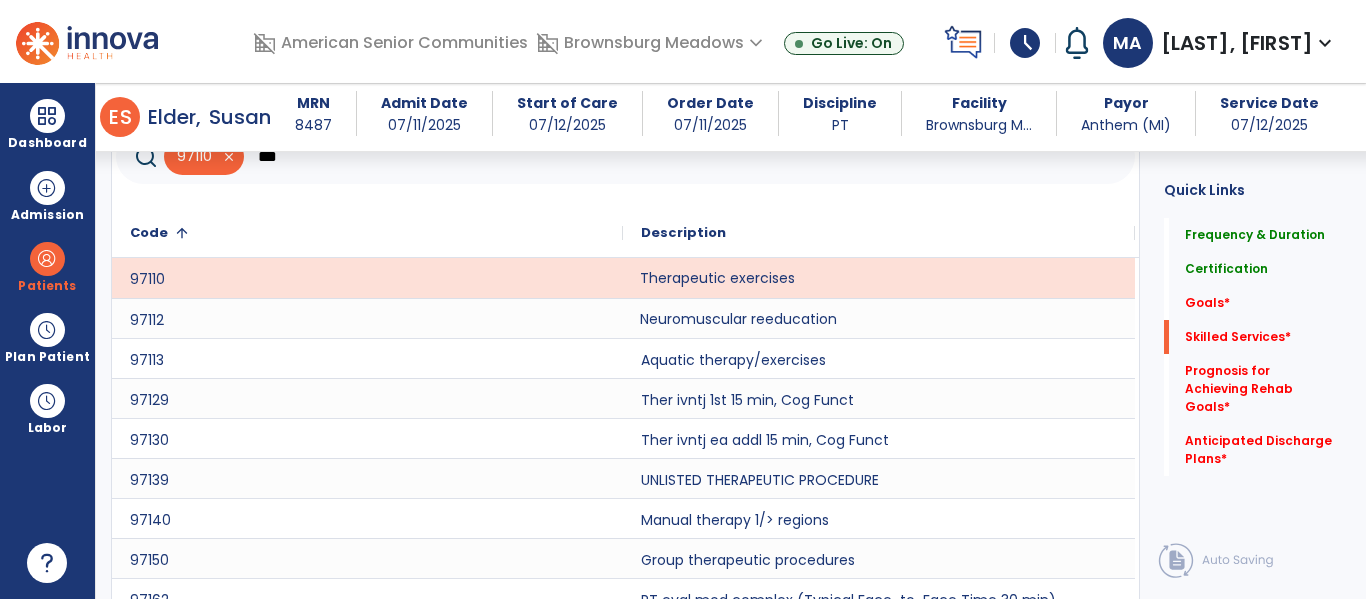 click on "Neuromuscular reeducation" 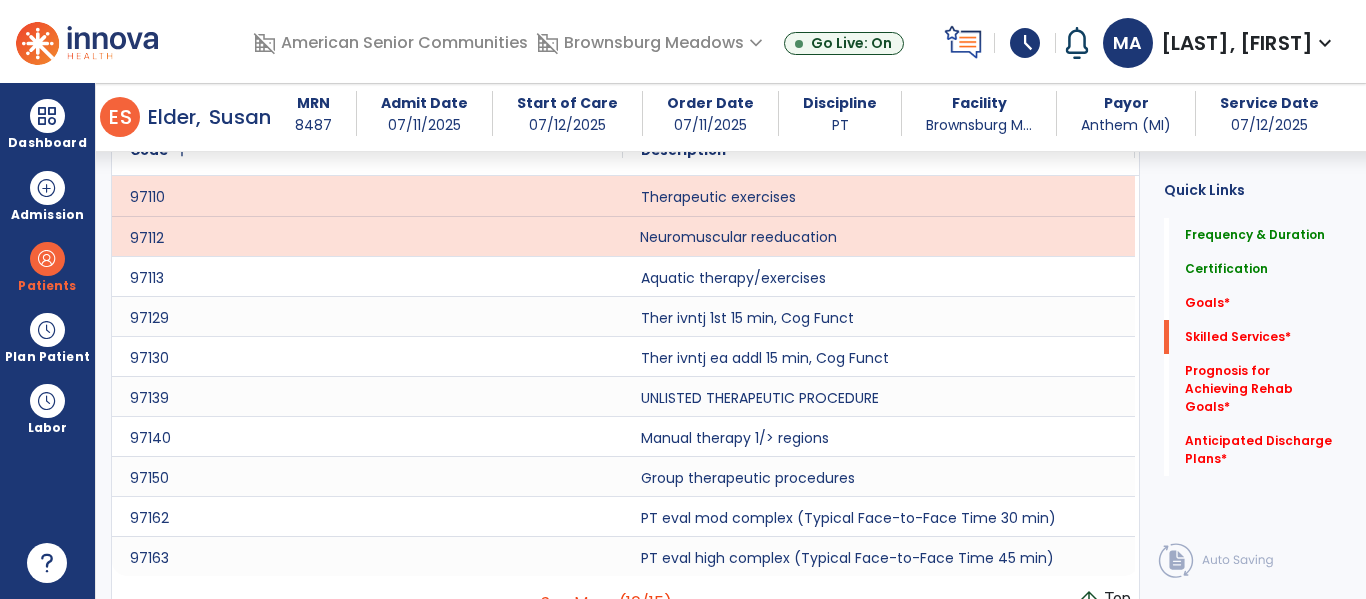 scroll, scrollTop: 833, scrollLeft: 0, axis: vertical 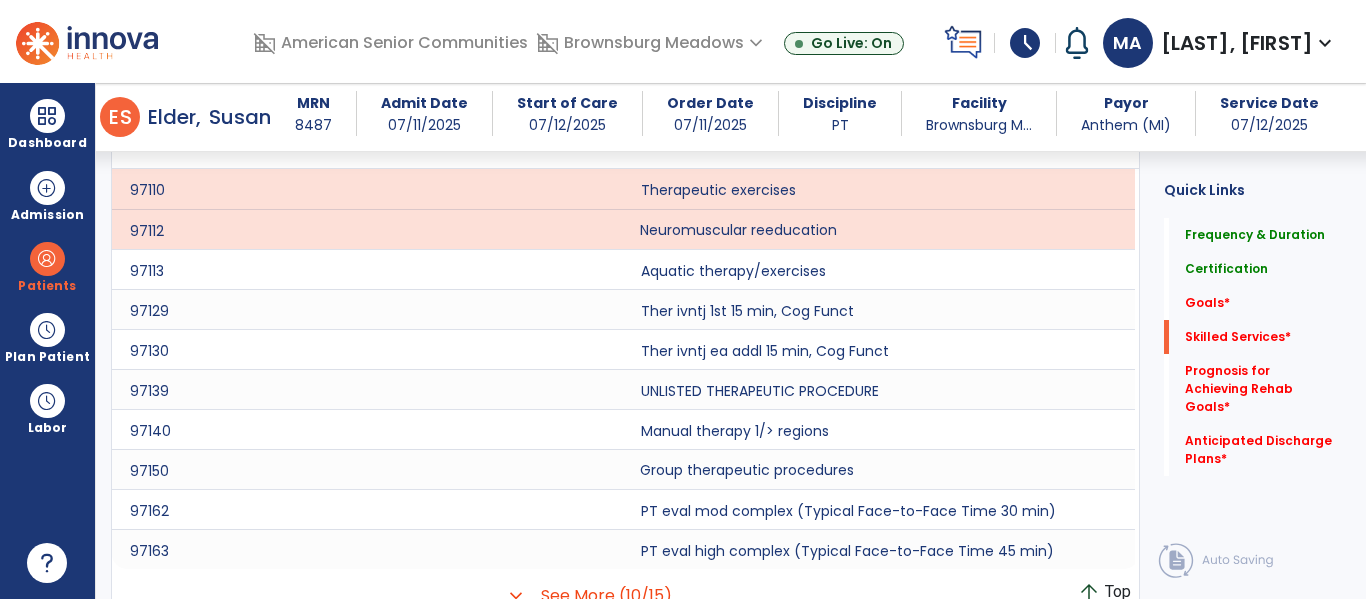 click on "Group therapeutic procedures" 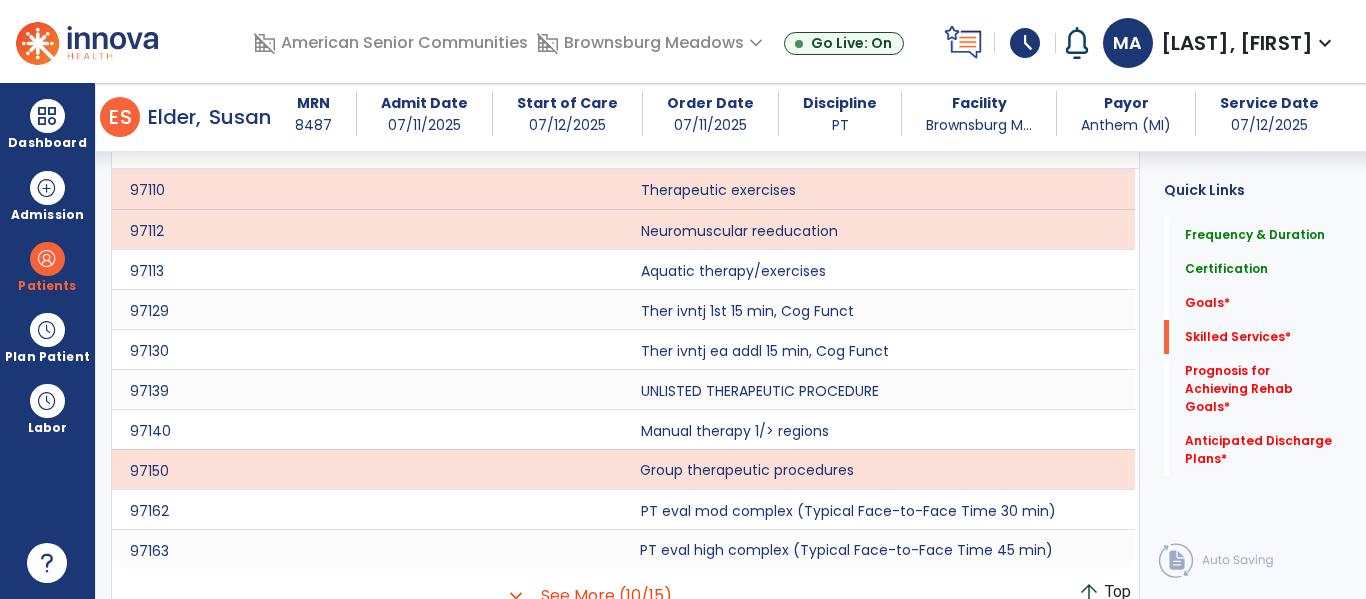 click on "PT eval high complex (Typical Face-to-Face Time 45 min)" 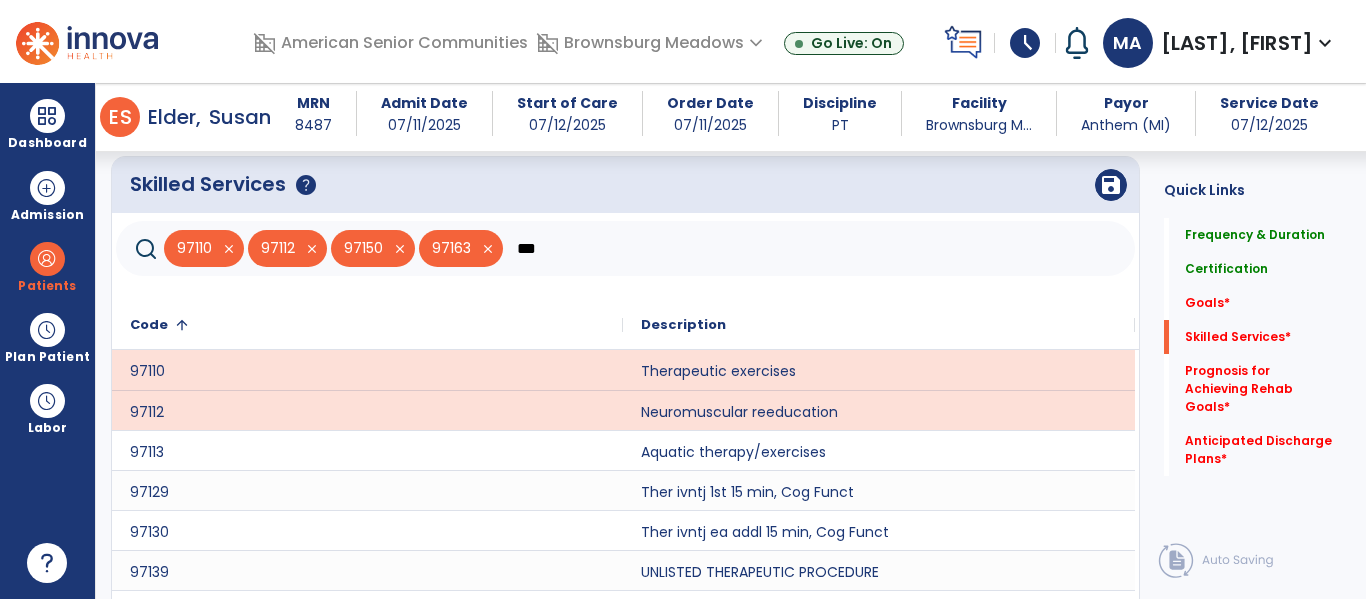 scroll, scrollTop: 644, scrollLeft: 0, axis: vertical 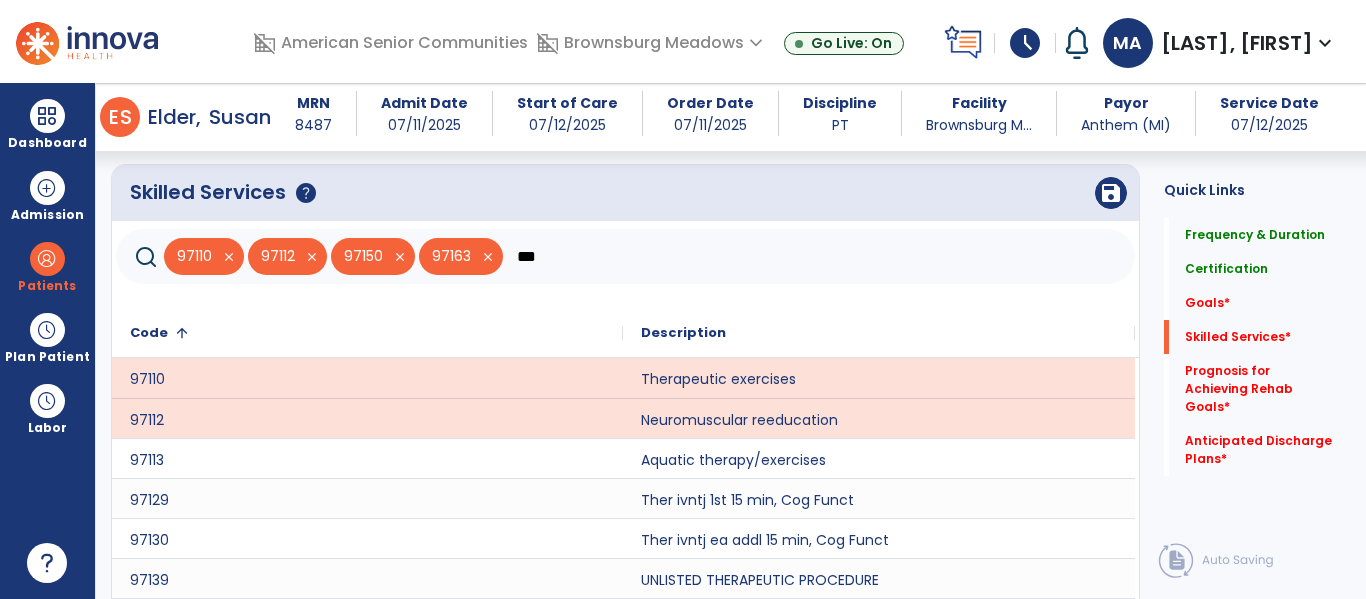click on "***" 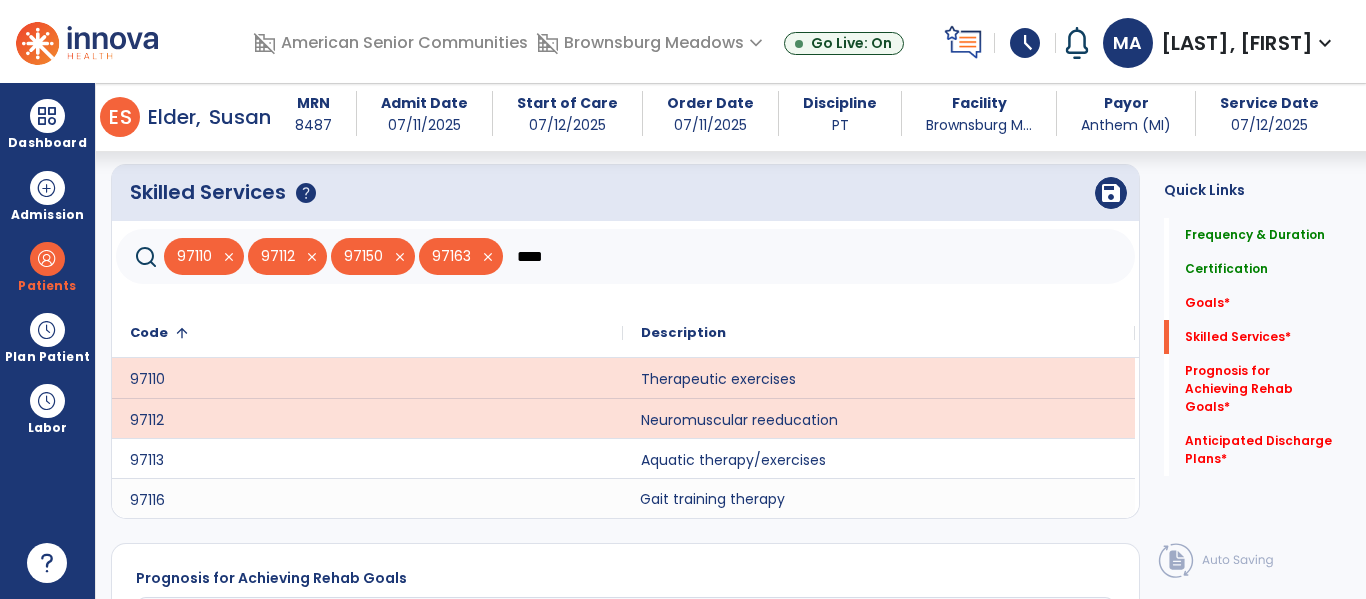 click on "Gait training therapy" 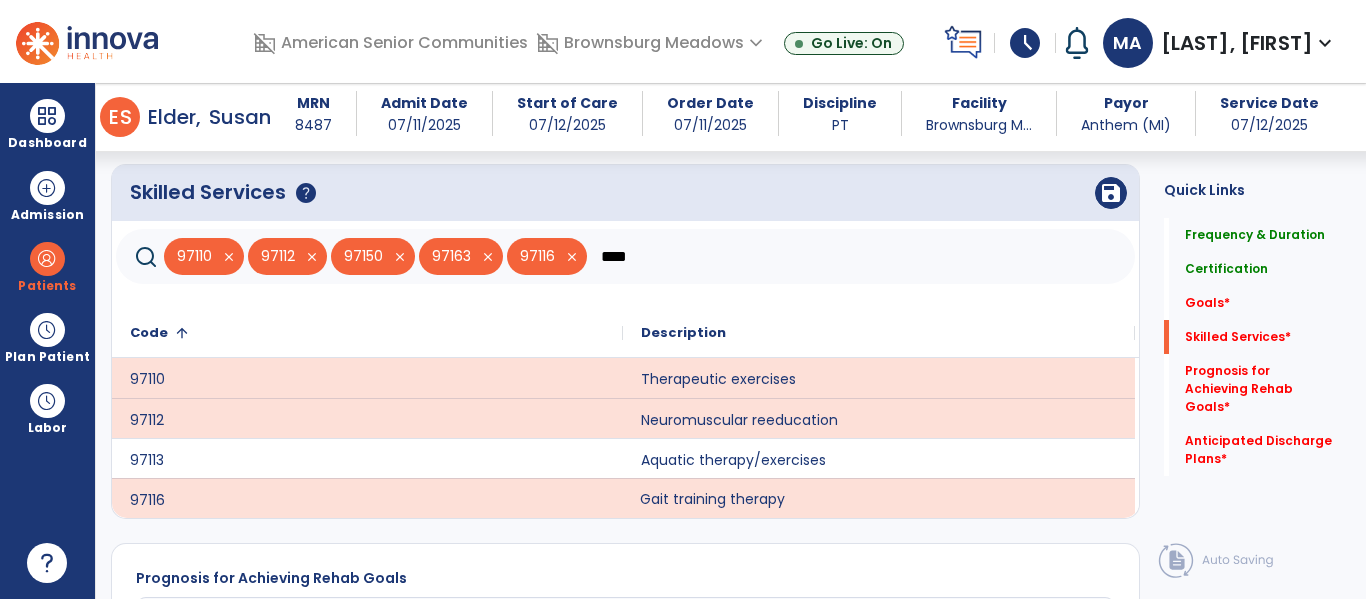 click on "****" 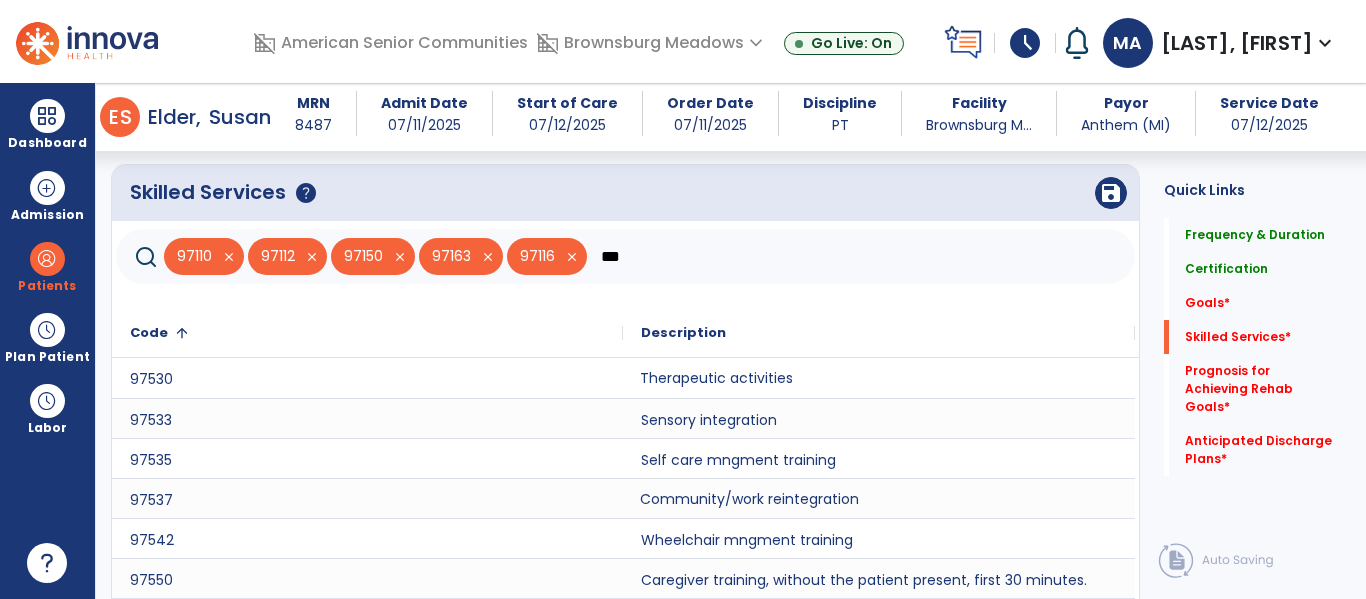 click on "Therapeutic activities" 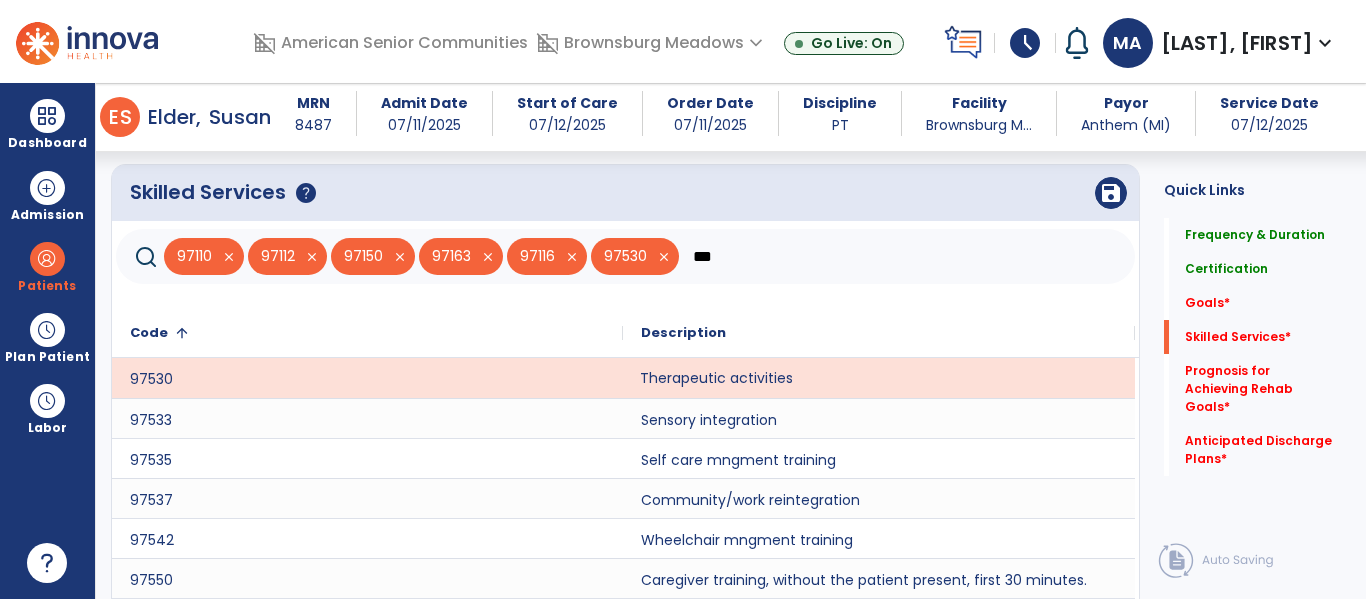 click on "***" 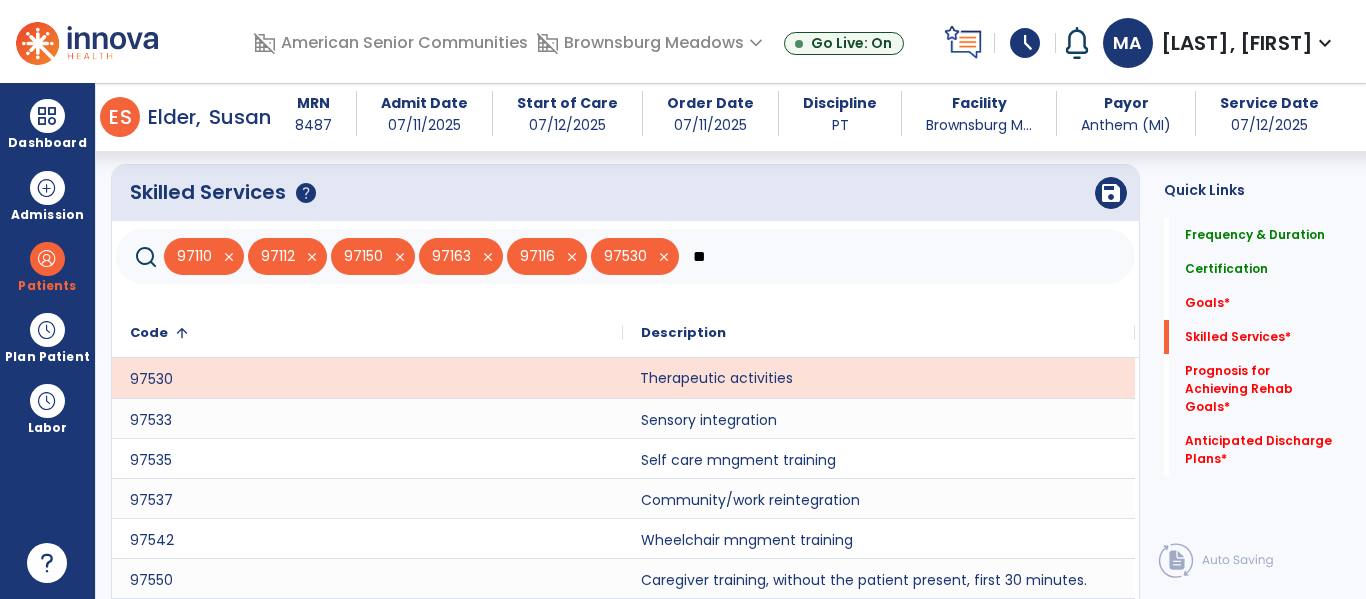 type on "*" 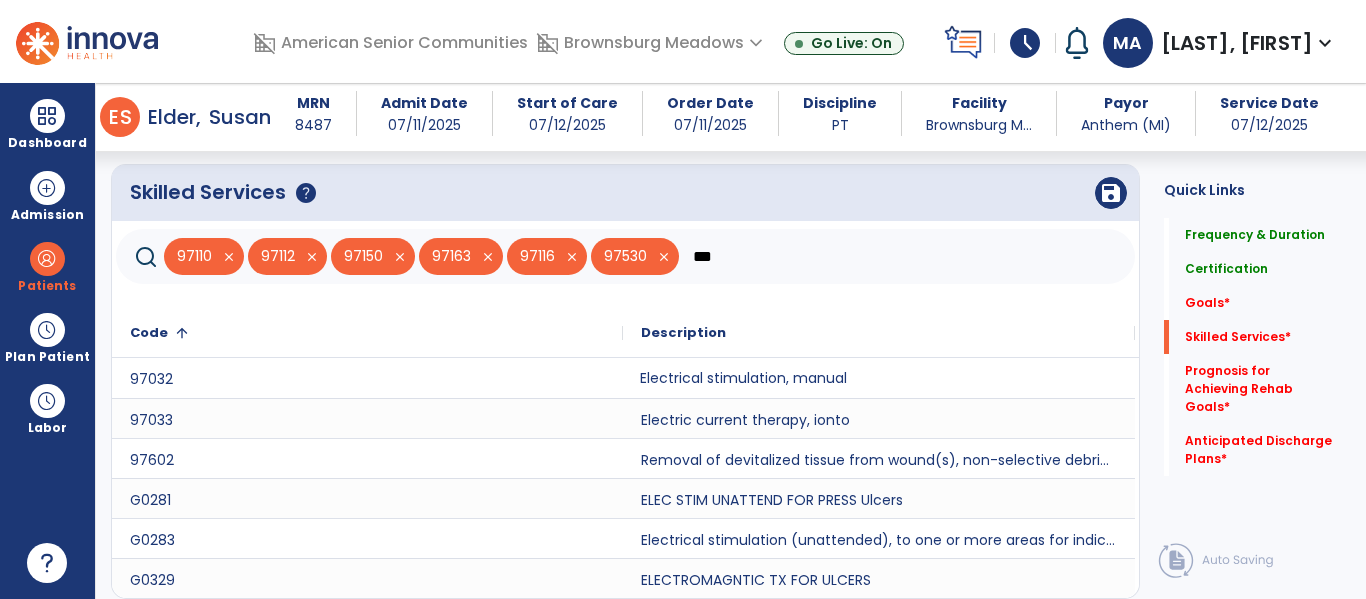 click on "Electrical stimulation, manual" 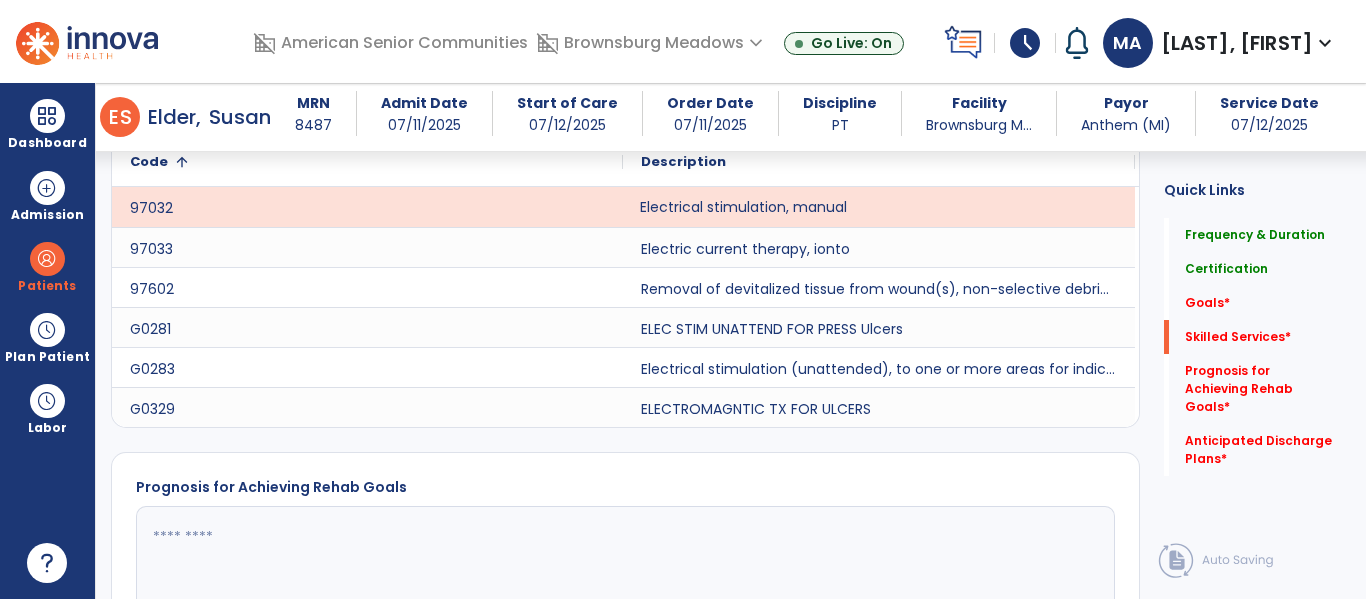 scroll, scrollTop: 852, scrollLeft: 0, axis: vertical 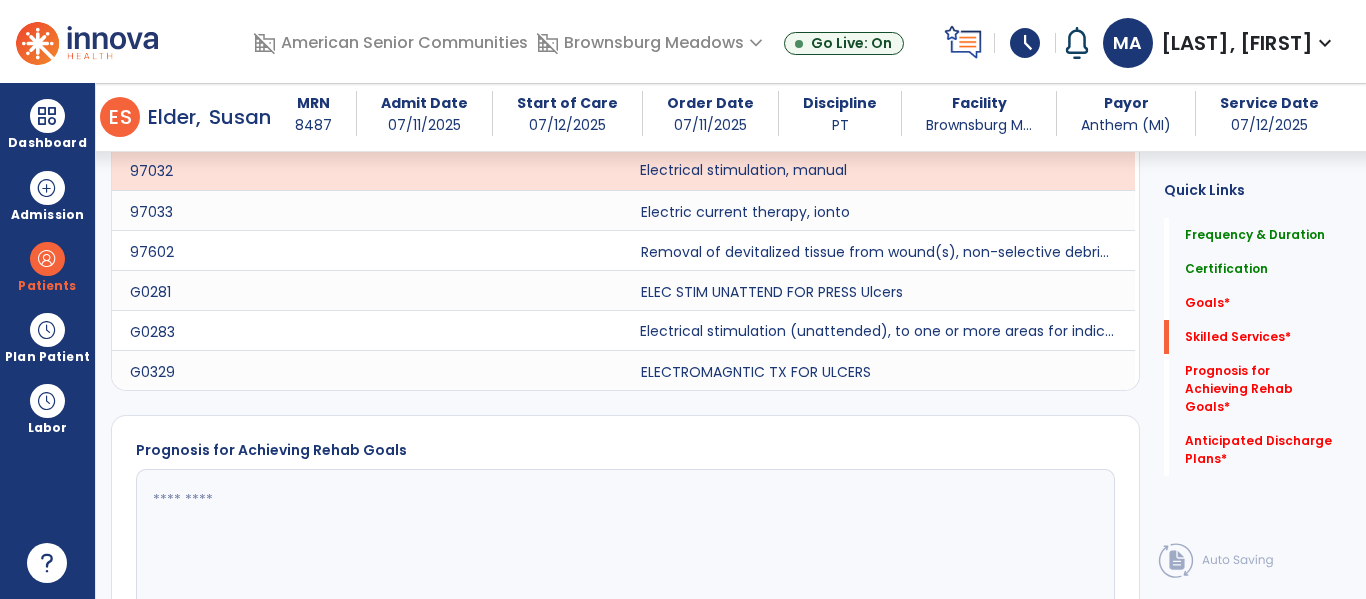 click on "Electrical stimulation (unattended), to one or more areas for indication(s) other than wound care" 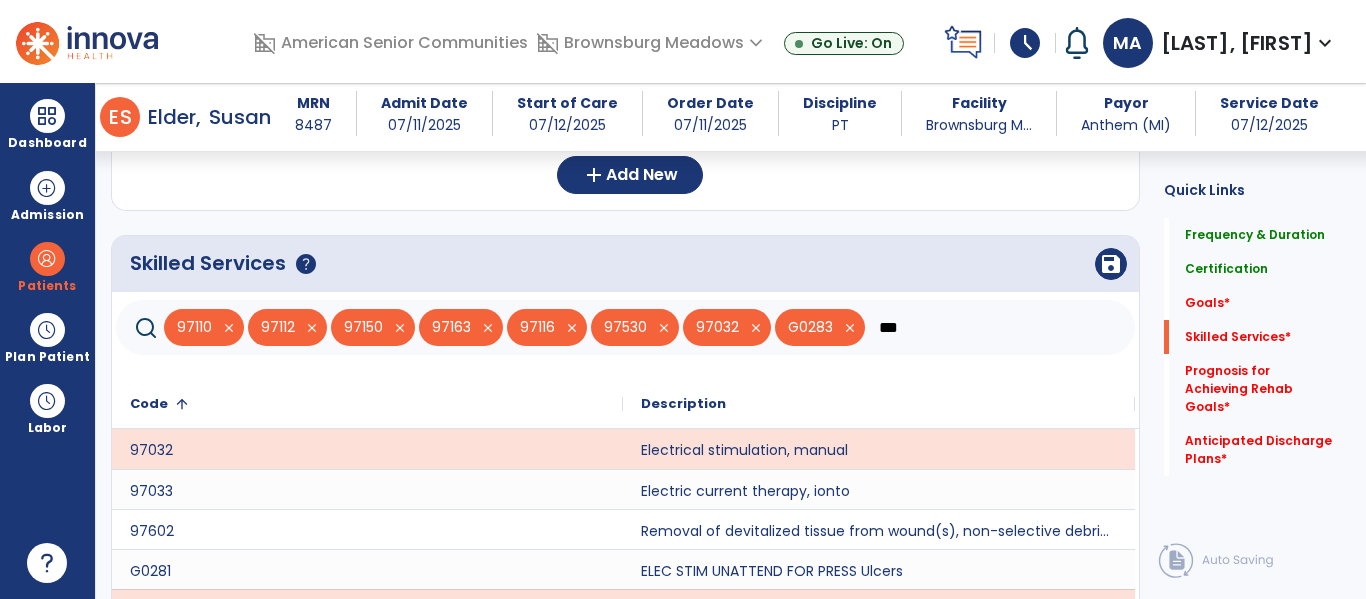 scroll, scrollTop: 561, scrollLeft: 0, axis: vertical 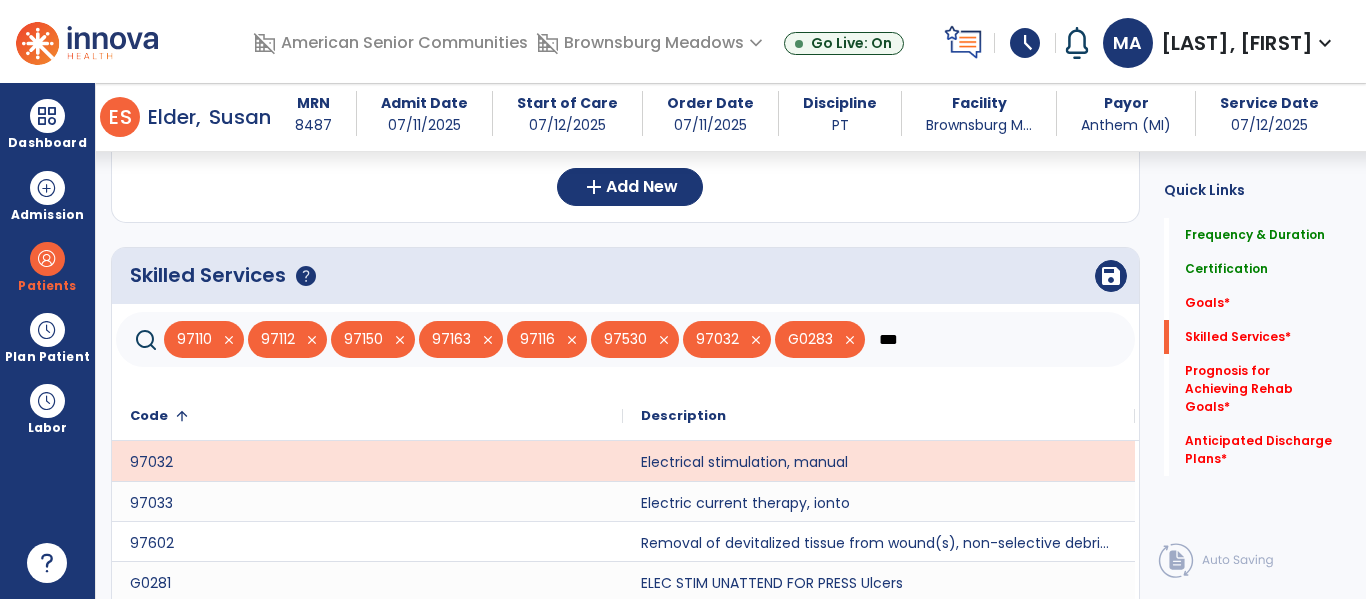 click on "***" 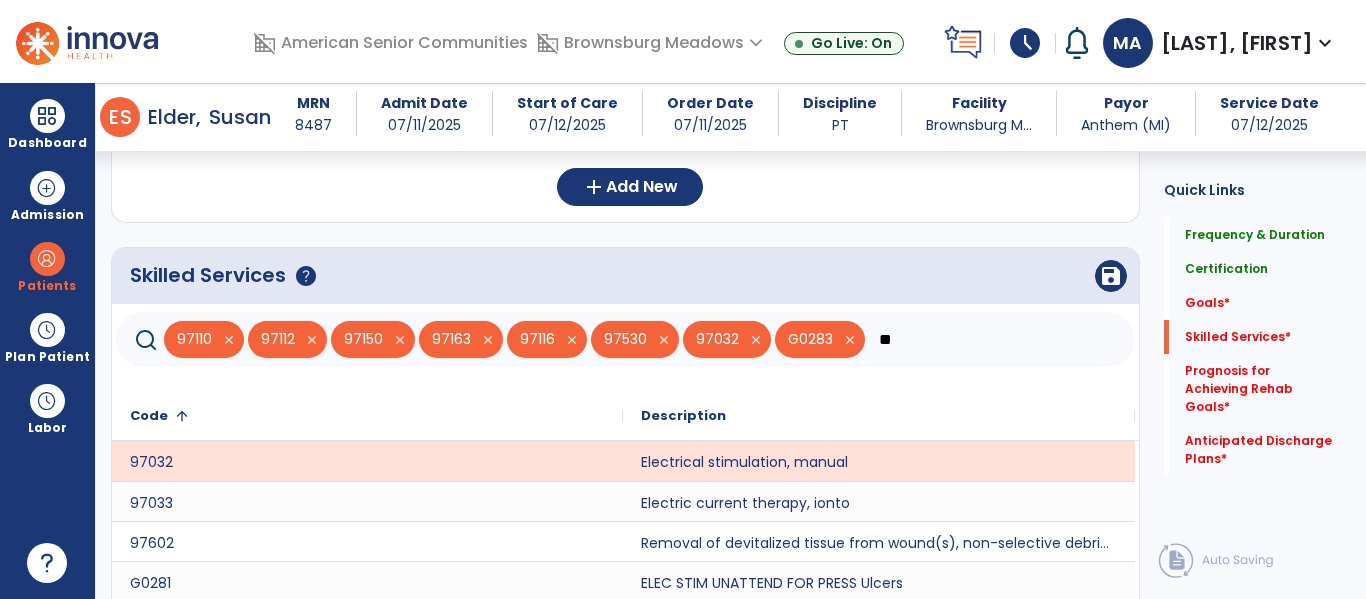 type on "*" 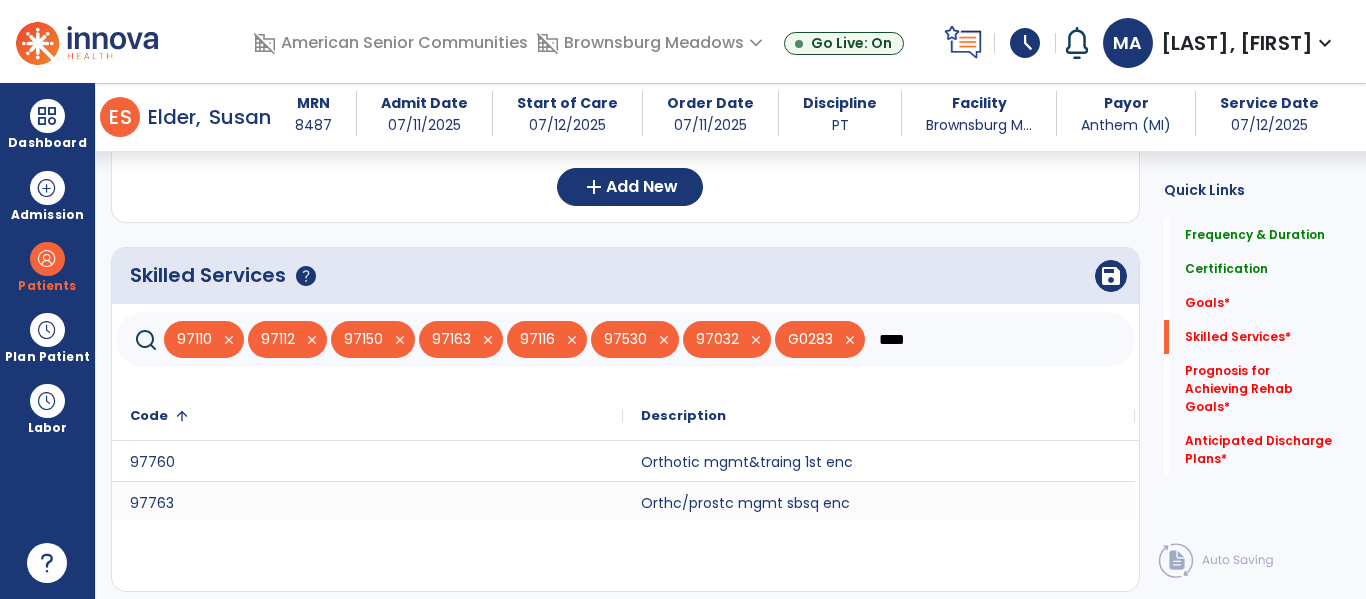 type on "****" 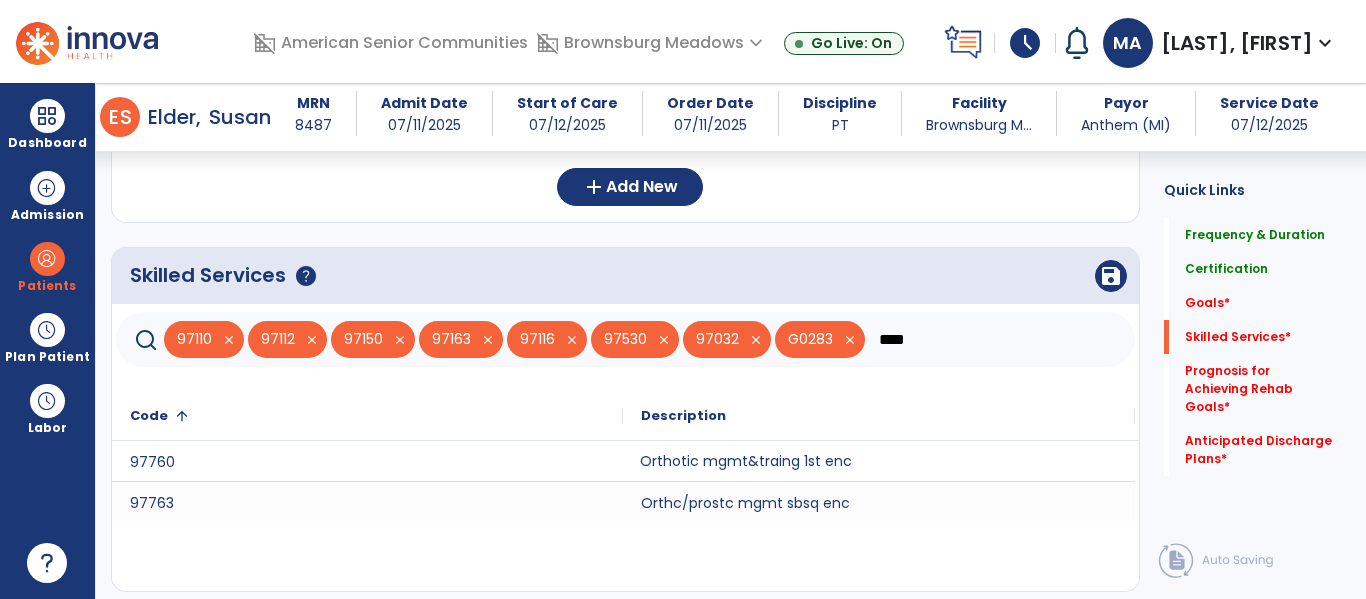 click on "Orthotic mgmt&traing 1st enc" 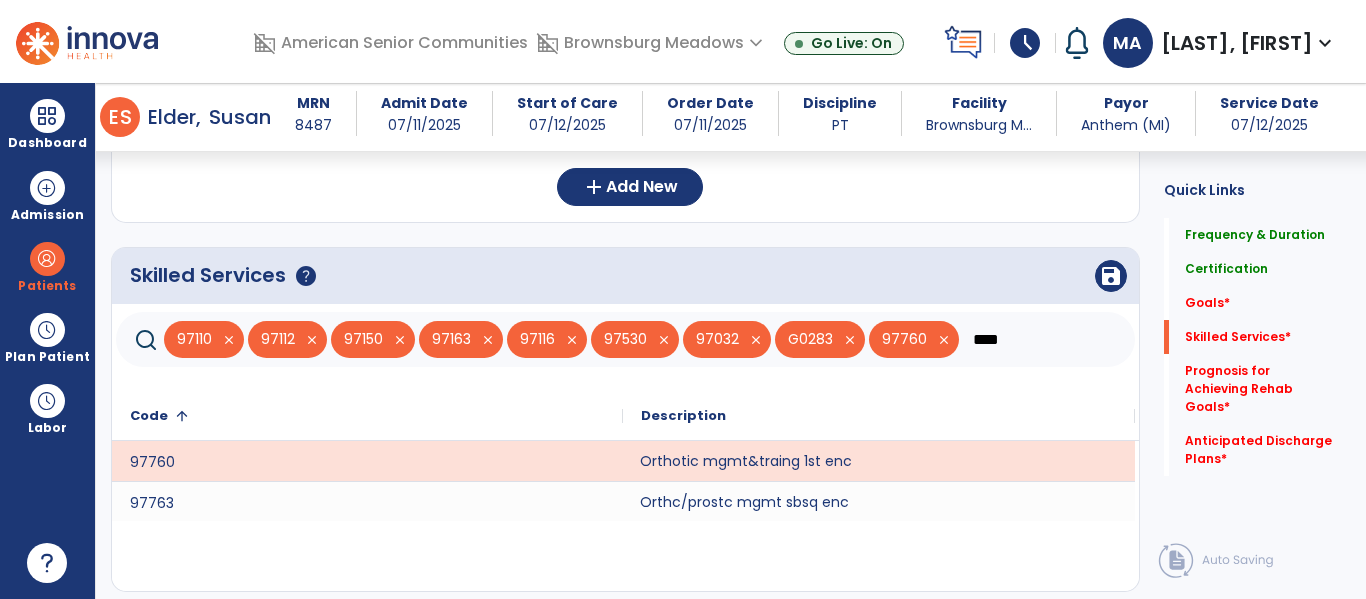 click on "Orthc/prostc mgmt sbsq enc" 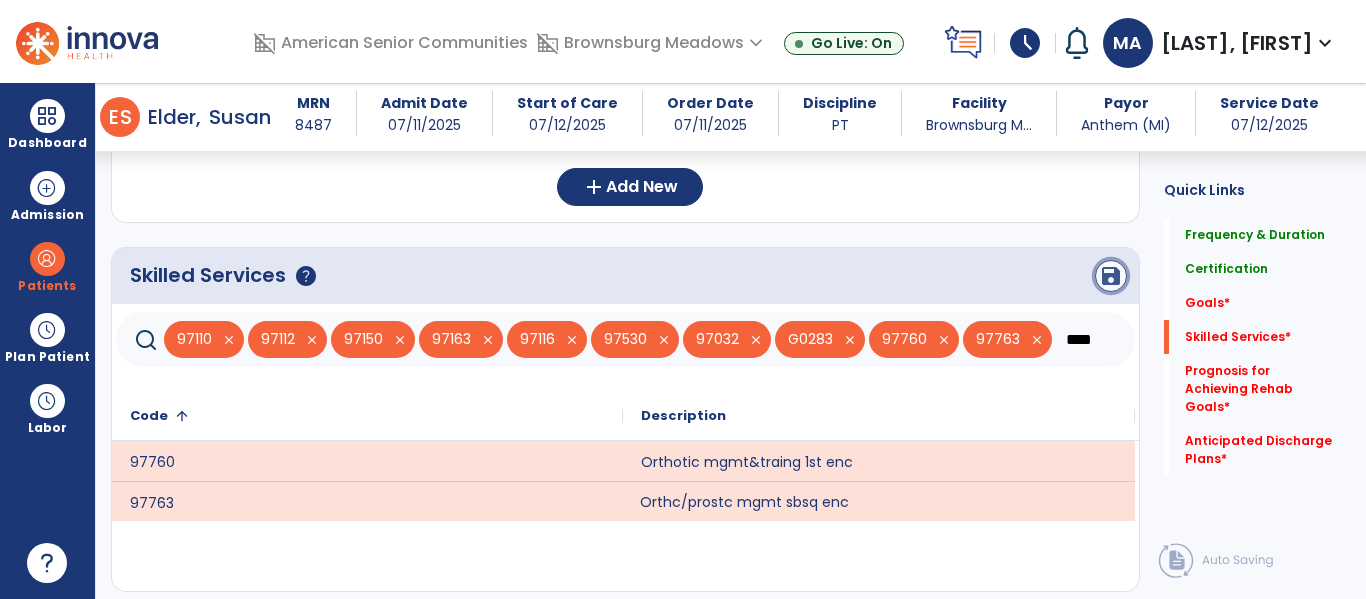 click on "save" 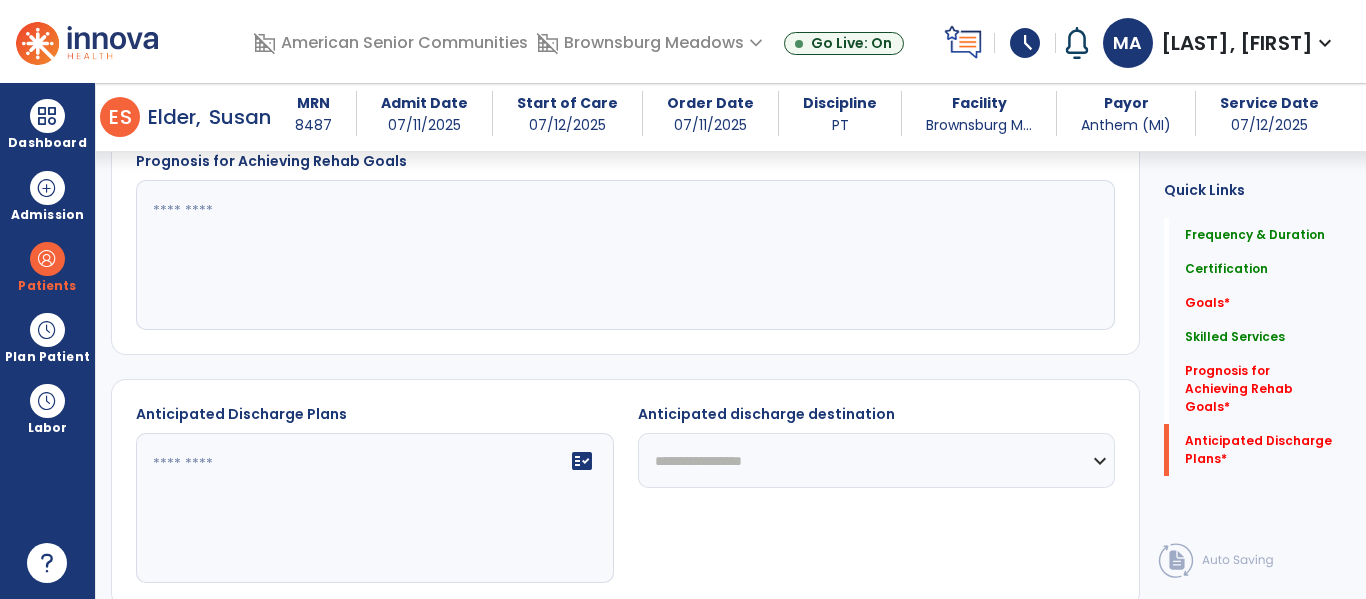 scroll, scrollTop: 1217, scrollLeft: 0, axis: vertical 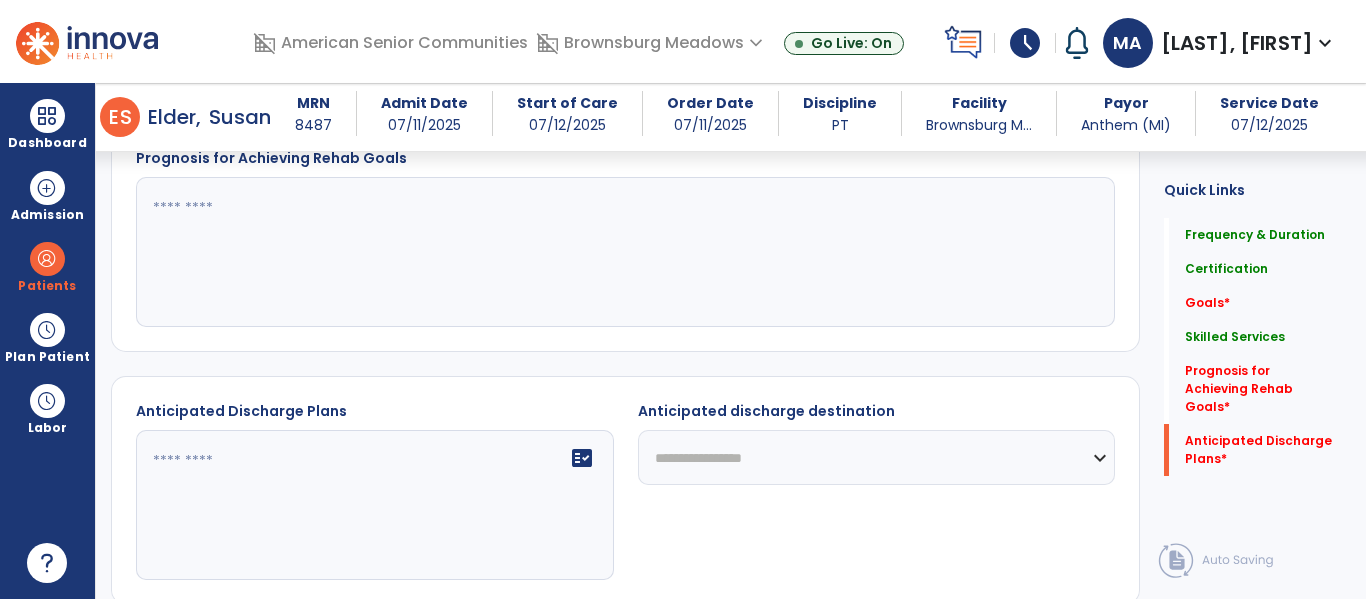 click 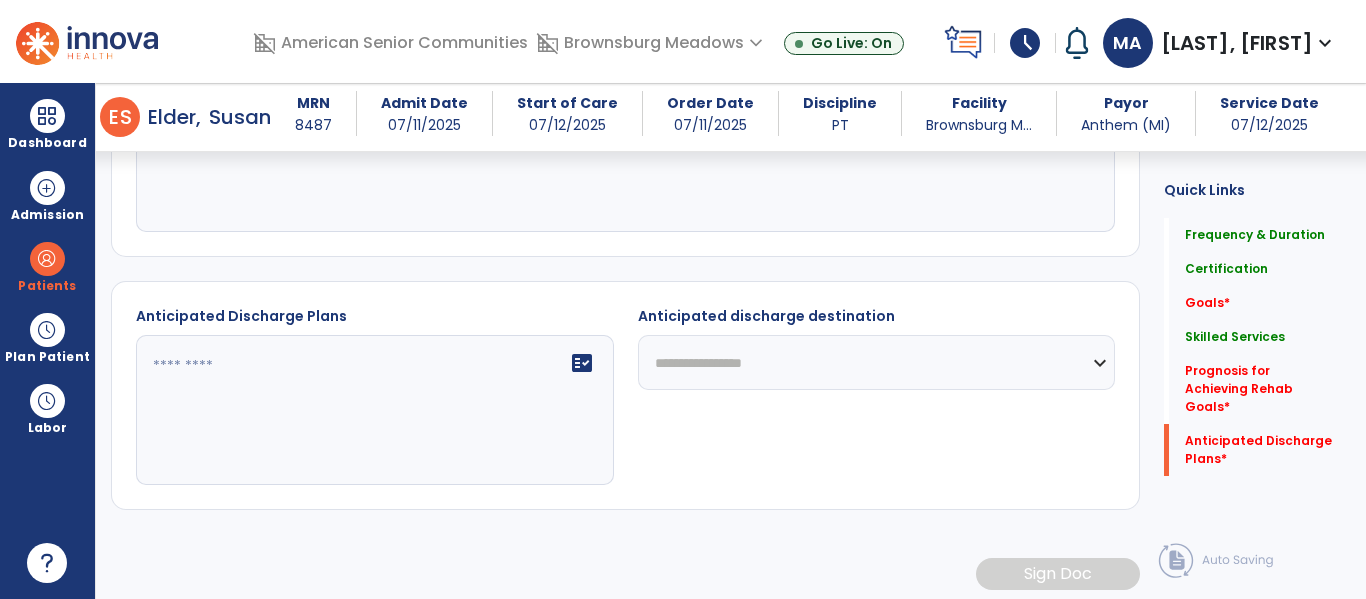 scroll, scrollTop: 1319, scrollLeft: 0, axis: vertical 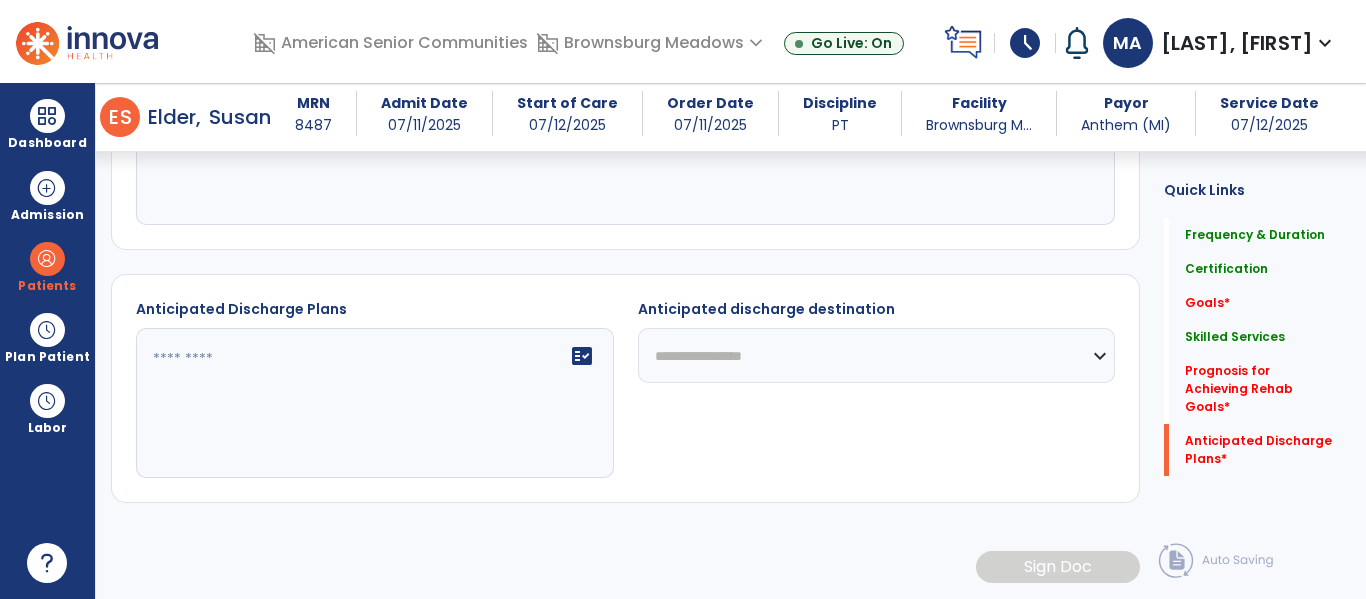 type on "**********" 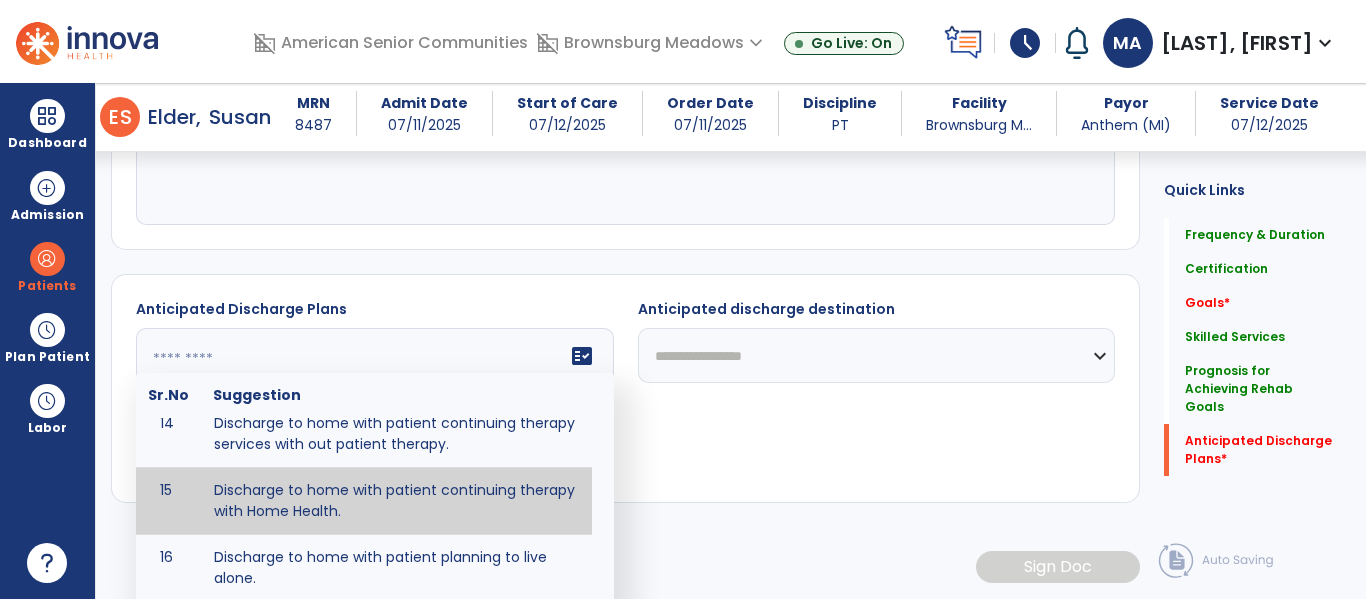 type on "**********" 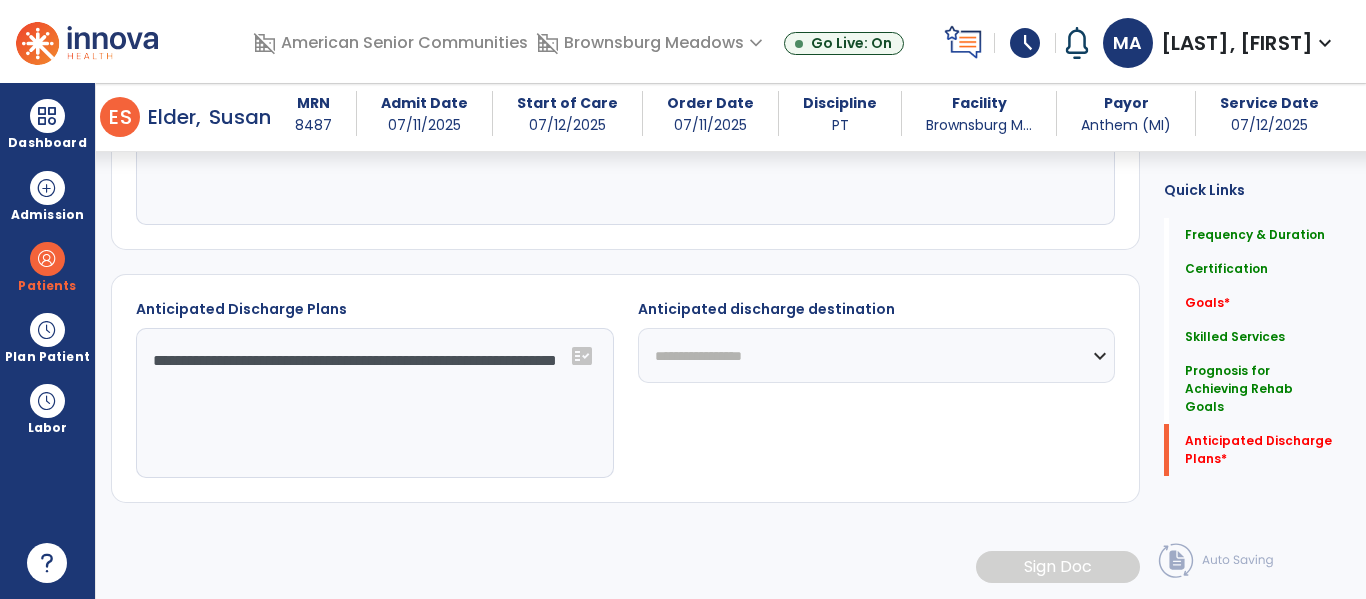 click on "**********" 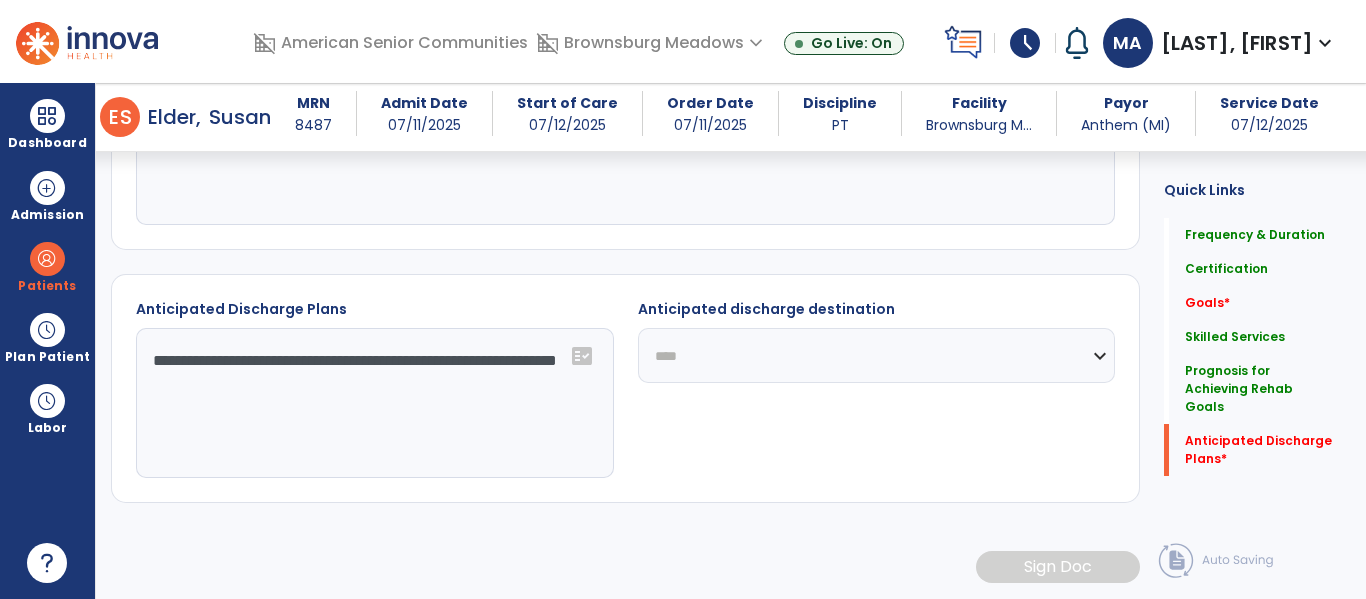click on "**********" 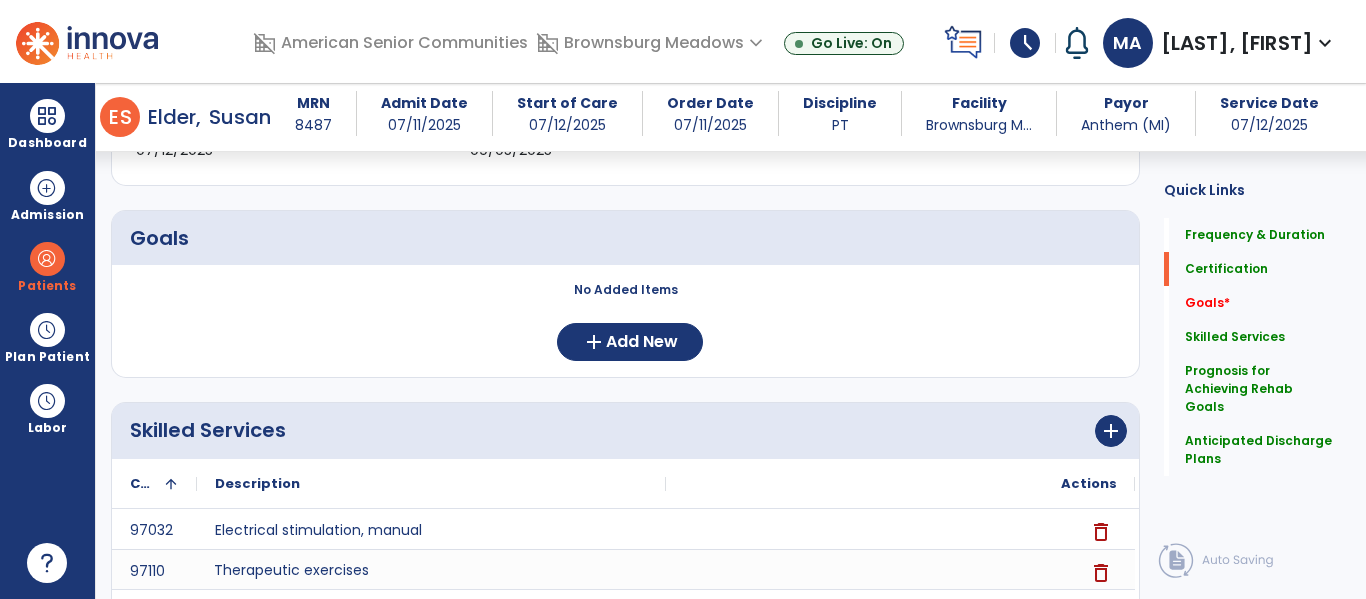 scroll, scrollTop: 0, scrollLeft: 0, axis: both 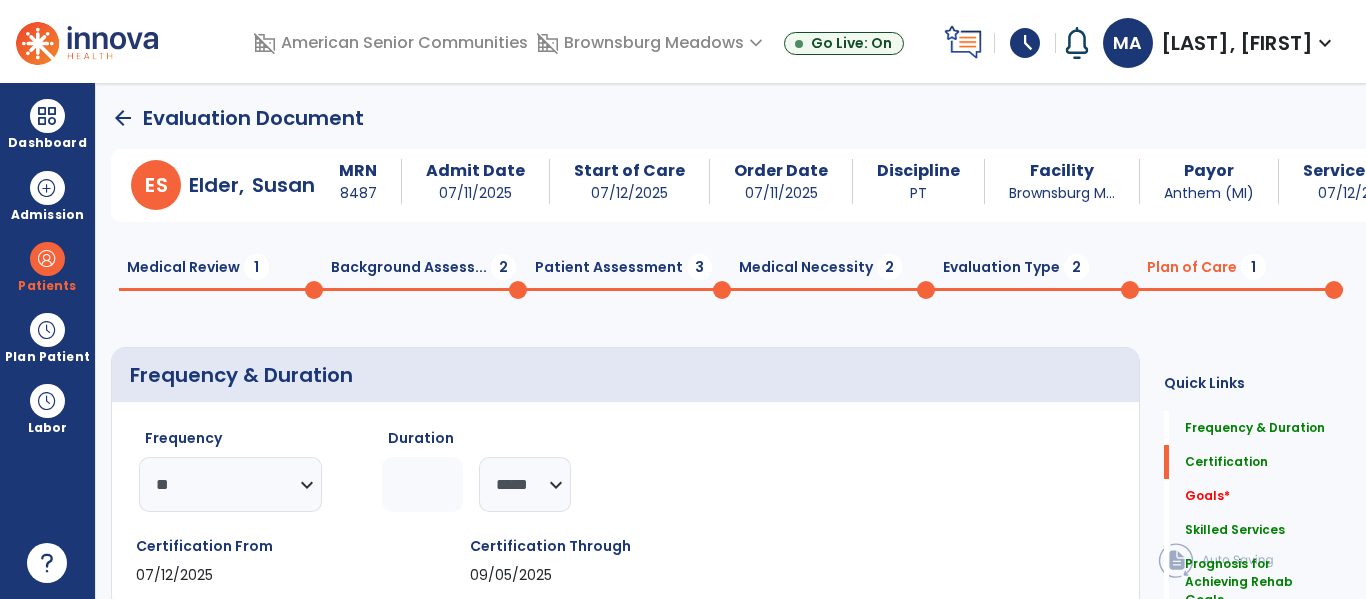 click on "Background Assess...  2" 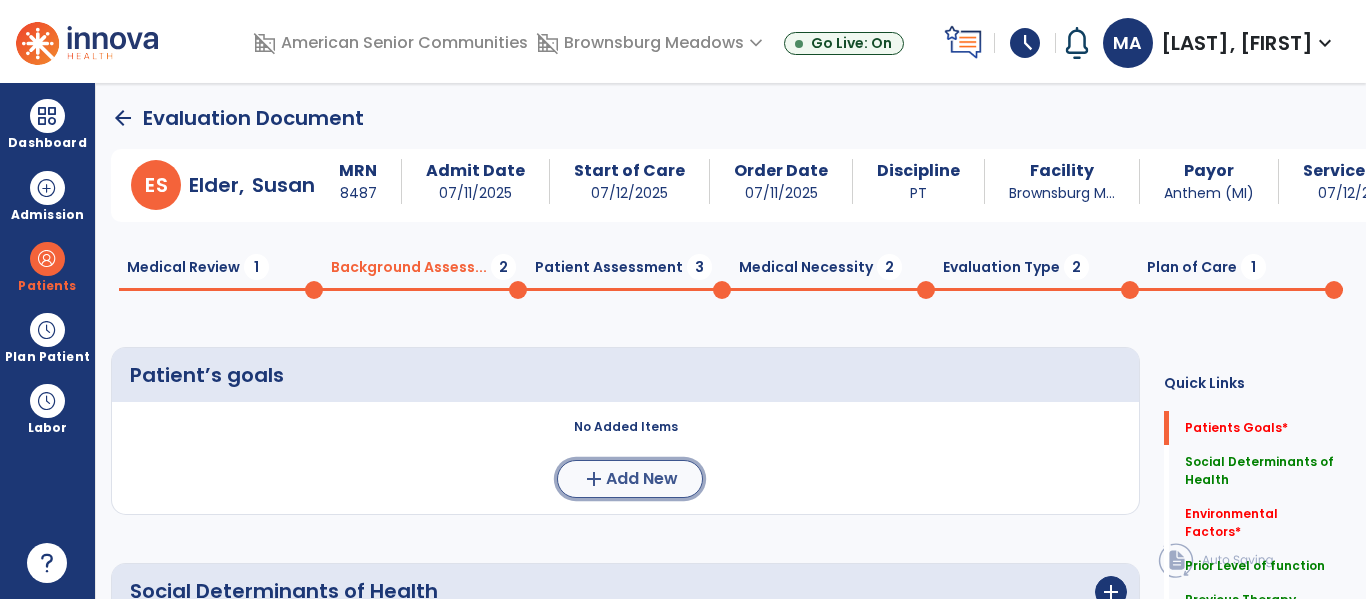 click on "Add New" 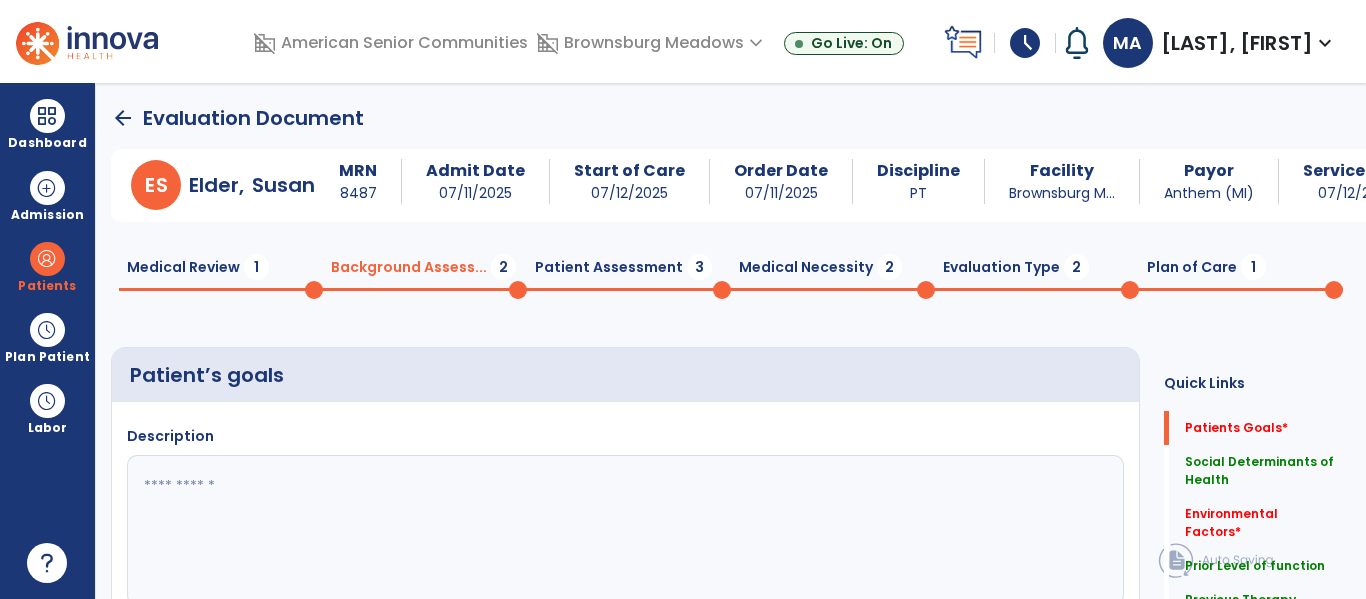 click 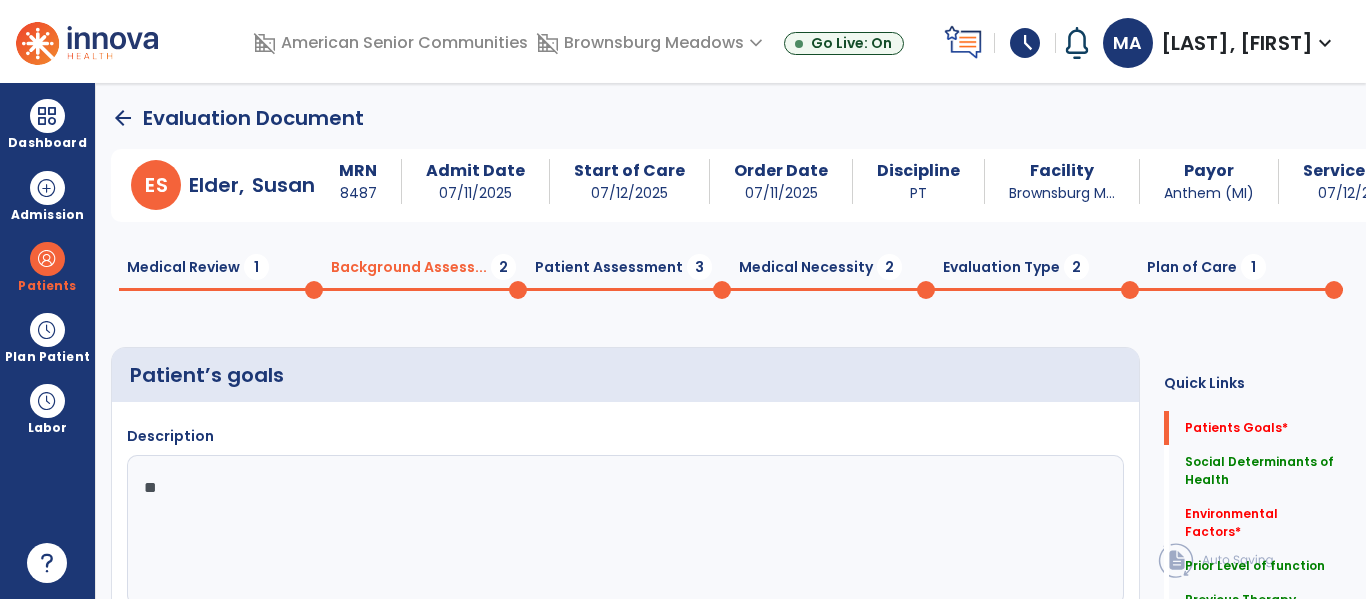type on "*" 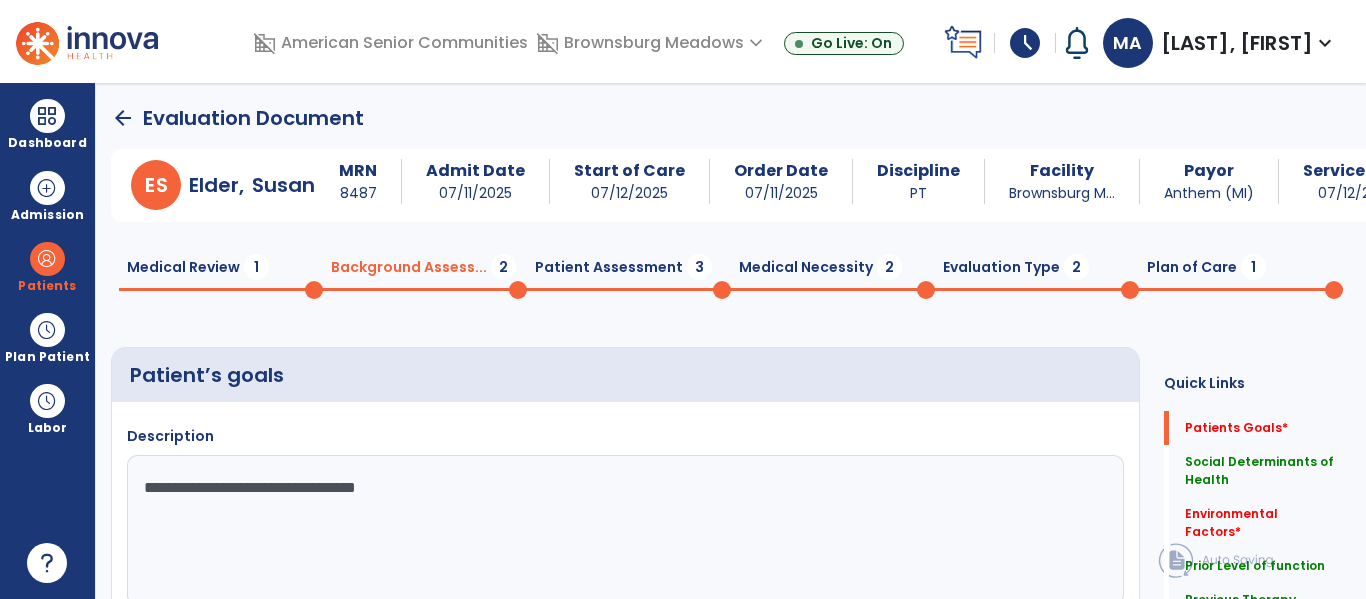 type on "**********" 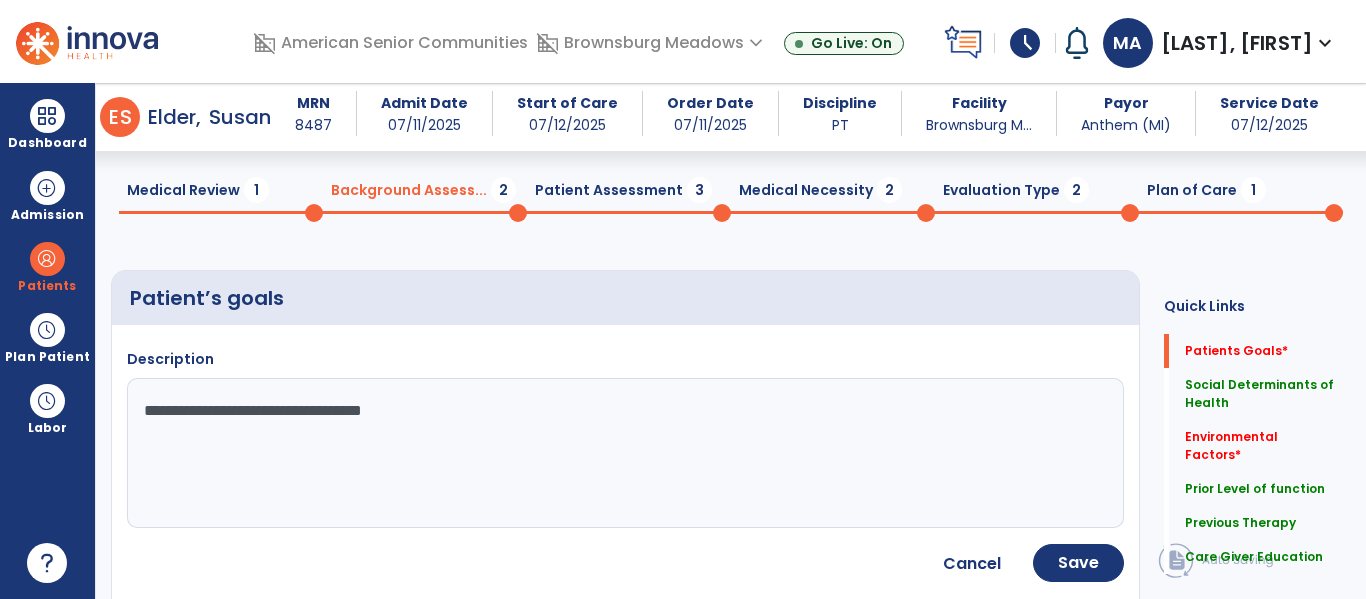 scroll, scrollTop: 57, scrollLeft: 0, axis: vertical 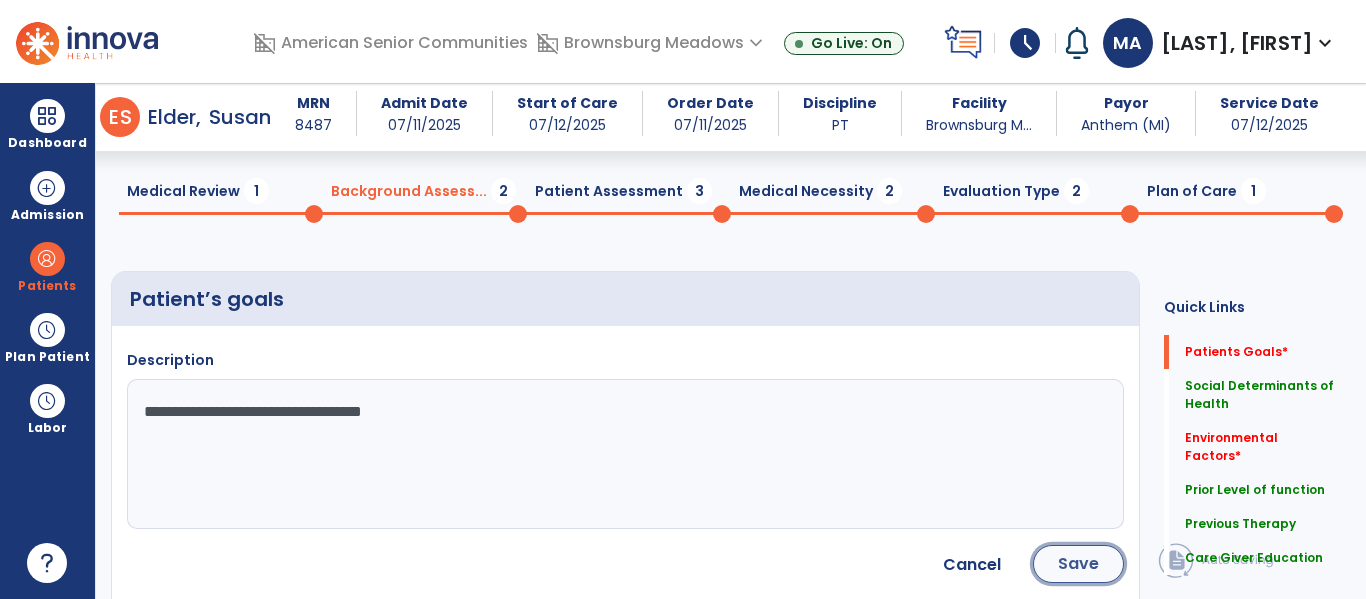 click on "Save" 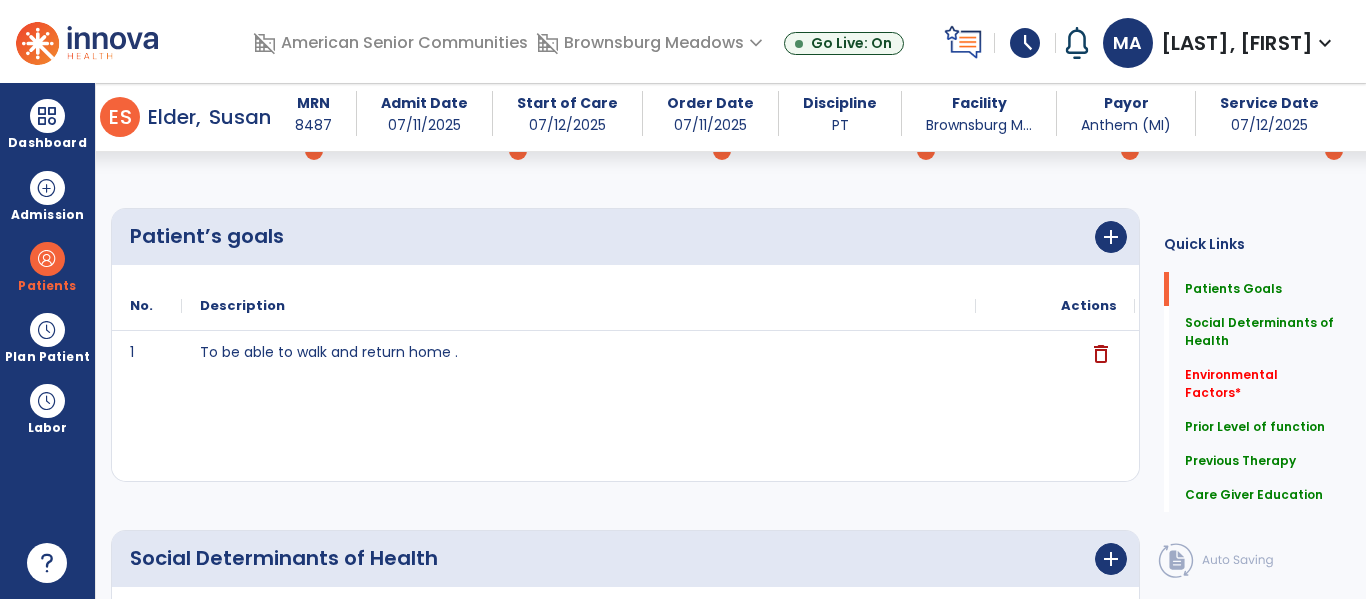scroll, scrollTop: 0, scrollLeft: 0, axis: both 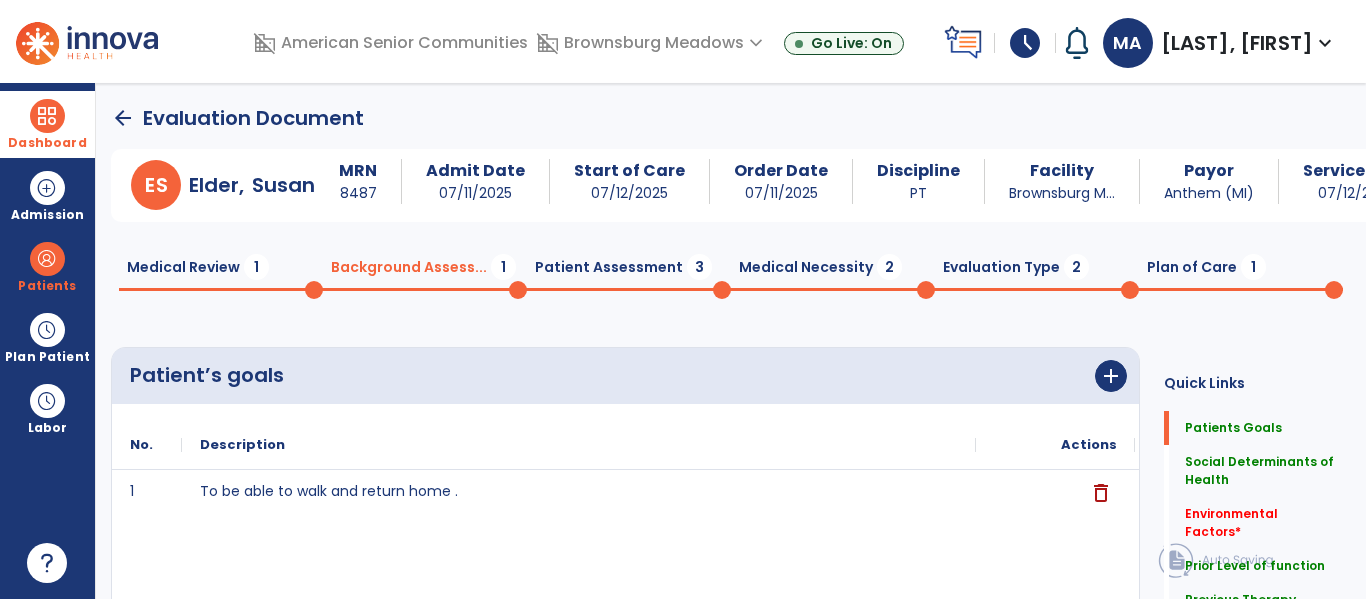 click at bounding box center (47, 116) 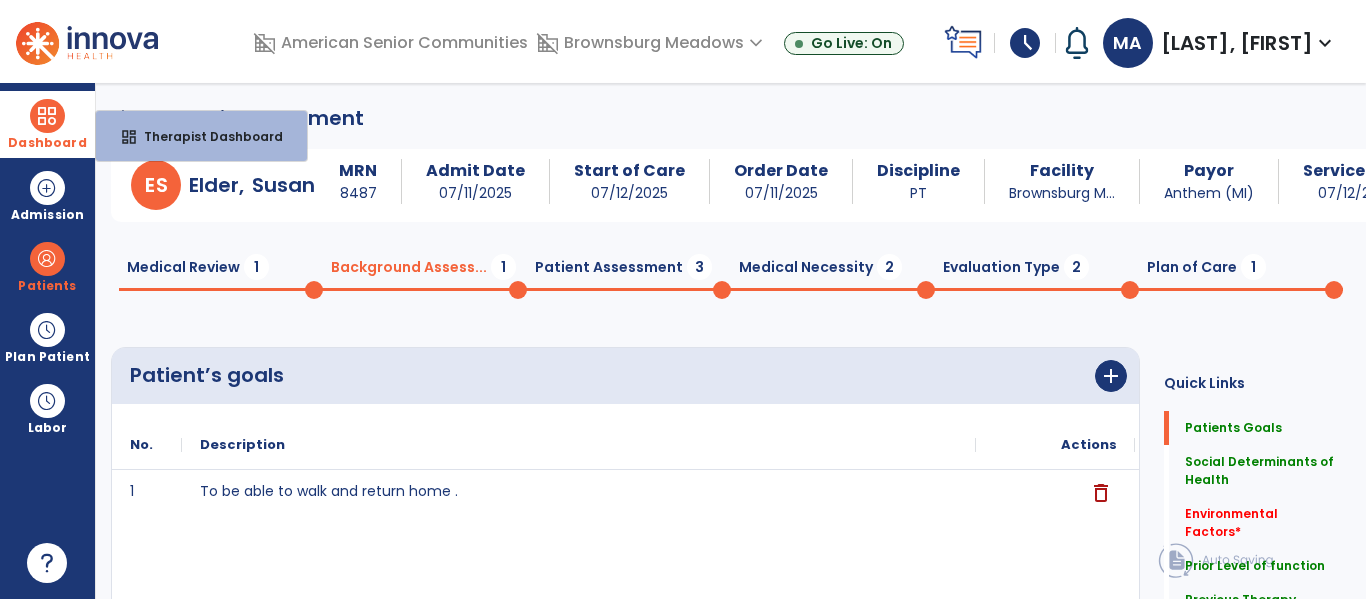 click at bounding box center [47, 116] 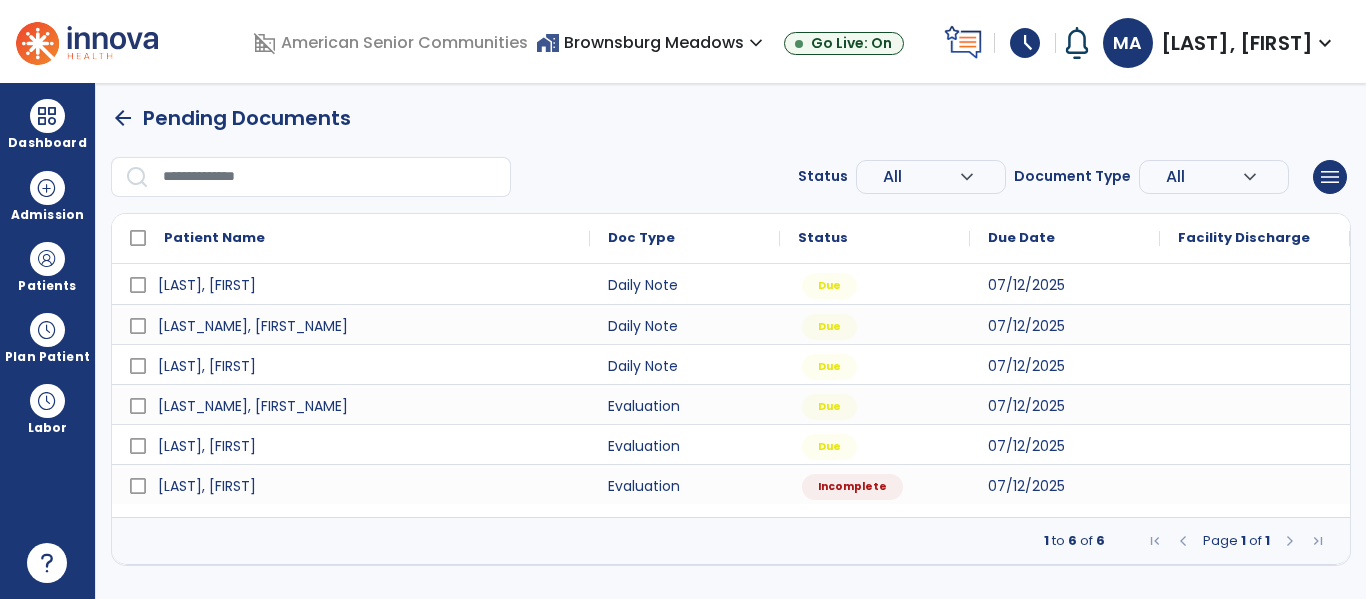 click at bounding box center (1255, 444) 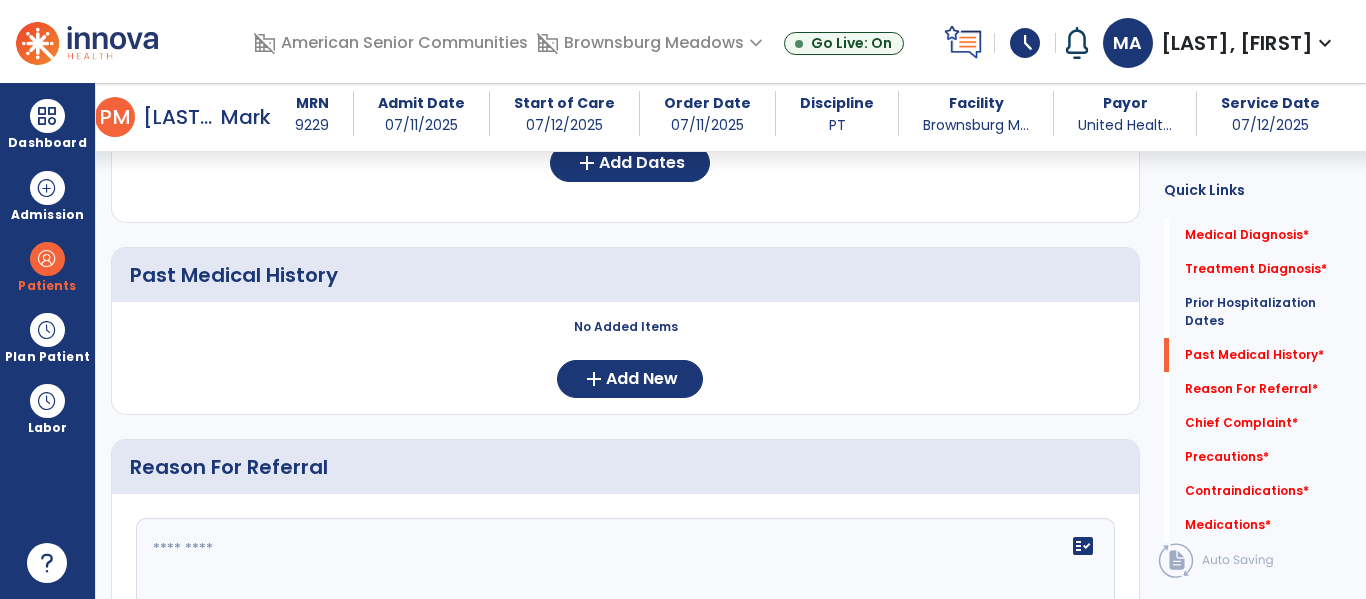 scroll, scrollTop: 682, scrollLeft: 0, axis: vertical 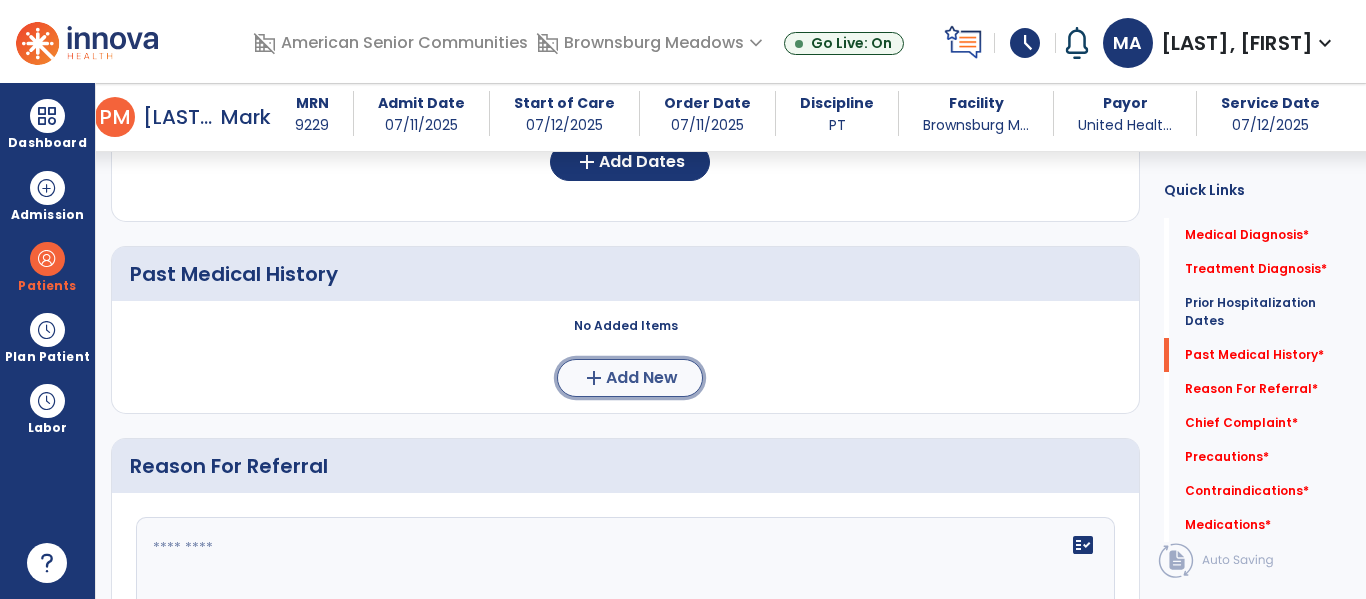 click on "Add New" 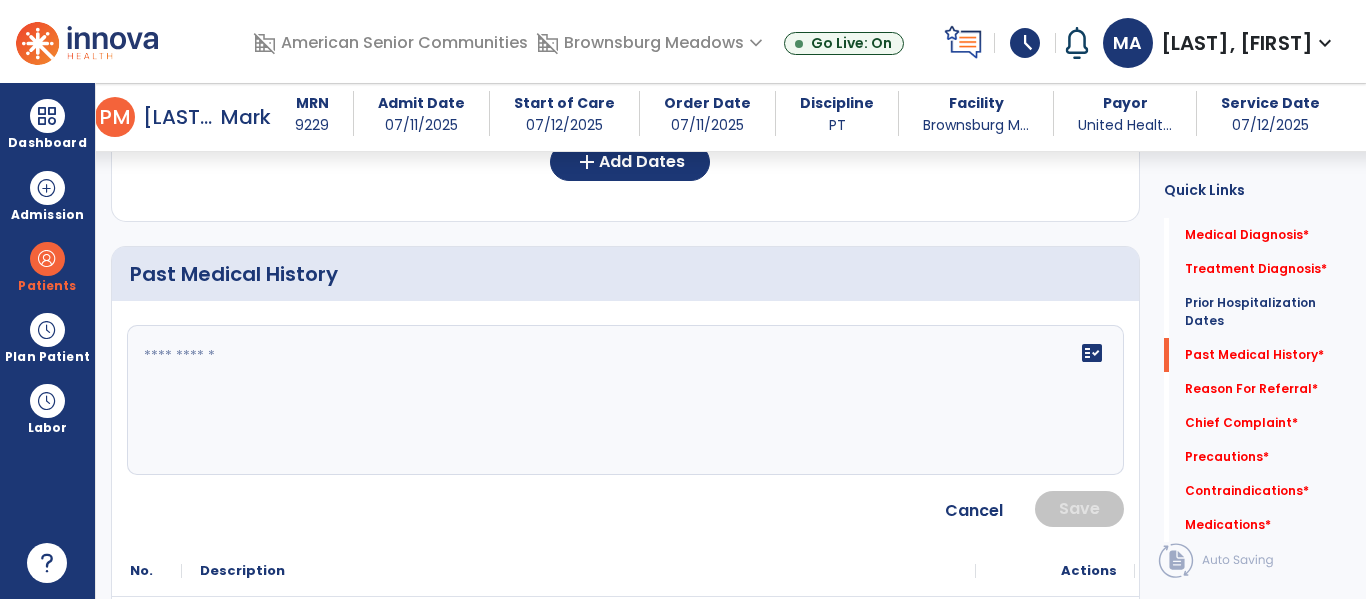 click on "fact_check" 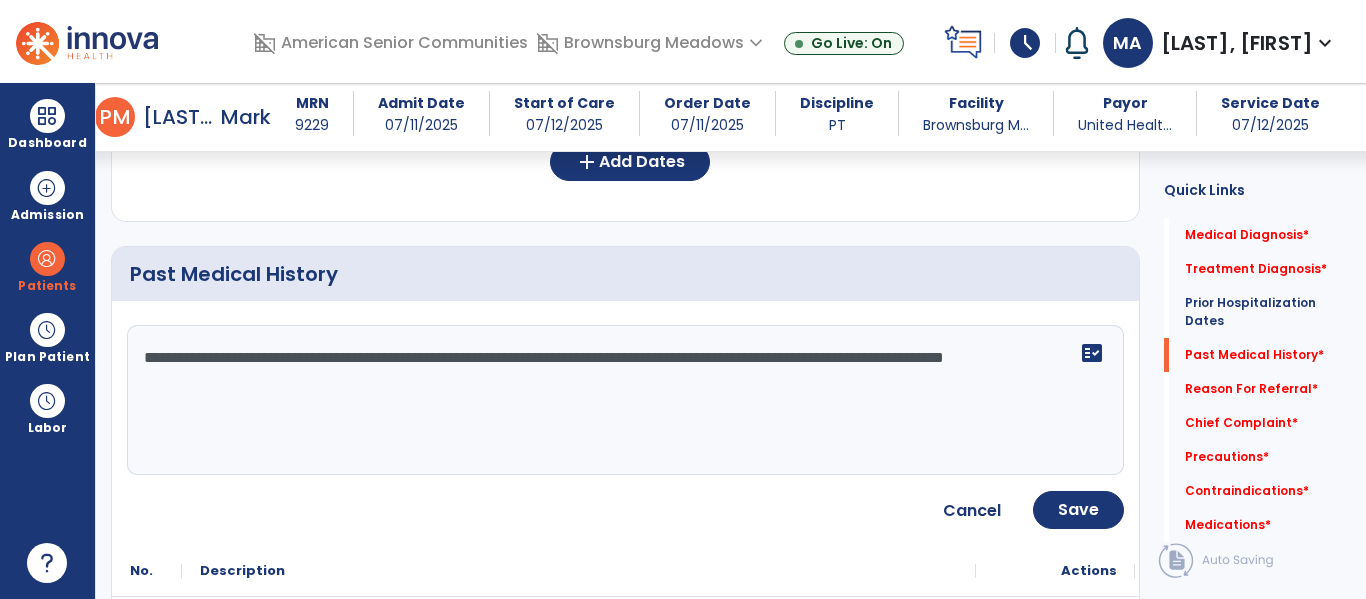 click on "**********" 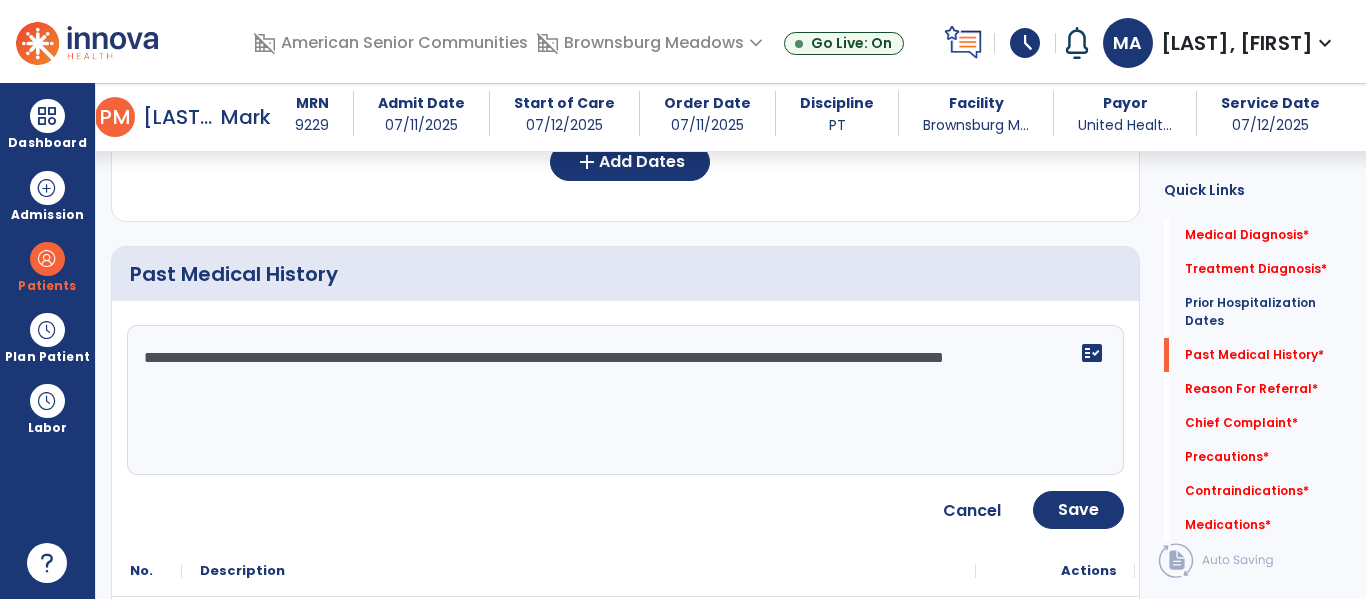 click on "**********" 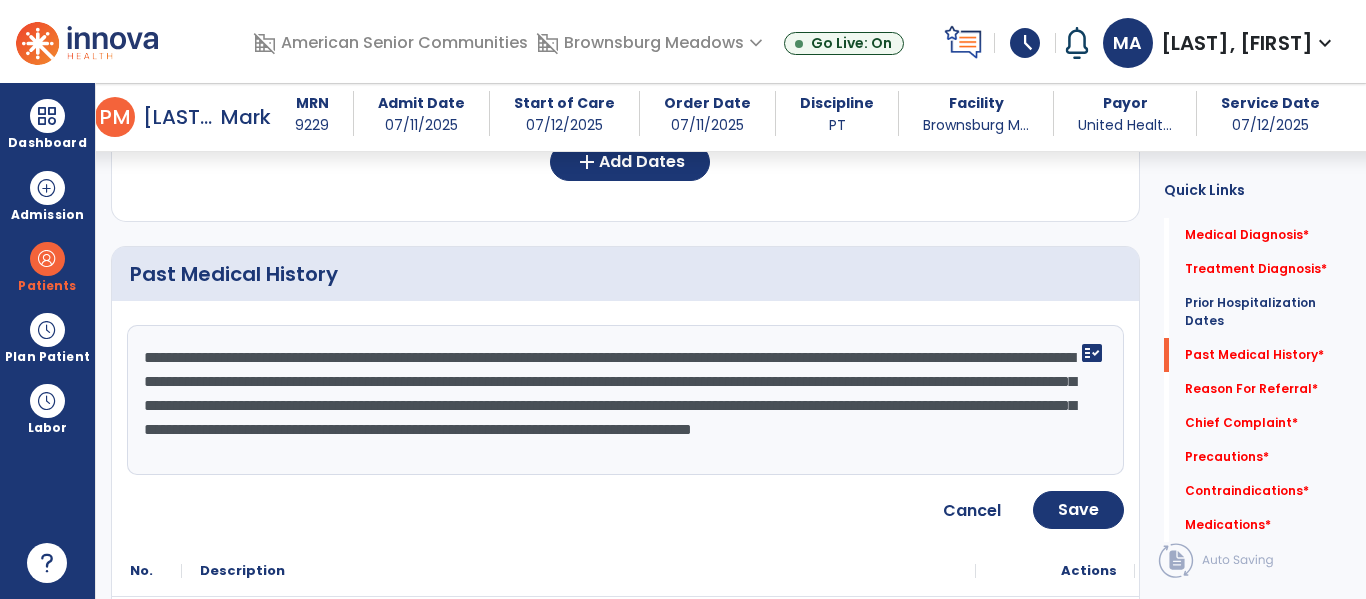 click on "**********" 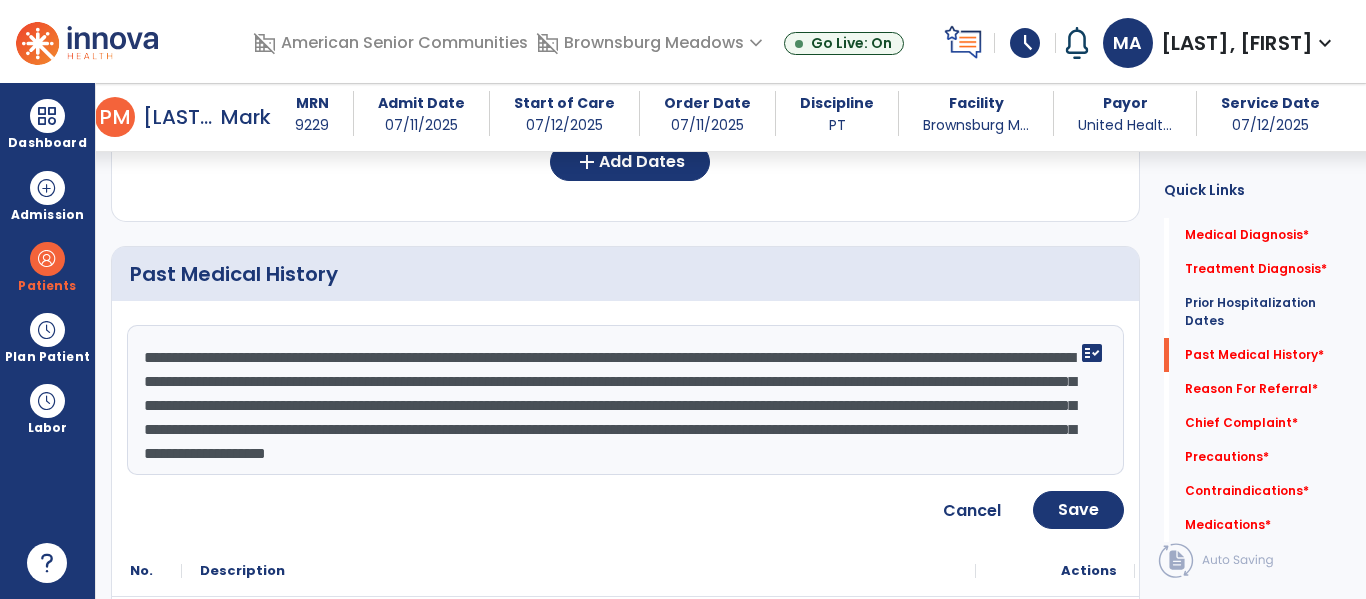 type on "**********" 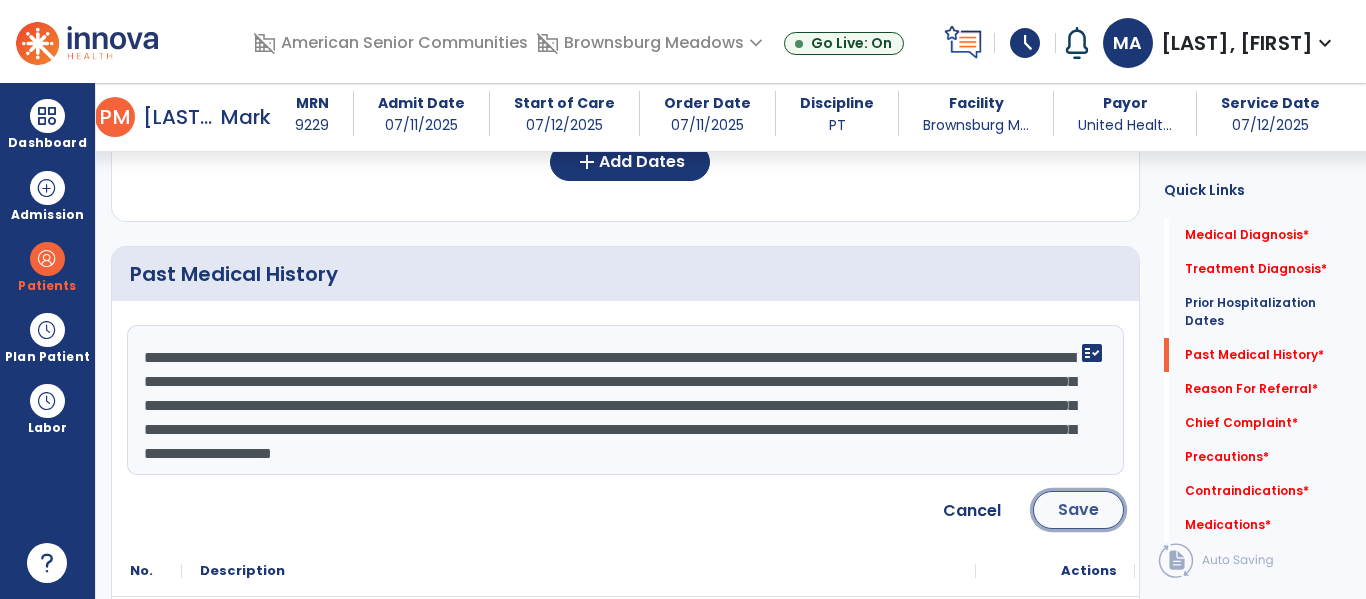 click on "Save" 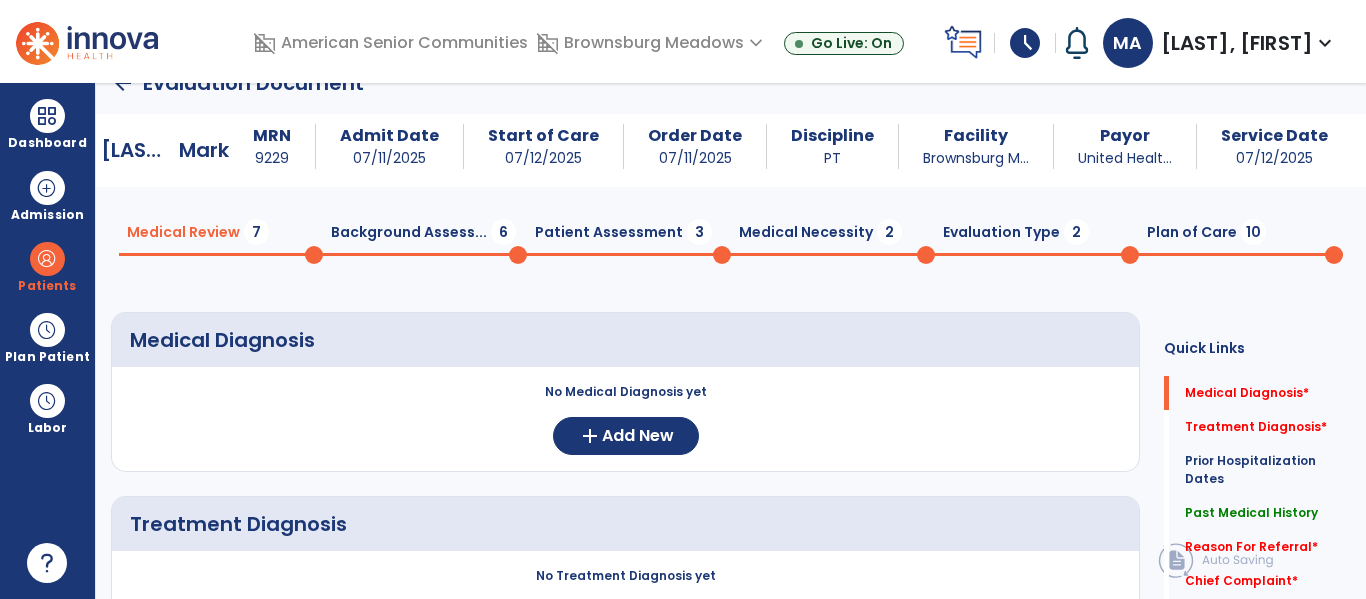 scroll, scrollTop: 0, scrollLeft: 0, axis: both 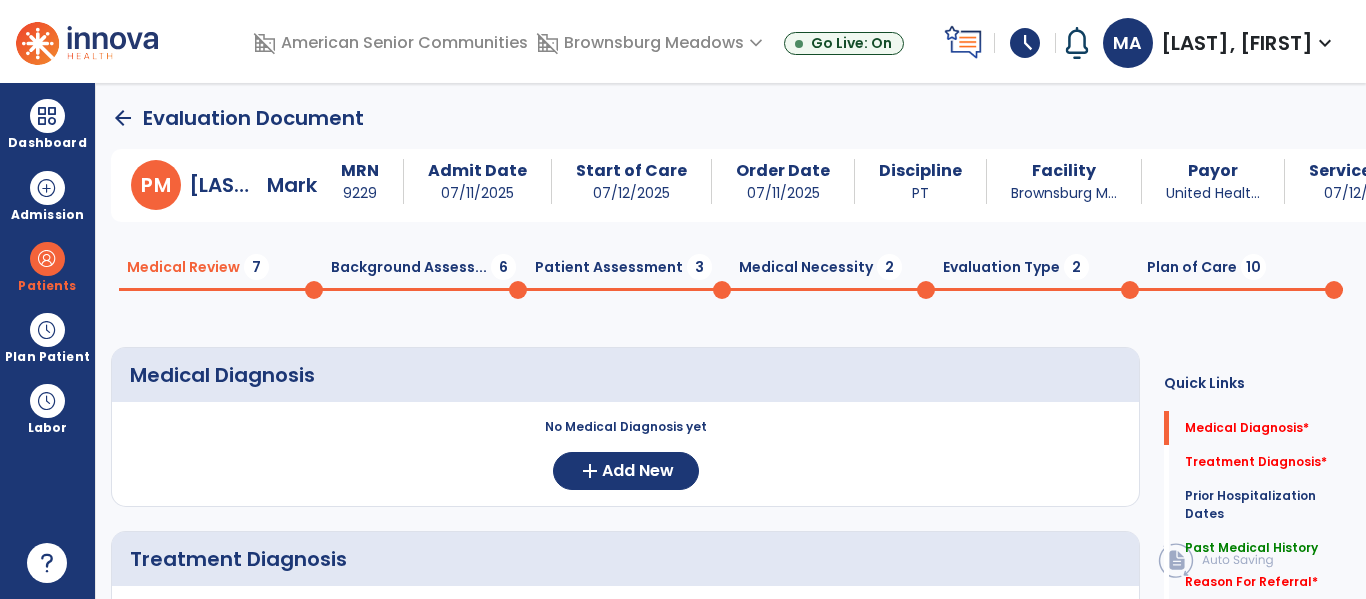 click on "Background Assess...  6" 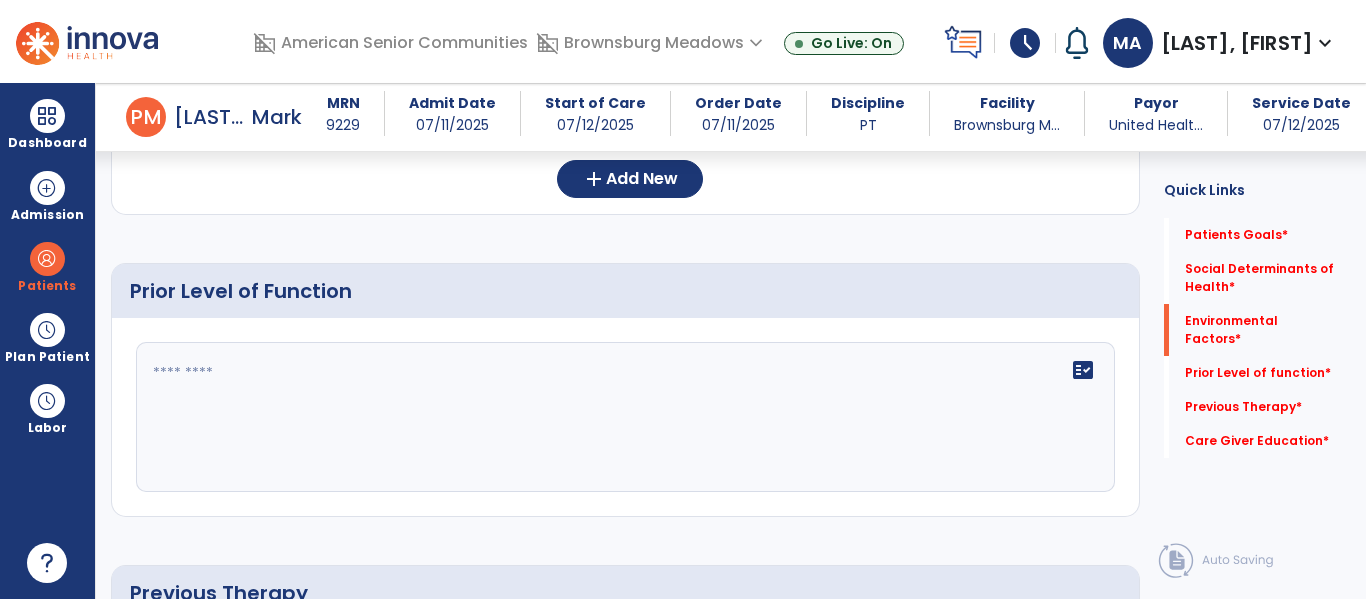 scroll, scrollTop: 722, scrollLeft: 0, axis: vertical 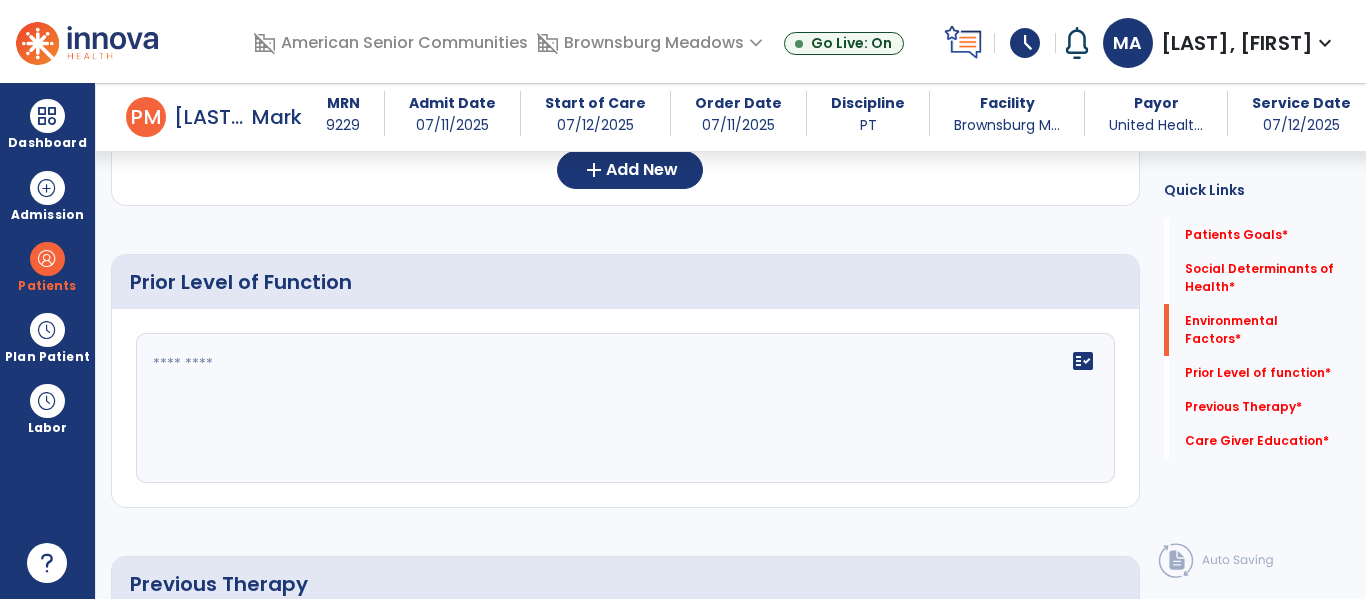 click on "fact_check" 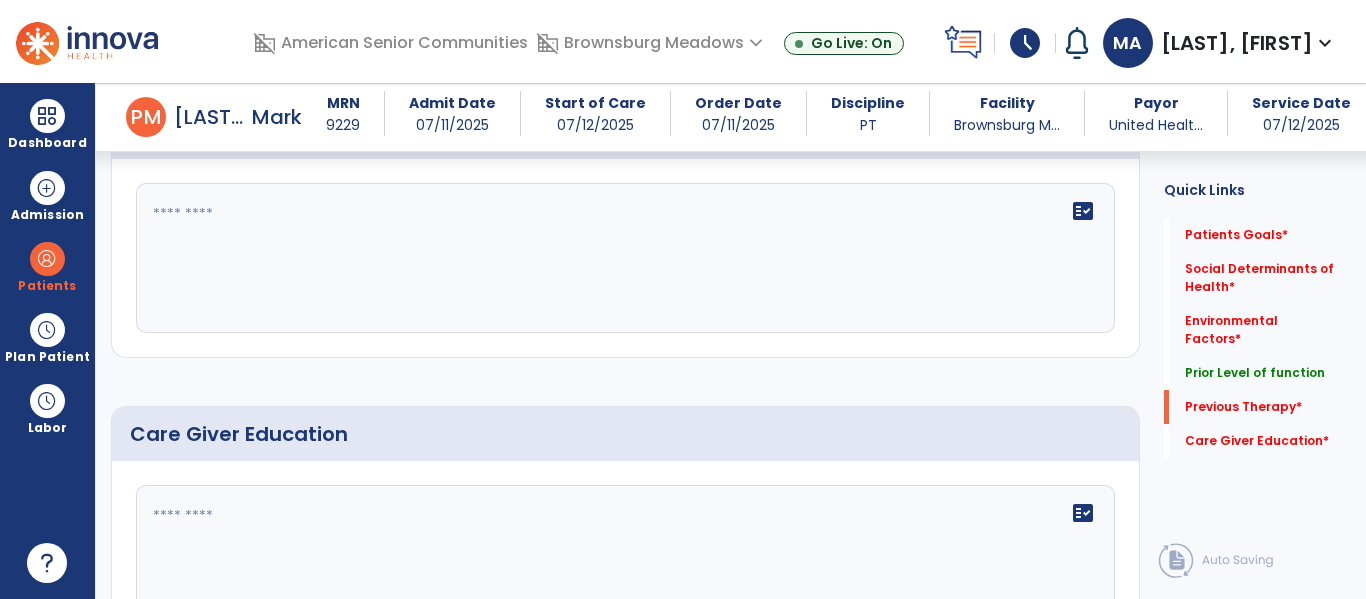 scroll, scrollTop: 1163, scrollLeft: 0, axis: vertical 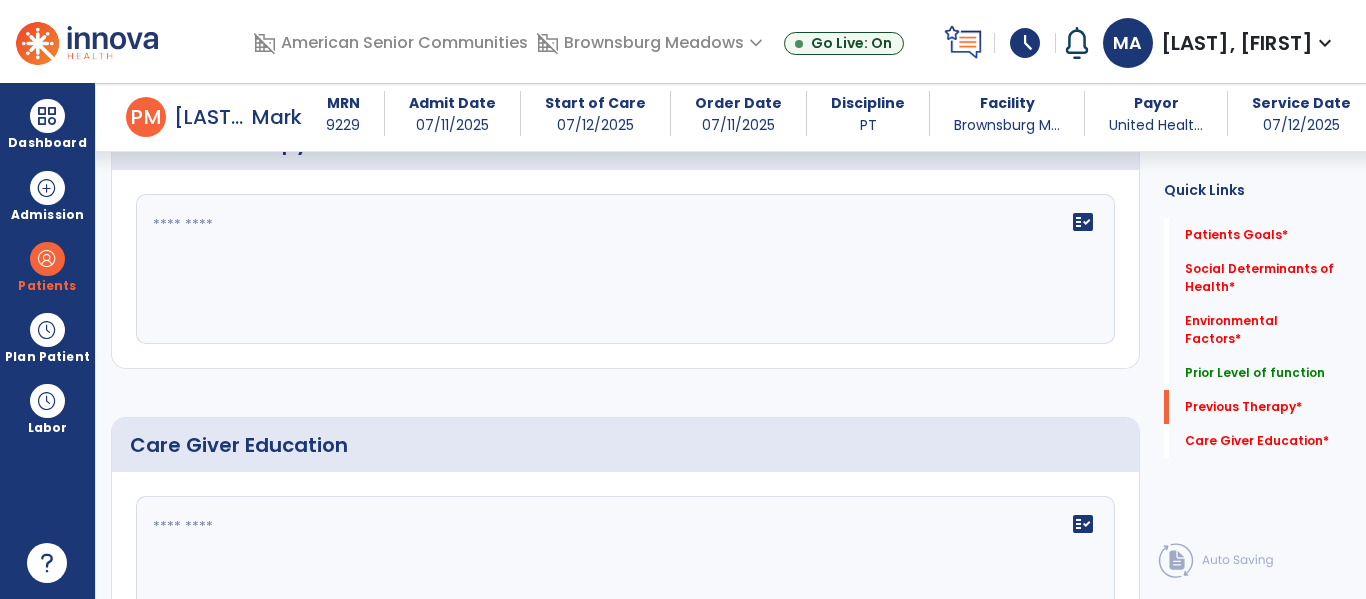 type on "**********" 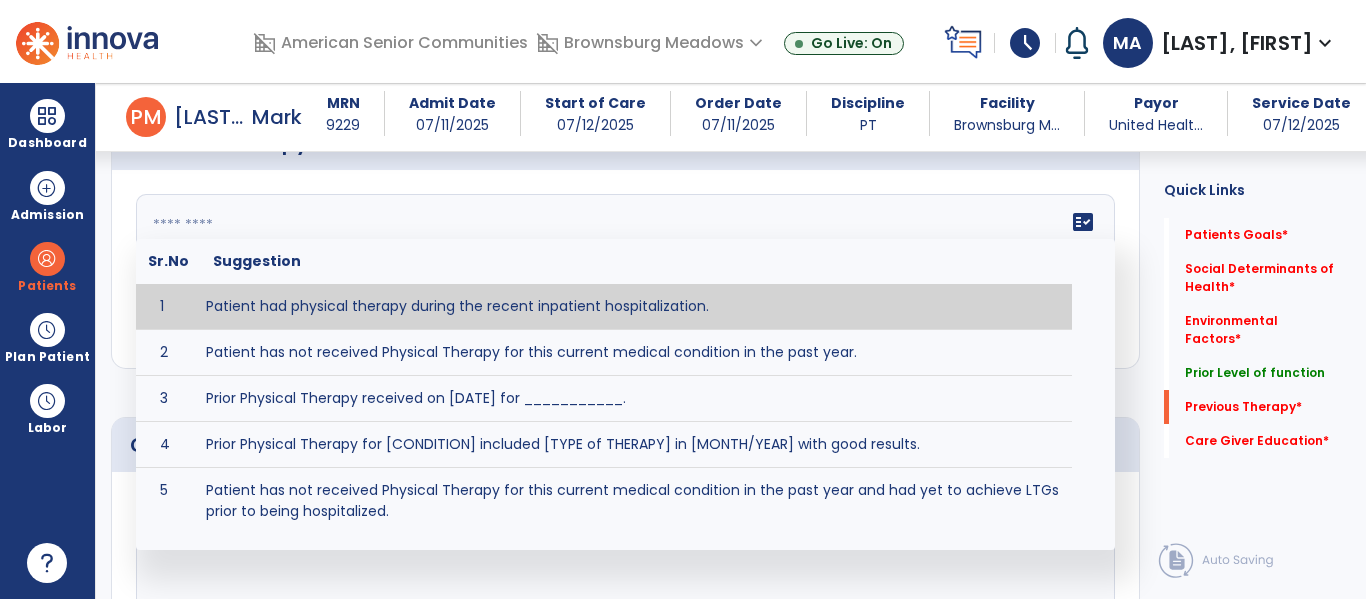 type on "**********" 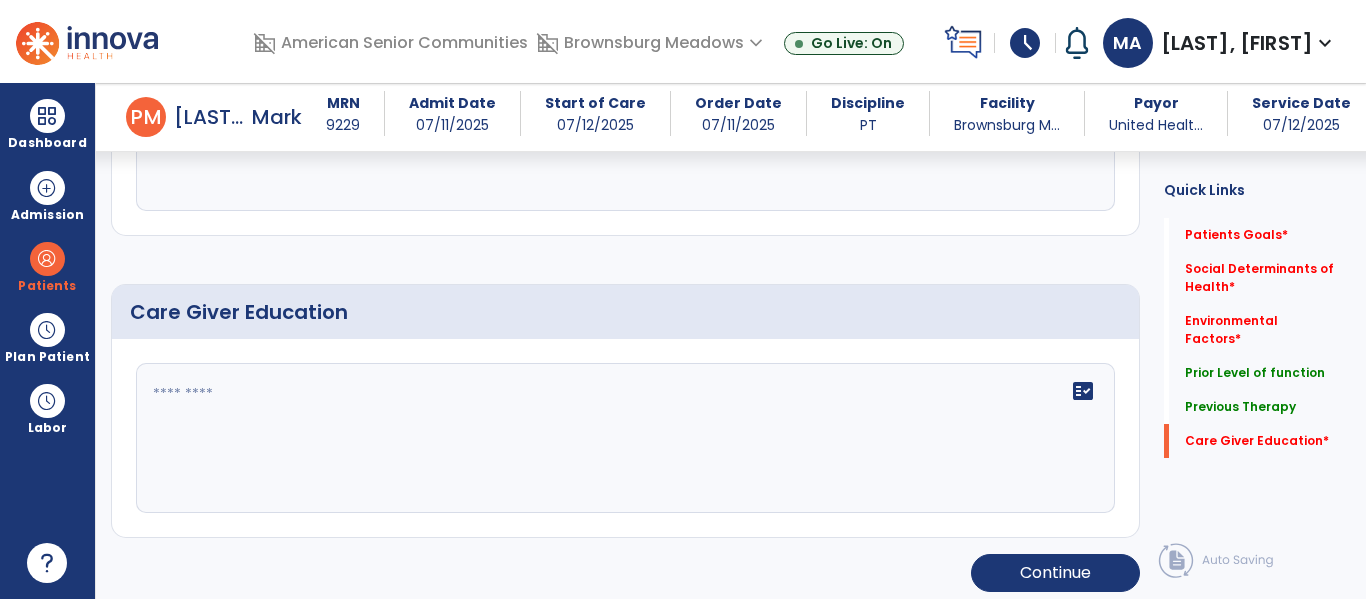 scroll, scrollTop: 1305, scrollLeft: 0, axis: vertical 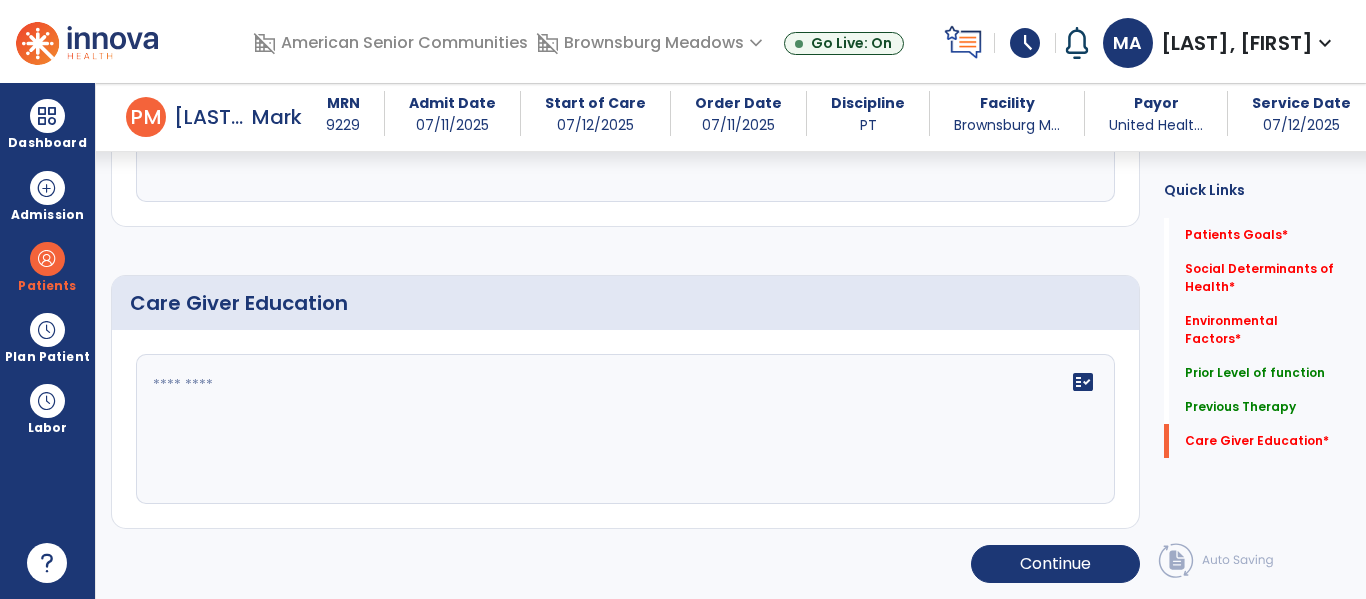 click on "fact_check" 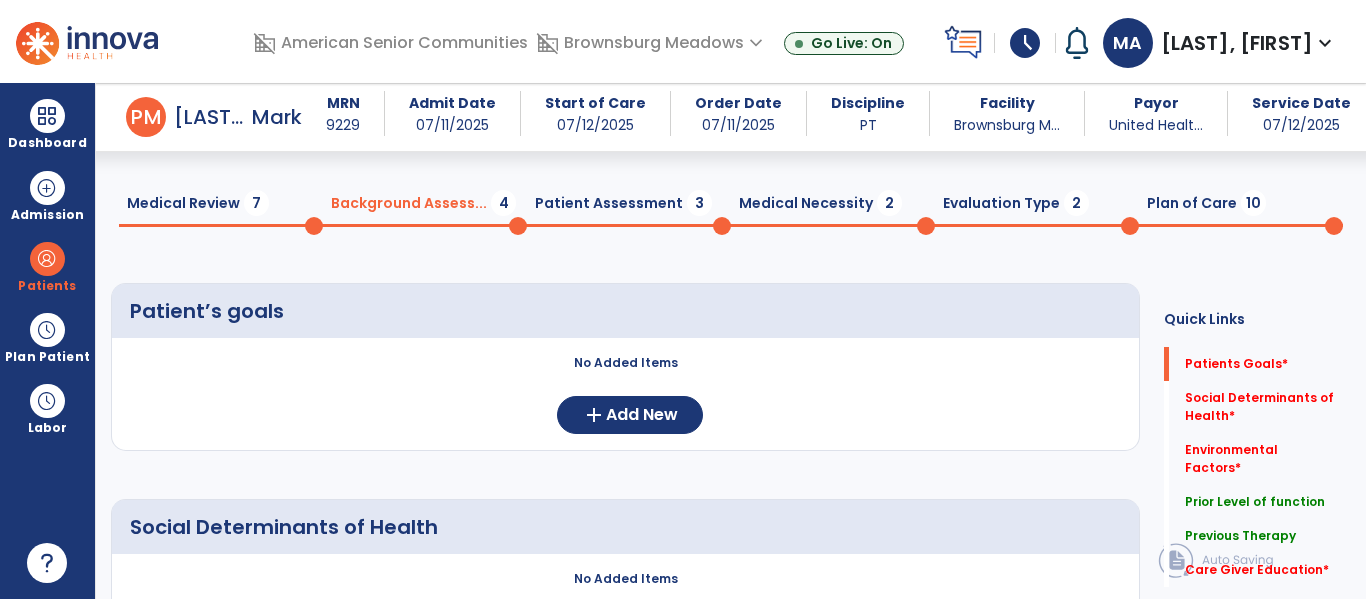 scroll, scrollTop: 0, scrollLeft: 0, axis: both 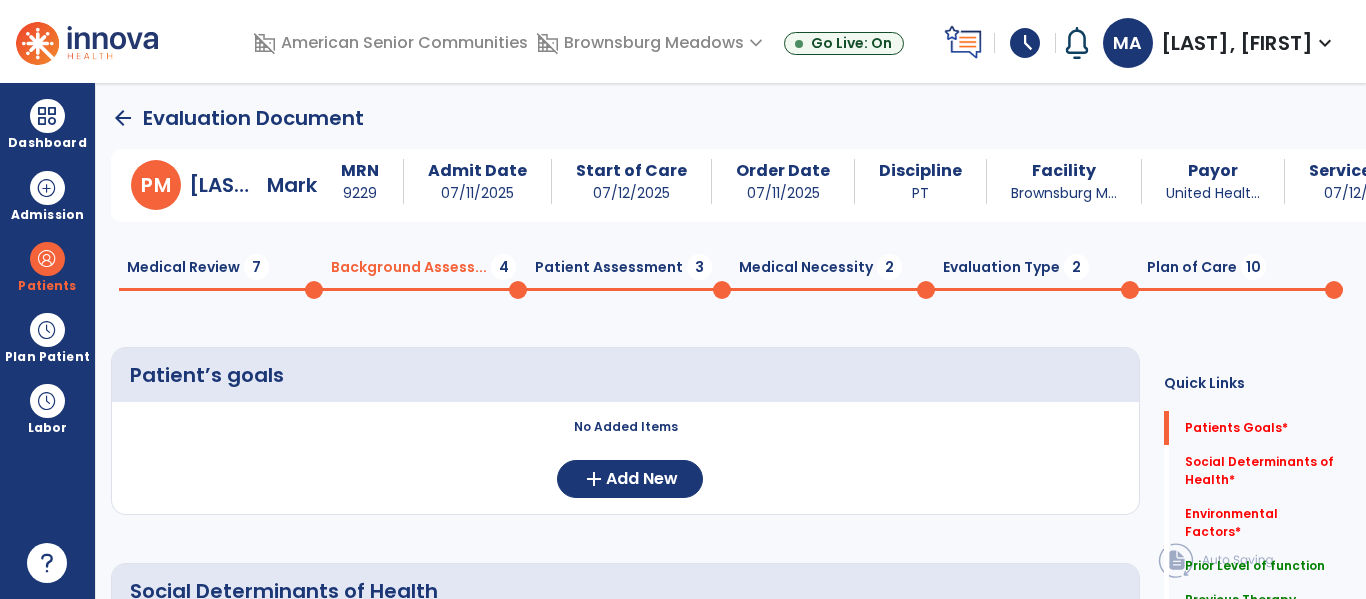click on "Medical Review  7" 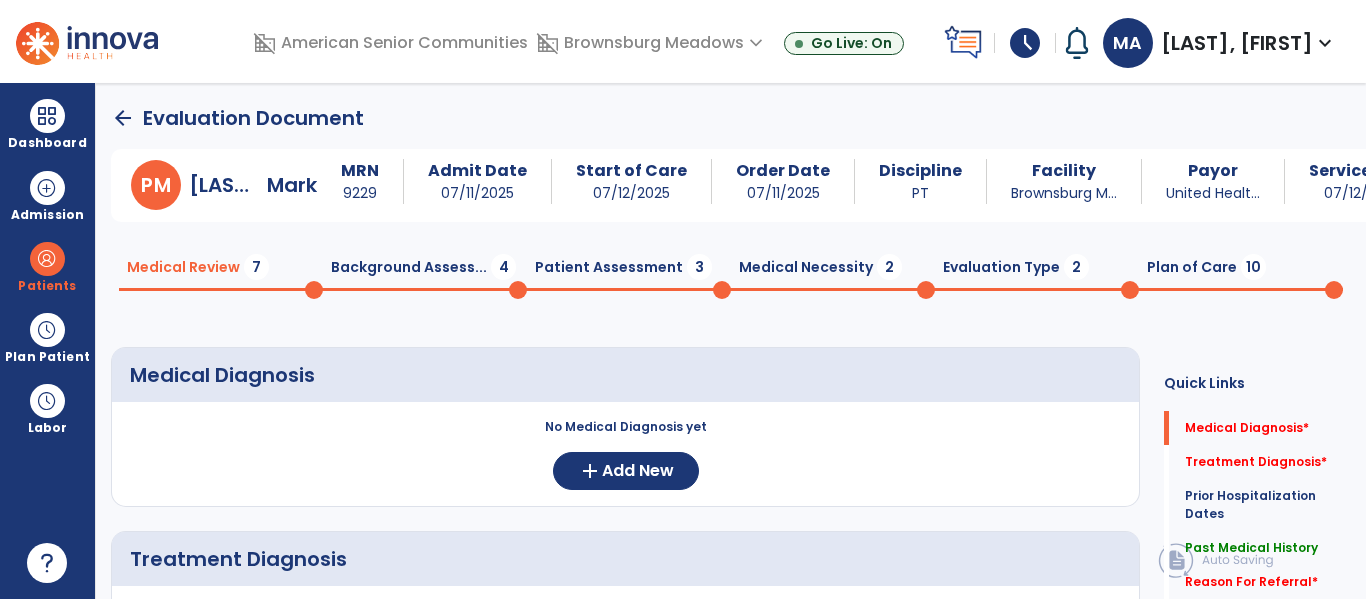 scroll, scrollTop: 62, scrollLeft: 0, axis: vertical 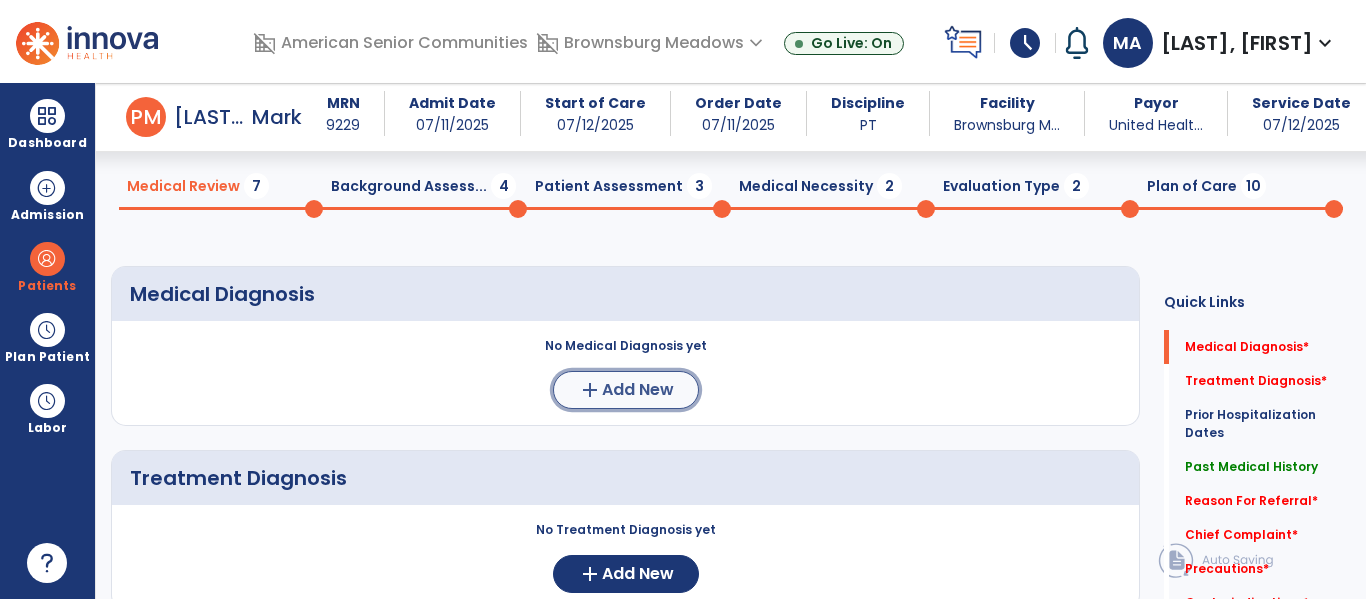 click on "Add New" 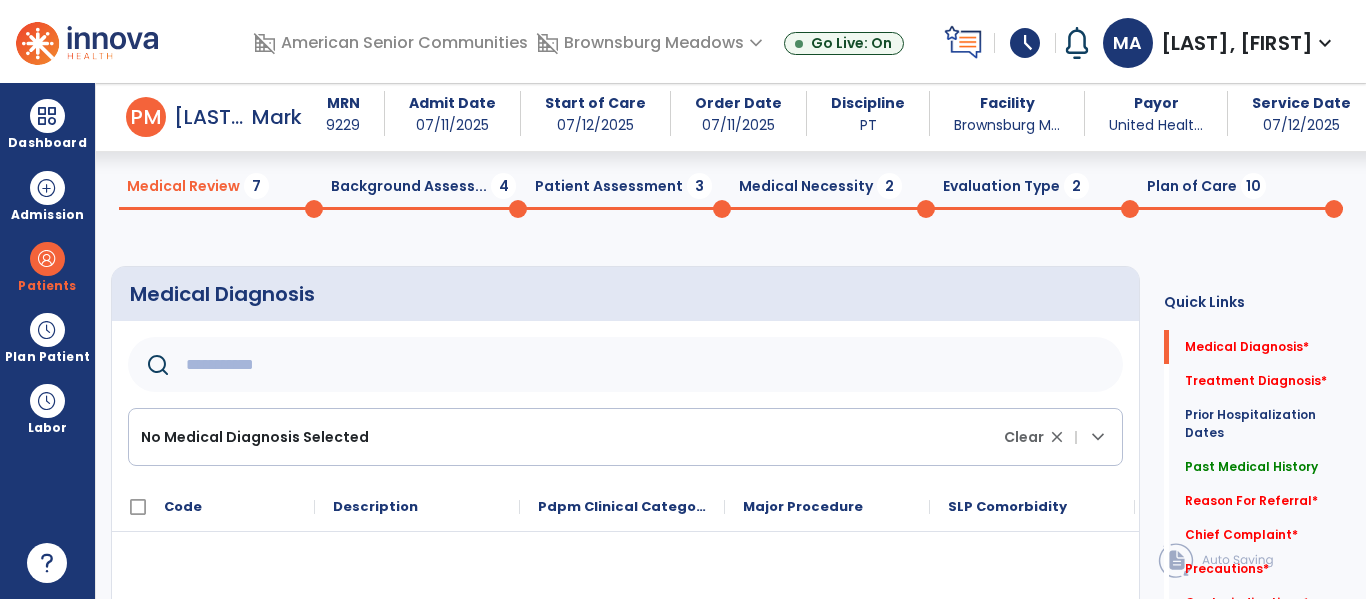 click 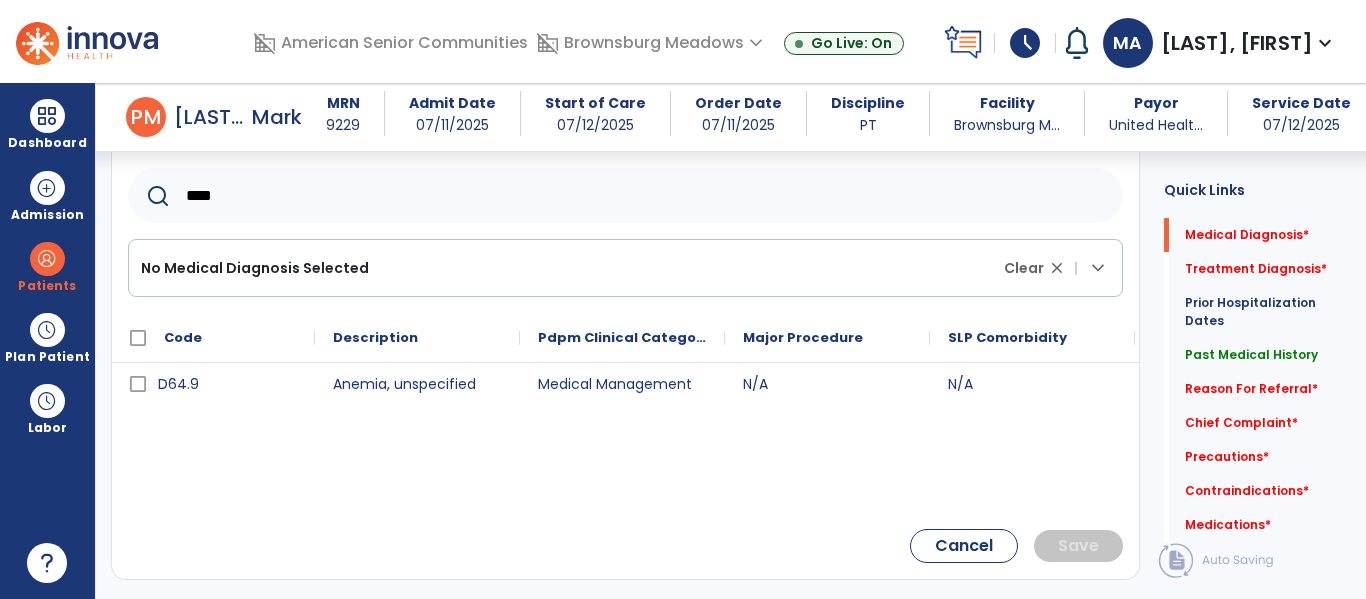 scroll, scrollTop: 245, scrollLeft: 0, axis: vertical 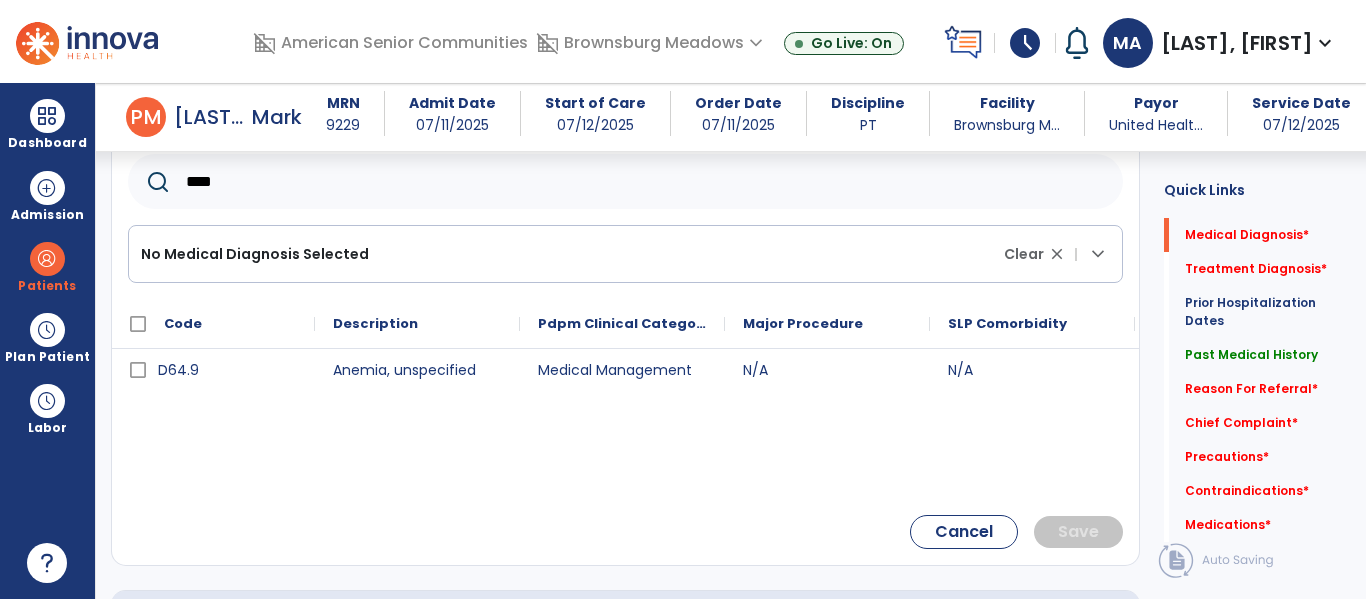 click on "****" 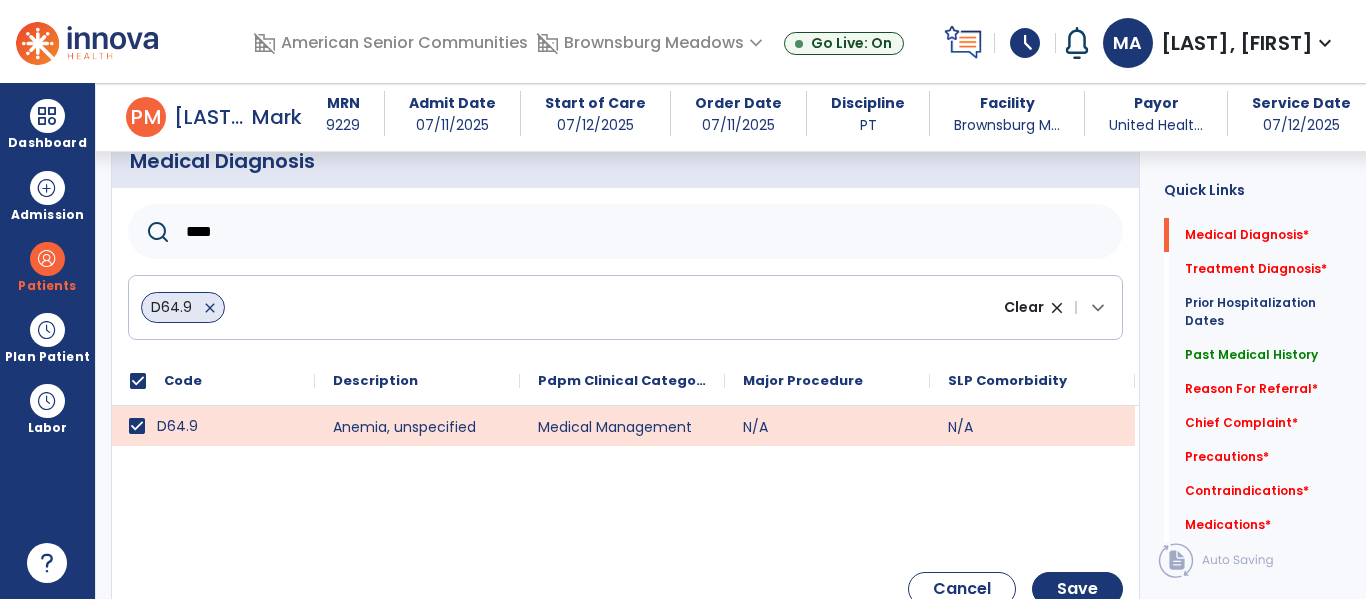 scroll, scrollTop: 186, scrollLeft: 0, axis: vertical 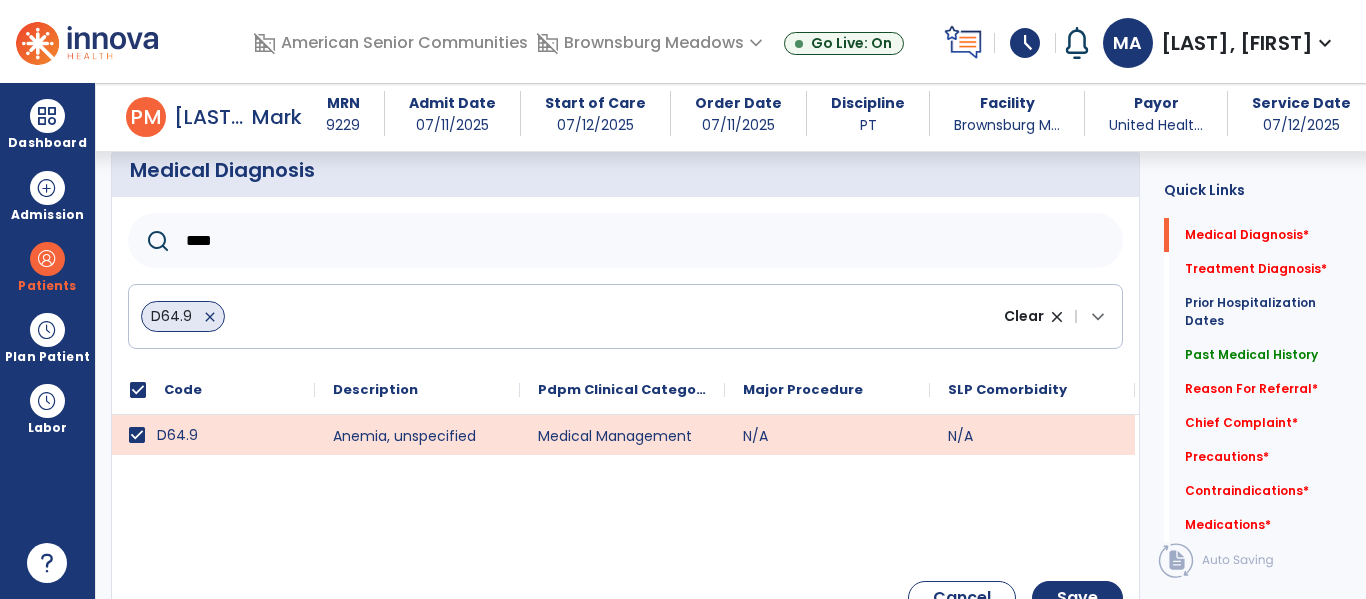 click on "****" 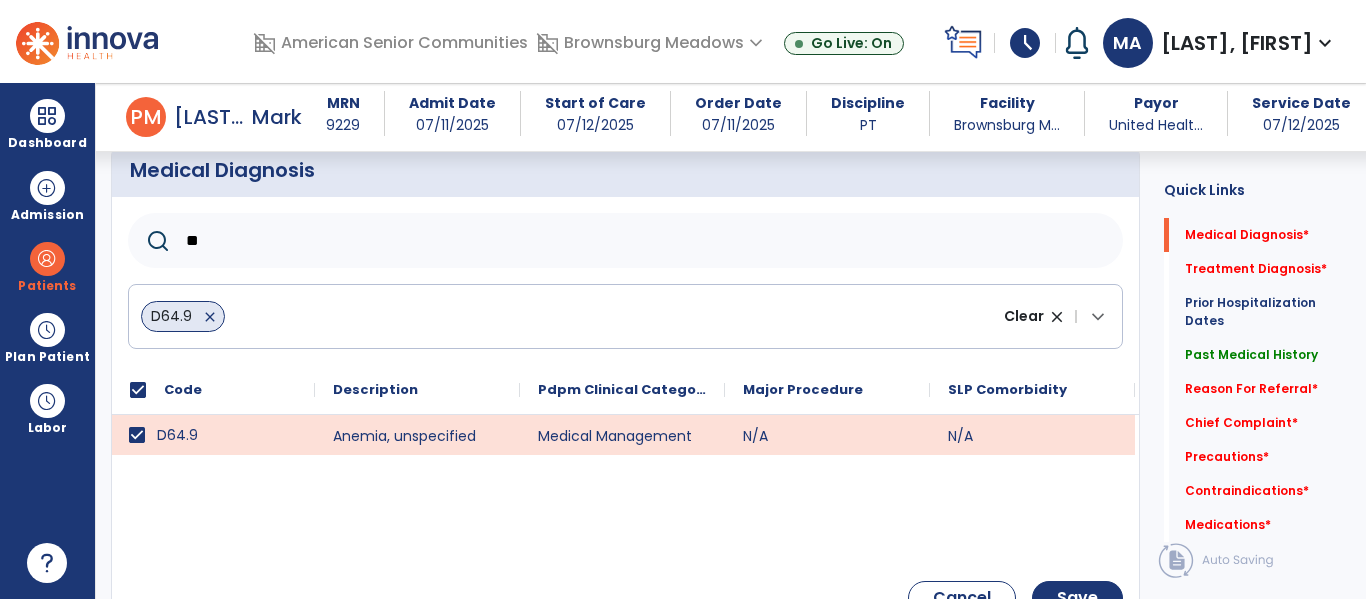 type on "*" 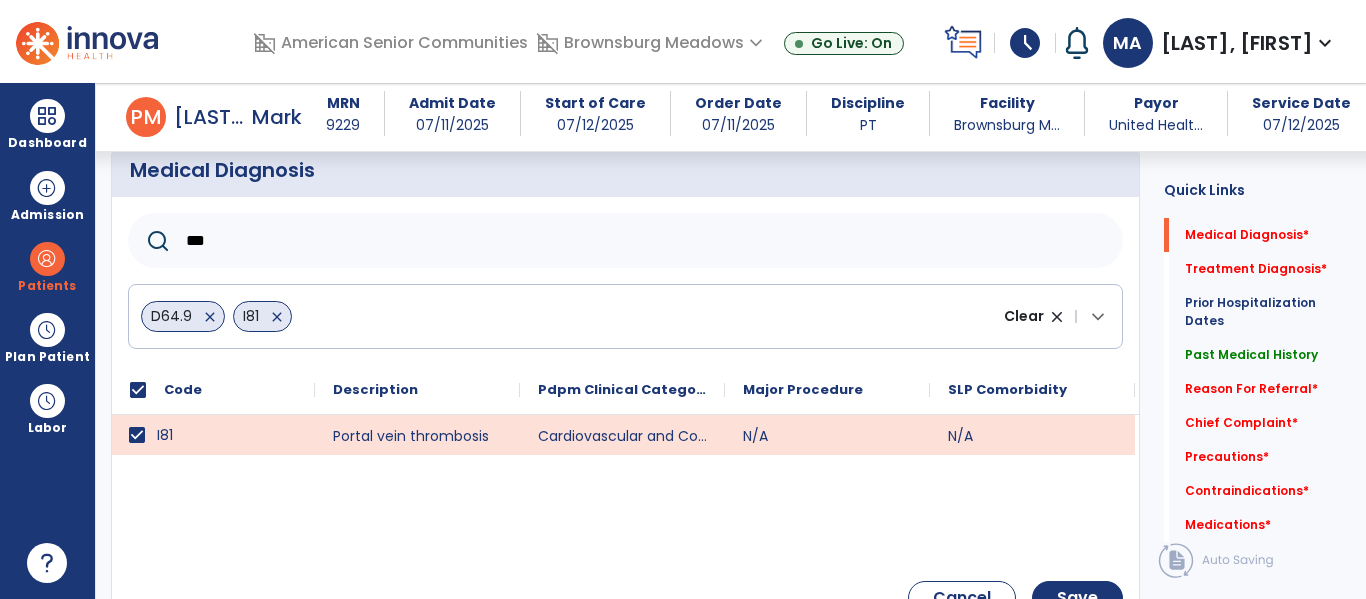 click on "***" 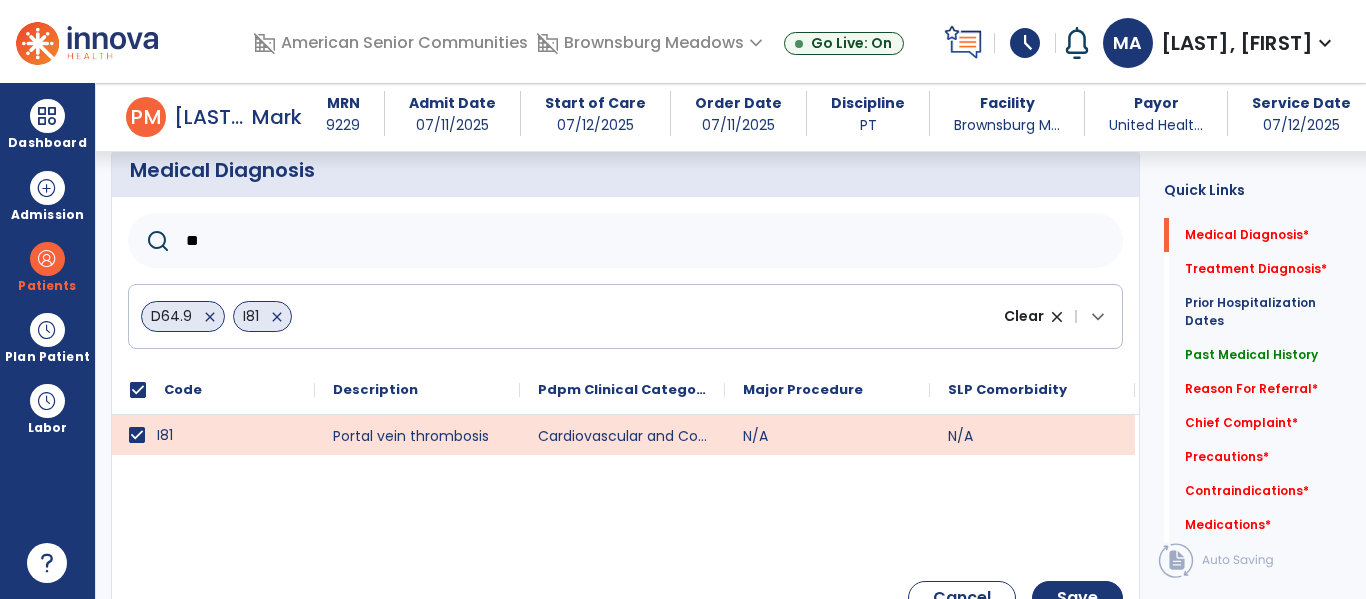 type on "*" 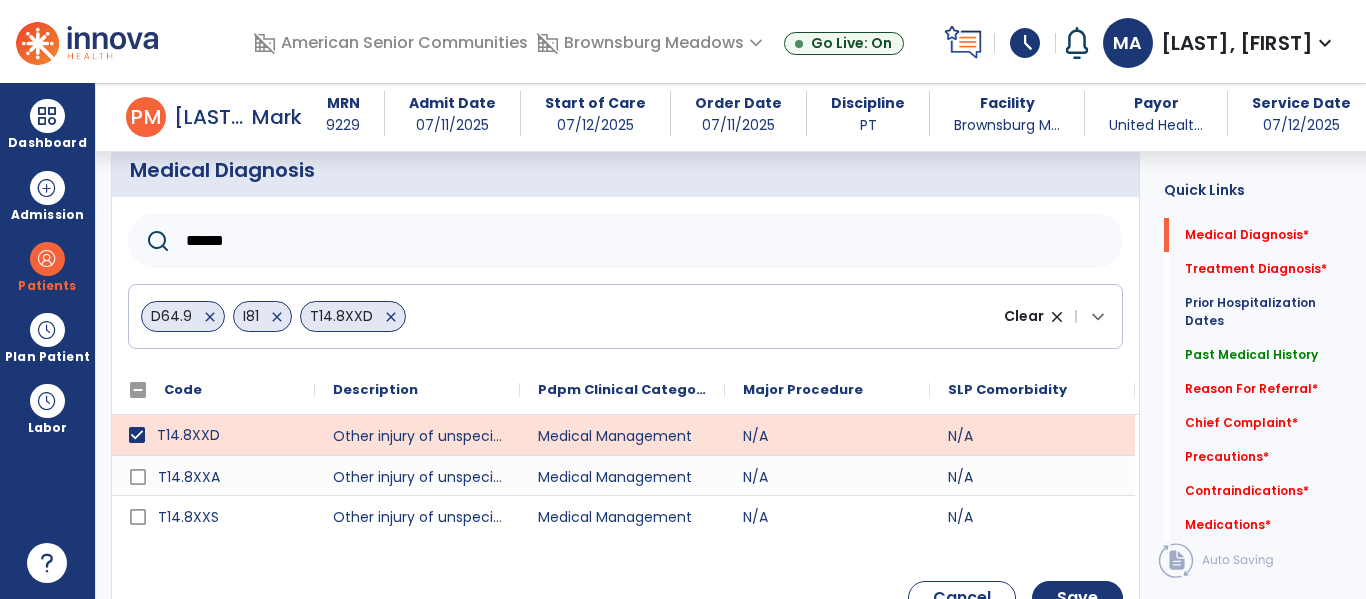 click on "******" 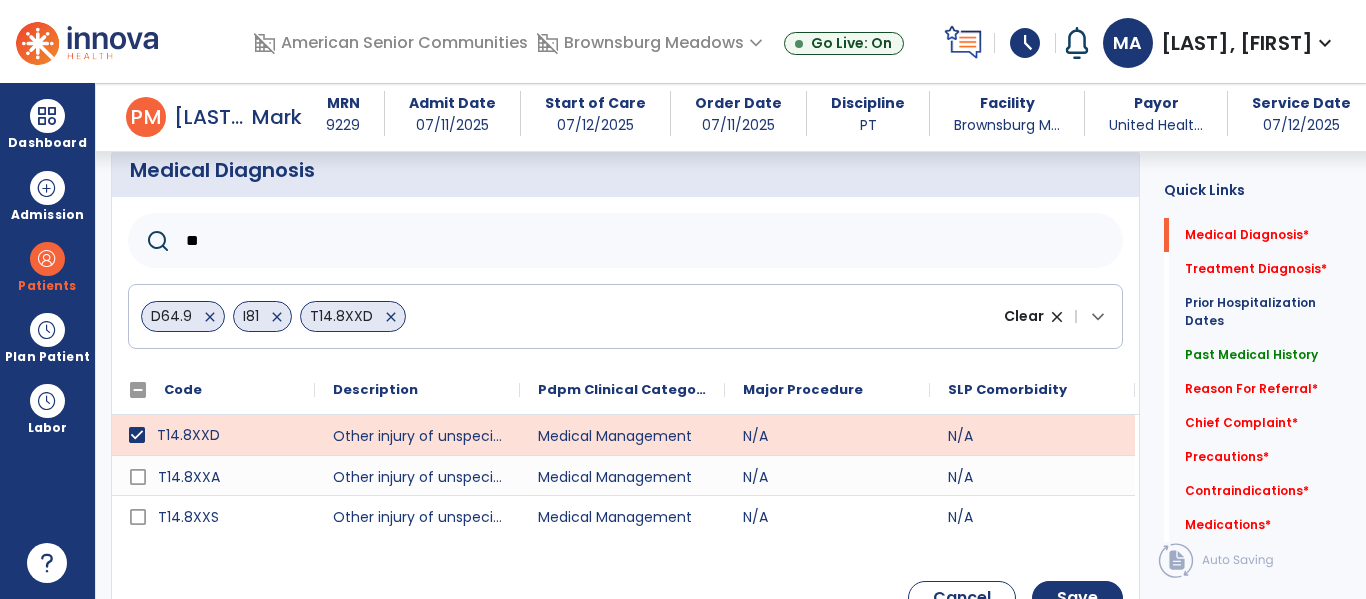 type on "*" 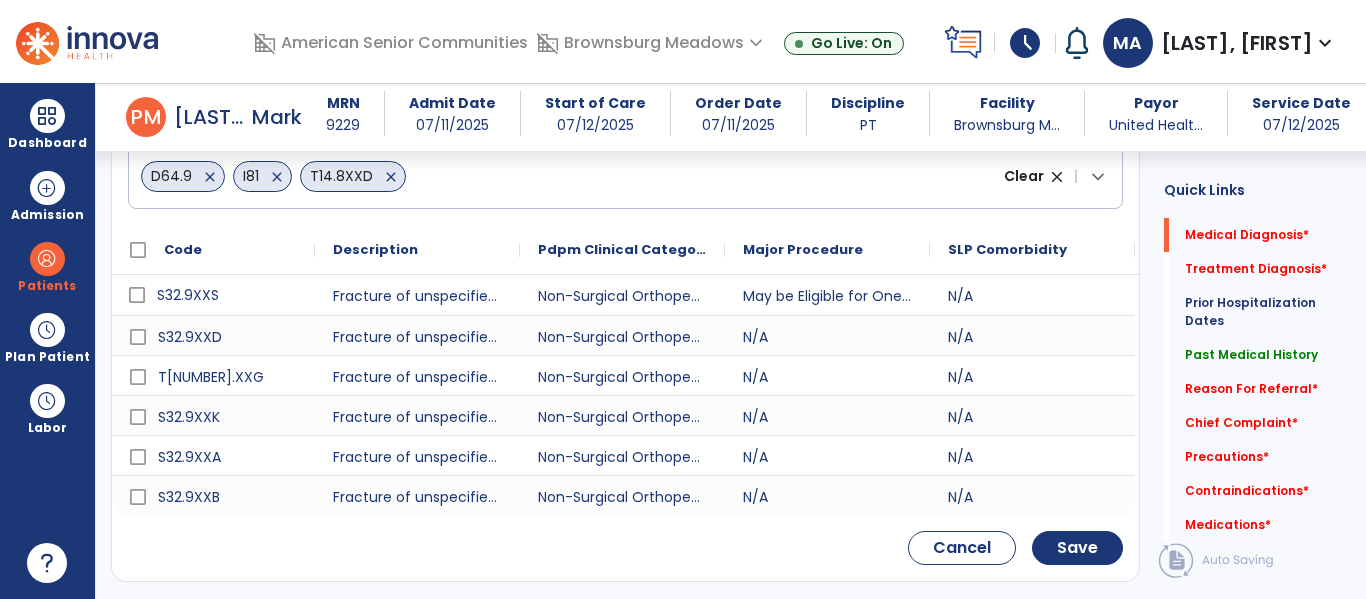 scroll, scrollTop: 332, scrollLeft: 0, axis: vertical 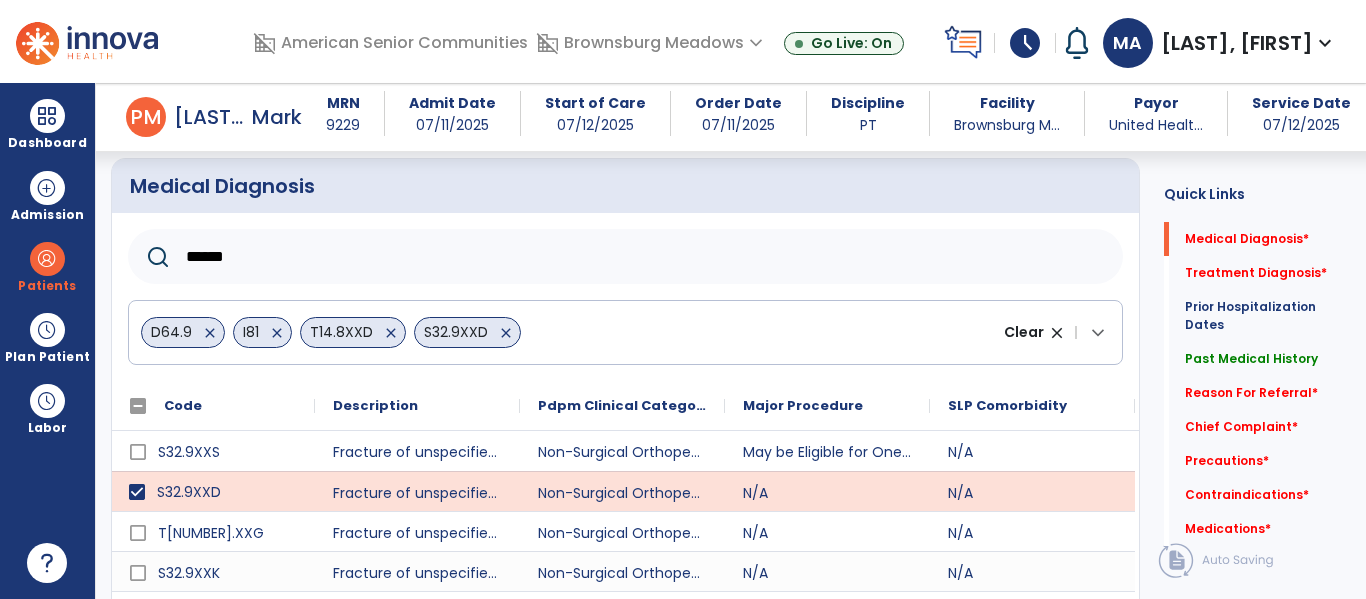click on "******" 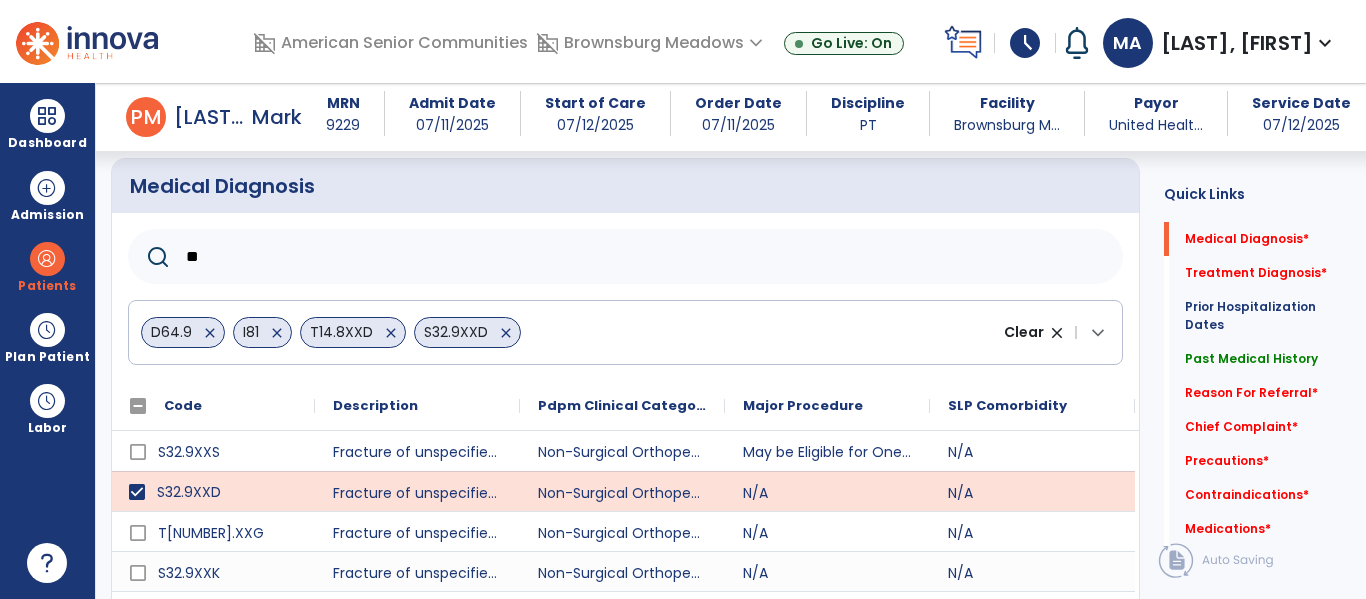 type on "*" 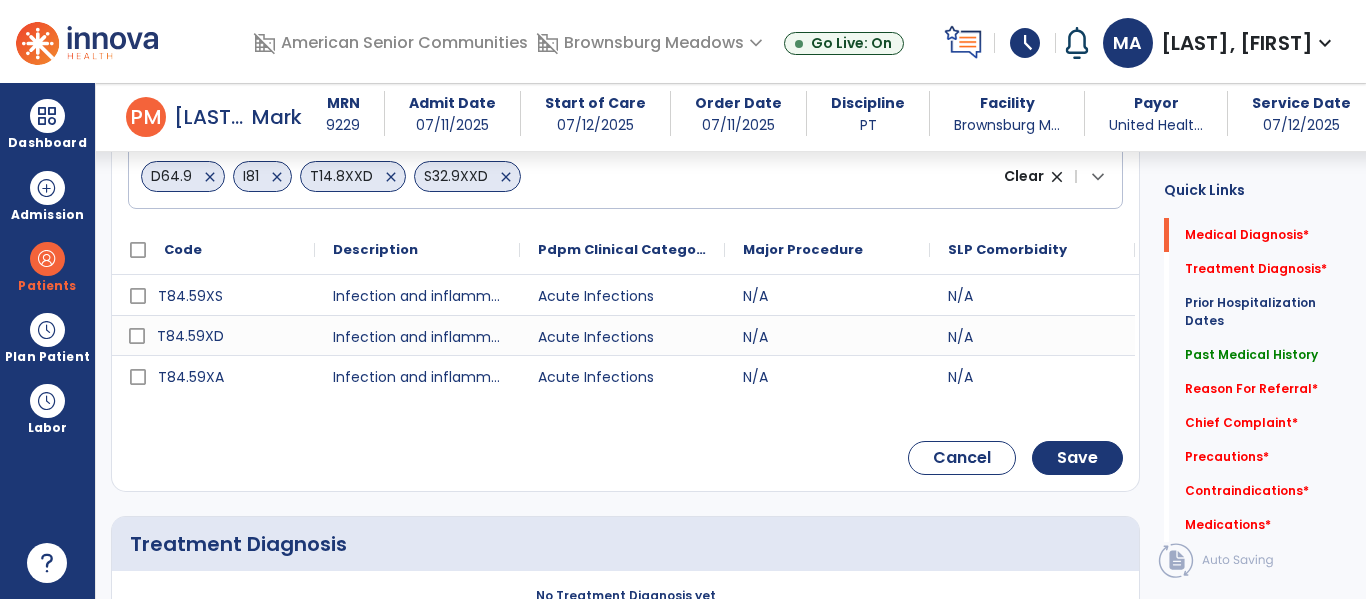 scroll, scrollTop: 332, scrollLeft: 0, axis: vertical 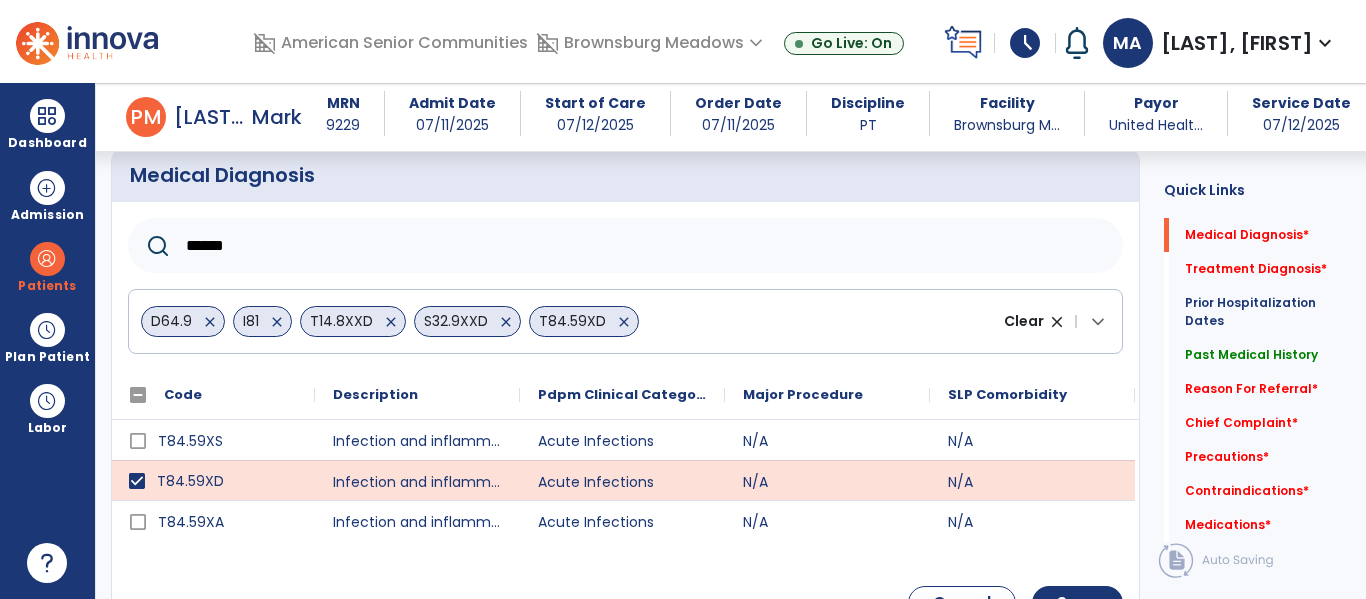 click on "******" 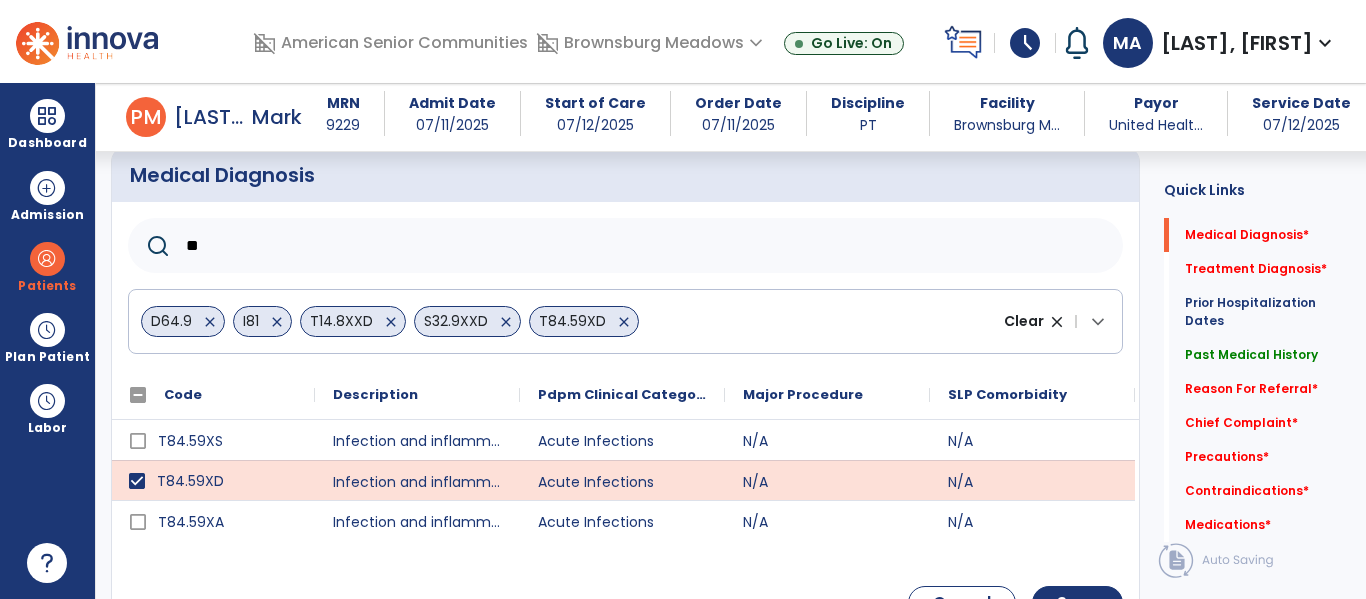 type on "*" 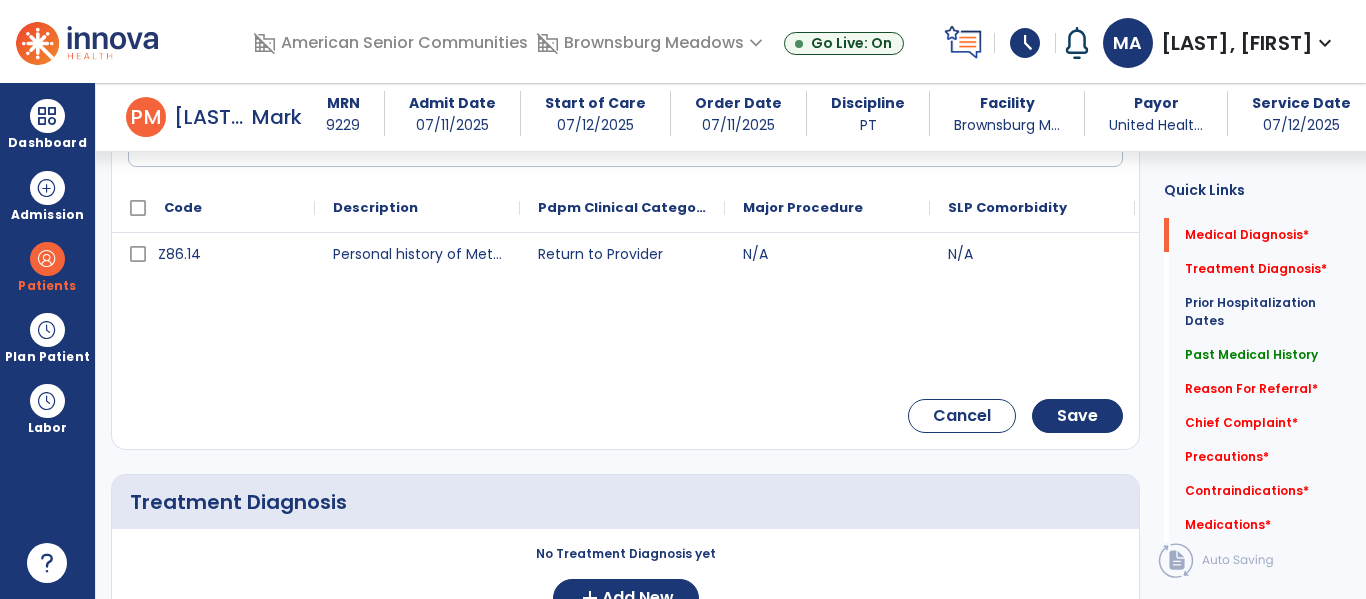 scroll, scrollTop: 365, scrollLeft: 0, axis: vertical 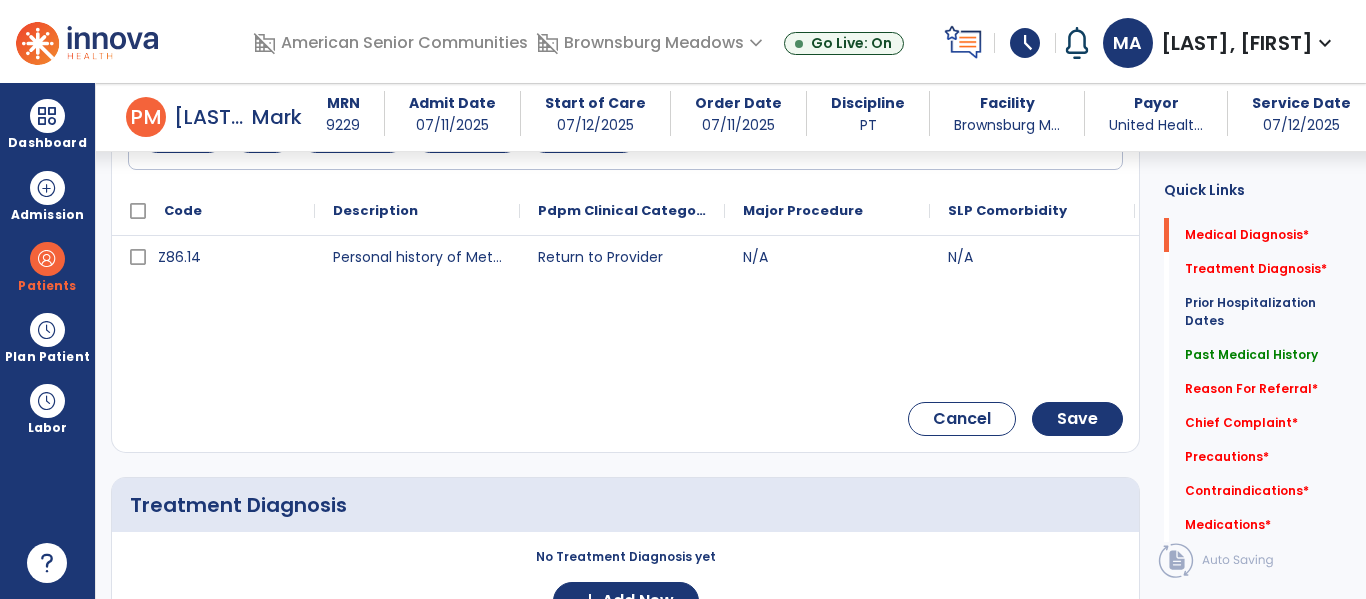 type on "*****" 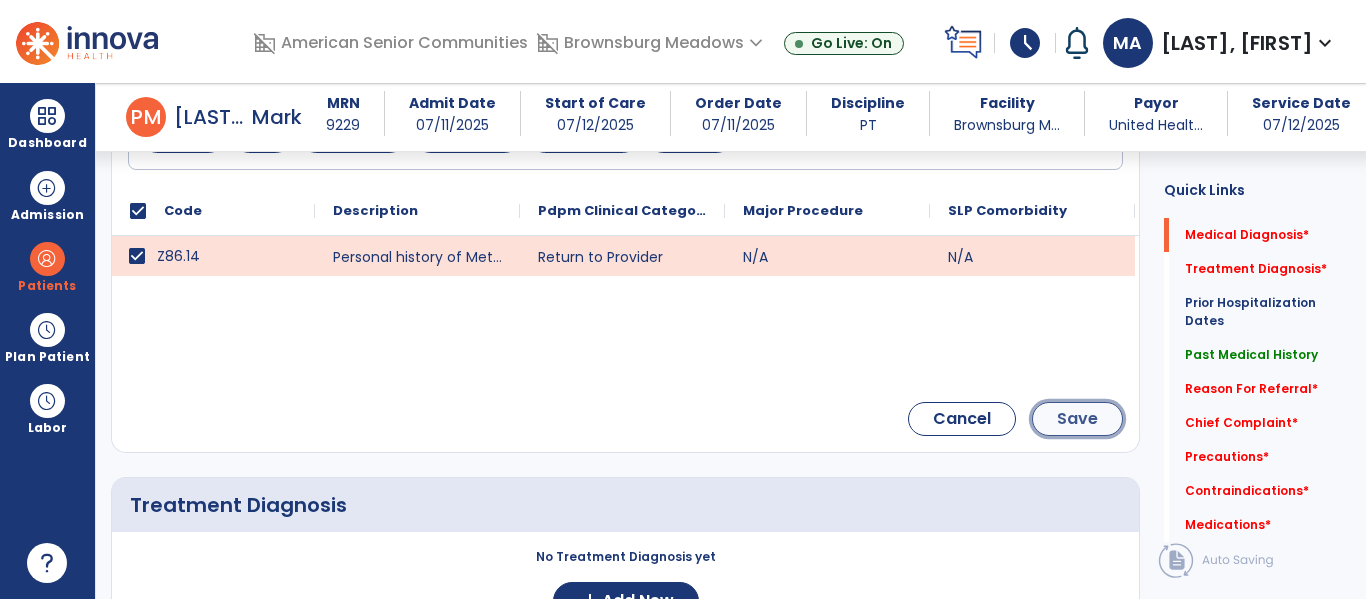 click on "Save" 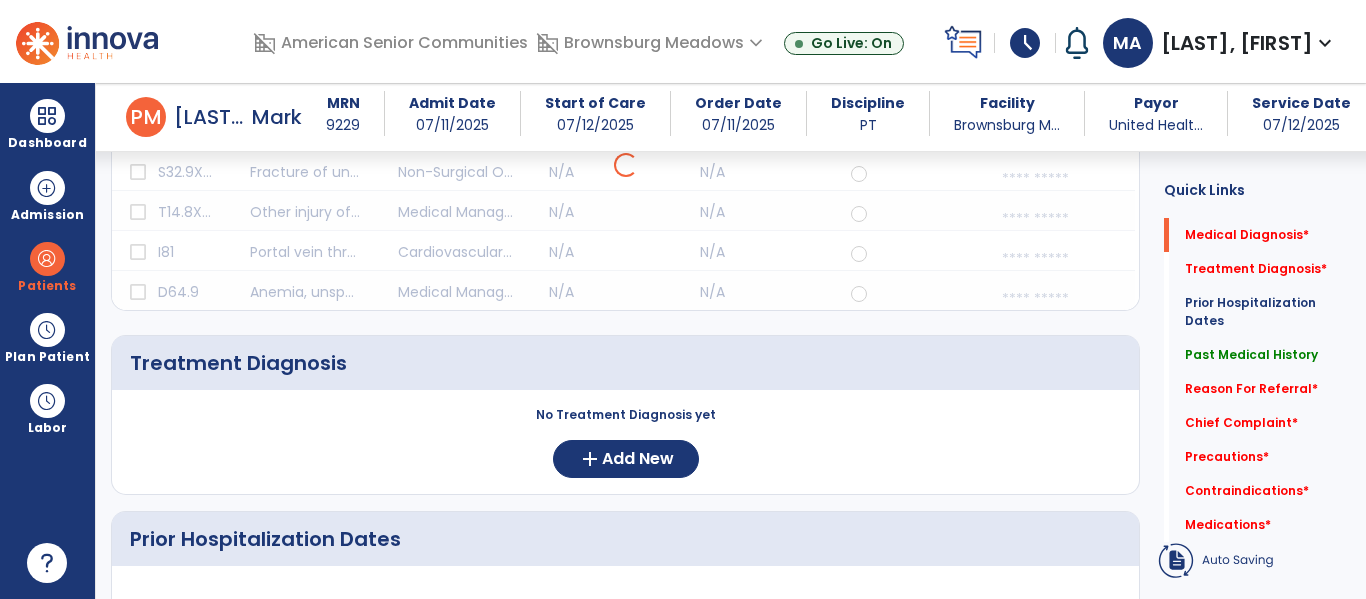 scroll, scrollTop: 199, scrollLeft: 0, axis: vertical 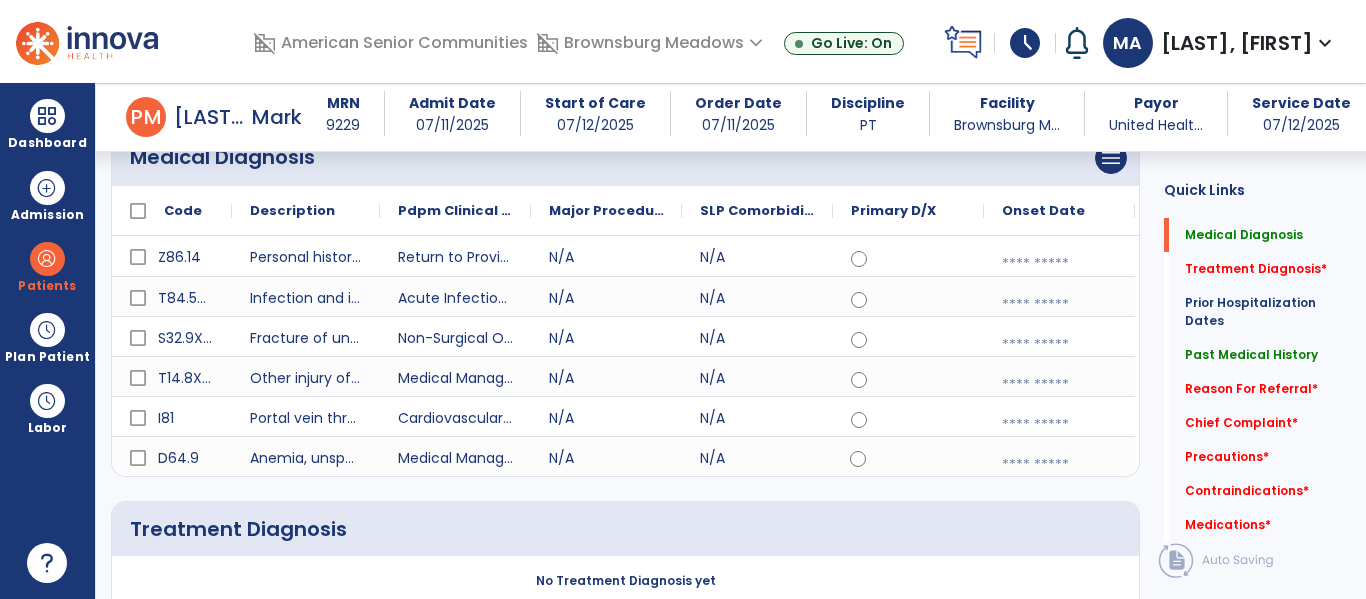 click at bounding box center [1059, 465] 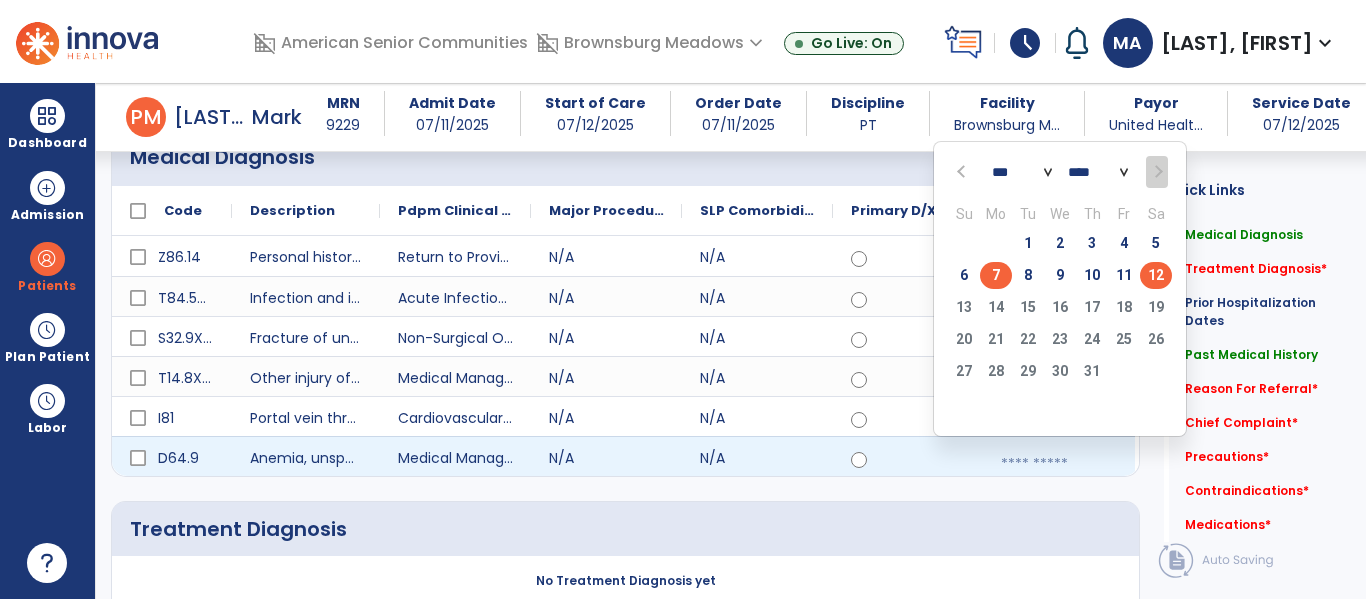 click on "7" 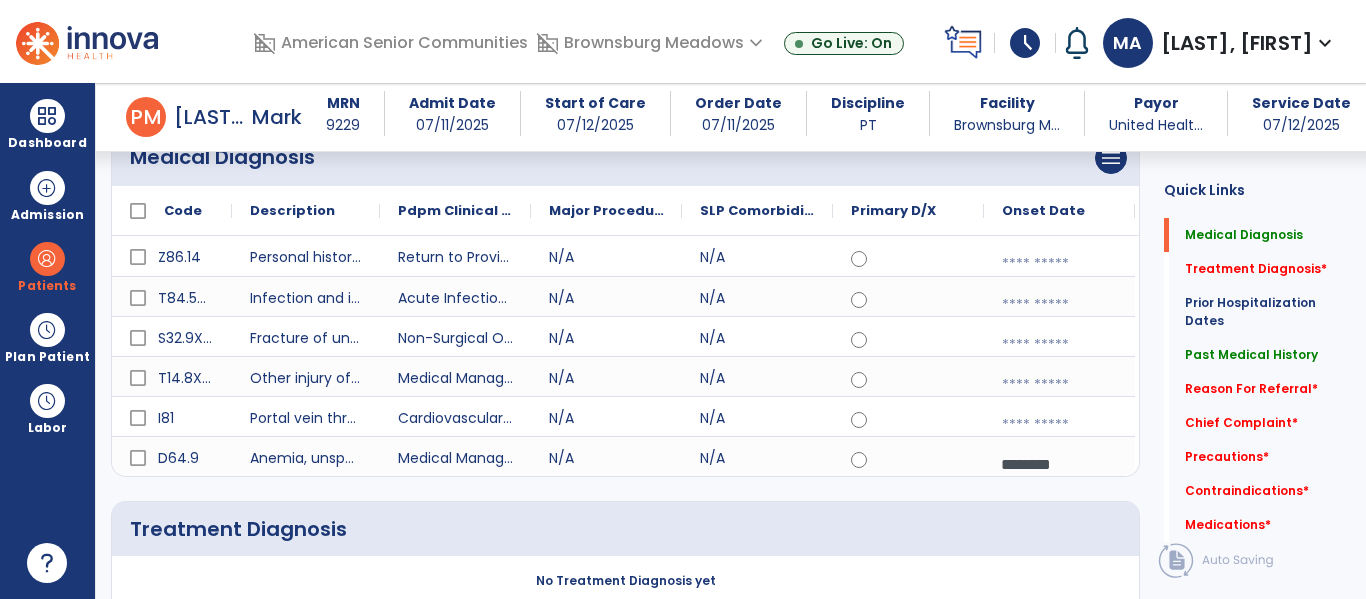 click at bounding box center [1059, 264] 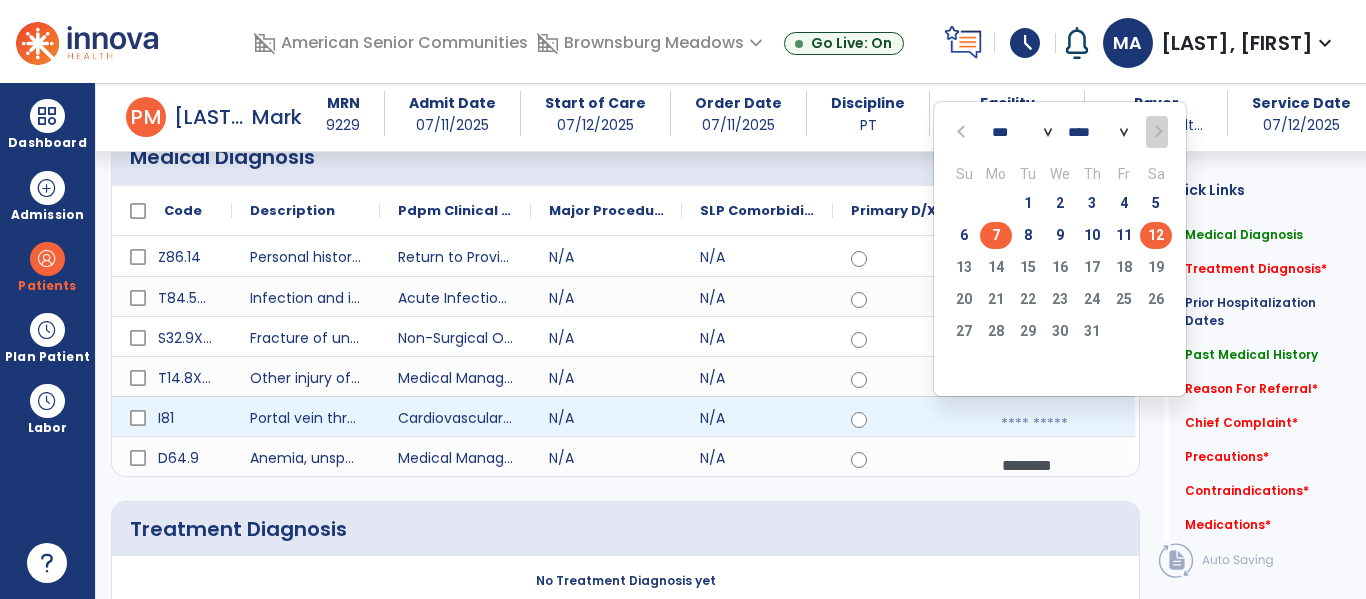 click on "7" 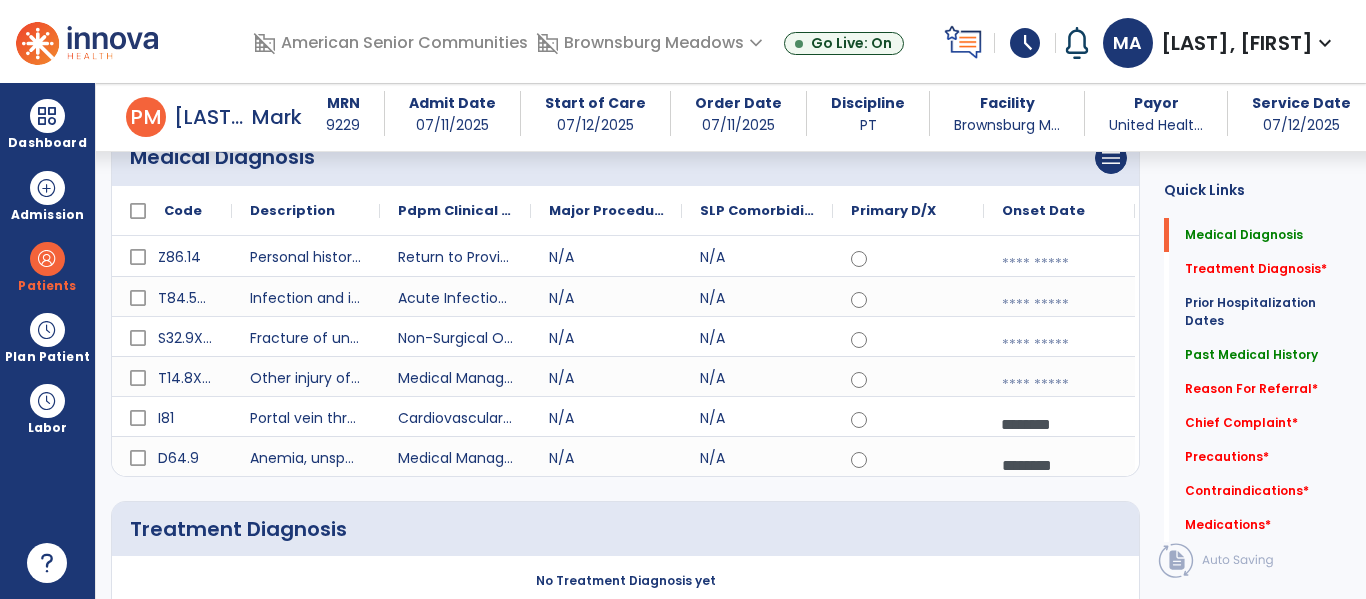 click at bounding box center [1059, 305] 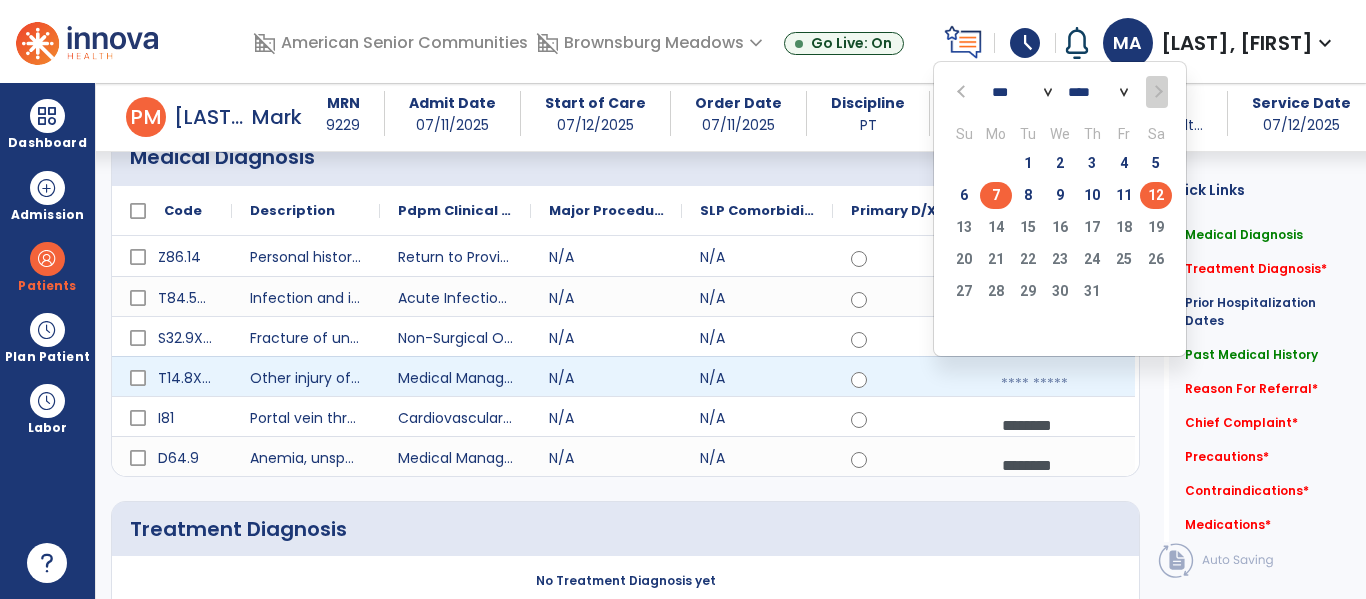 click on "7" 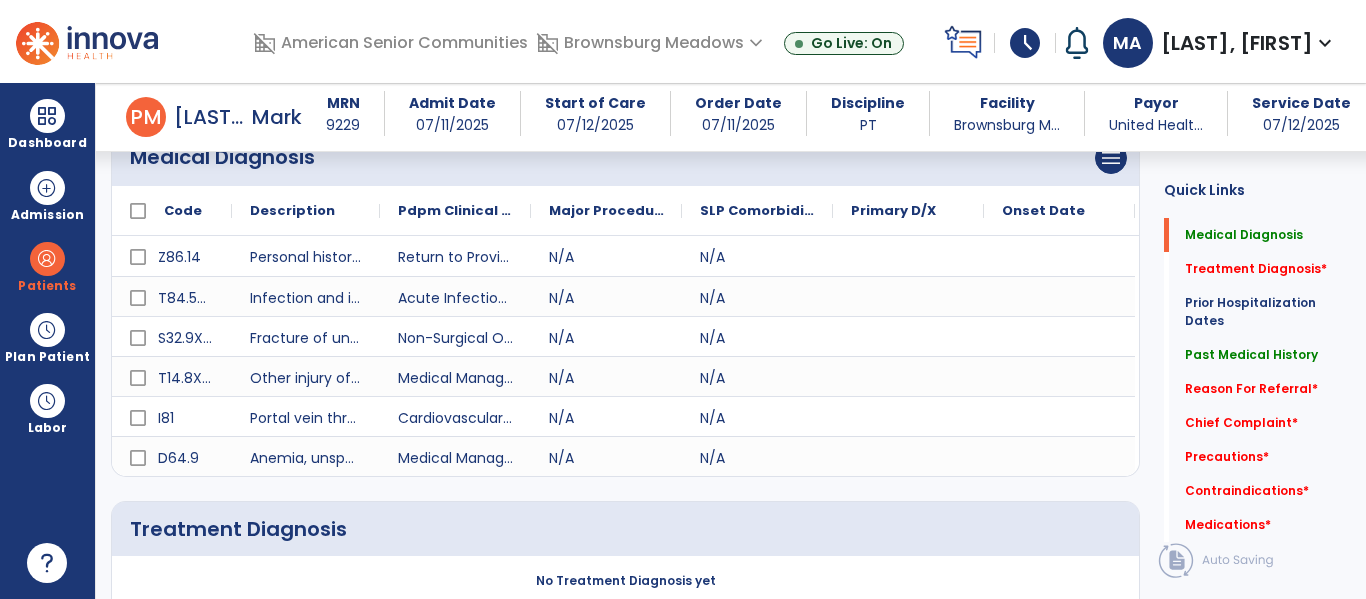 select on "*" 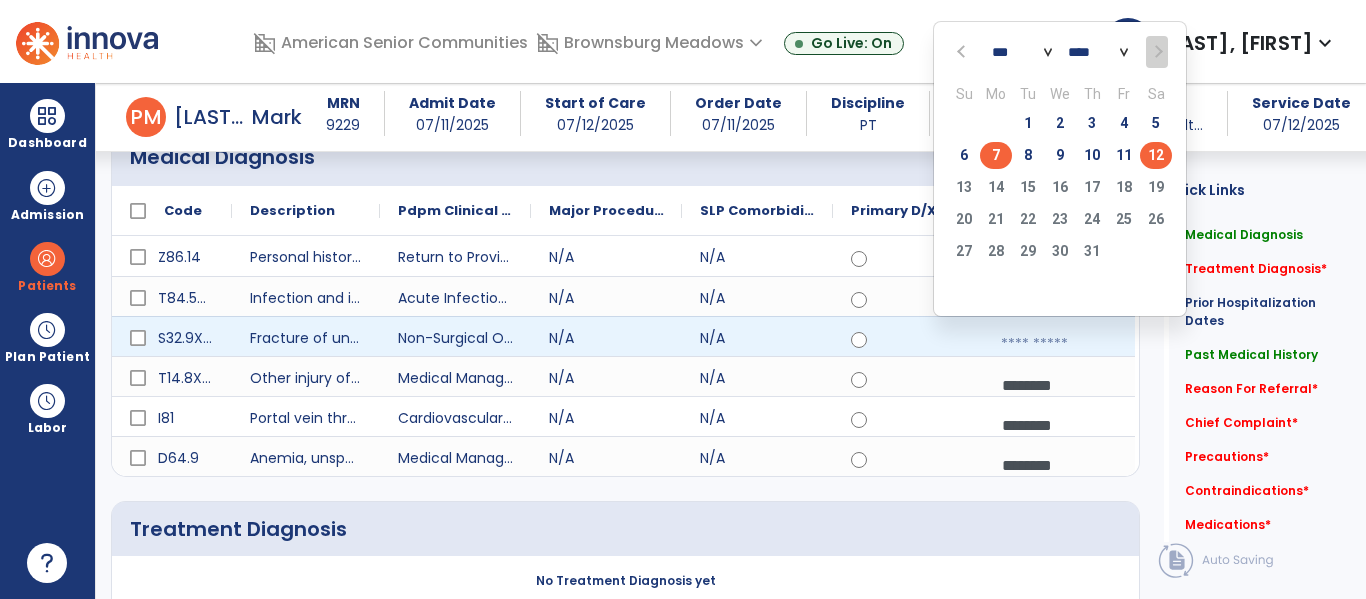 click on "7" 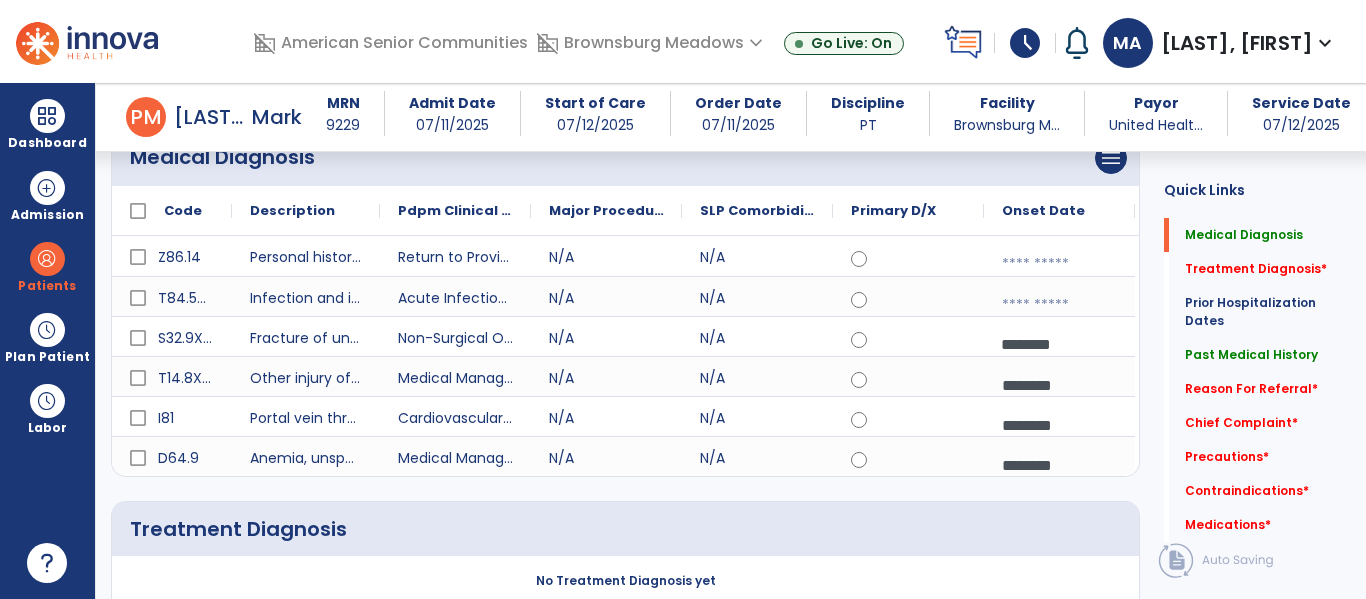 click at bounding box center (1059, 305) 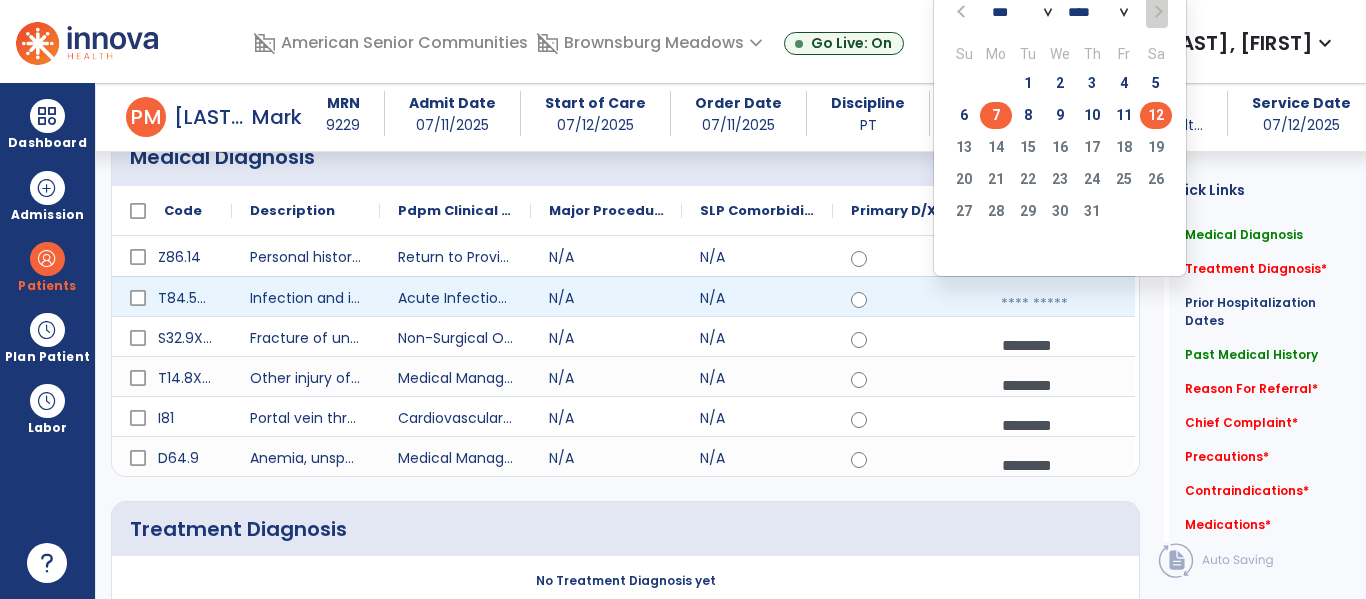 click on "7" 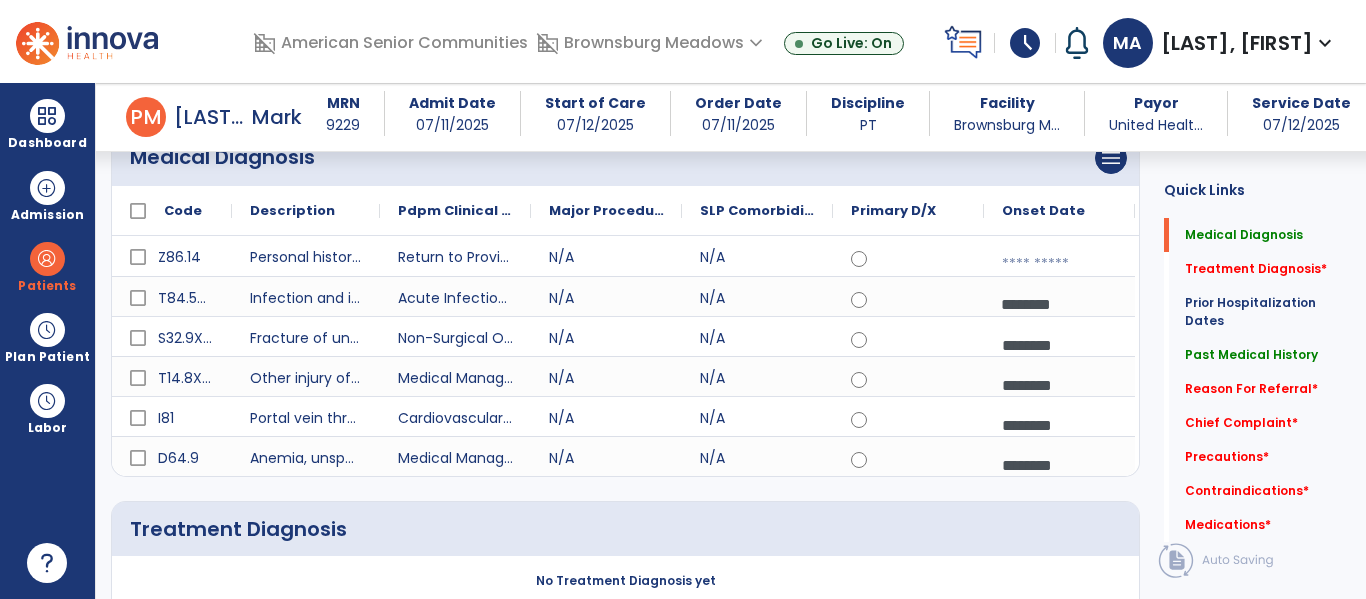 click at bounding box center [1059, 264] 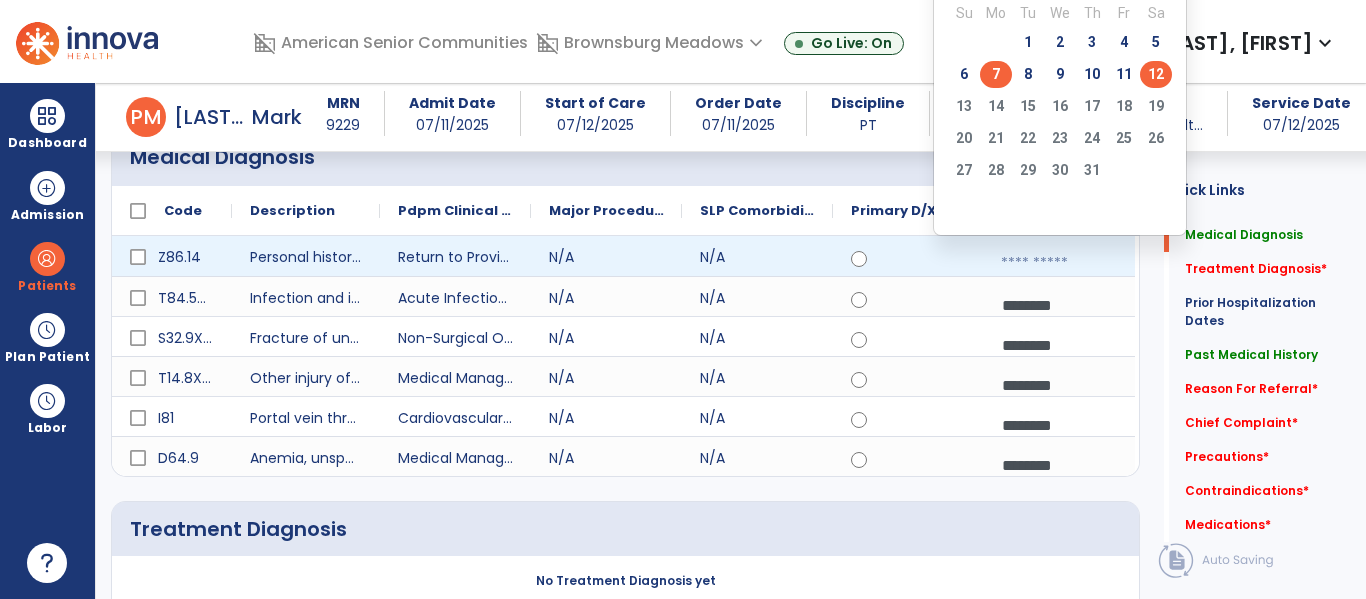 click on "7" 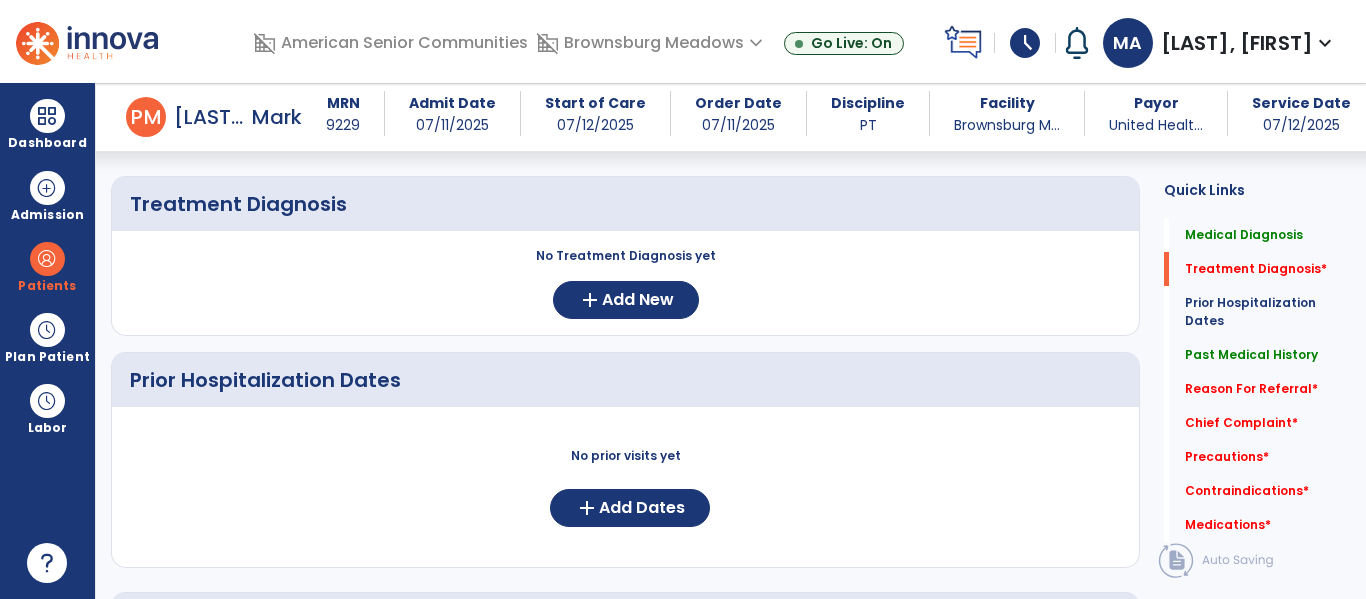 scroll, scrollTop: 527, scrollLeft: 0, axis: vertical 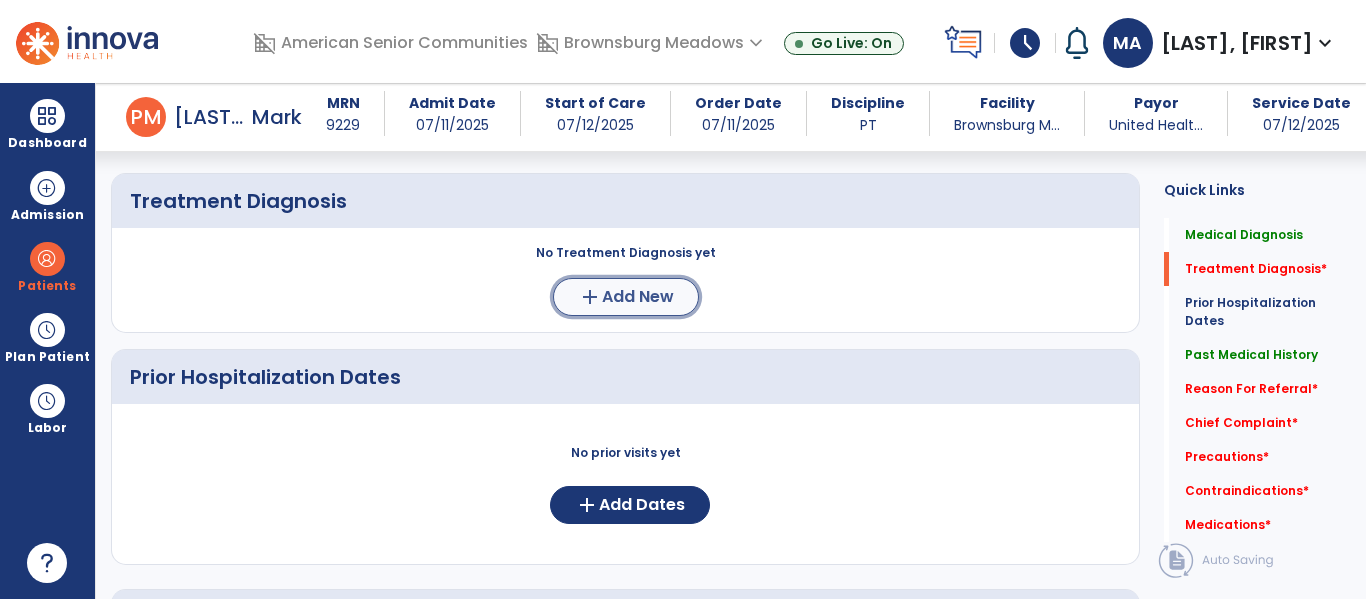 click on "Add New" 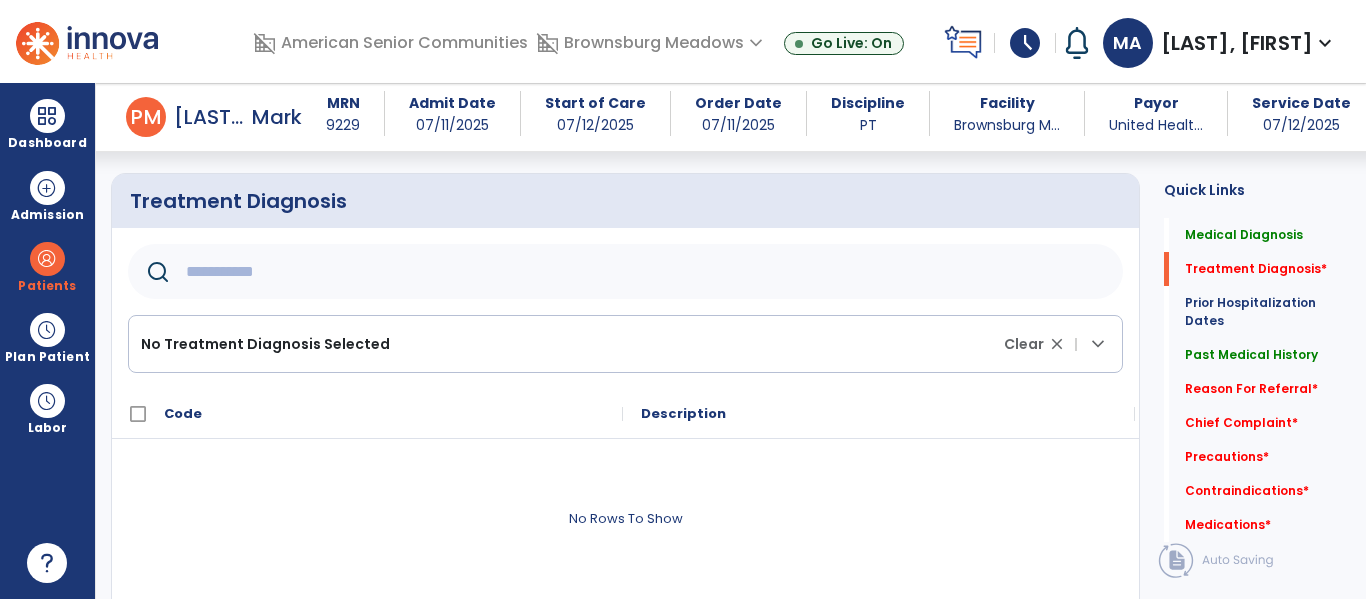 click 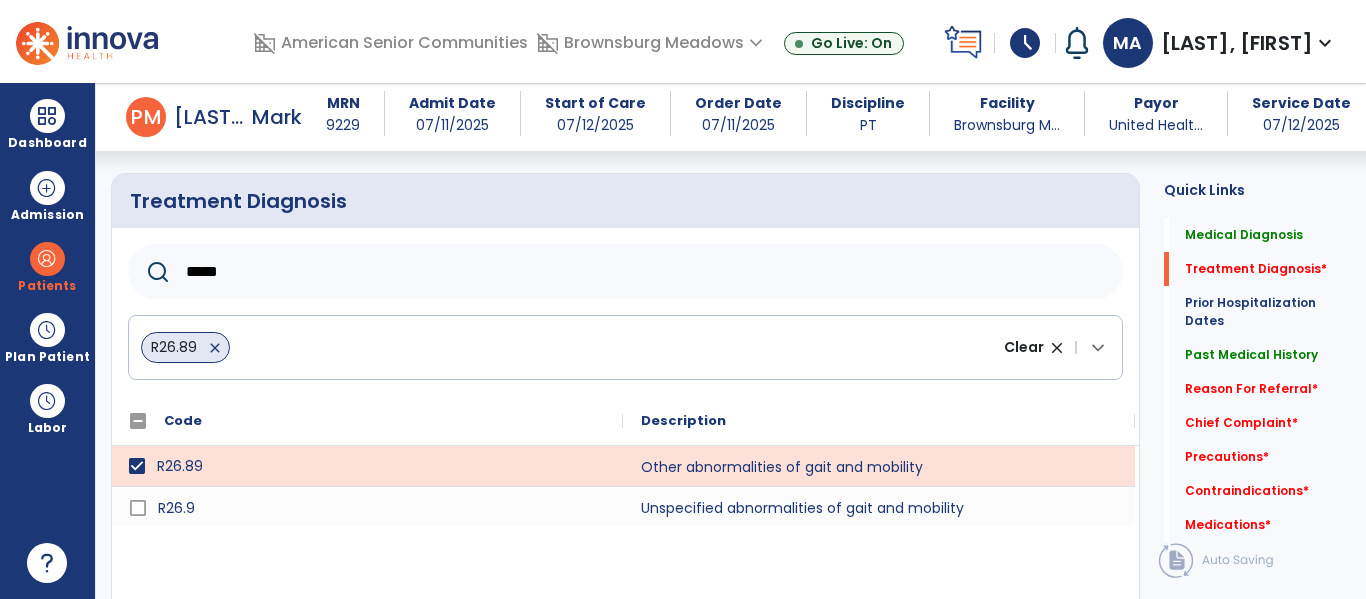 click on "****" 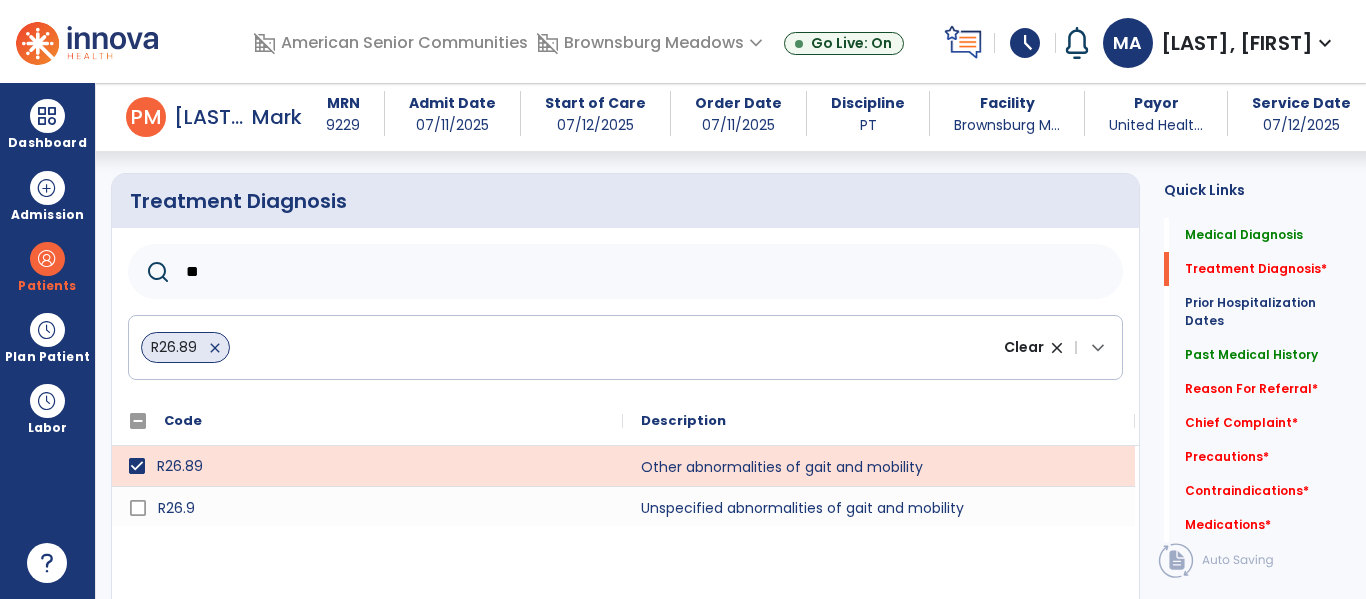 type on "*" 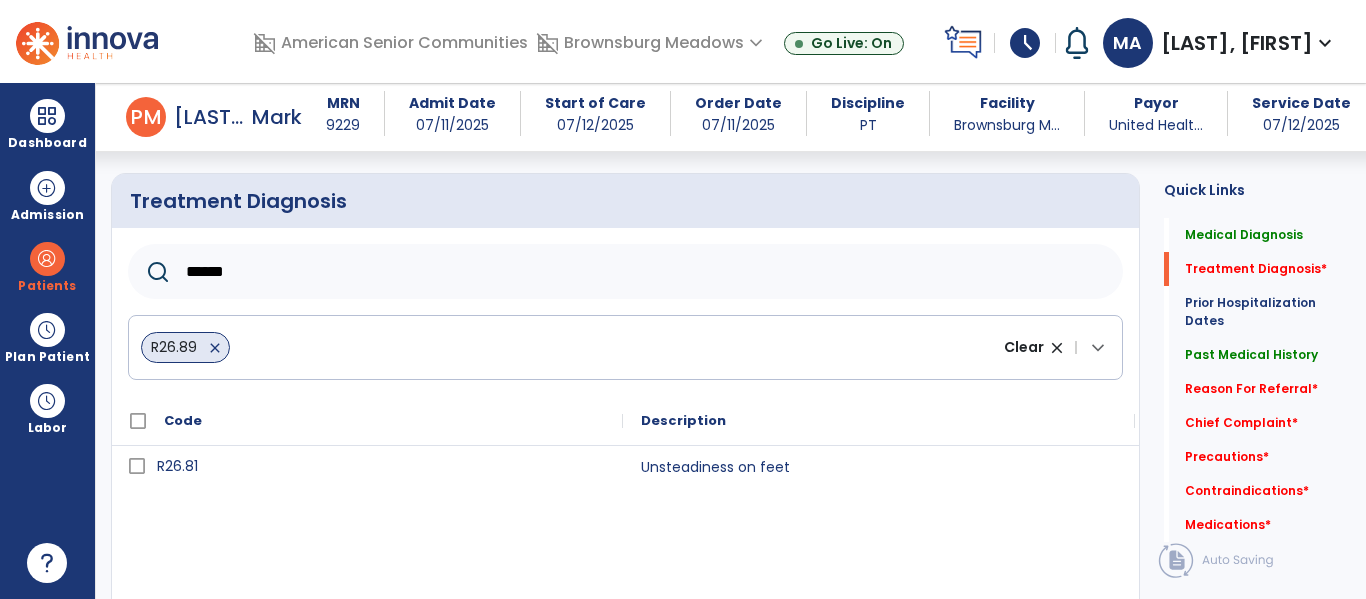 type on "******" 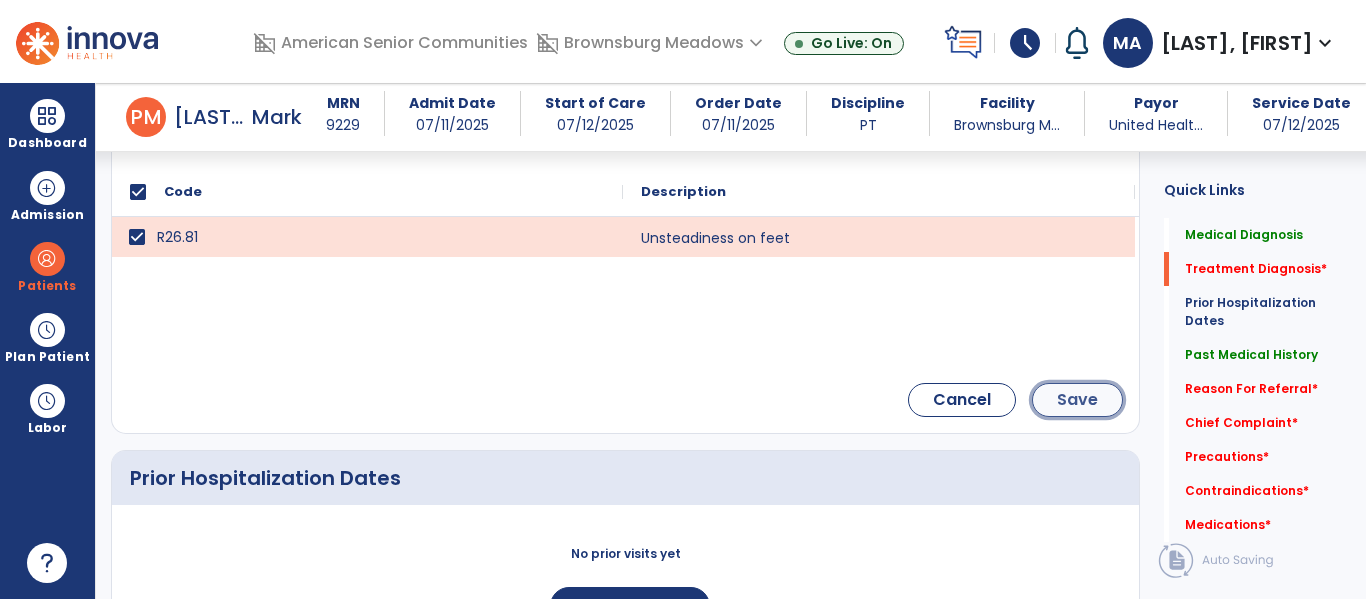 click on "Save" 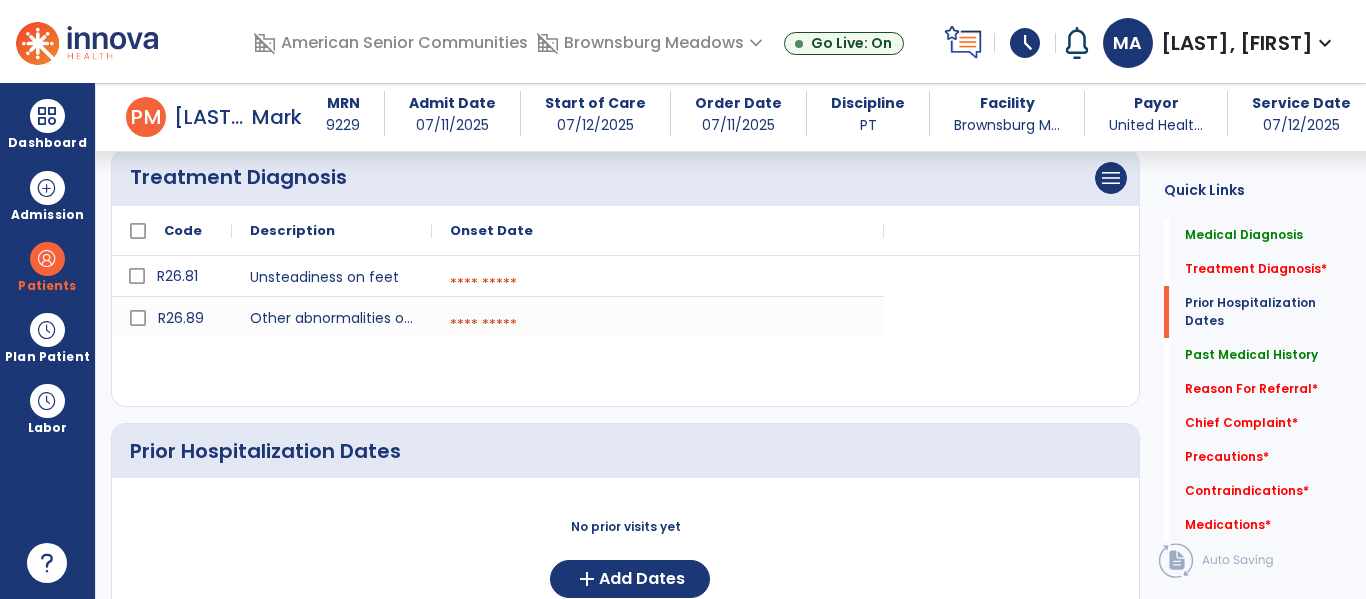 scroll, scrollTop: 525, scrollLeft: 0, axis: vertical 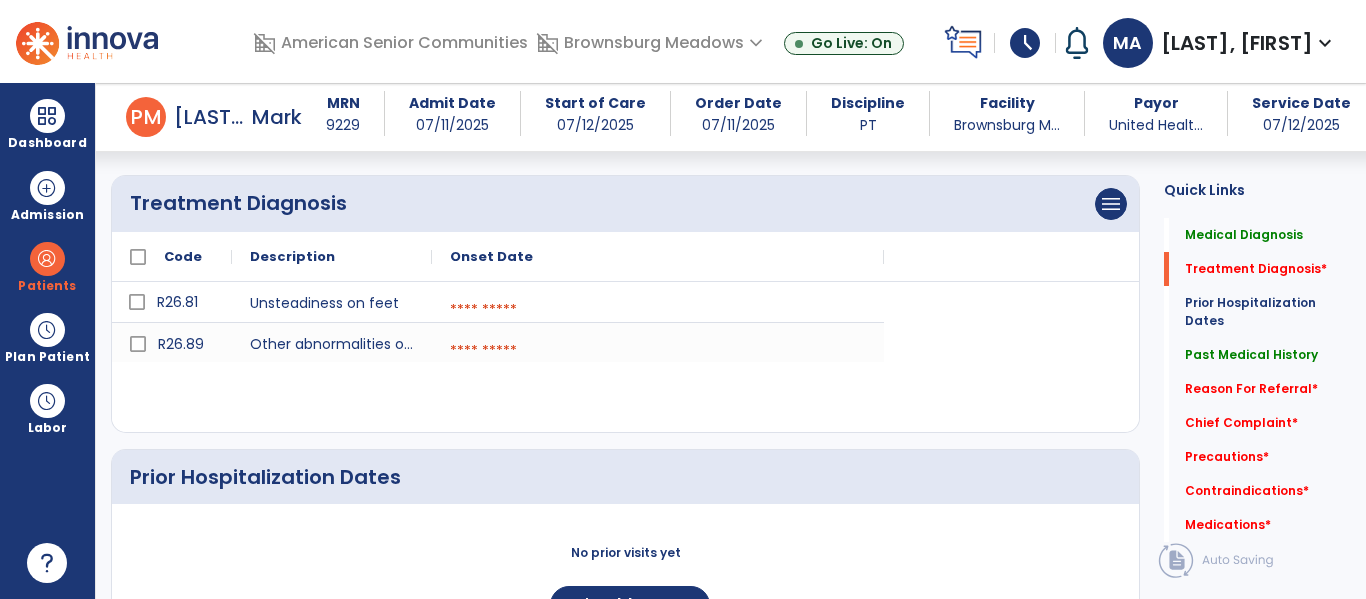 click at bounding box center (658, 310) 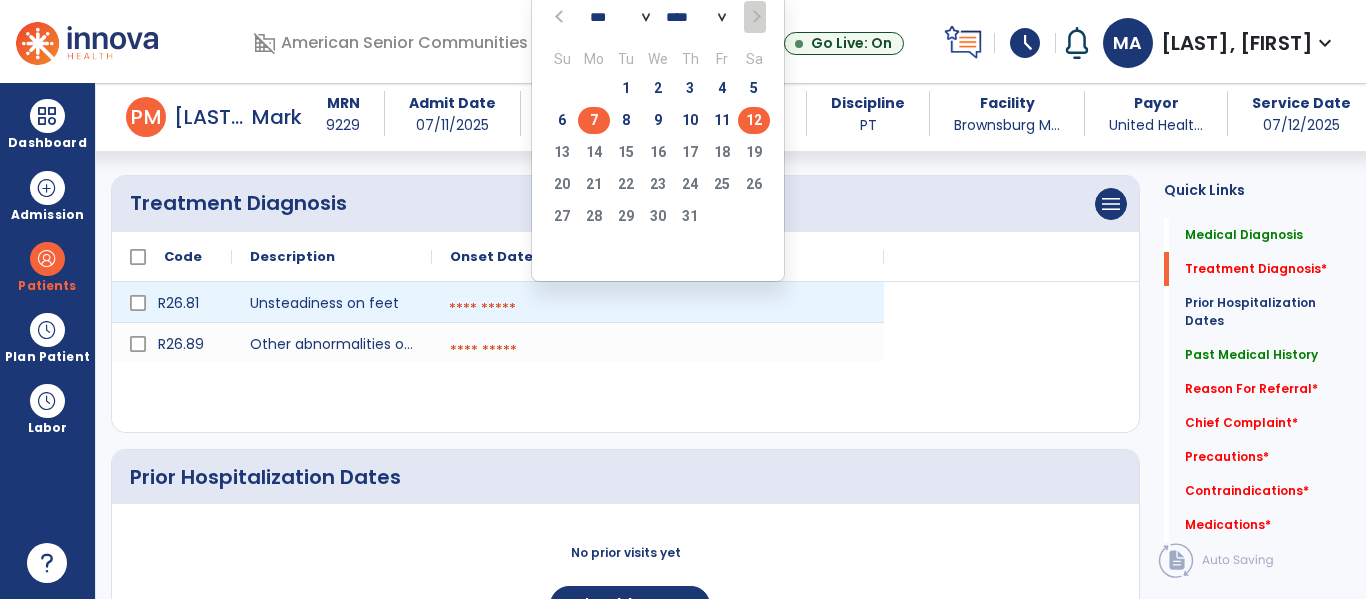 click on "7" 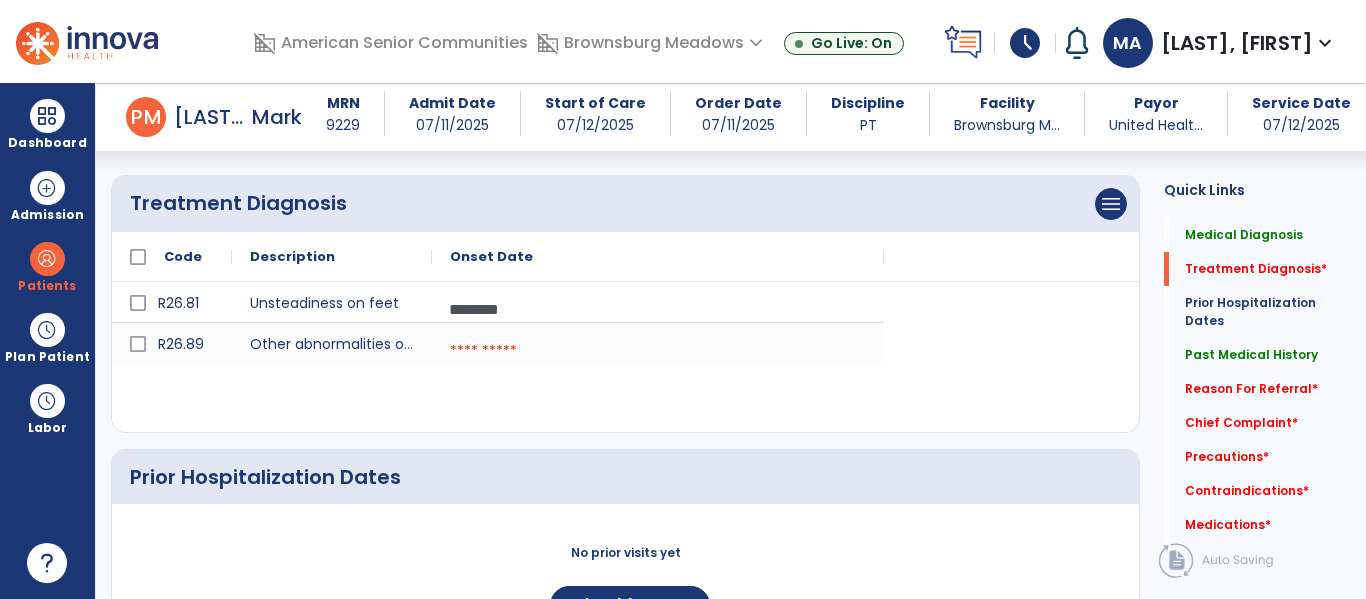 click at bounding box center [658, 351] 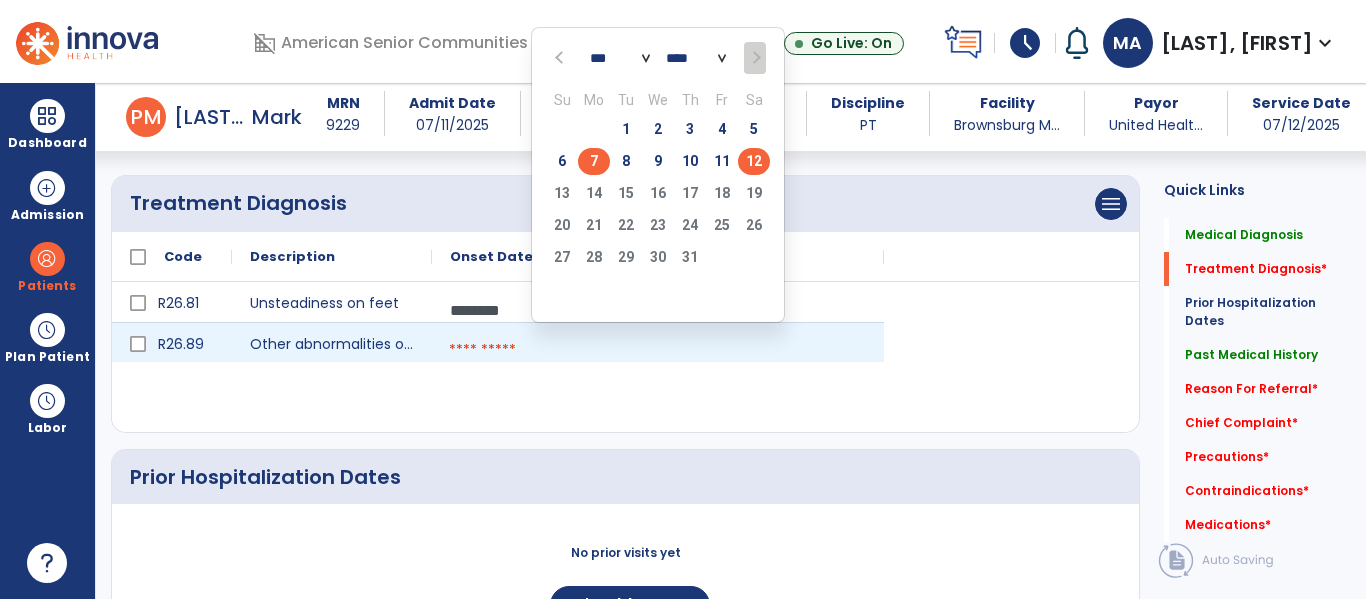 click on "7" 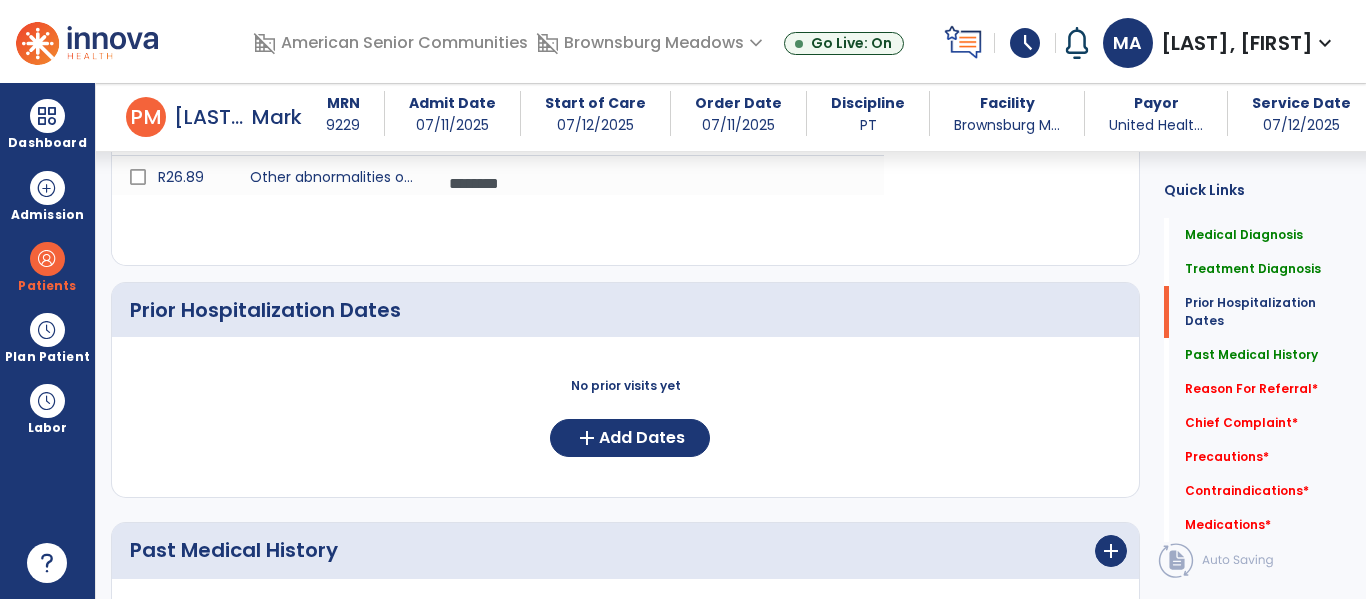 scroll, scrollTop: 694, scrollLeft: 0, axis: vertical 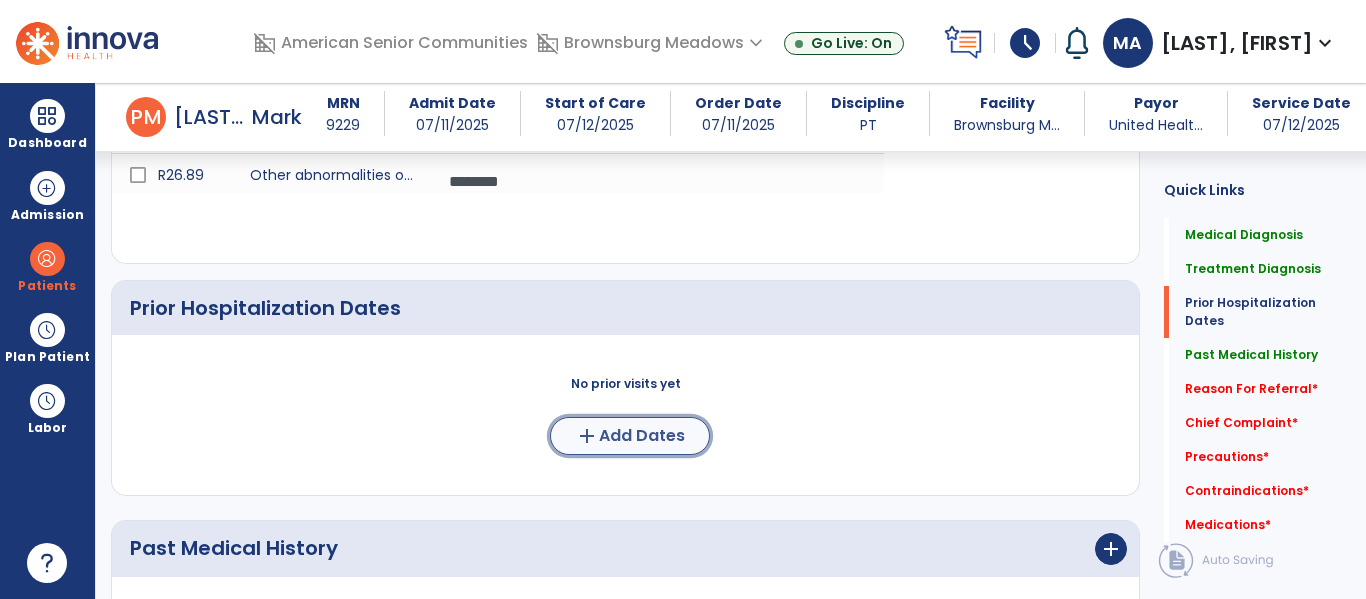 click on "Add Dates" 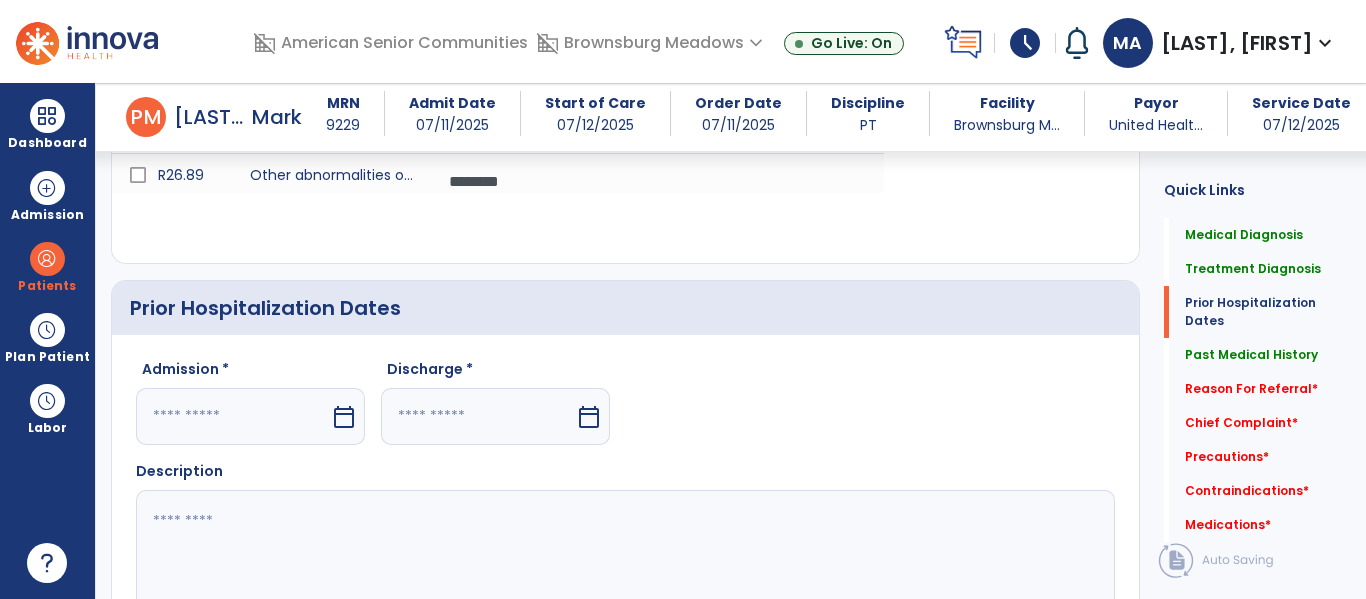 click at bounding box center [233, 416] 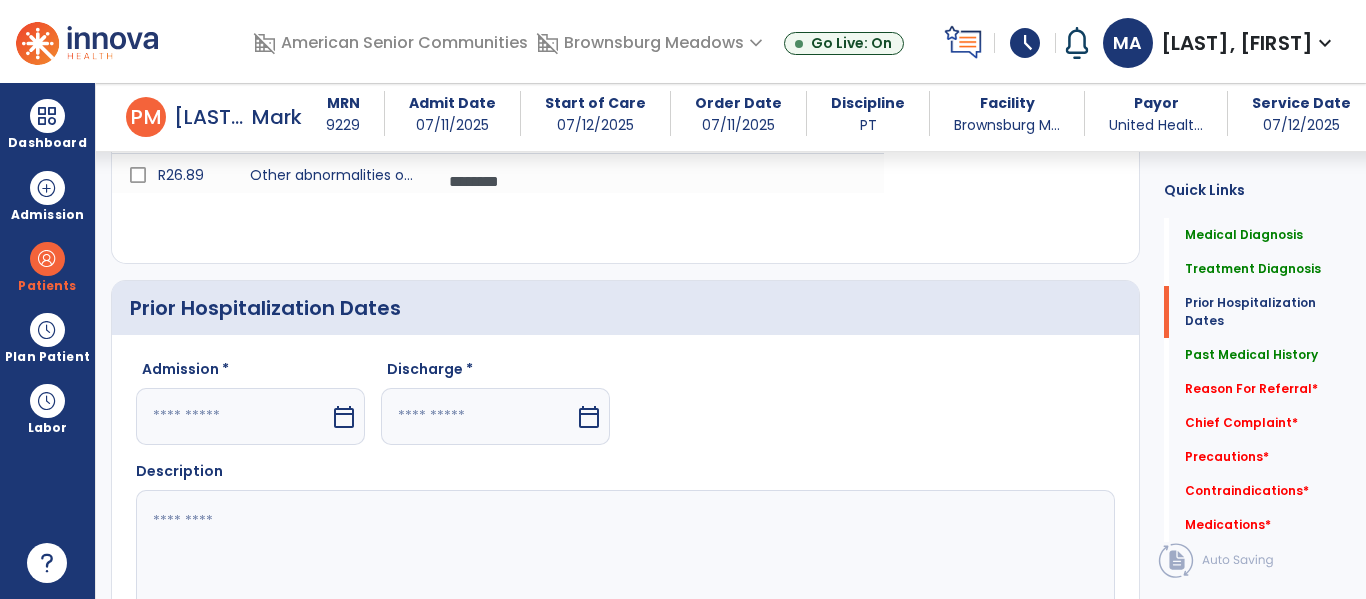select on "*" 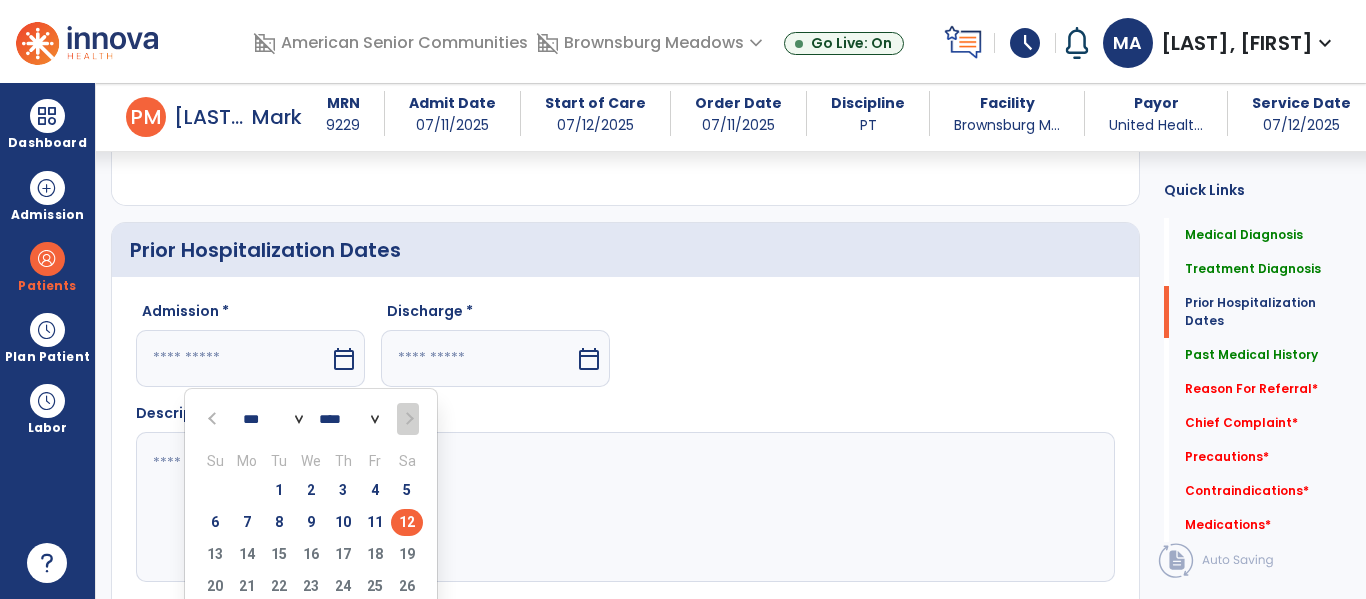 scroll, scrollTop: 754, scrollLeft: 0, axis: vertical 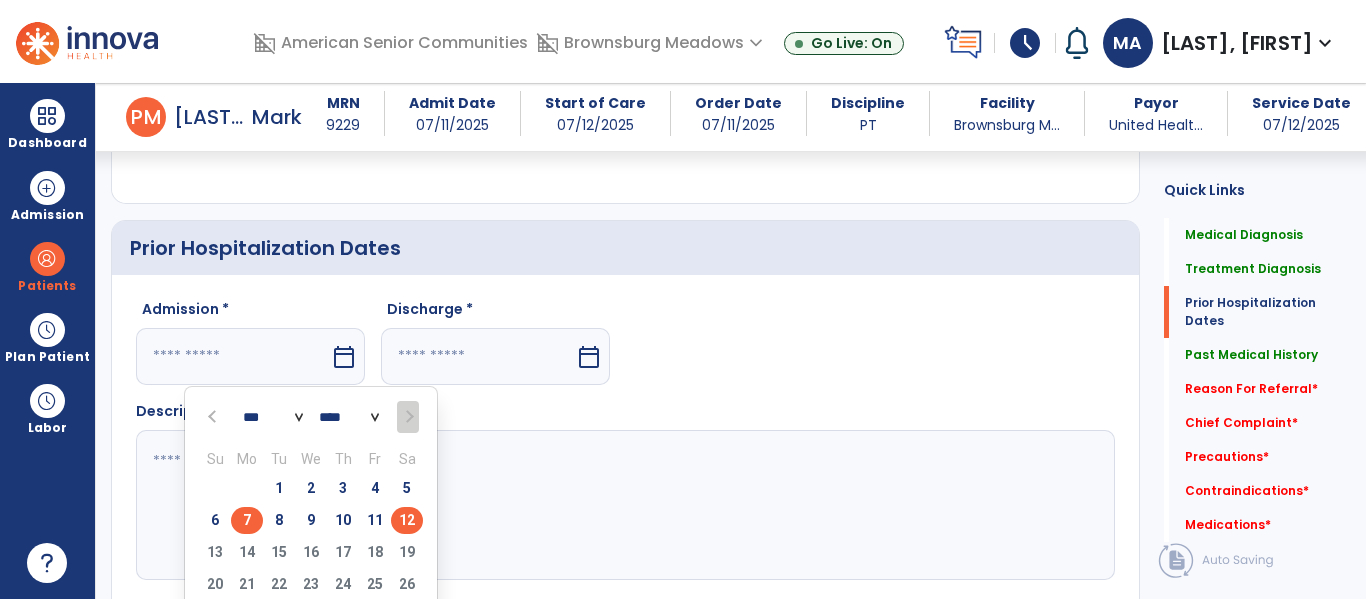 click on "7" at bounding box center [247, 520] 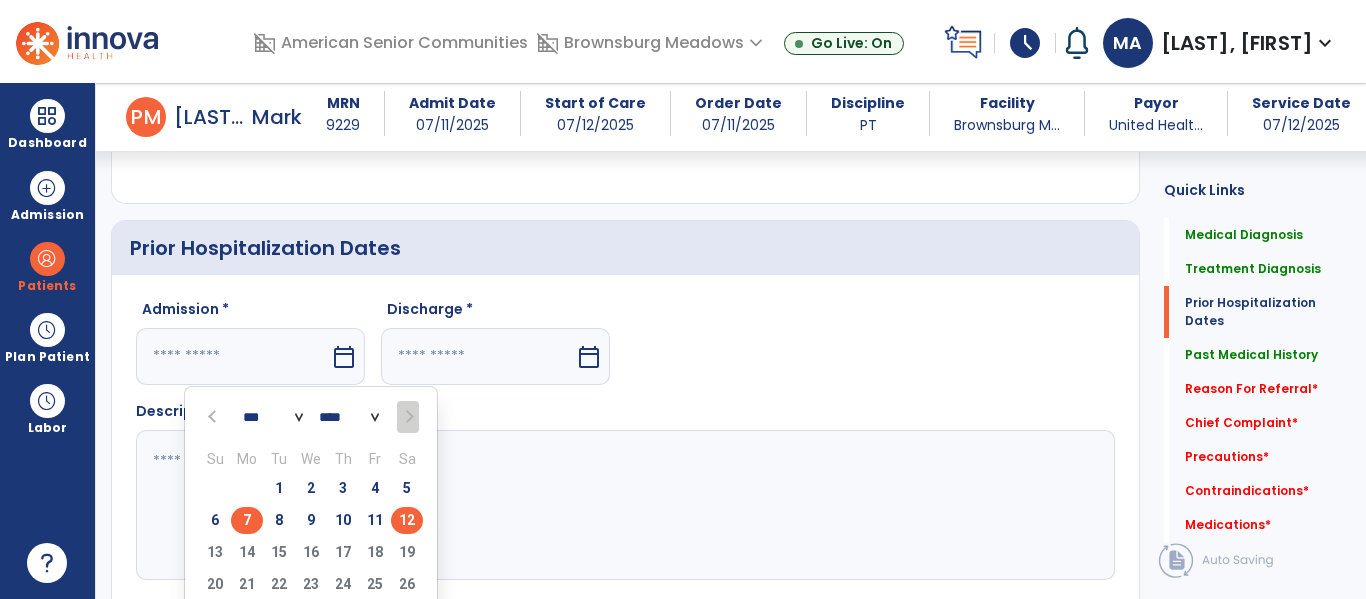 type on "********" 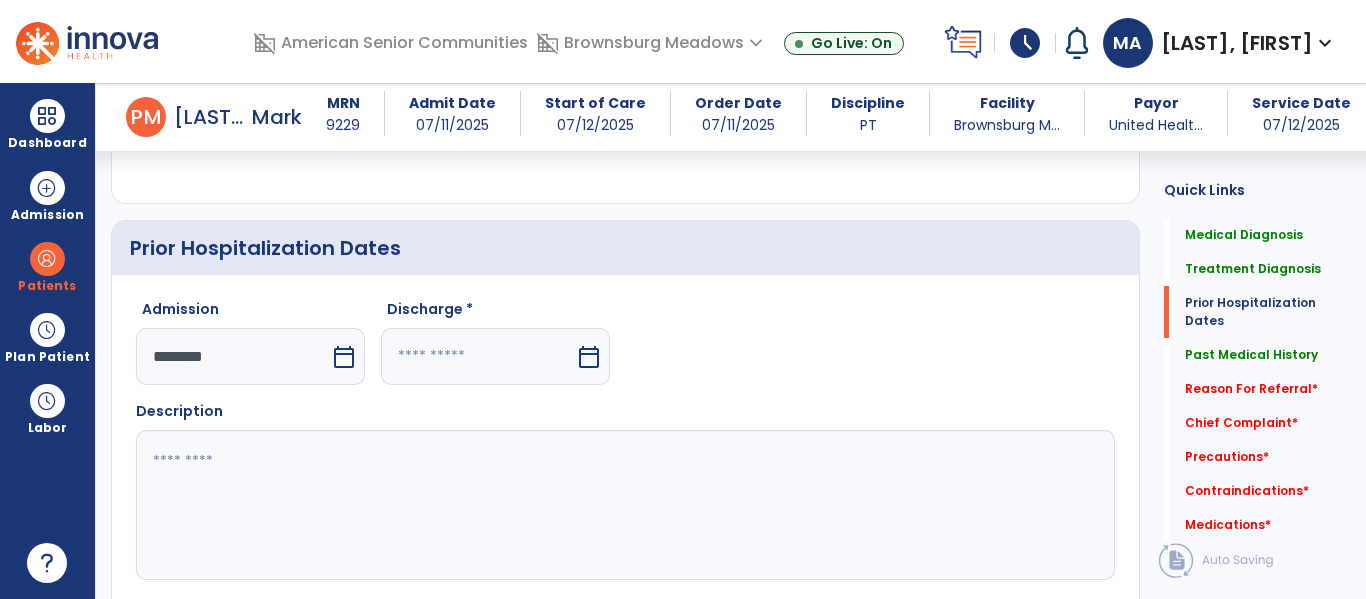 click at bounding box center (478, 356) 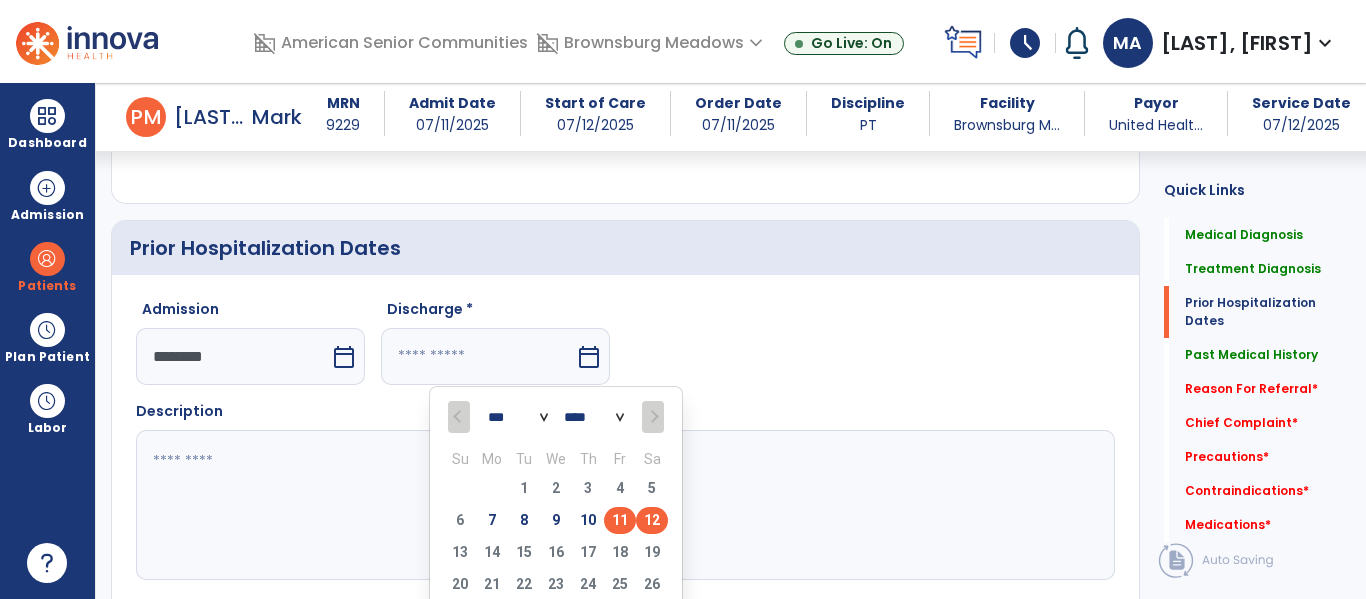 click on "11" at bounding box center [620, 520] 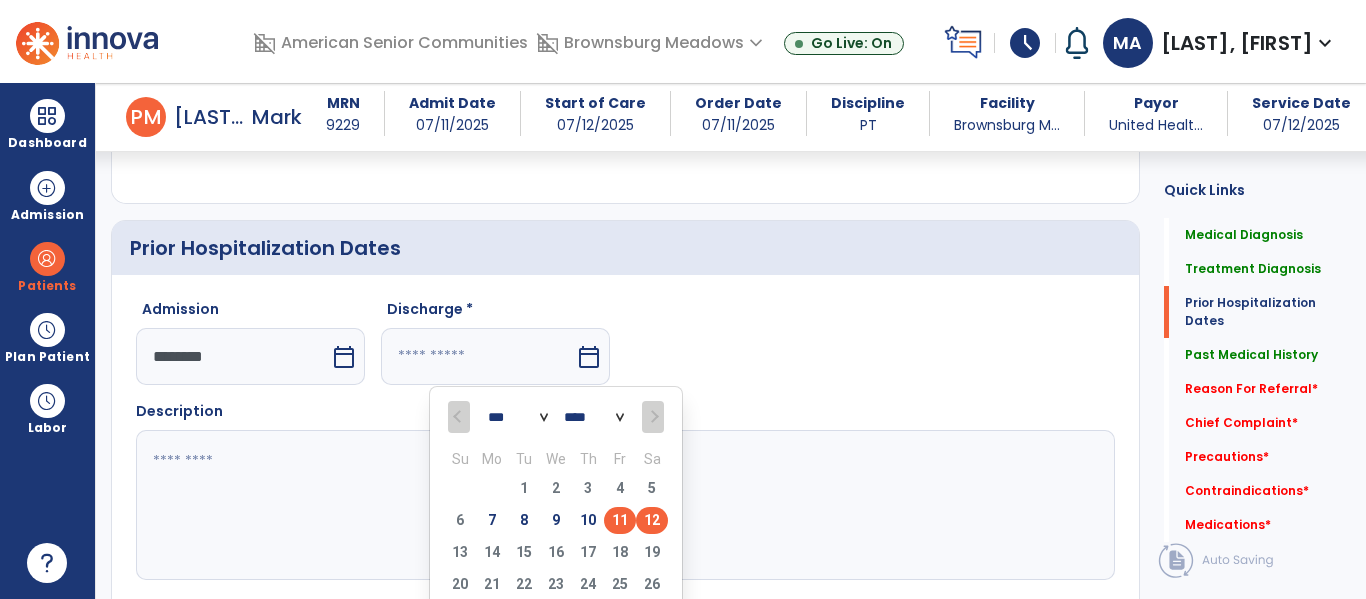 type on "*********" 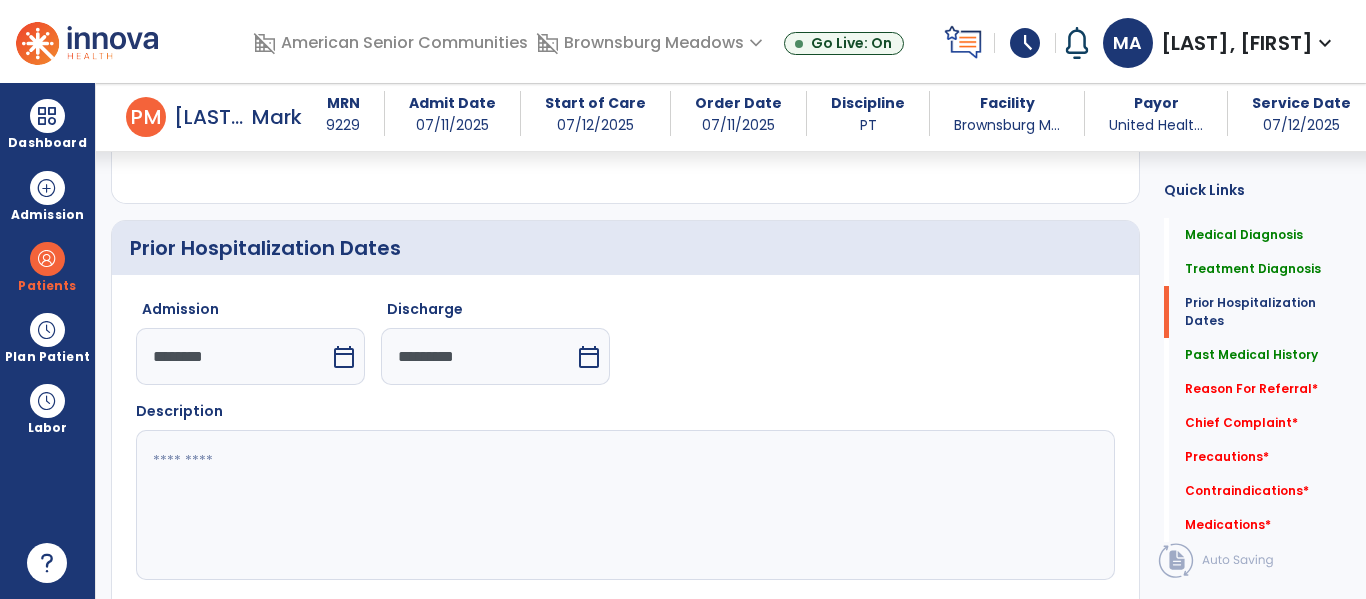 click 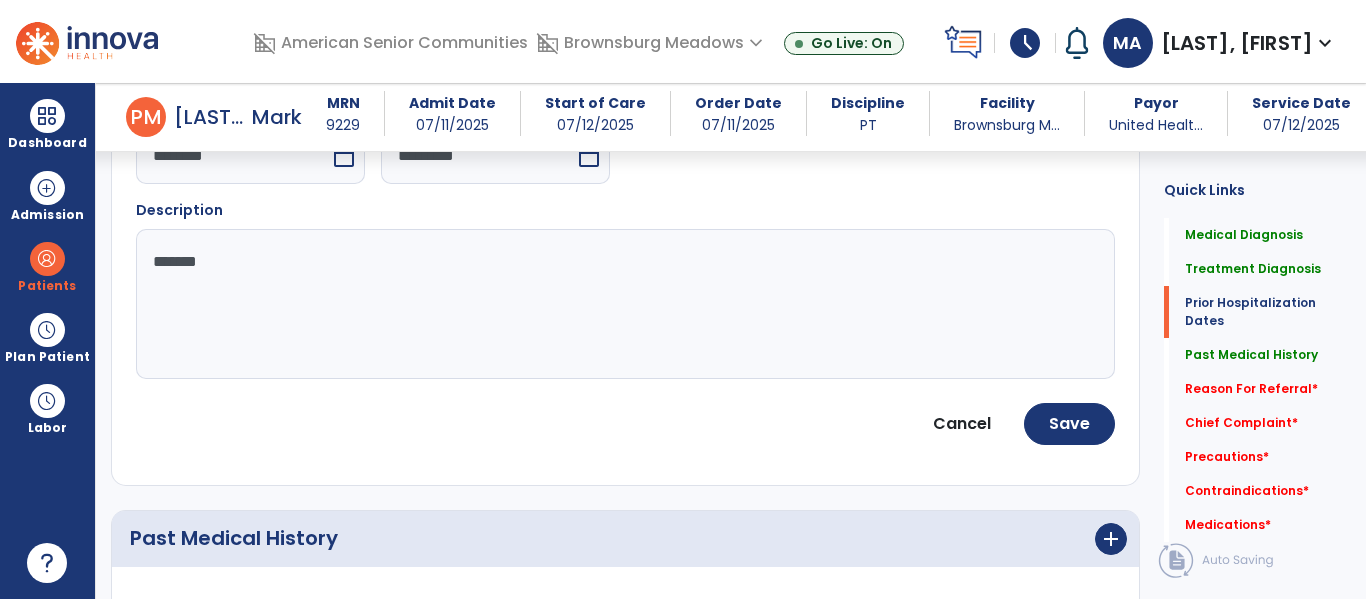 scroll, scrollTop: 936, scrollLeft: 0, axis: vertical 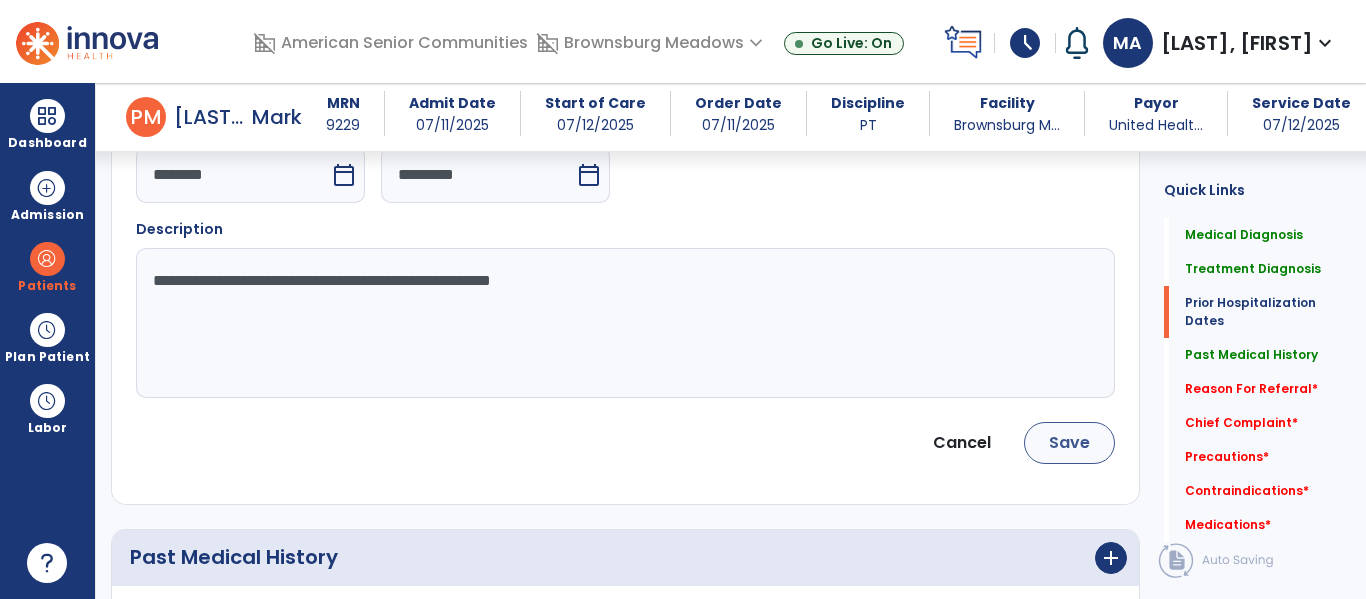 type on "**********" 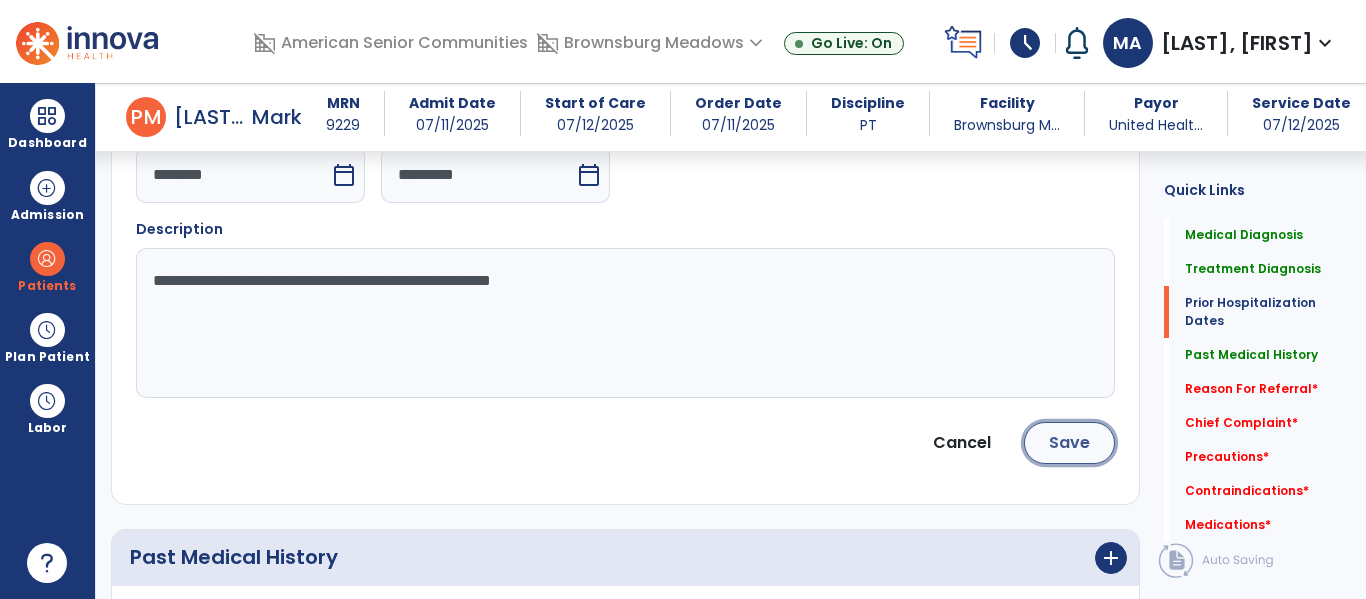 click on "Save" 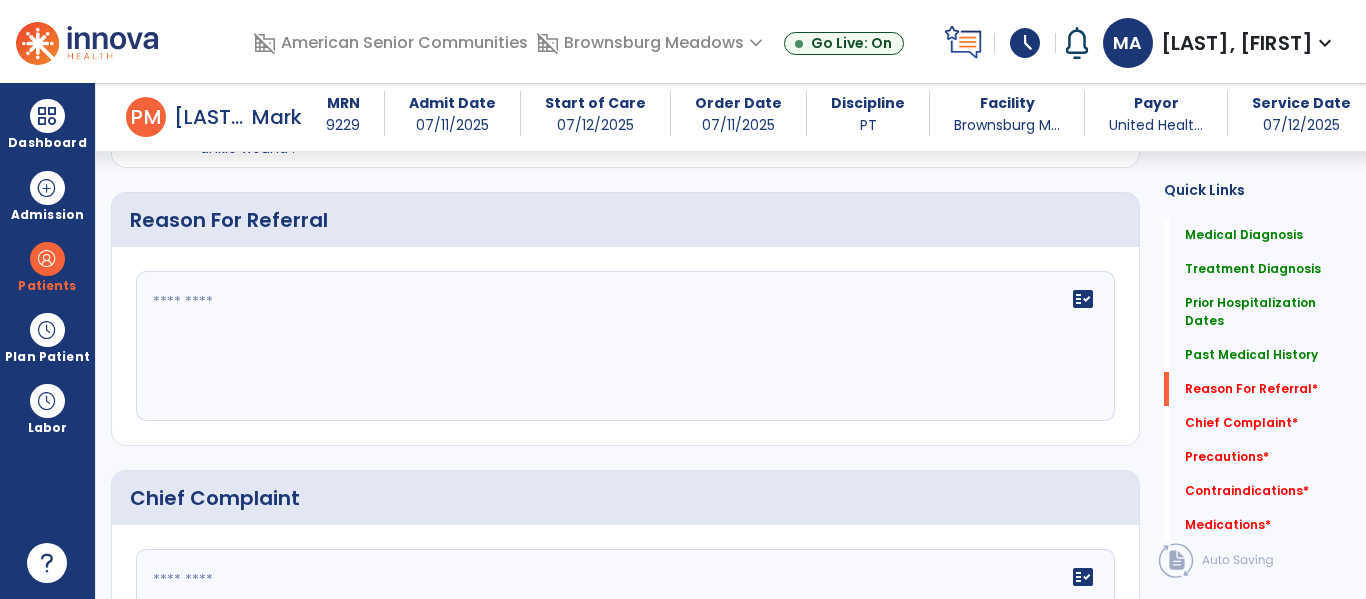 scroll, scrollTop: 1559, scrollLeft: 0, axis: vertical 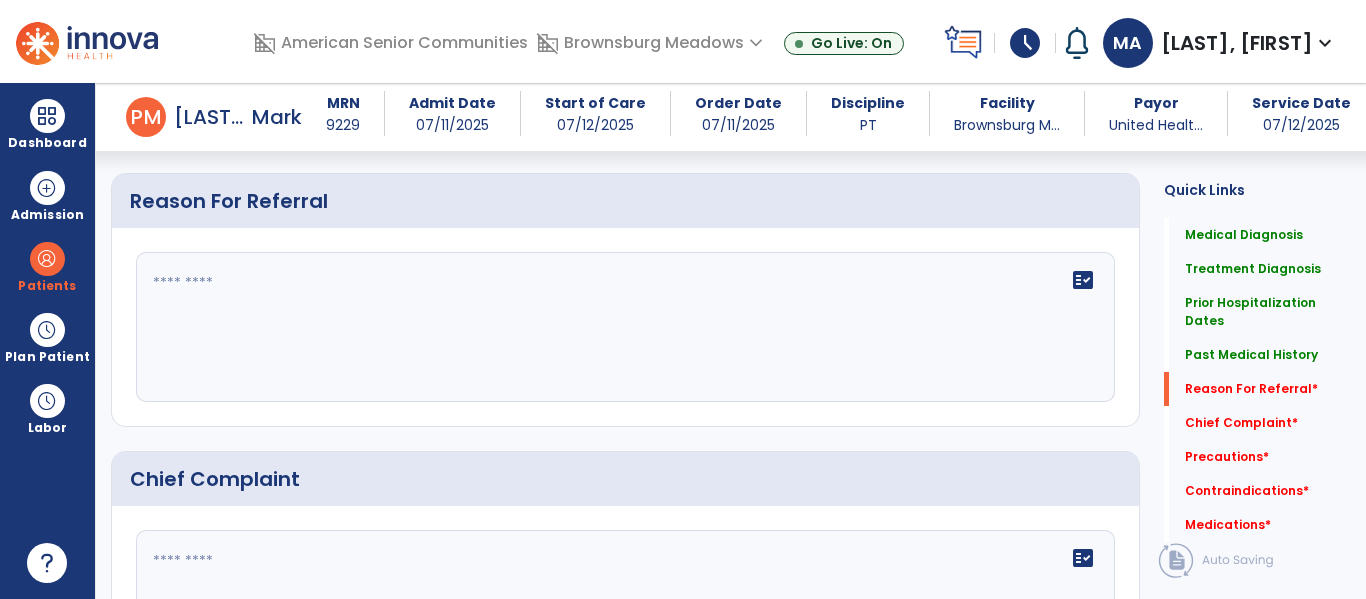 click on "fact_check" 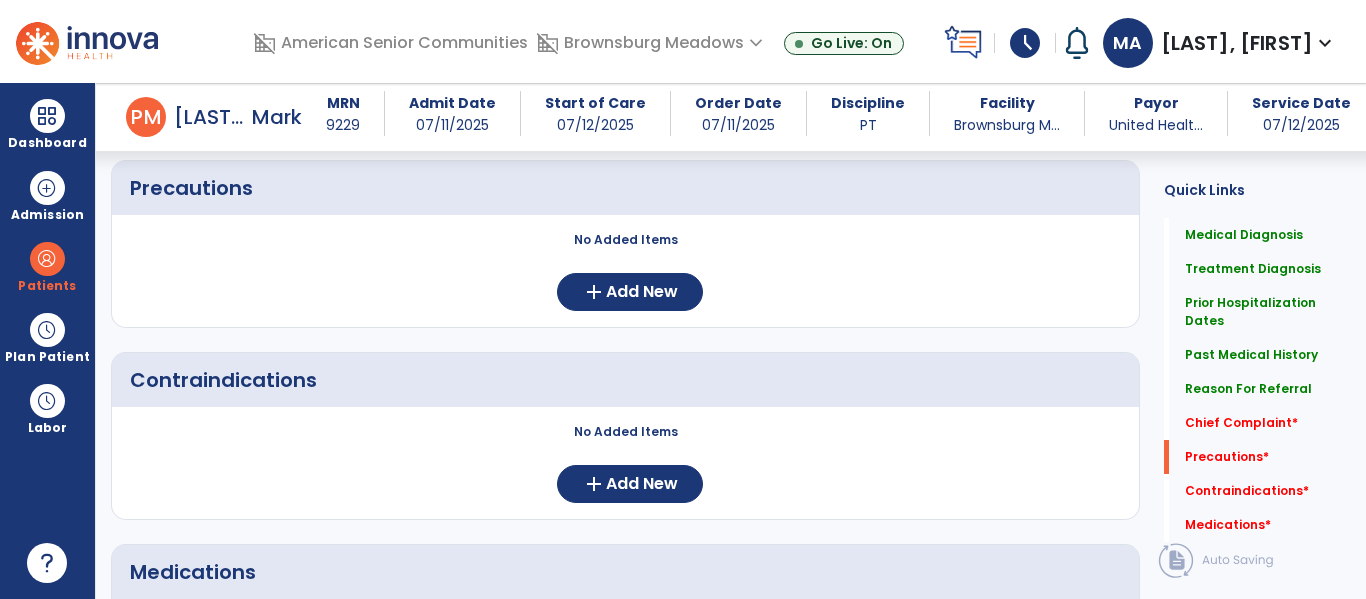 scroll, scrollTop: 2131, scrollLeft: 0, axis: vertical 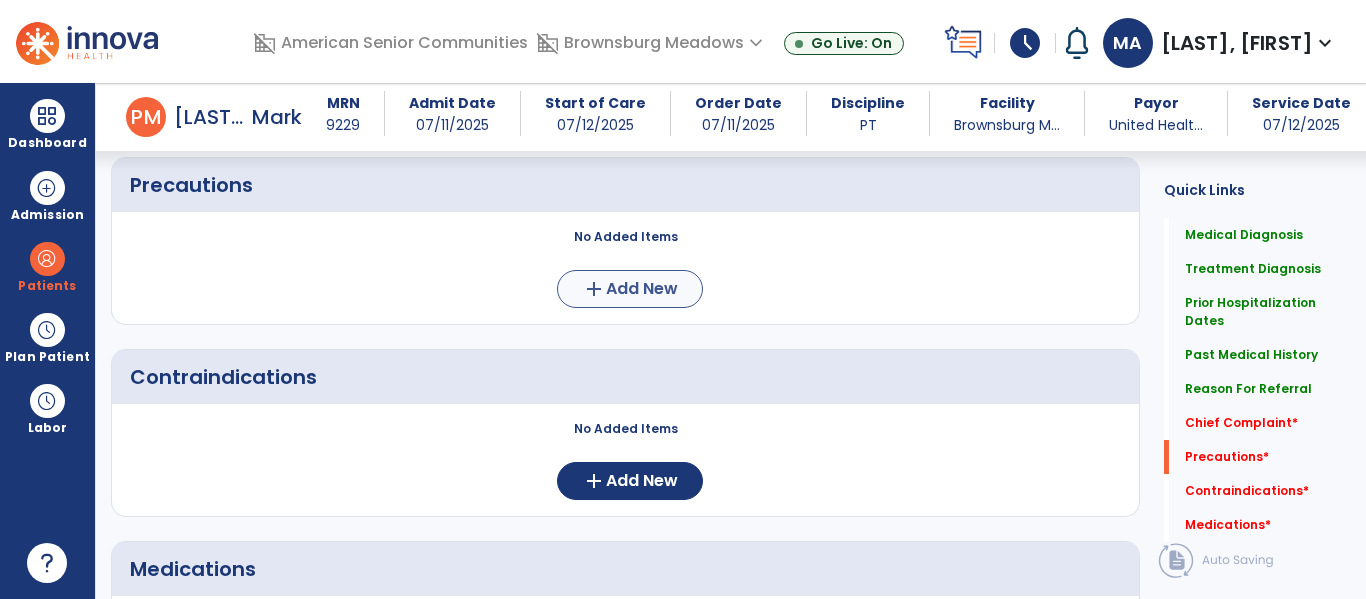 type on "**********" 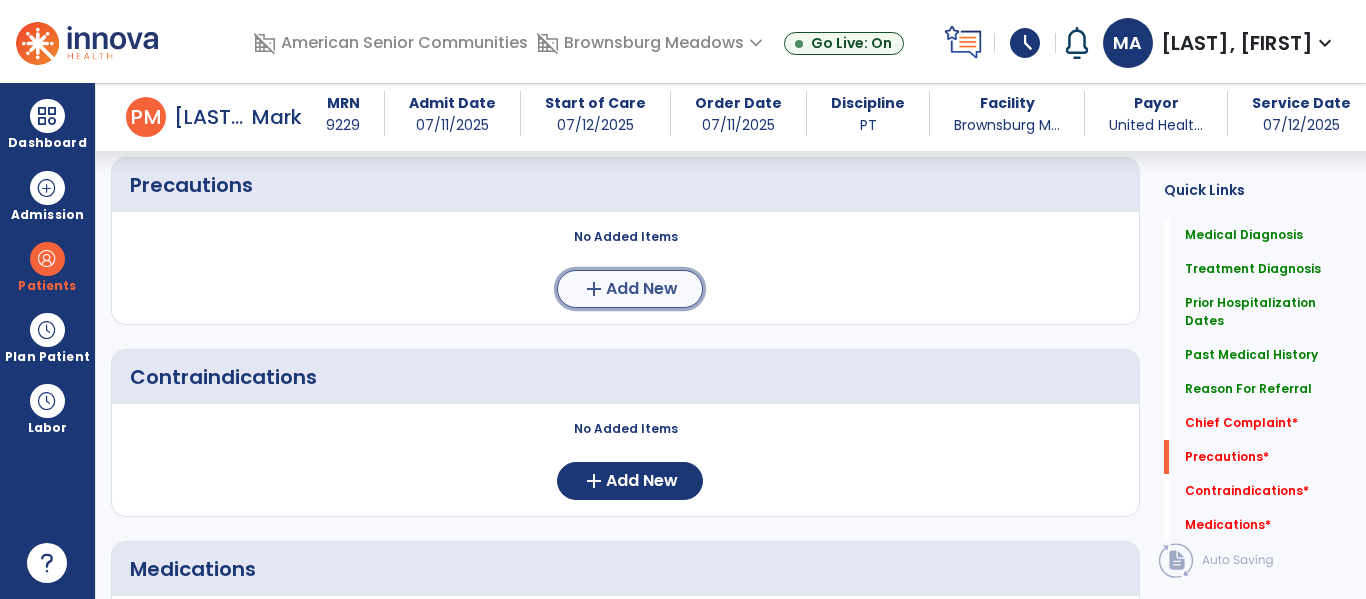 click on "Add New" 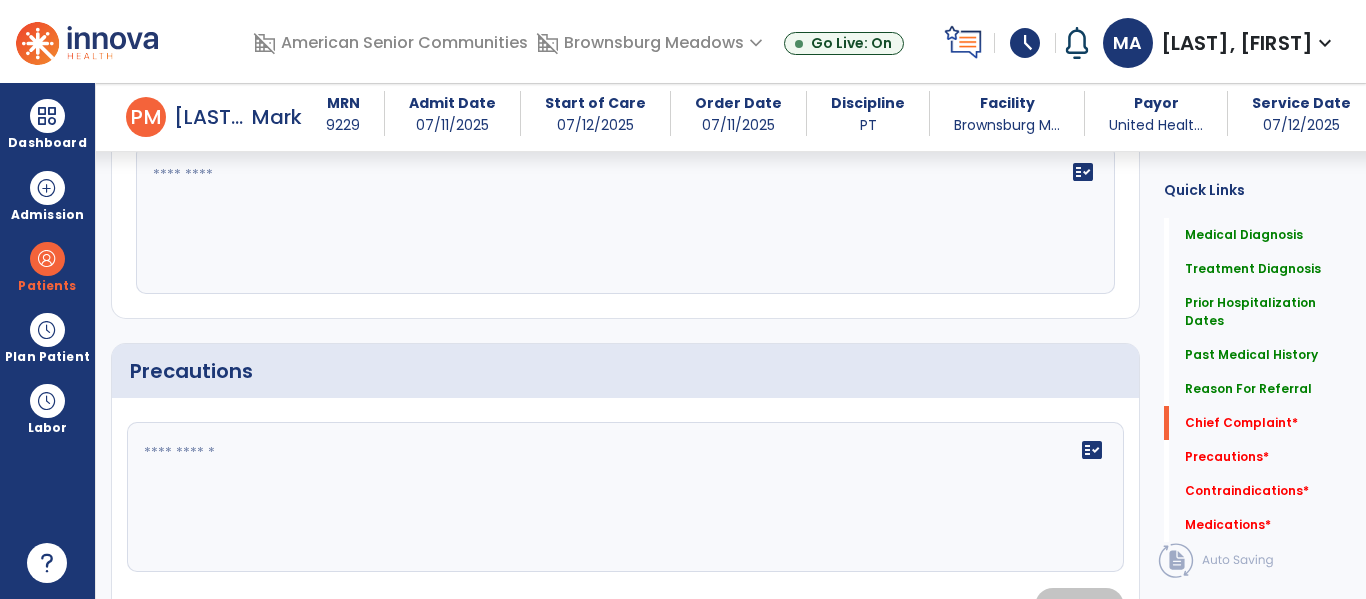 scroll, scrollTop: 1950, scrollLeft: 0, axis: vertical 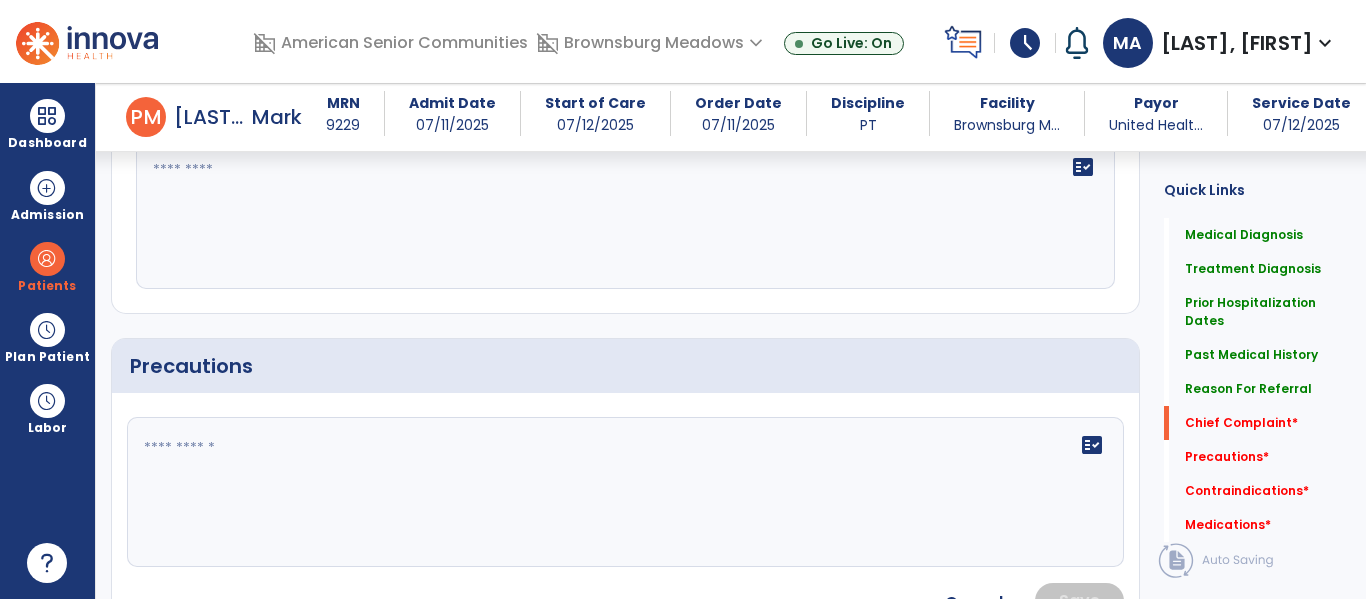 click on "fact_check" 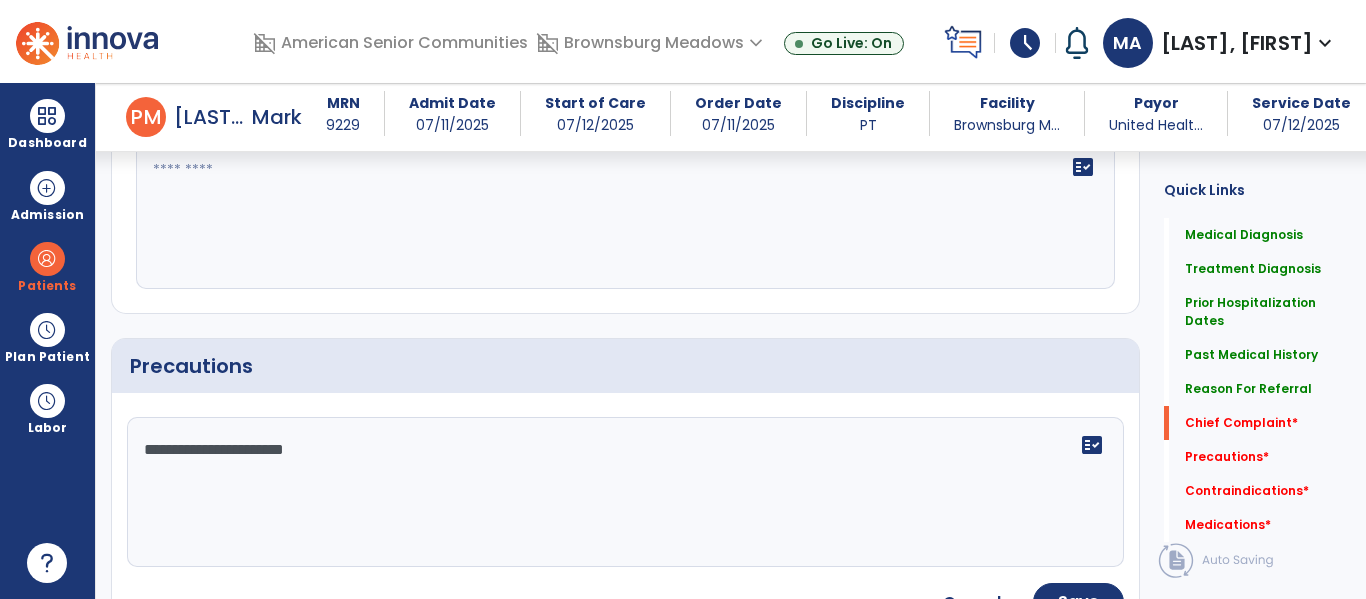 type on "**********" 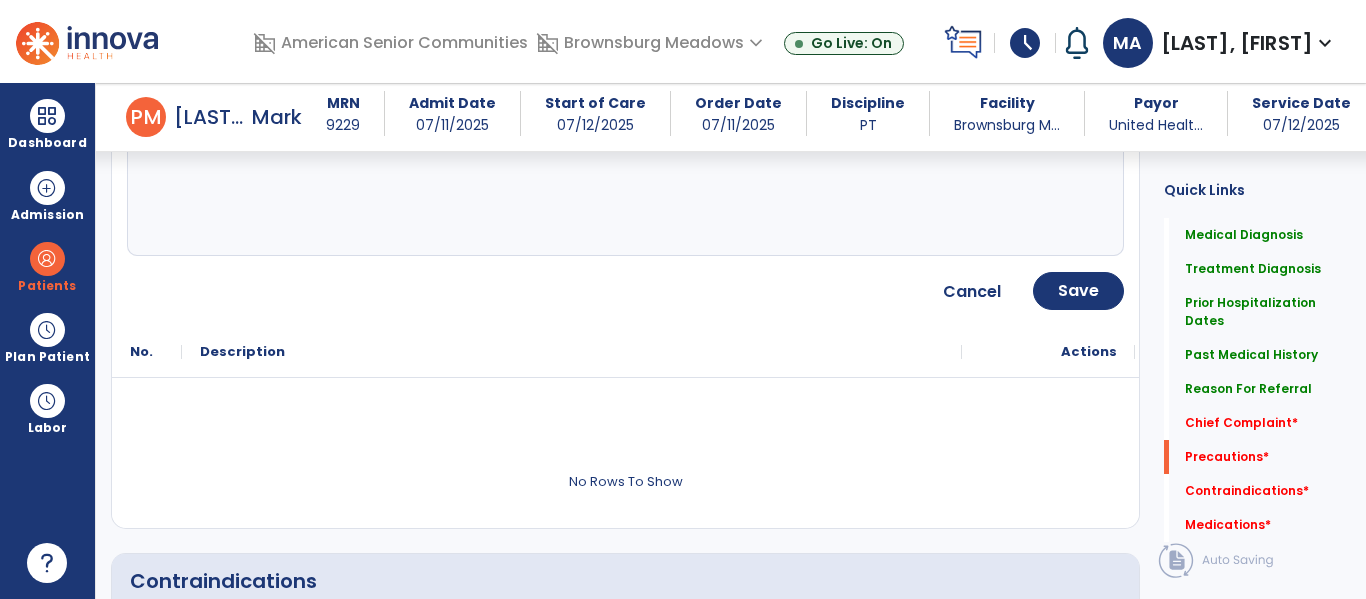 scroll, scrollTop: 2213, scrollLeft: 0, axis: vertical 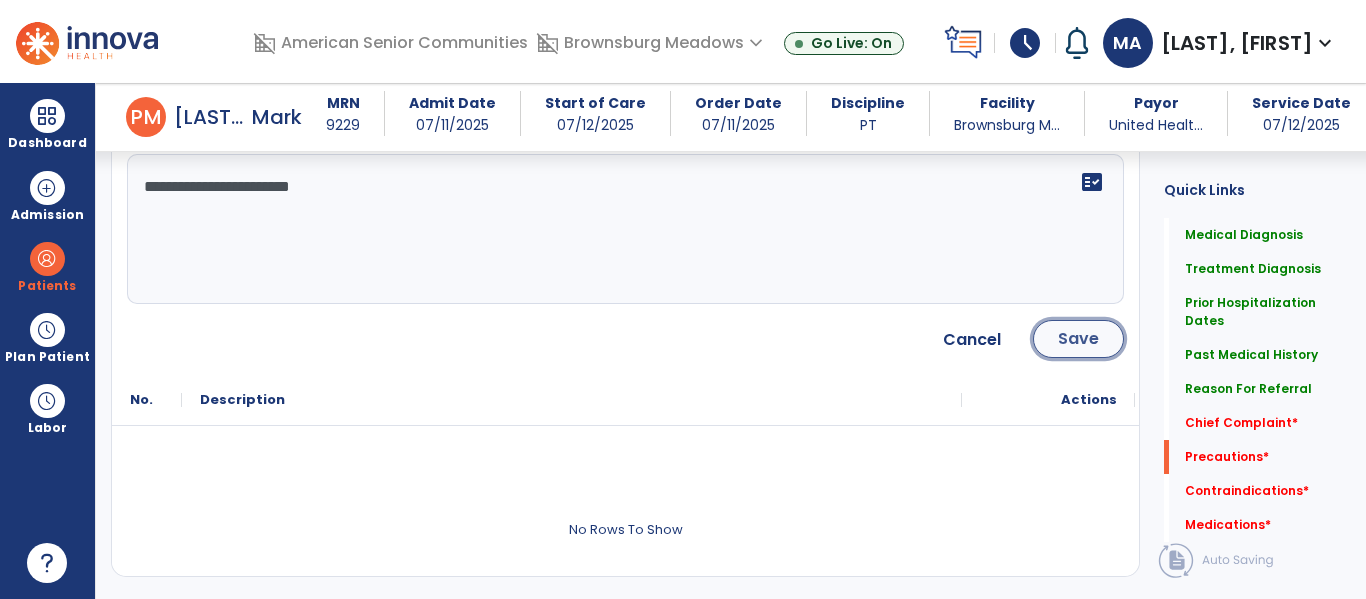 click on "Save" 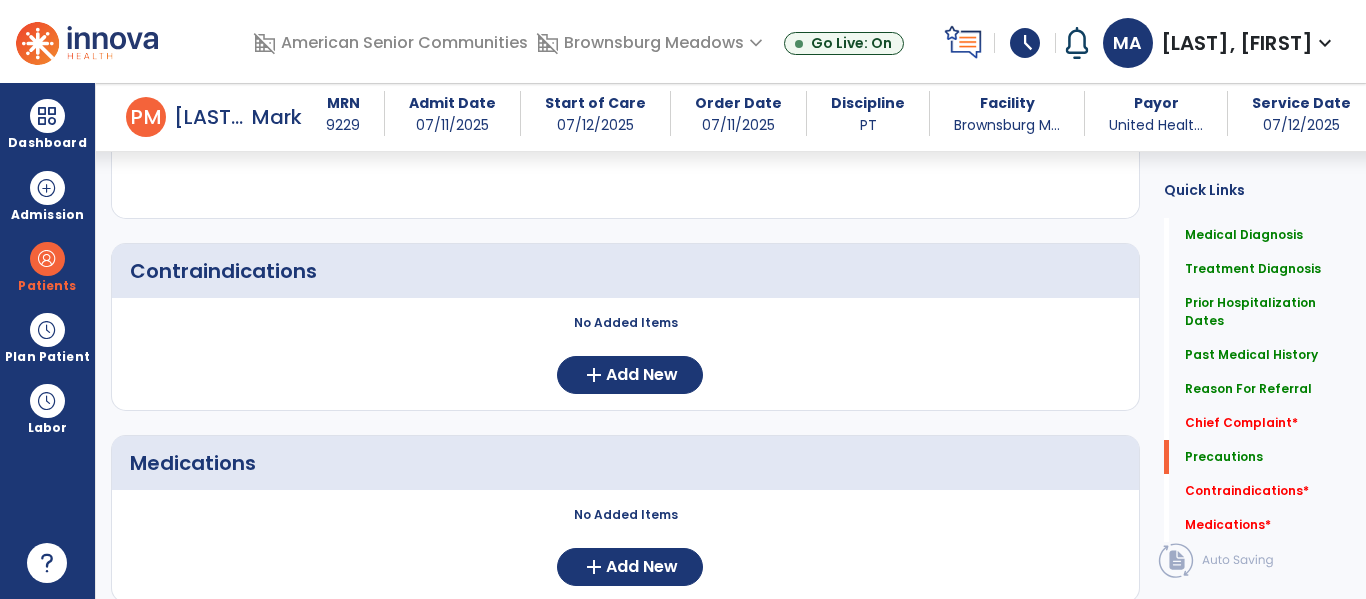 scroll, scrollTop: 2213, scrollLeft: 0, axis: vertical 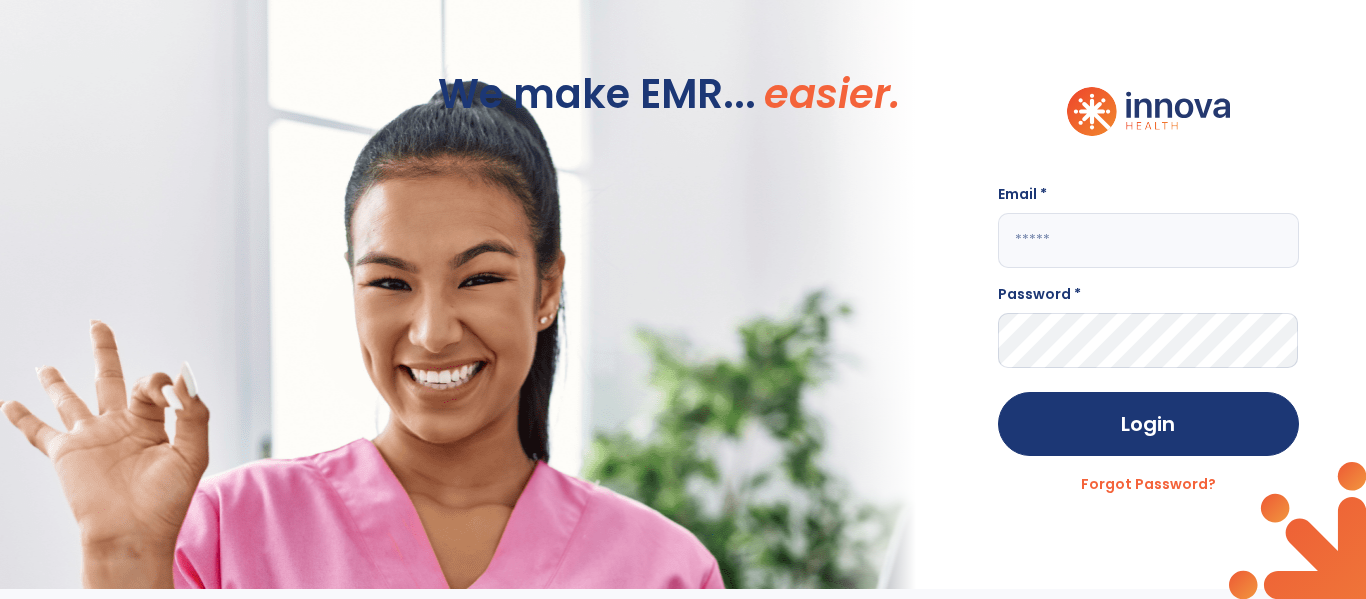 click 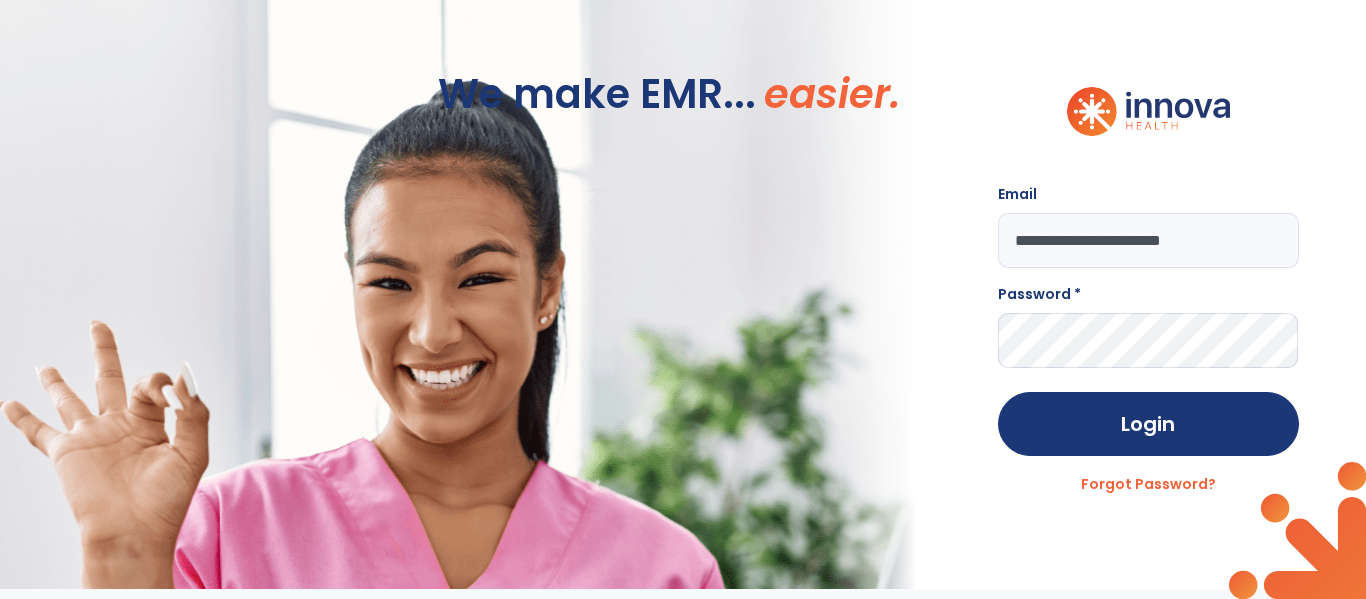 type on "**********" 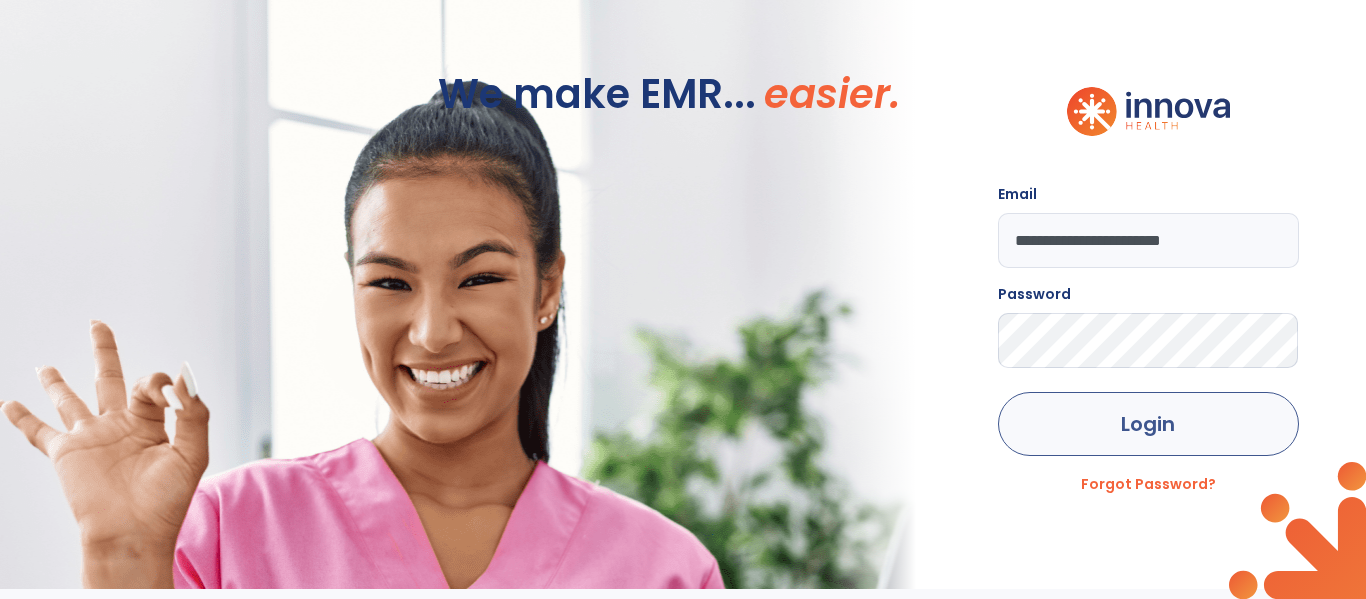 click on "Login" 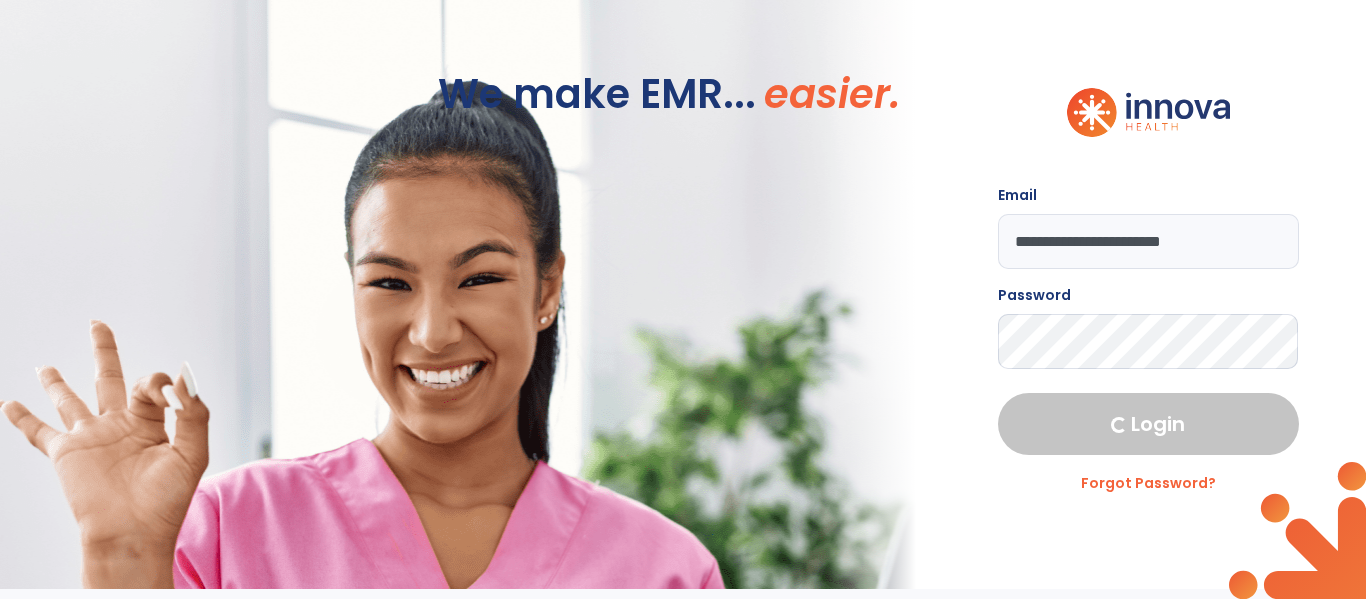 select on "****" 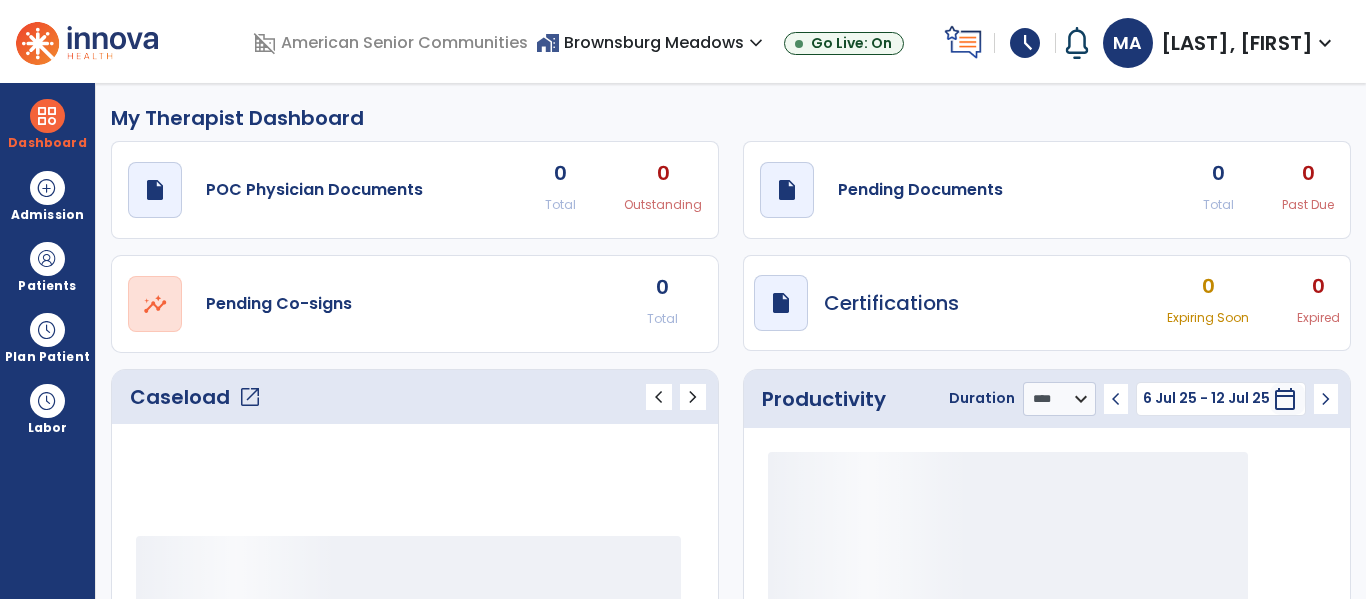 scroll, scrollTop: 0, scrollLeft: 0, axis: both 